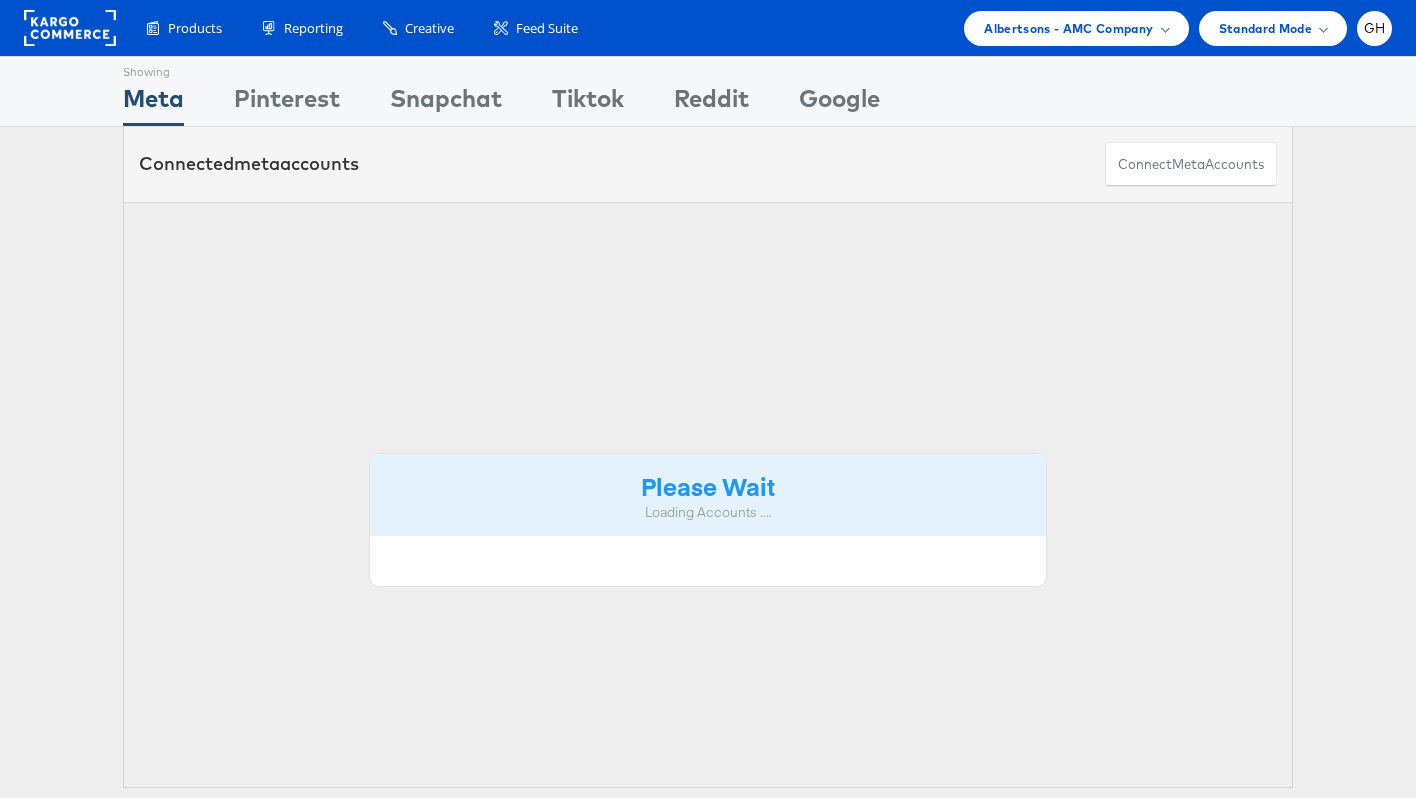 scroll, scrollTop: 0, scrollLeft: 0, axis: both 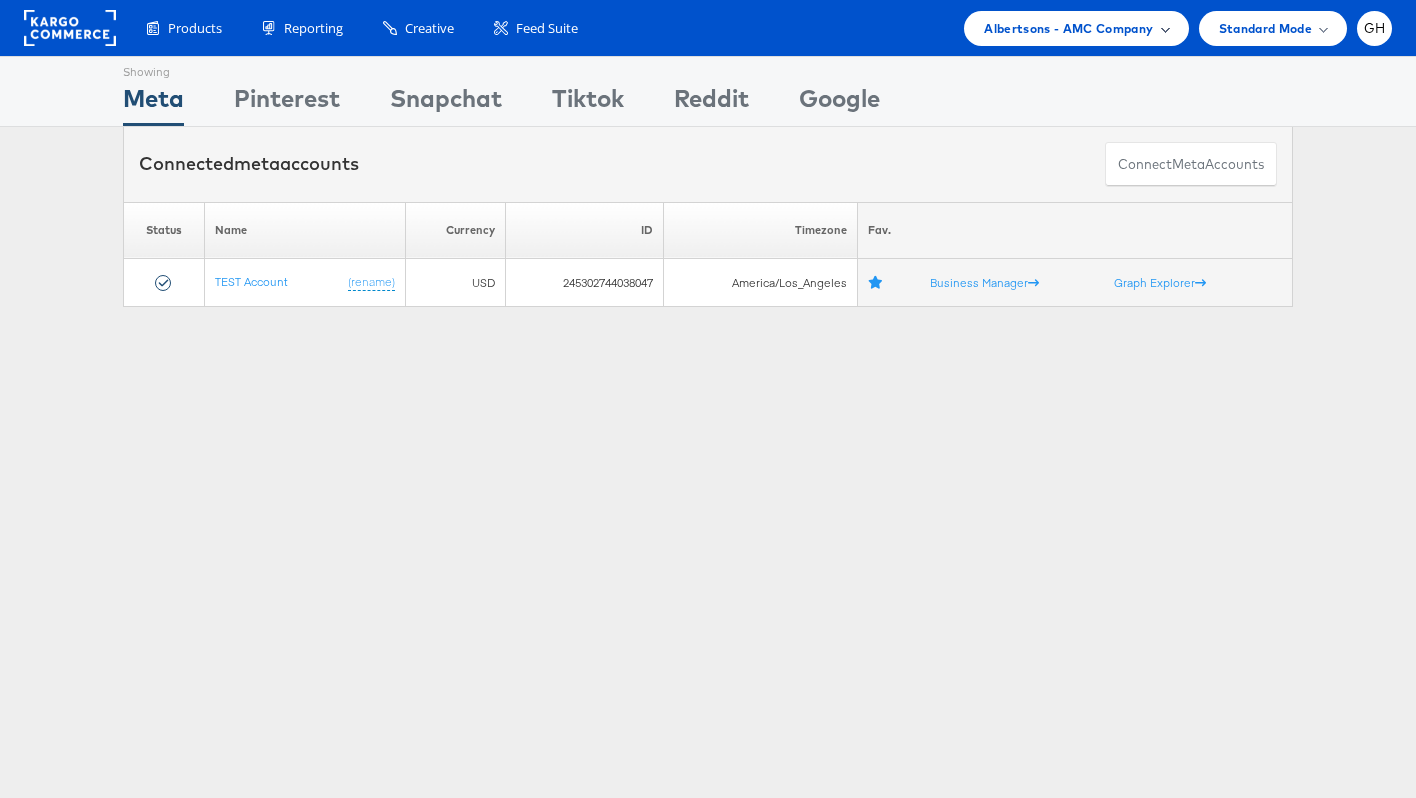 click on "Albertsons - AMC Company" at bounding box center [1068, 28] 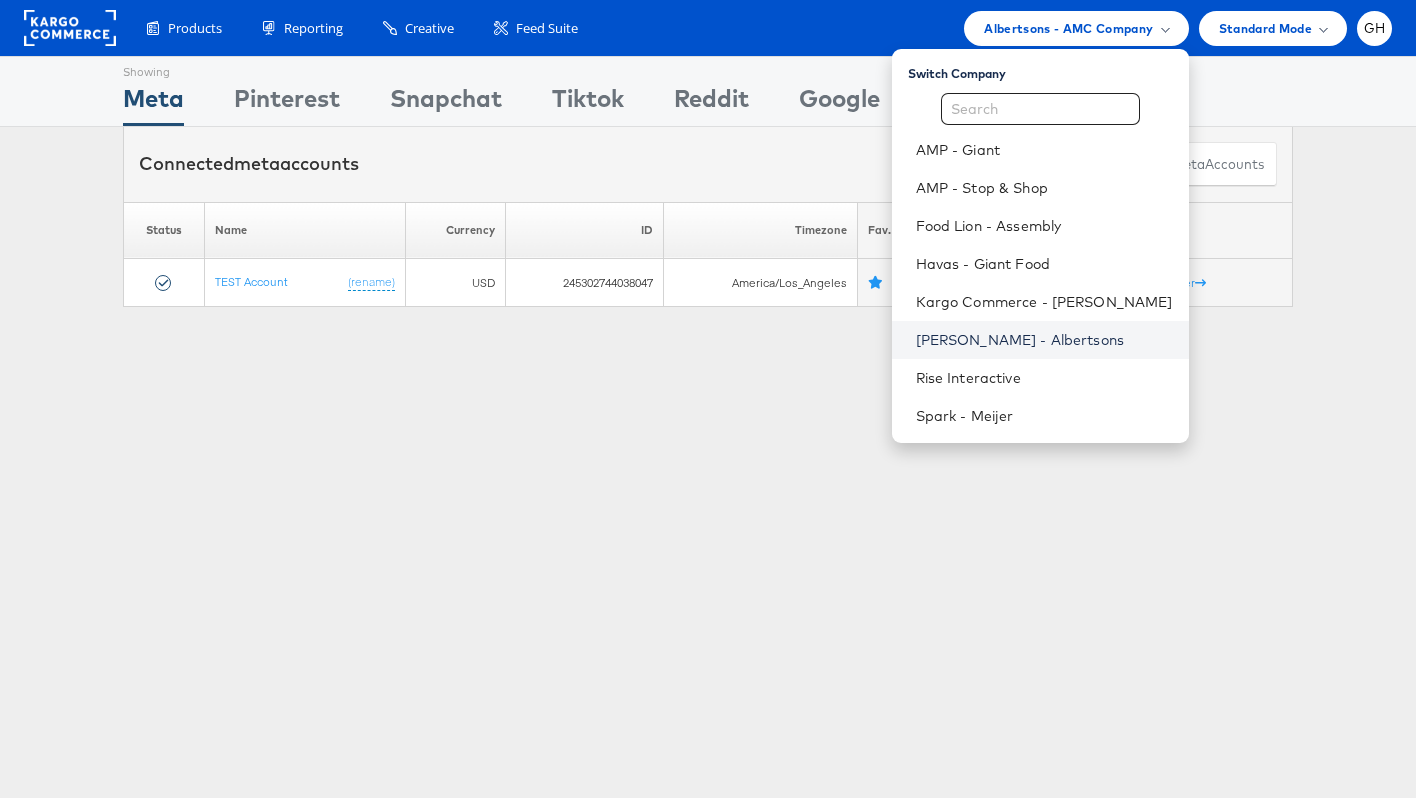 click on "Merkle - Albertsons" at bounding box center (1044, 340) 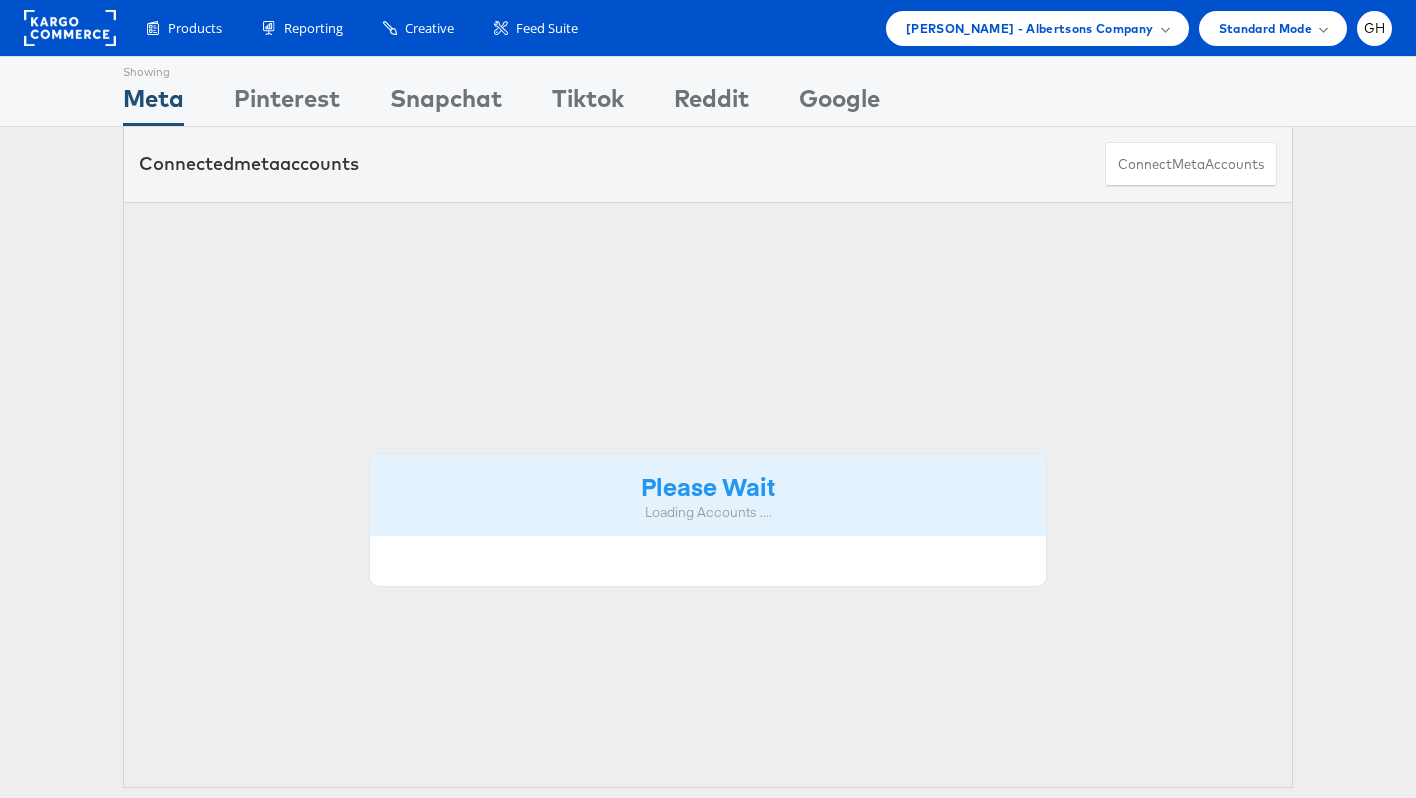 scroll, scrollTop: 0, scrollLeft: 0, axis: both 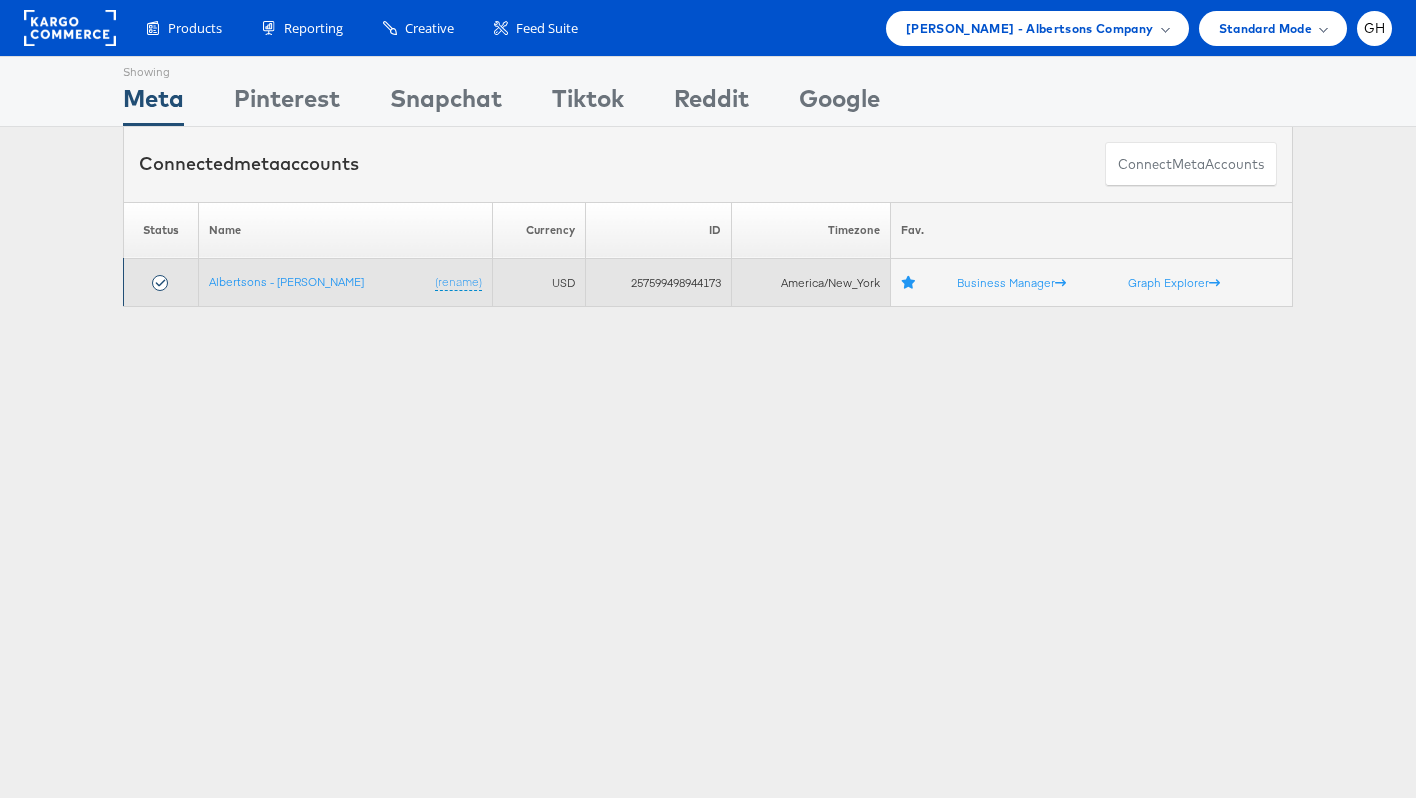 click on "Albertsons - [PERSON_NAME]
(rename)" at bounding box center (346, 283) 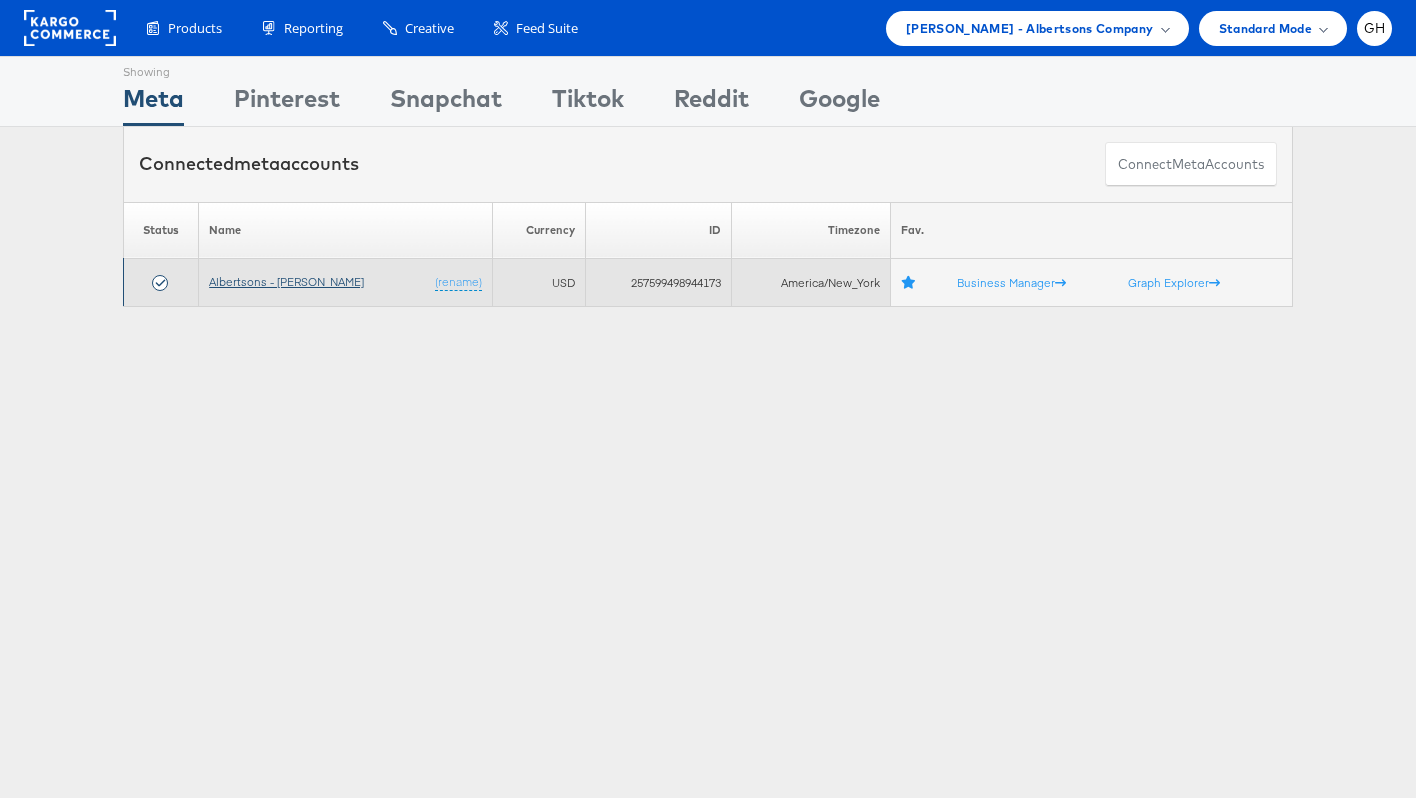 click on "Albertsons - [PERSON_NAME]" at bounding box center [286, 281] 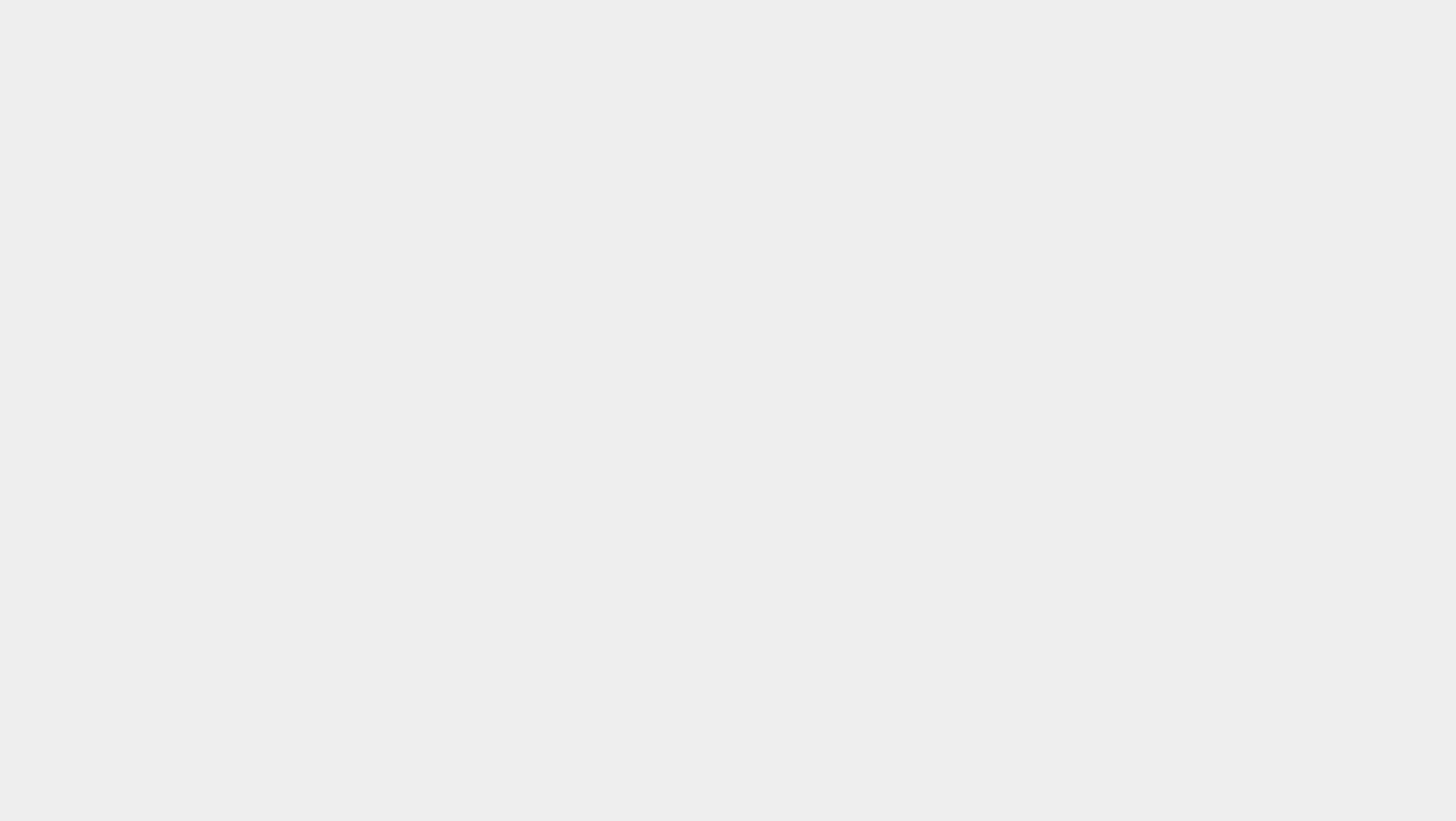 scroll, scrollTop: 0, scrollLeft: 0, axis: both 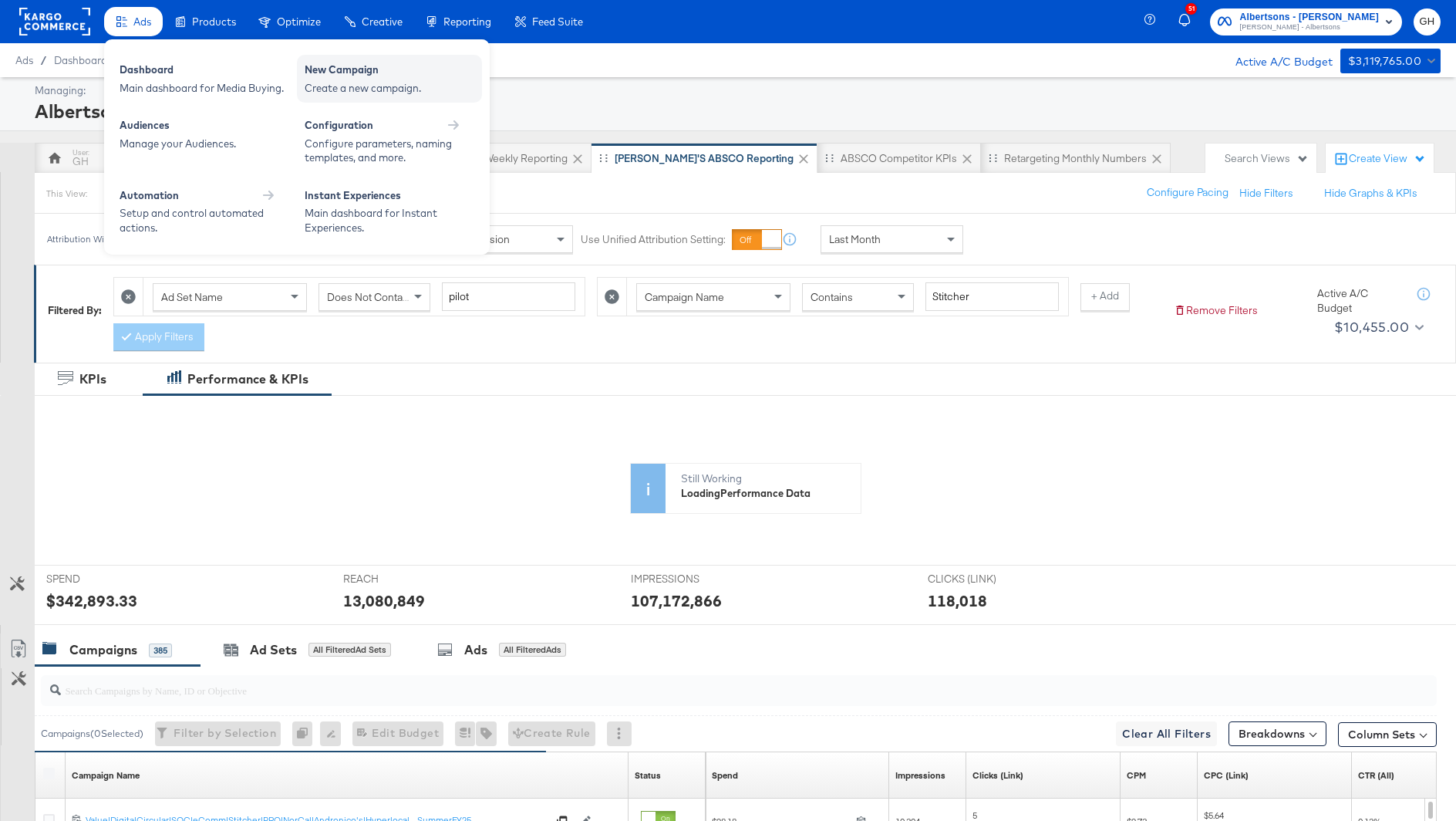 click on "New Campaign" at bounding box center [389, 72] 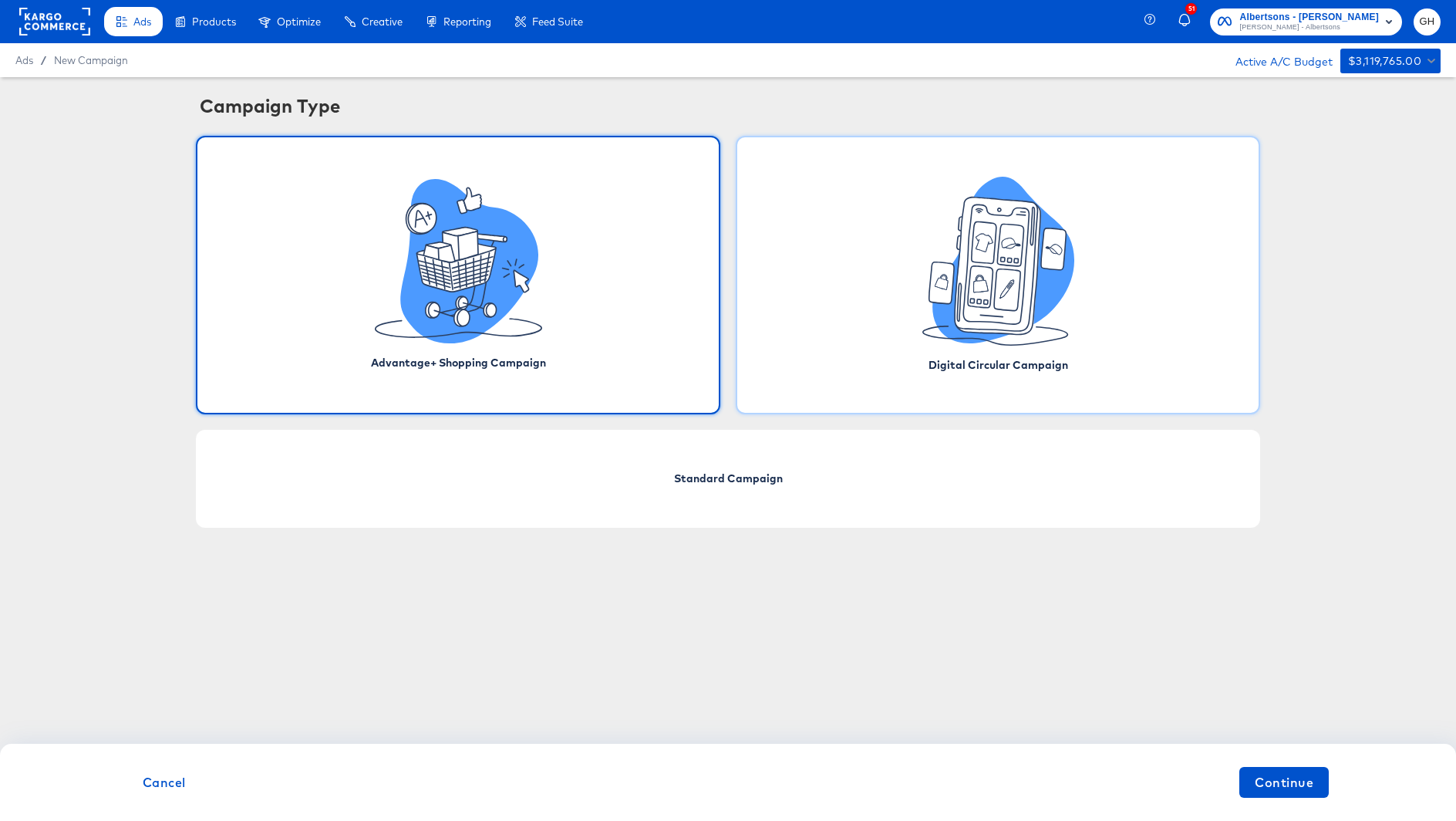 click 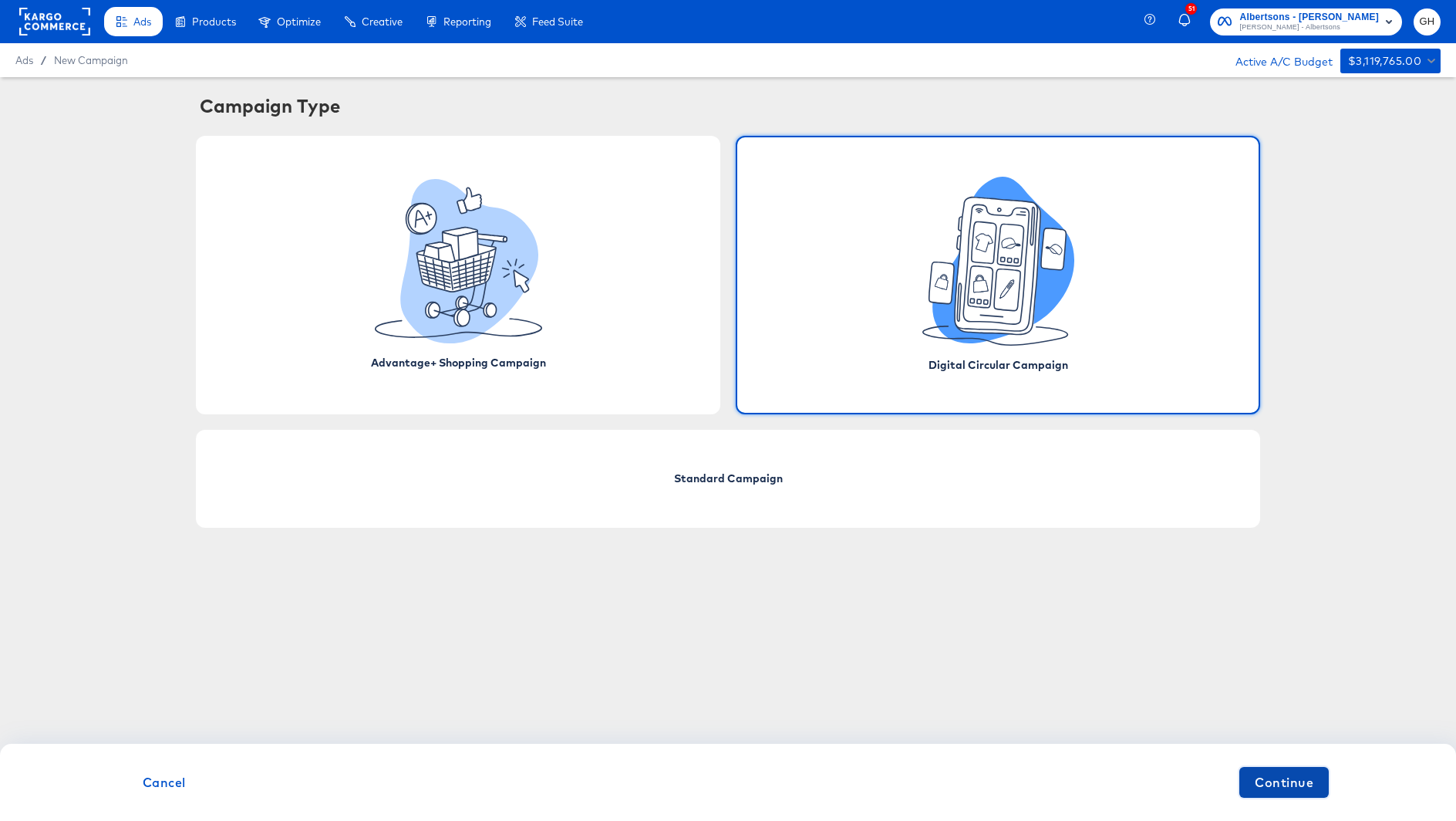 click on "Continue" at bounding box center [1284, 782] 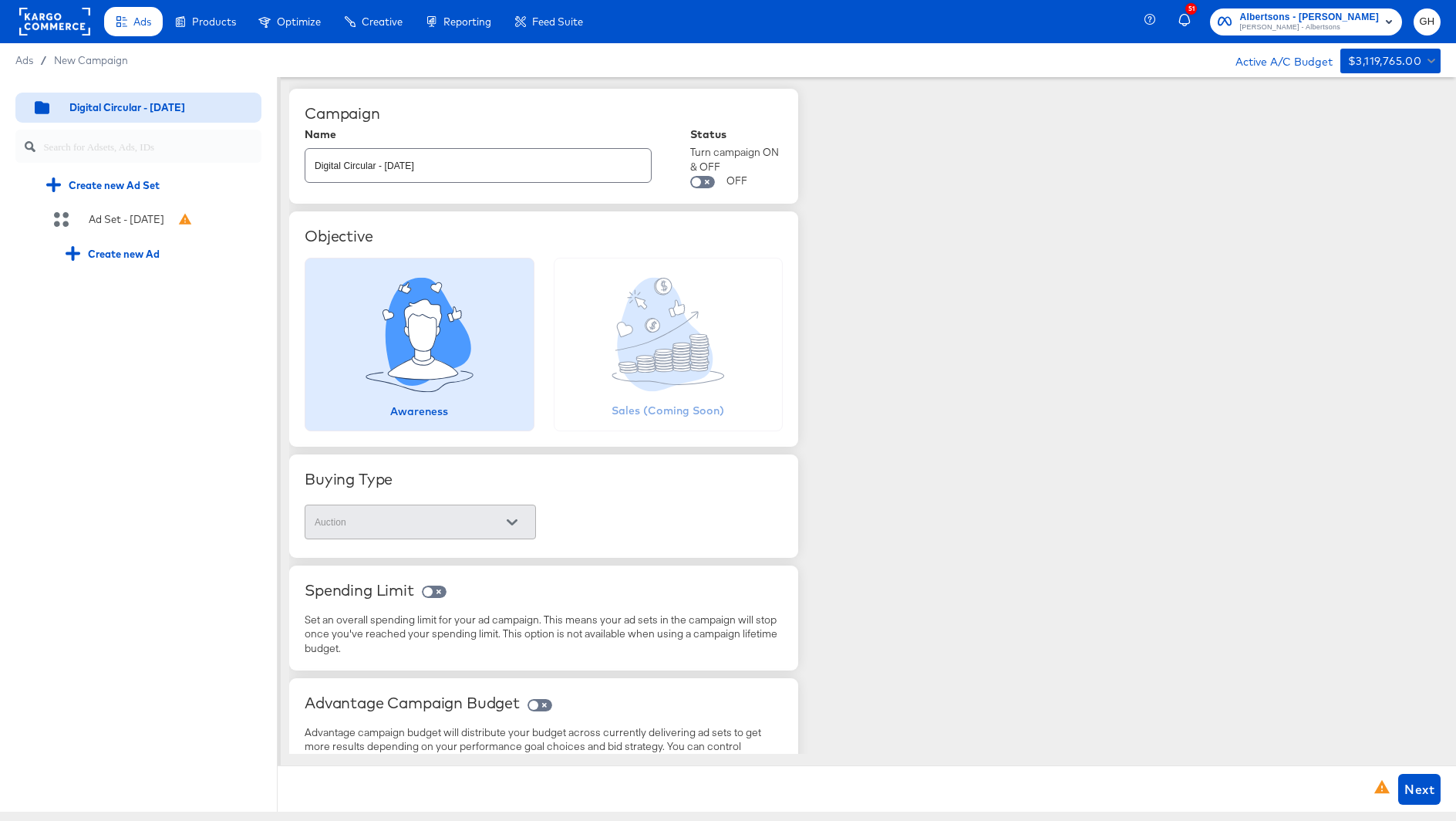 click on "Digital Circular - [DATE]" at bounding box center (478, 165) 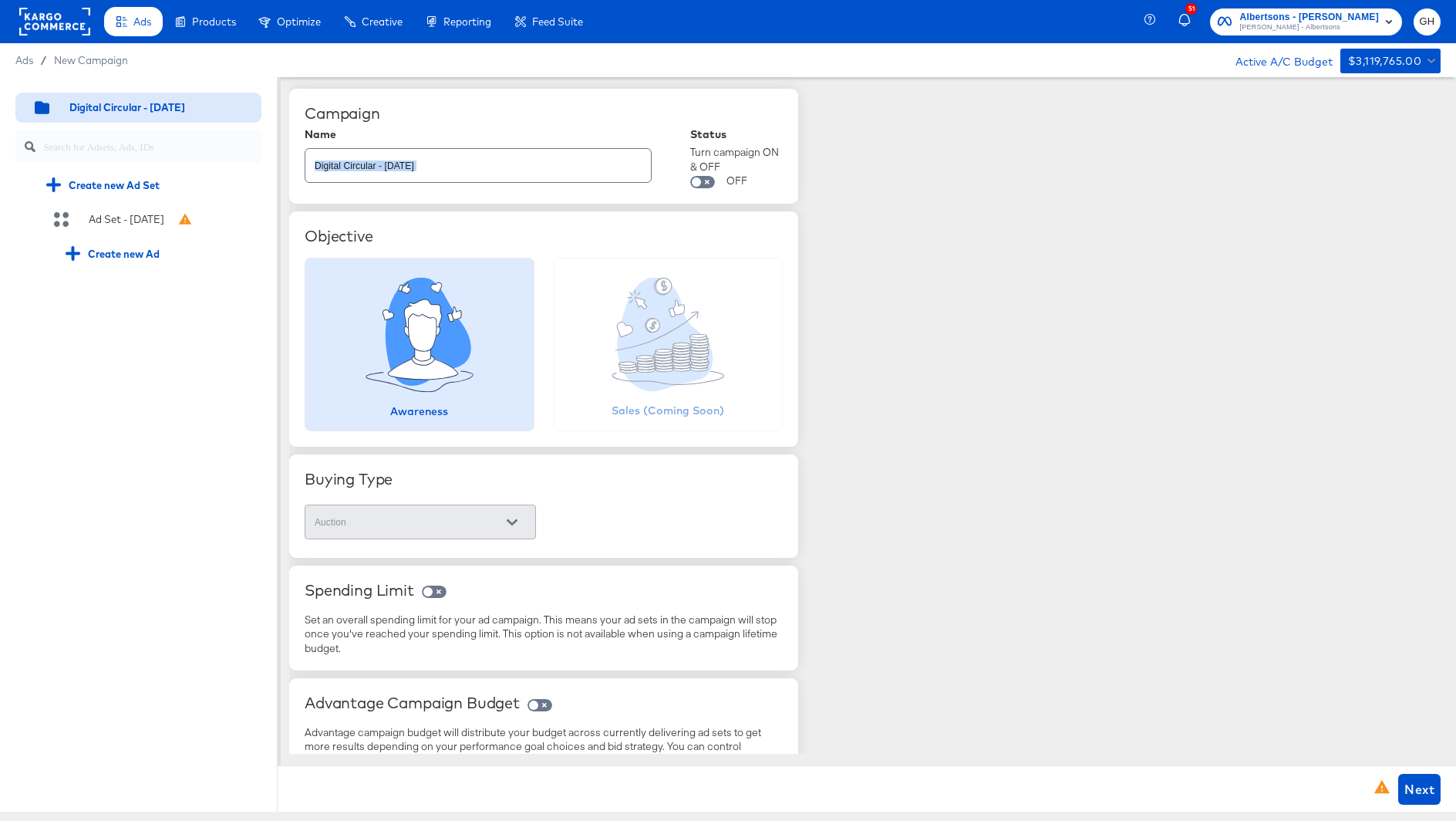 click on "Digital Circular - [DATE]" at bounding box center (478, 165) 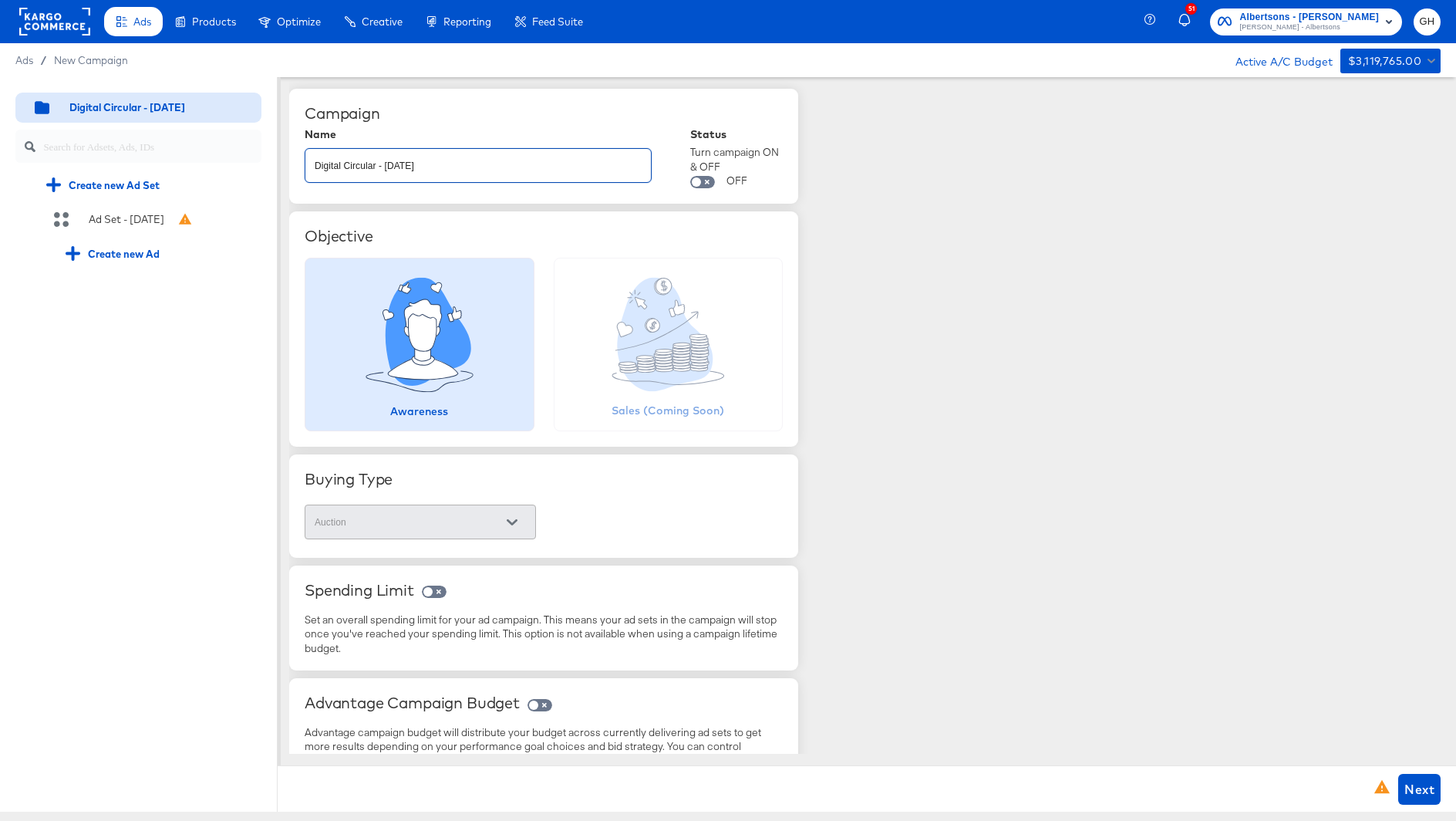 paste on "Value|DigitalCircular|SOC|eComm|Stitcher|PRO|MultiDIV|TomThumb|National - SummerFY25" 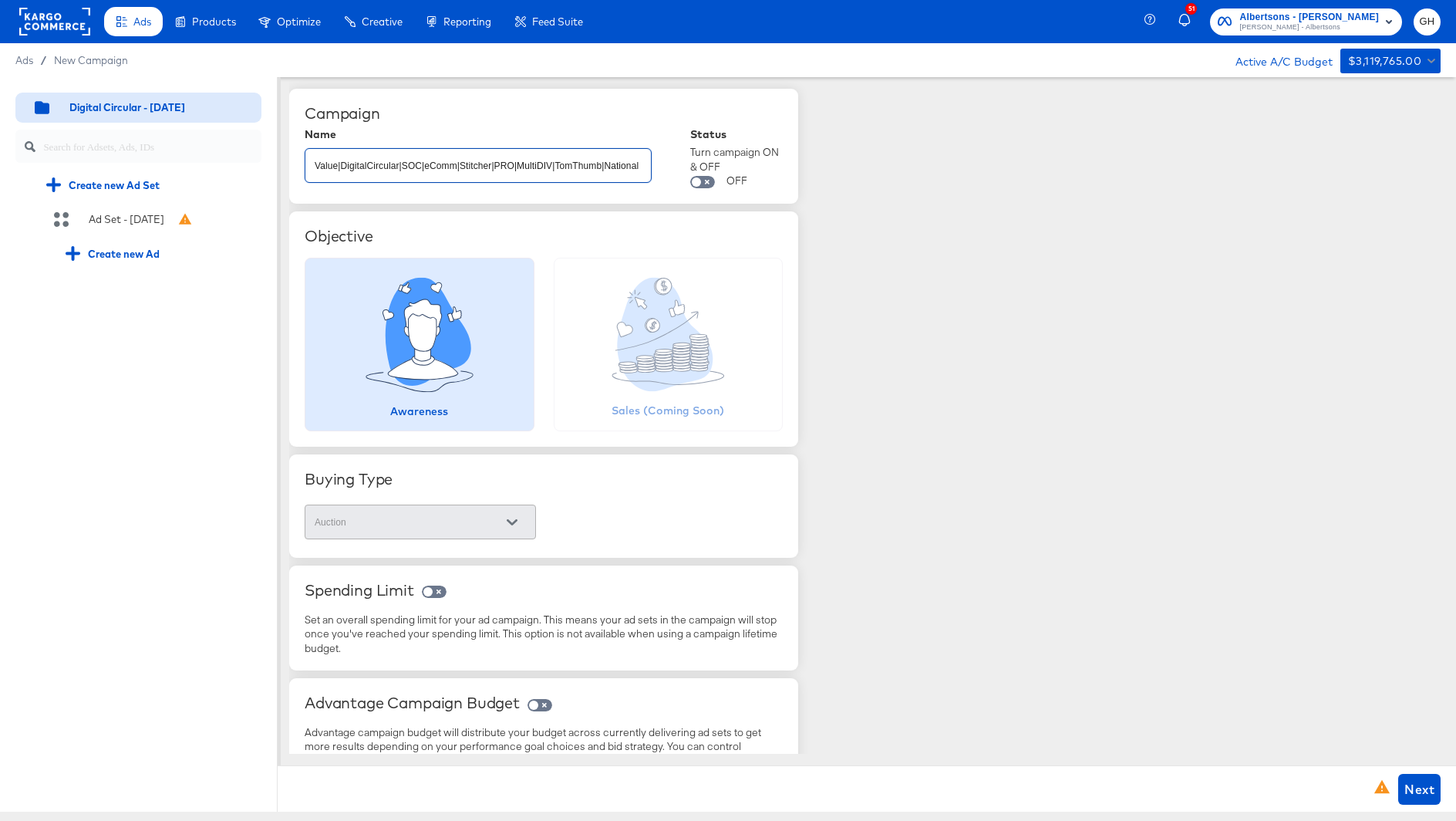 scroll, scrollTop: 0, scrollLeft: 62, axis: horizontal 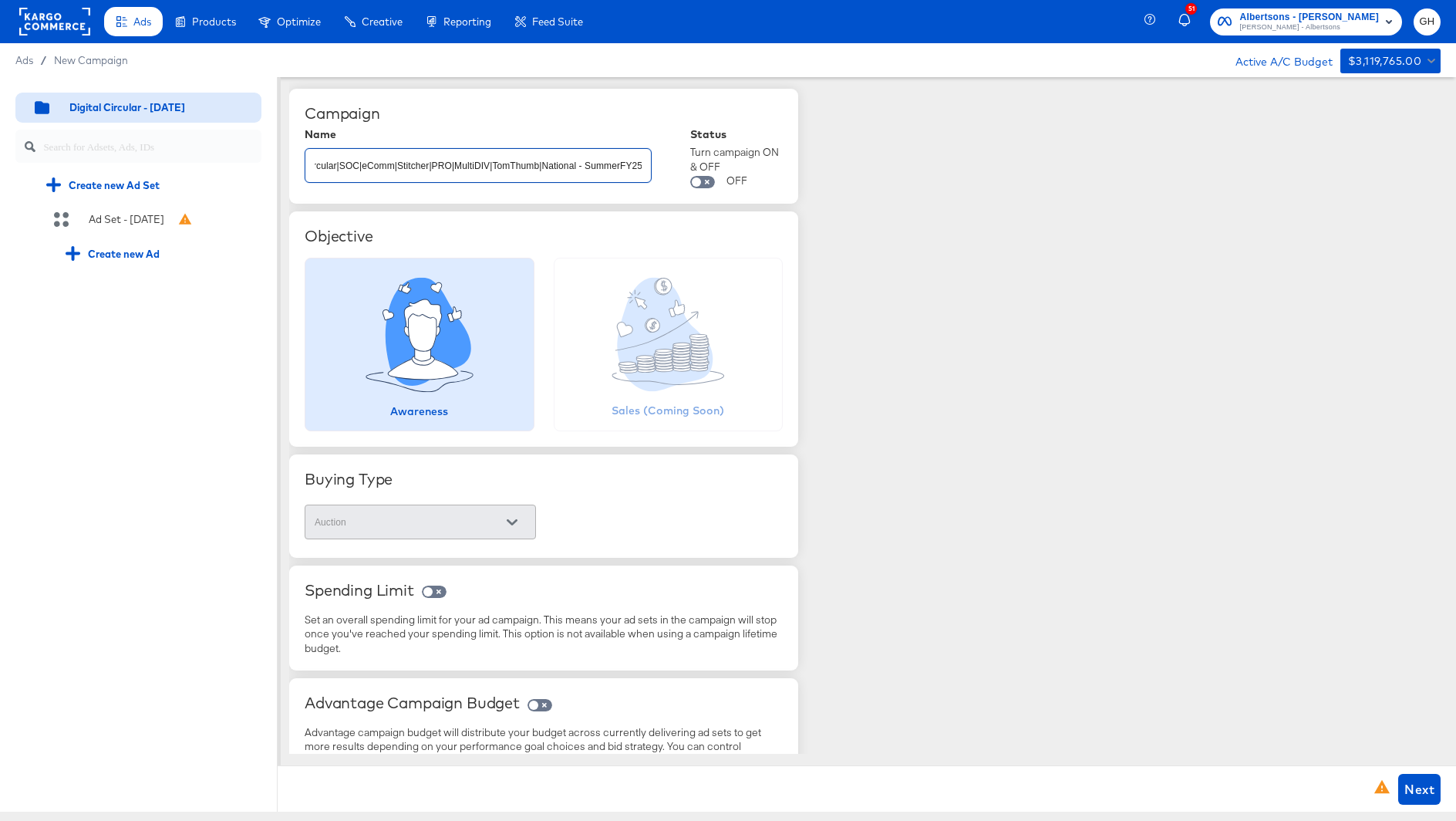 type on "Value|DigitalCircular|SOC|eComm|Stitcher|PRO|MultiDIV|TomThumb|National - SummerFY25" 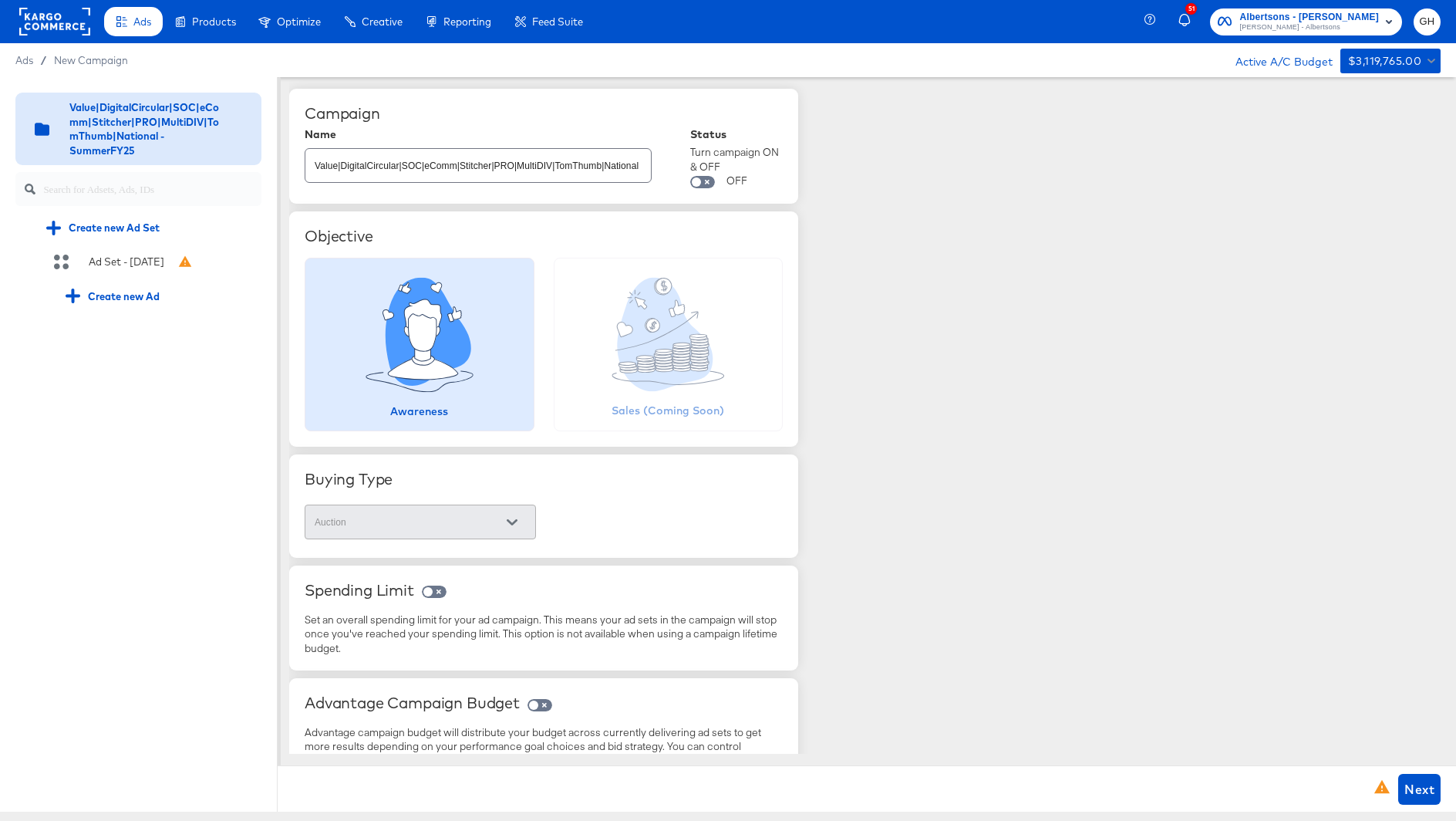 scroll, scrollTop: 29, scrollLeft: 0, axis: vertical 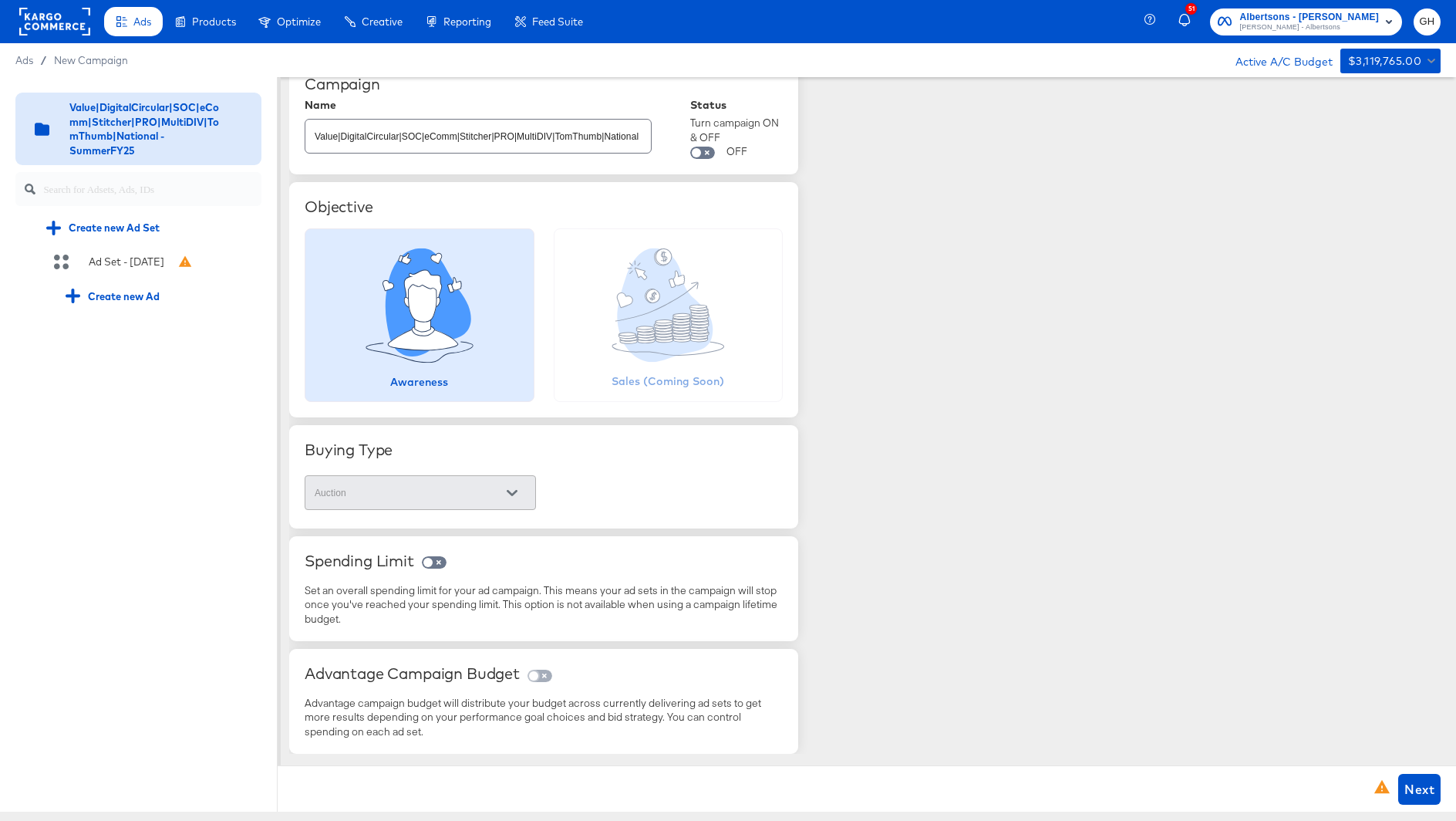 click at bounding box center [534, 679] 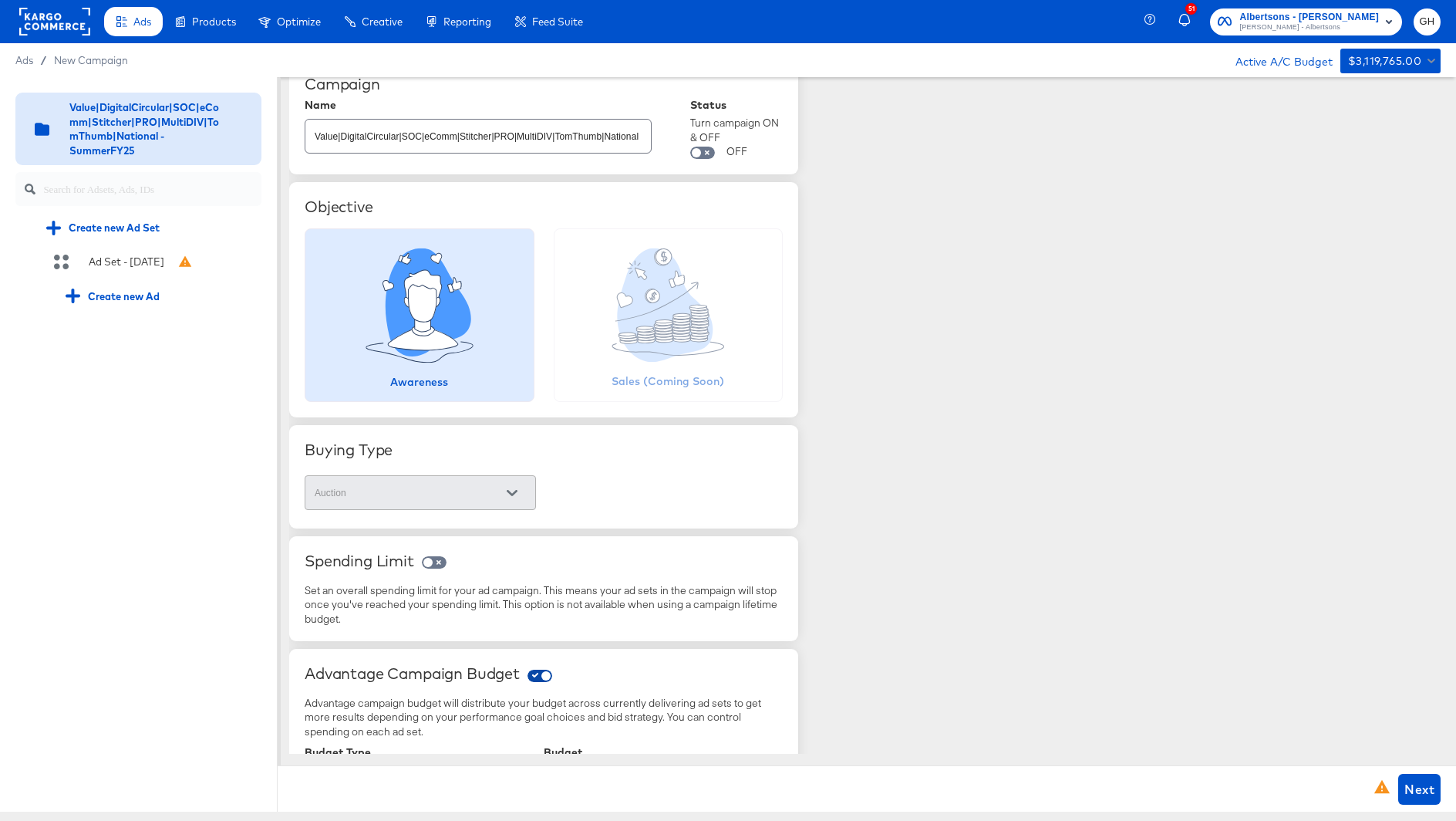 scroll, scrollTop: 195, scrollLeft: 0, axis: vertical 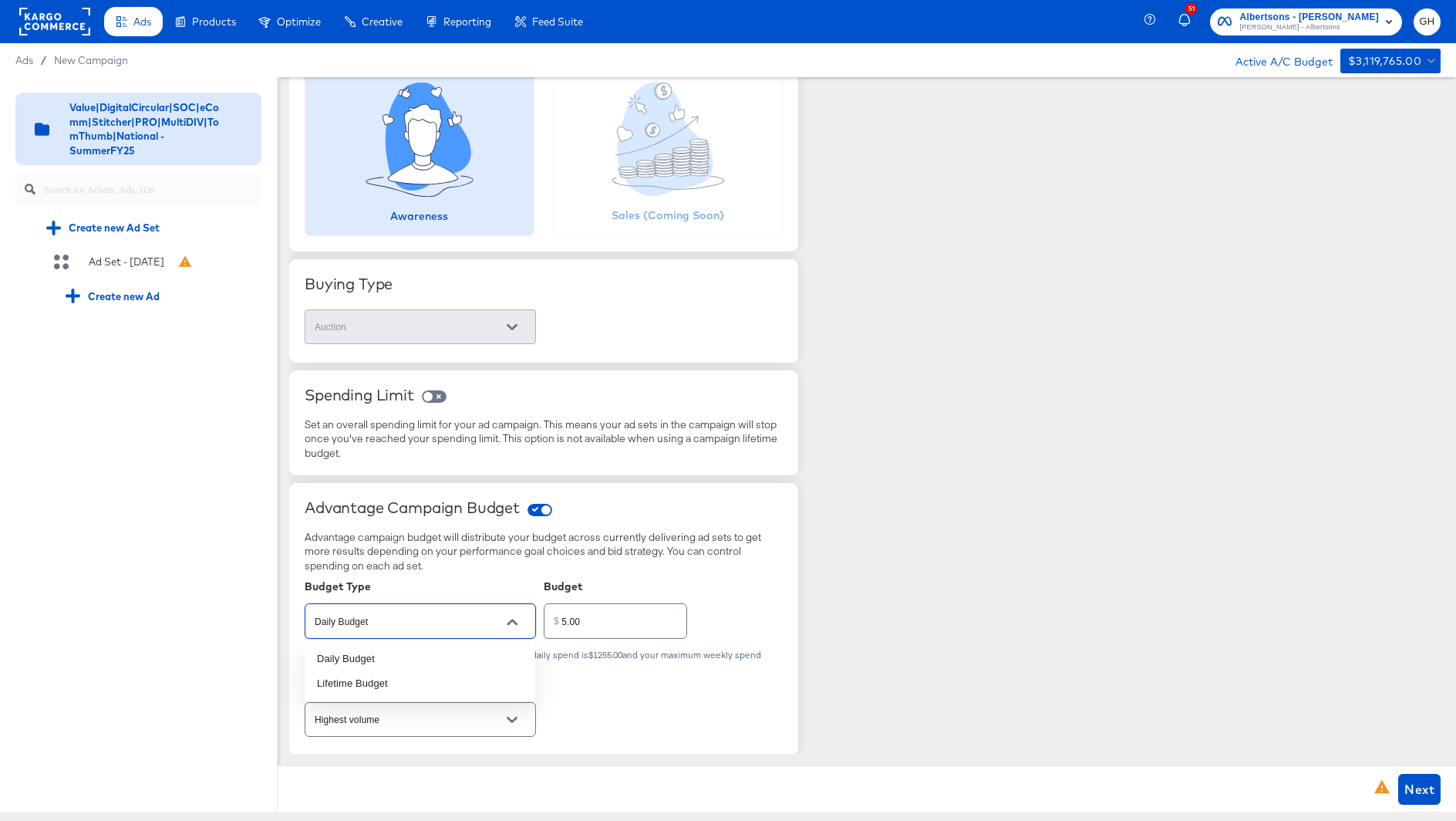 click on "Daily Budget" at bounding box center (408, 621) 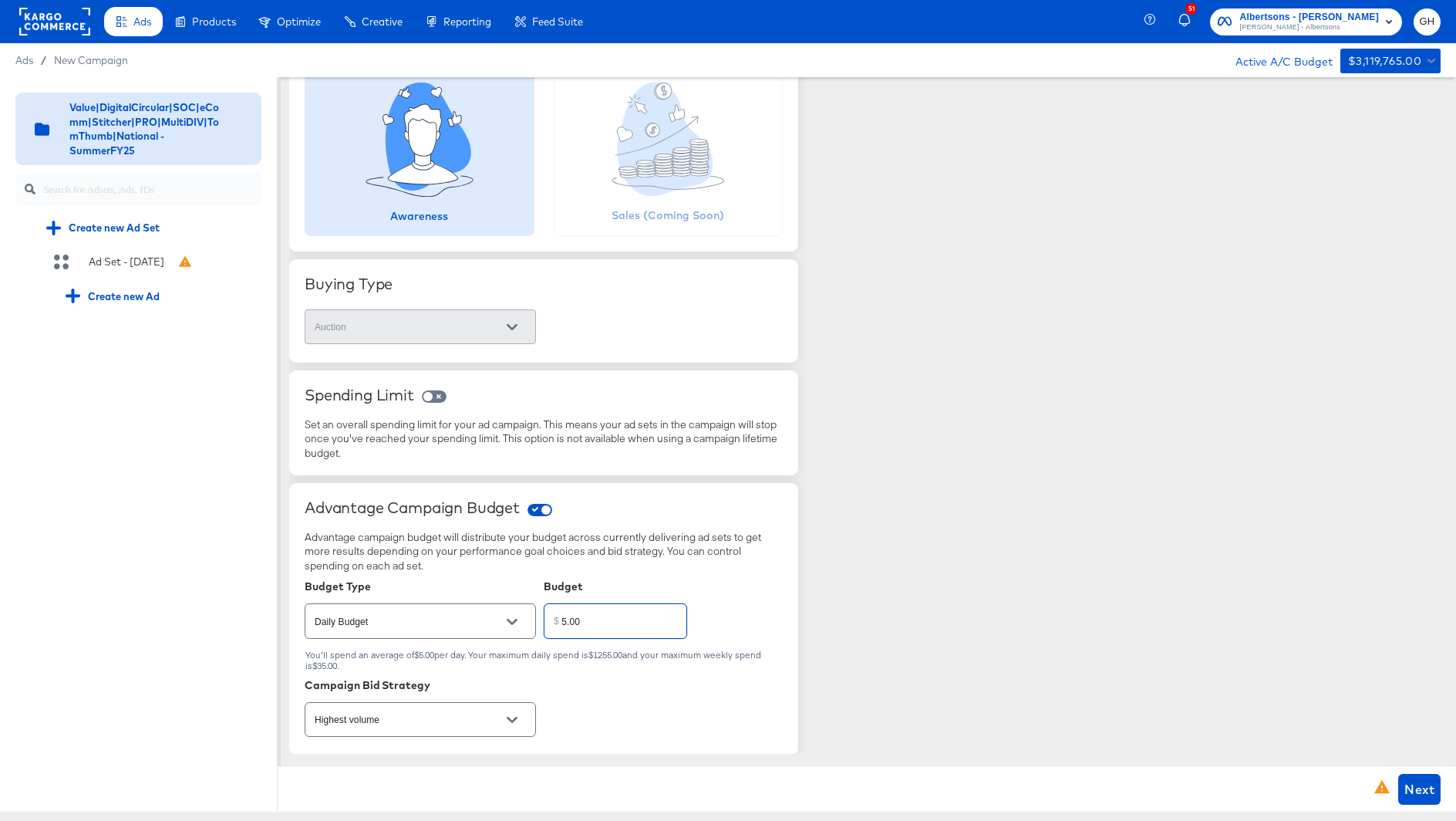drag, startPoint x: 603, startPoint y: 626, endPoint x: 522, endPoint y: 619, distance: 81.30191 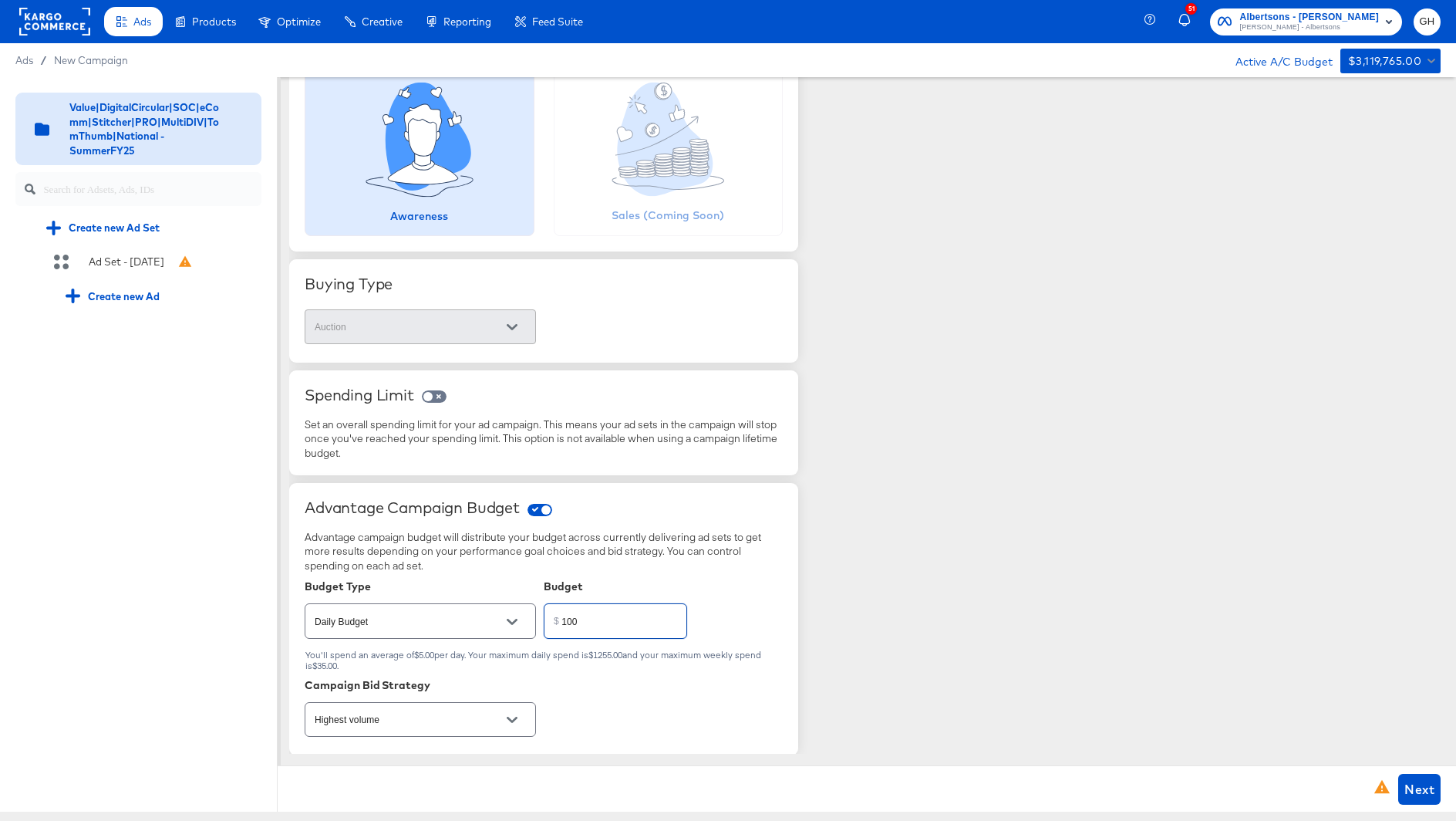type on "100.00" 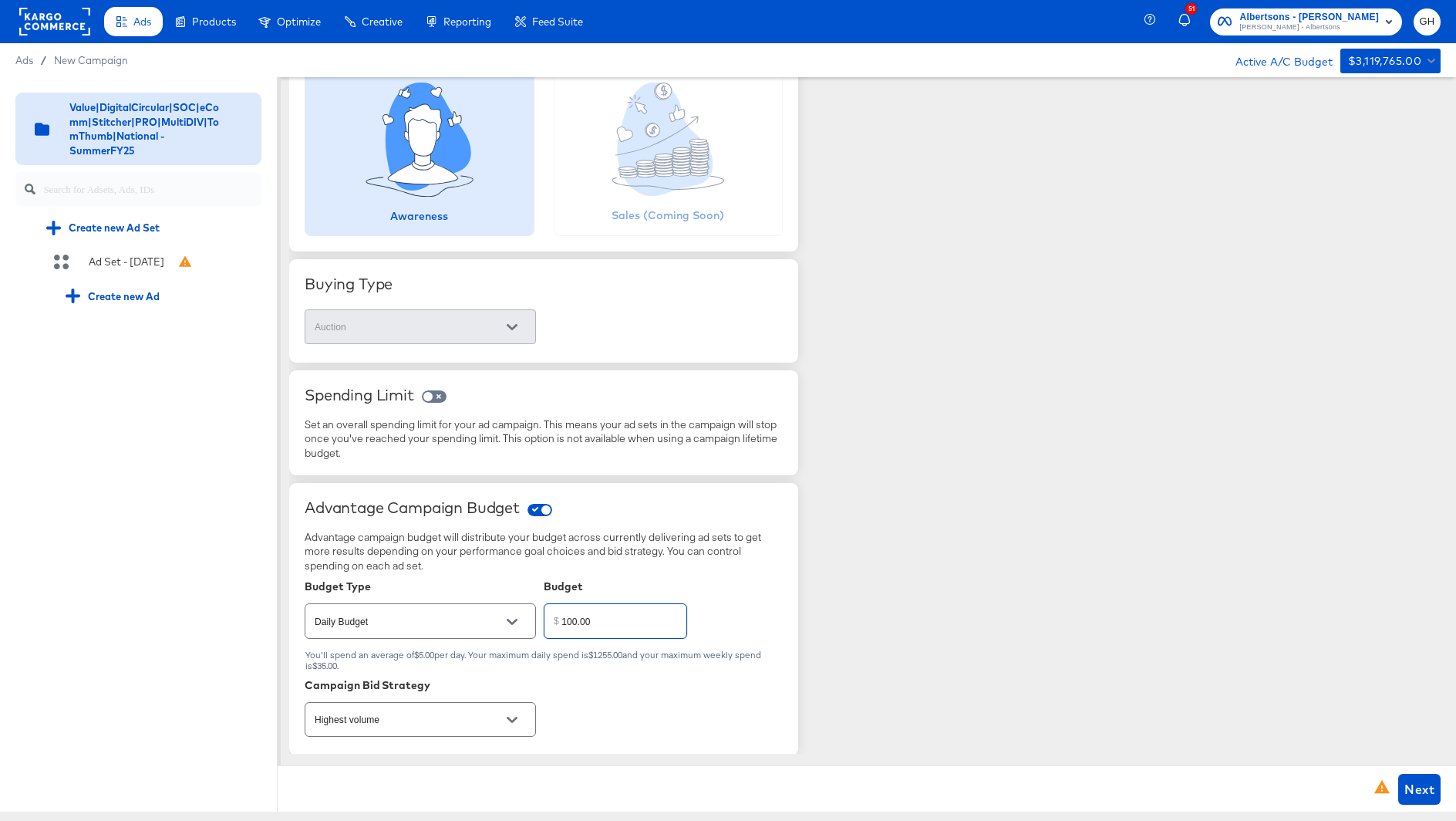 click on "Advantage campaign budget will distribute your budget across currently delivering ad sets to get more results depending on your performance goal choices and bid strategy. You can control spending on each ad set." at bounding box center [544, 552] 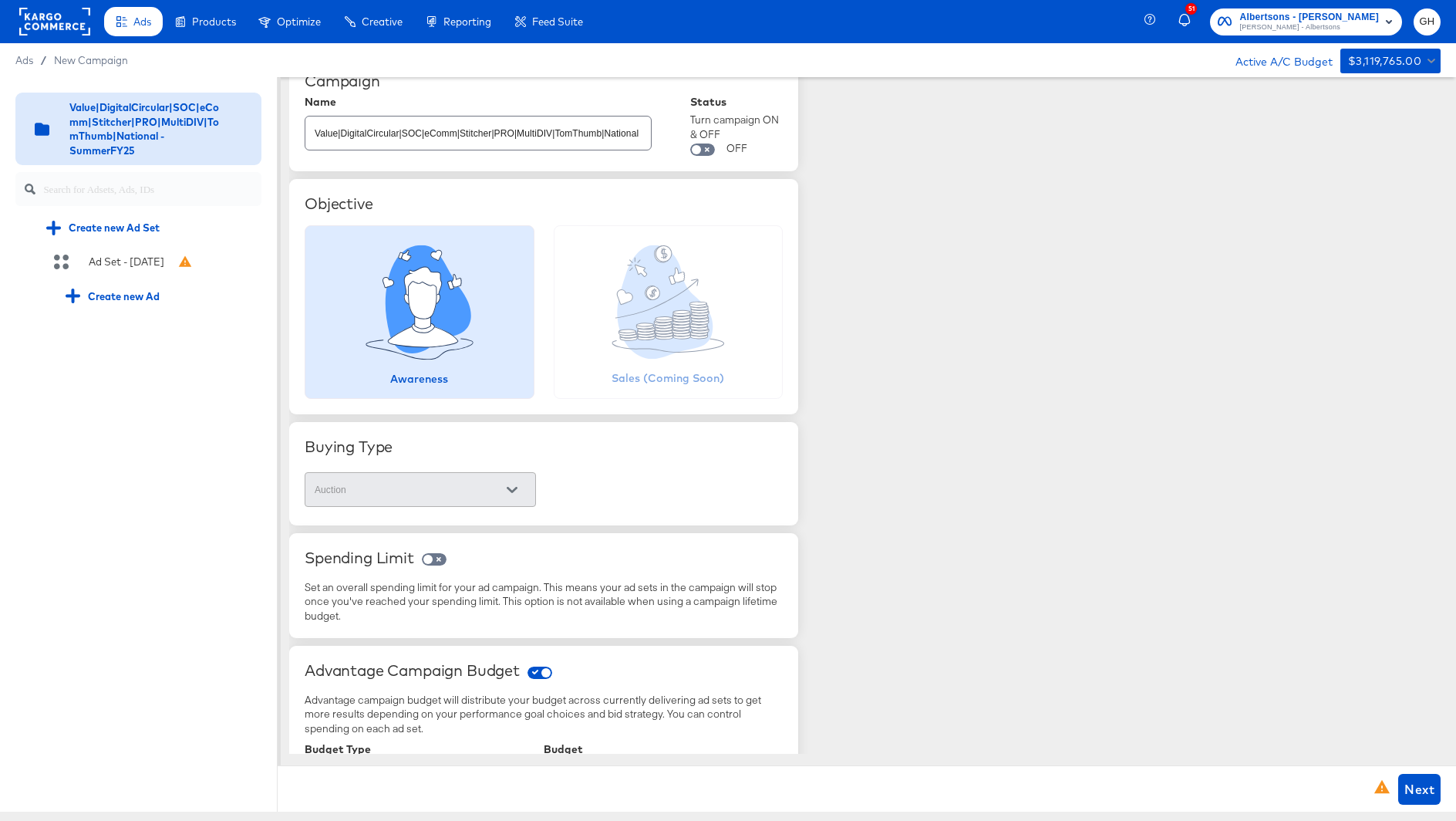 scroll, scrollTop: 0, scrollLeft: 0, axis: both 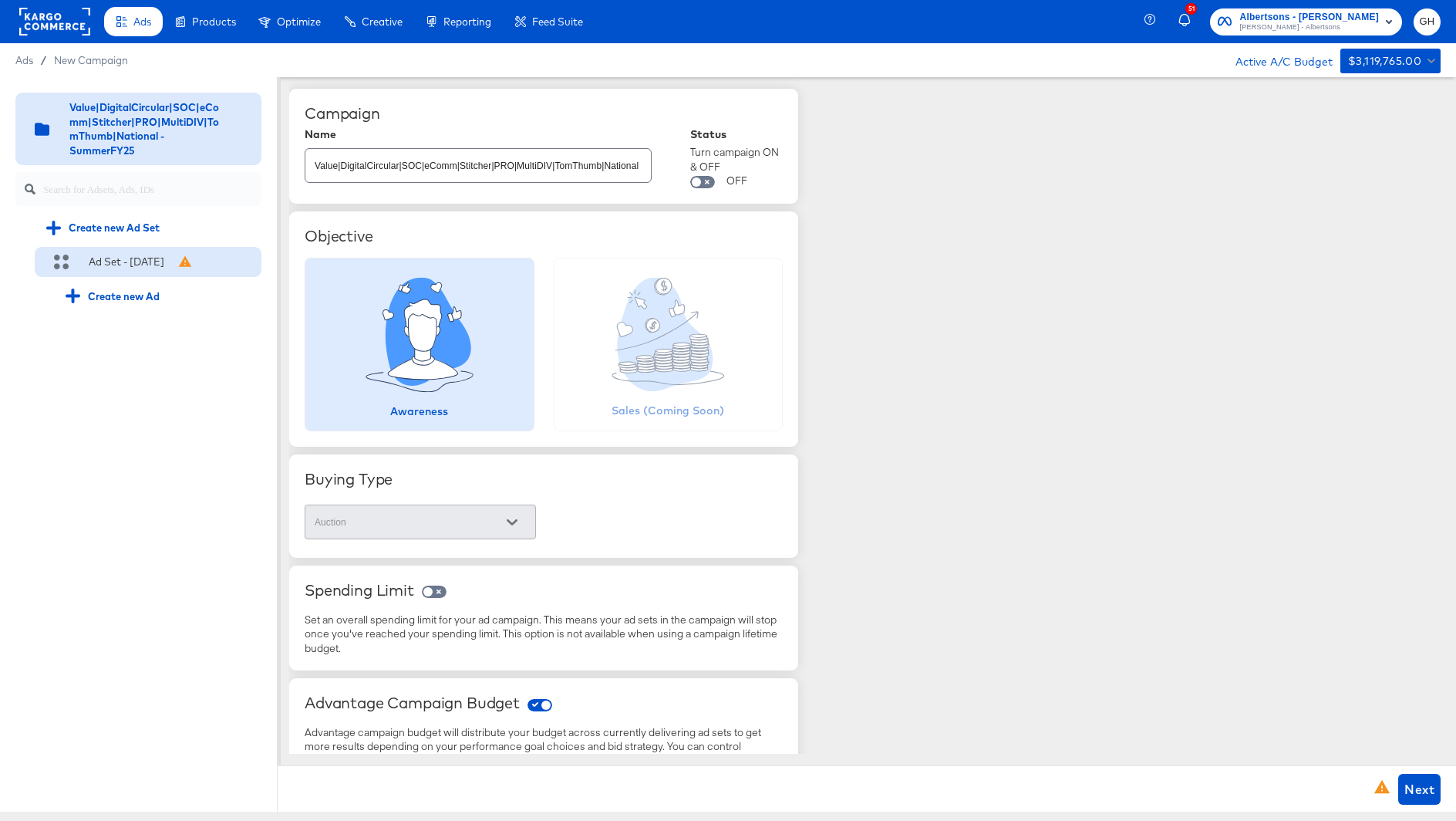 click on "Ad Set - [DATE]" at bounding box center (148, 262) 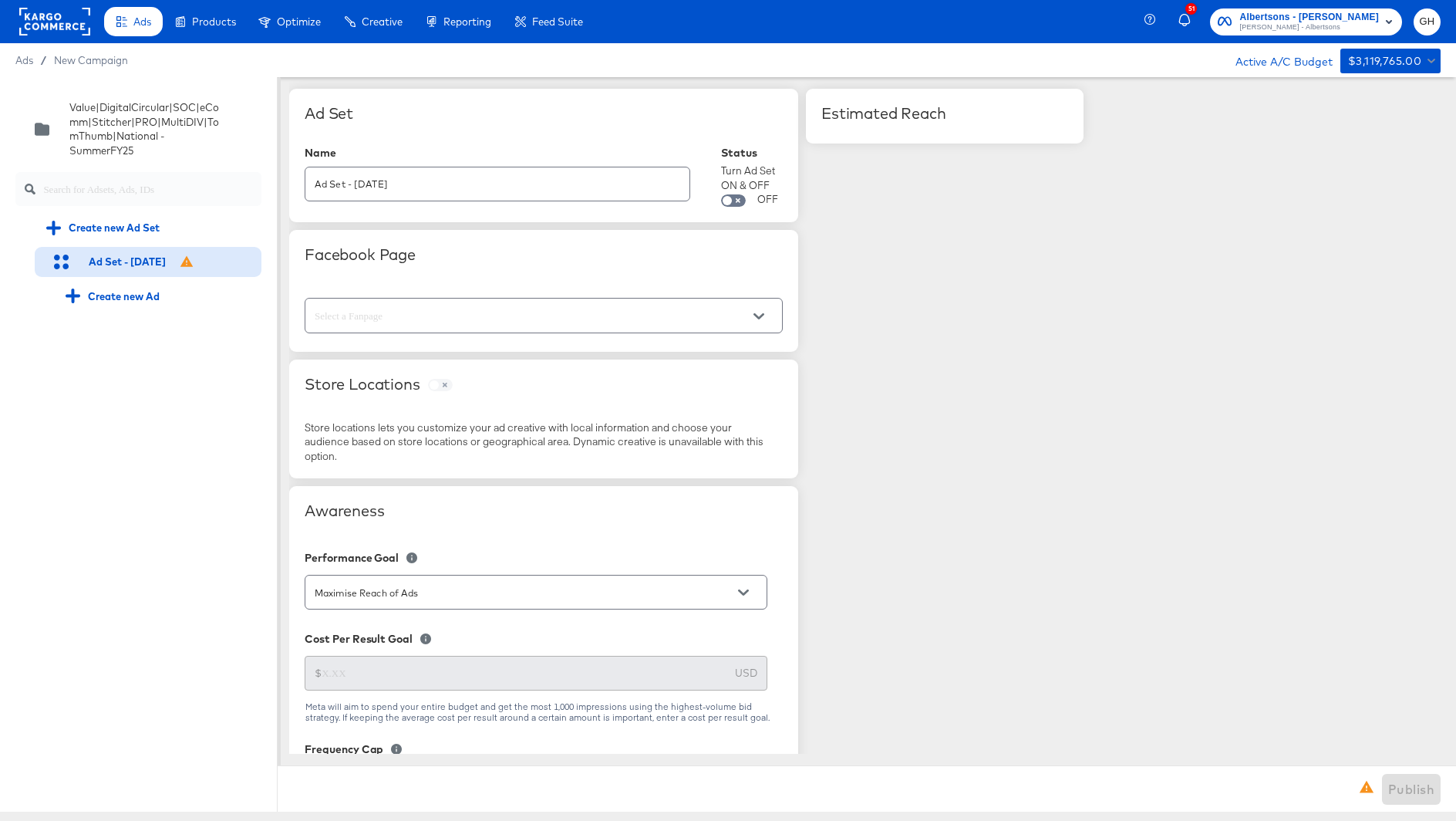 type 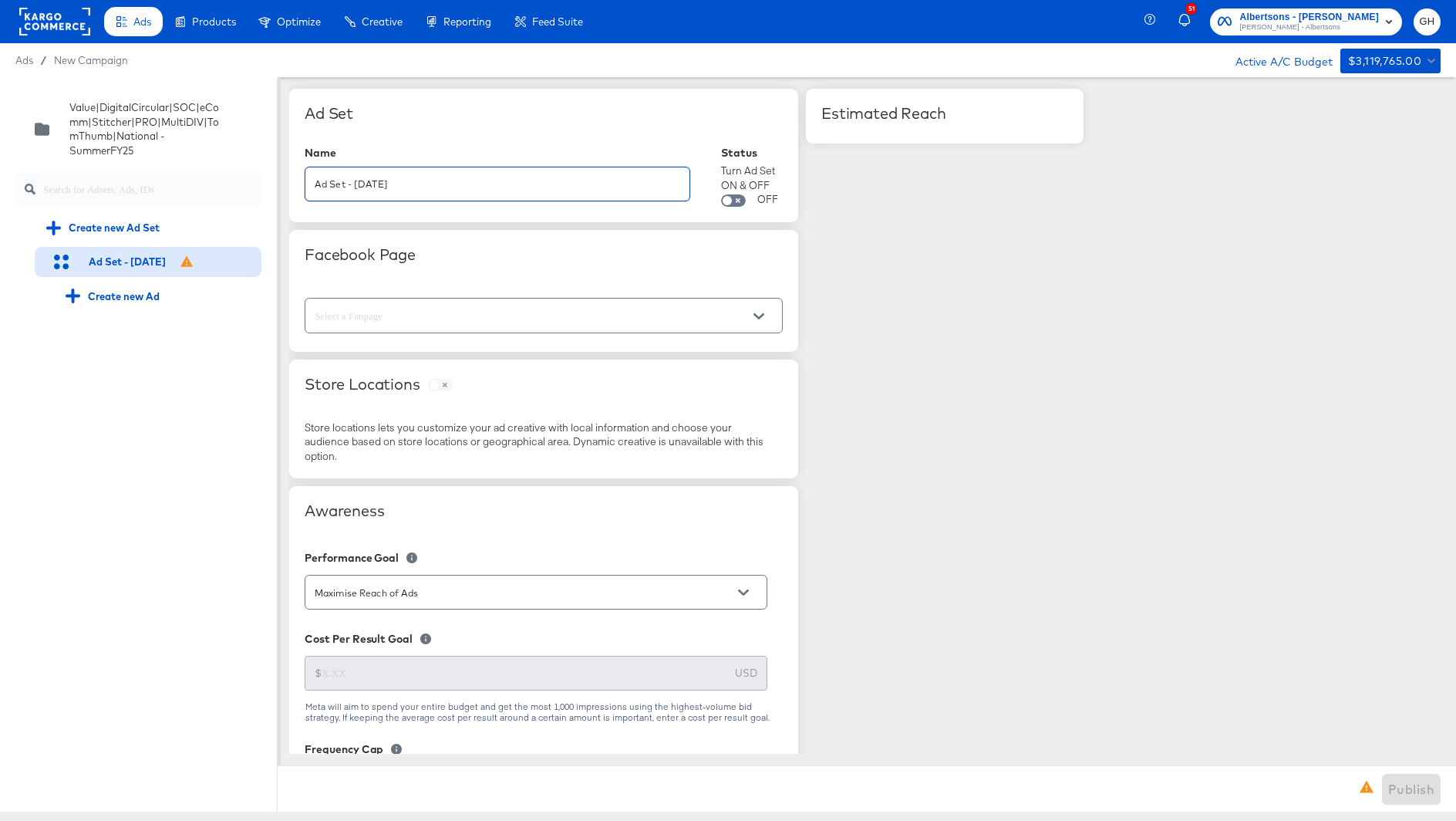 click on "Ad Set - [DATE]" at bounding box center [497, 177] 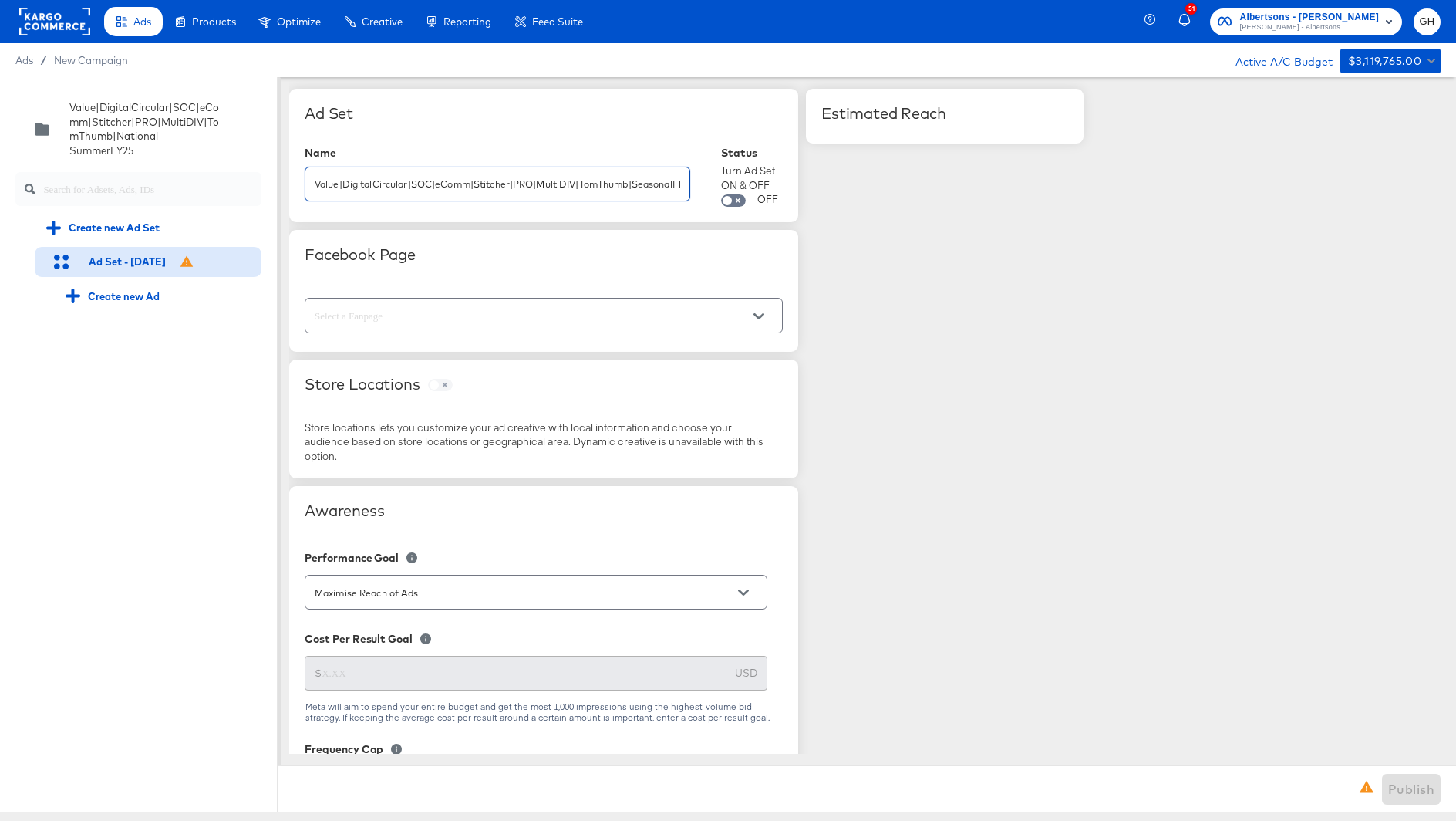 scroll, scrollTop: 0, scrollLeft: 228, axis: horizontal 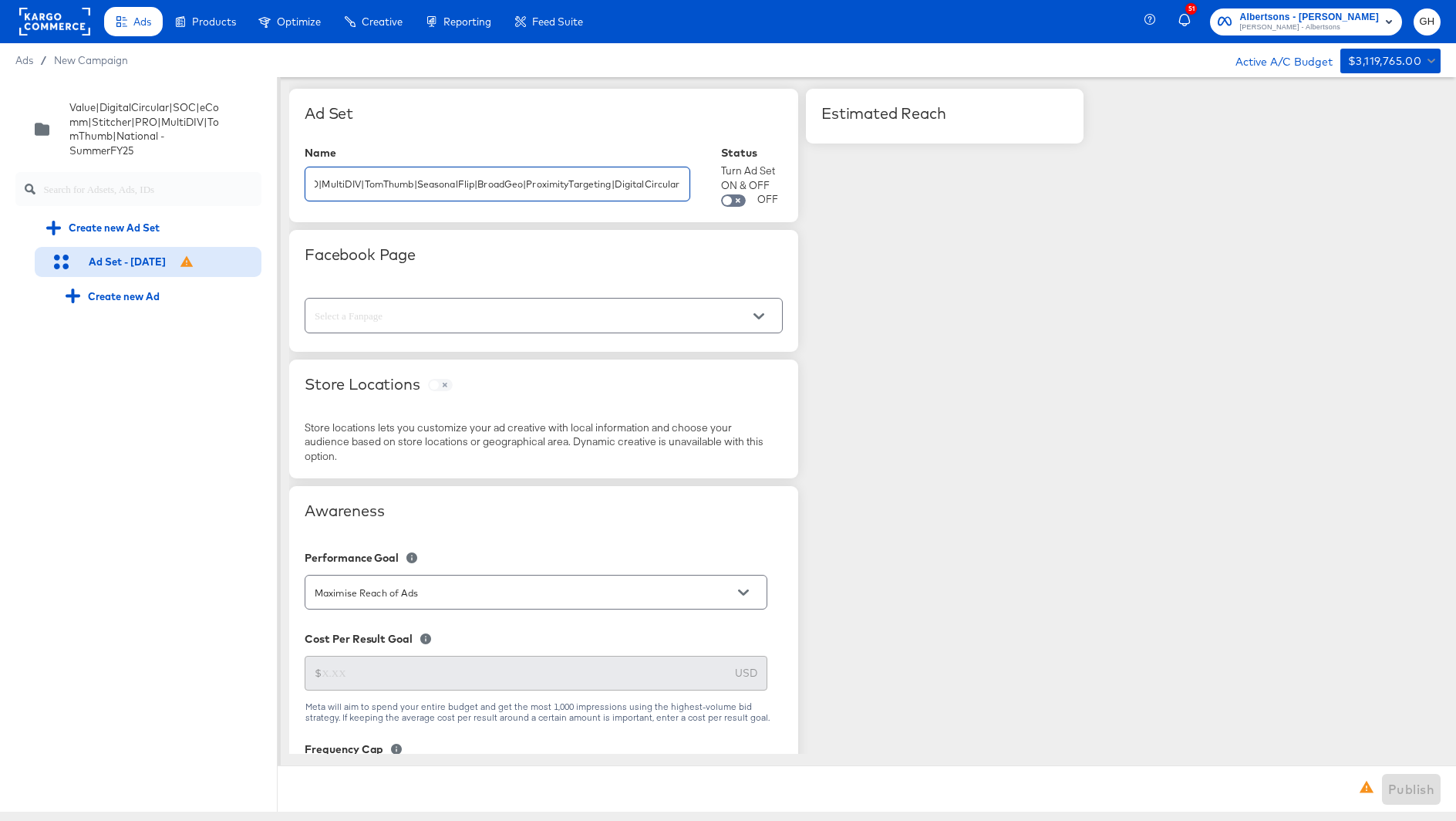 type on "Value|DigitalCircular|SOC|eComm|Stitcher|PRO|MultiDIV|TomThumb|SeasonalFlip|BroadGeo|ProximityTargeting|DigitalCircular" 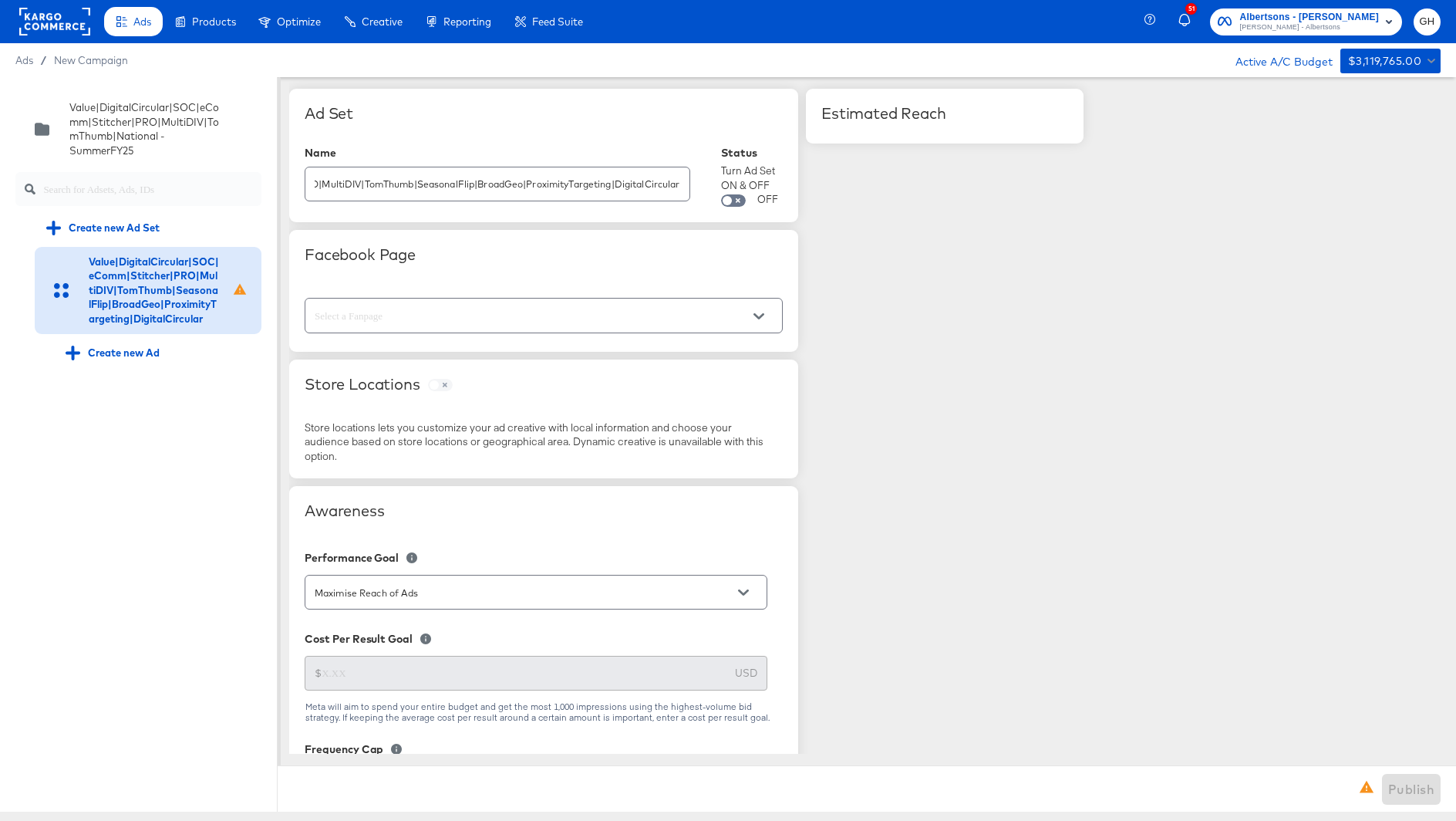 scroll, scrollTop: 0, scrollLeft: 0, axis: both 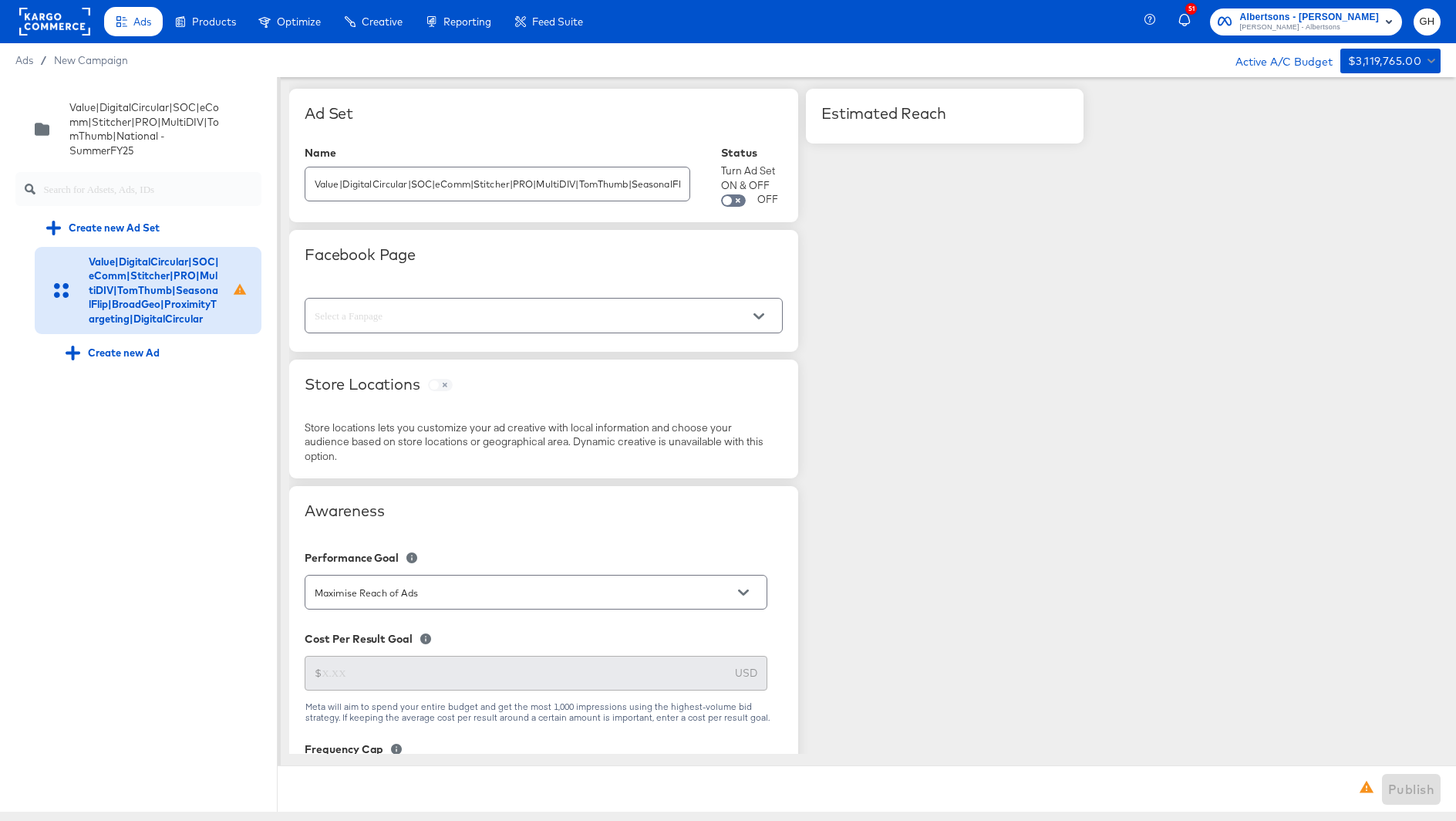 click at bounding box center (531, 316) 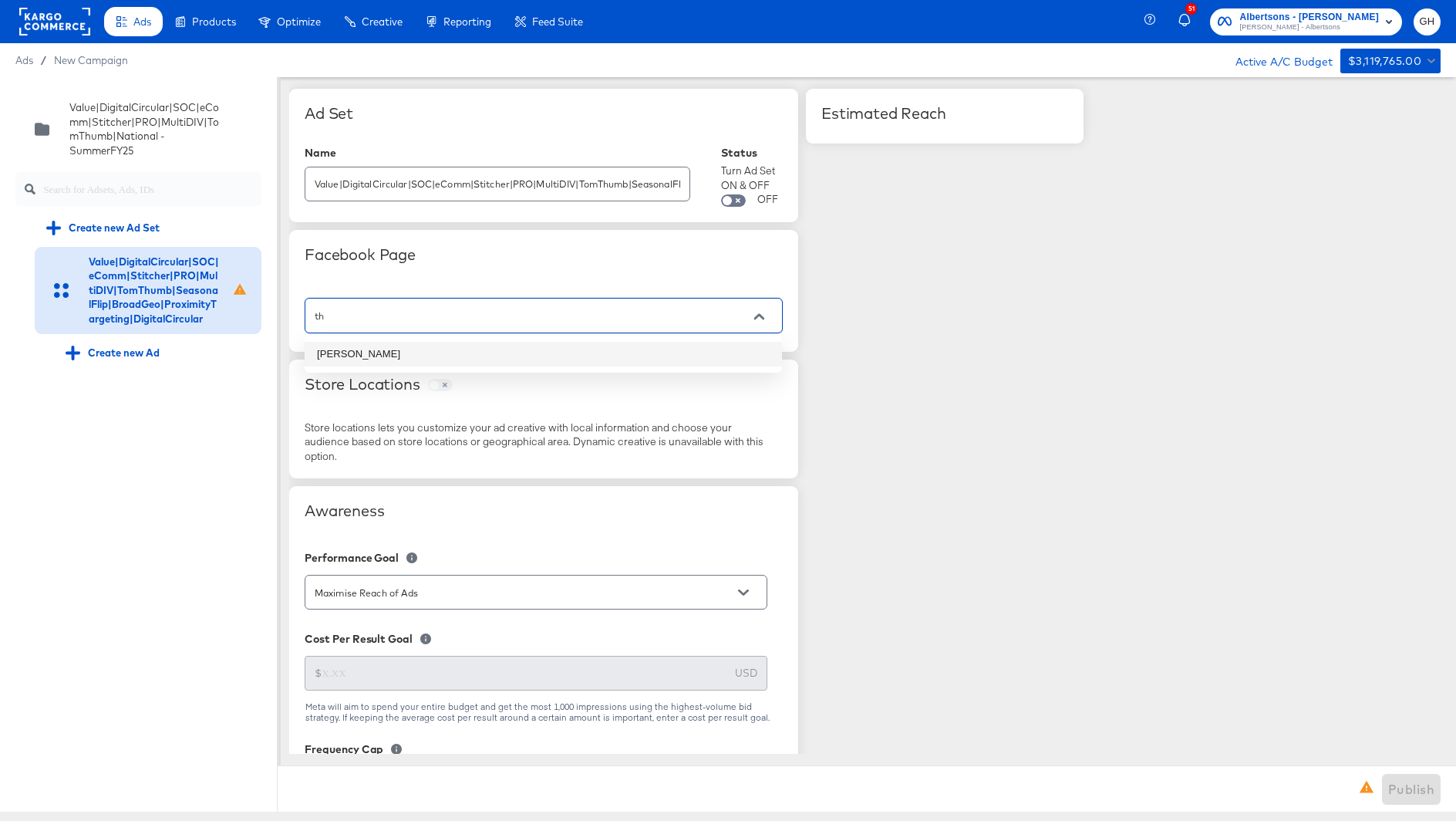 click on "[PERSON_NAME]" at bounding box center (543, 354) 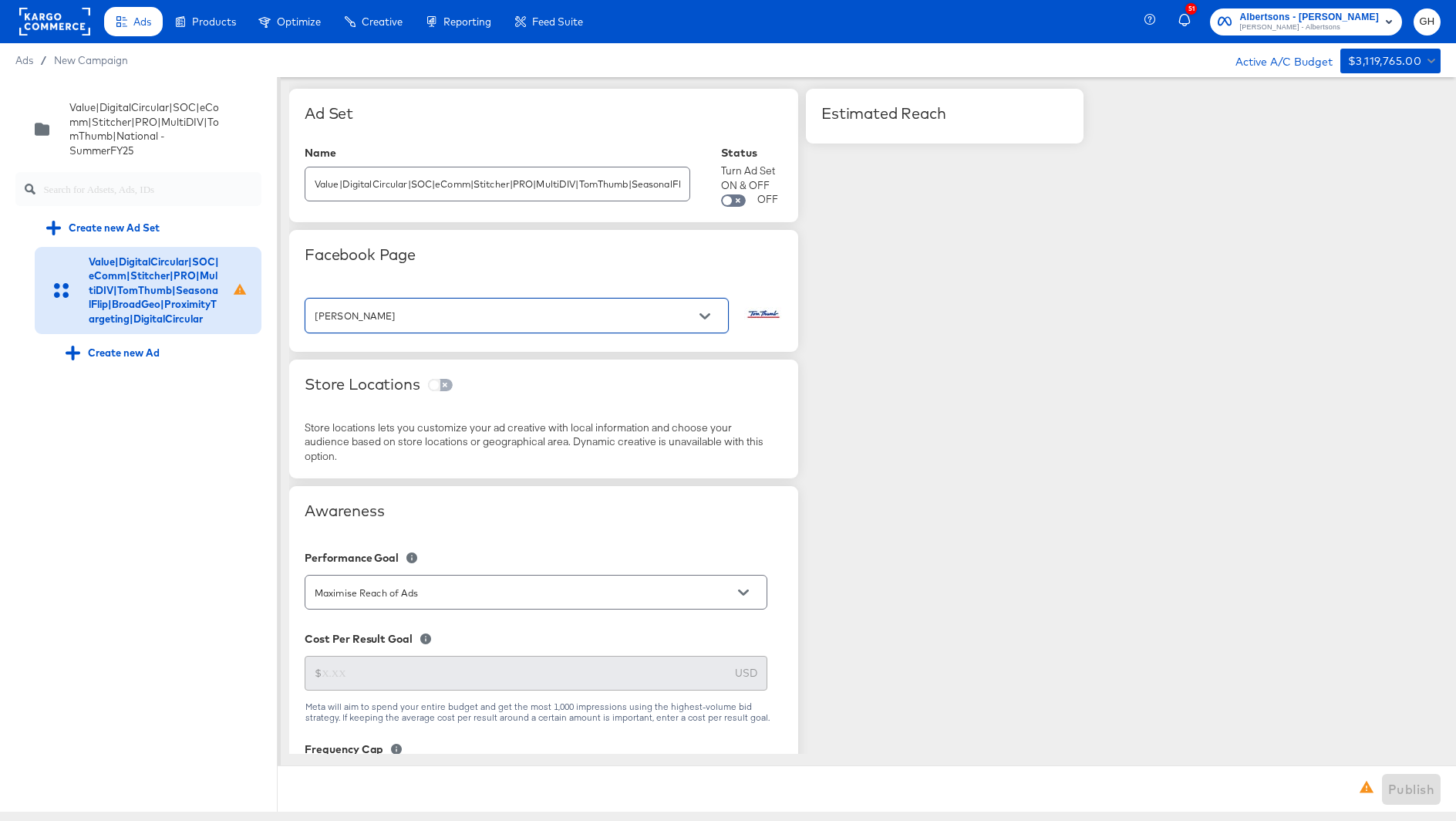 type on "[PERSON_NAME]" 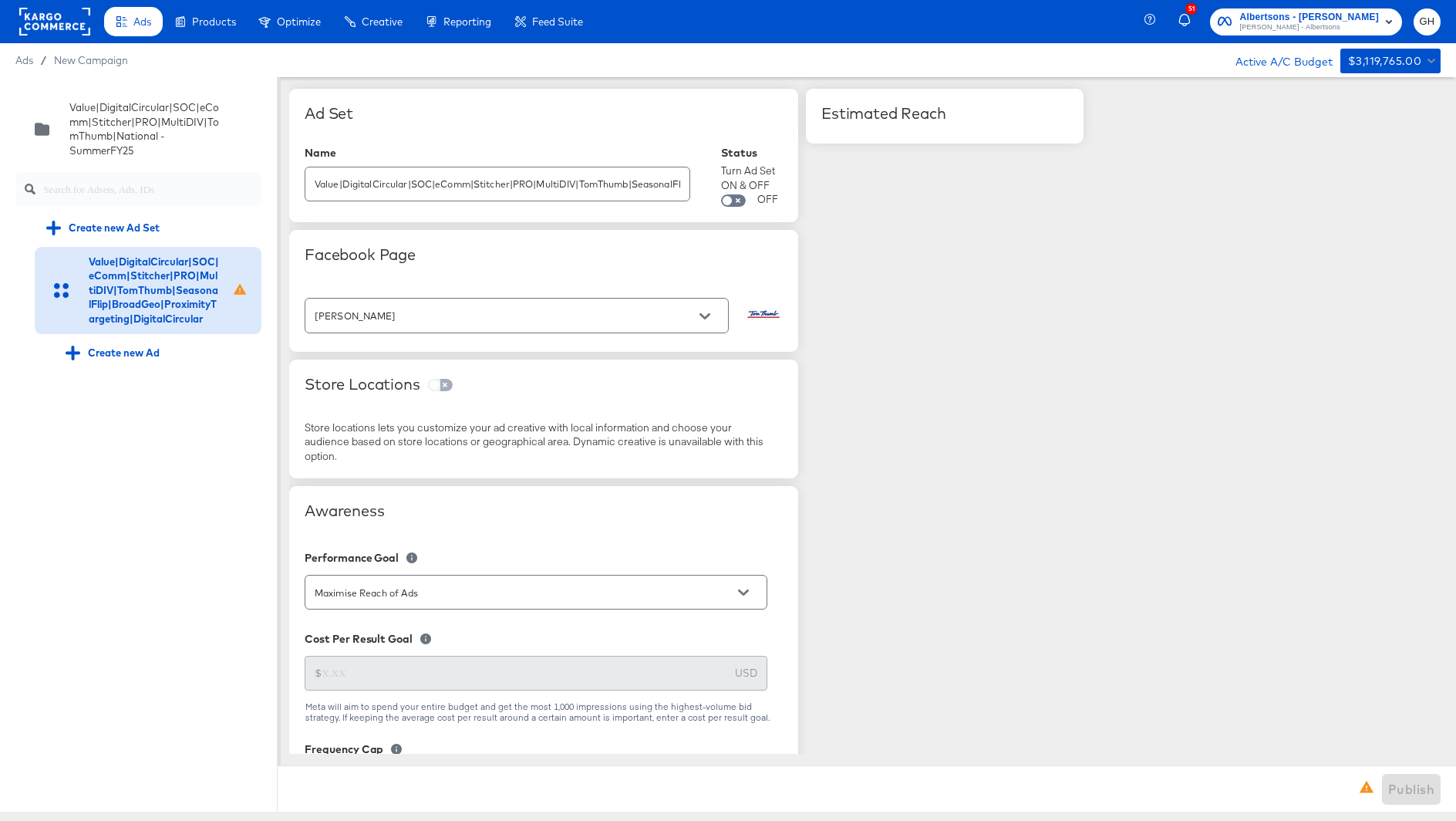 click at bounding box center (434, 388) 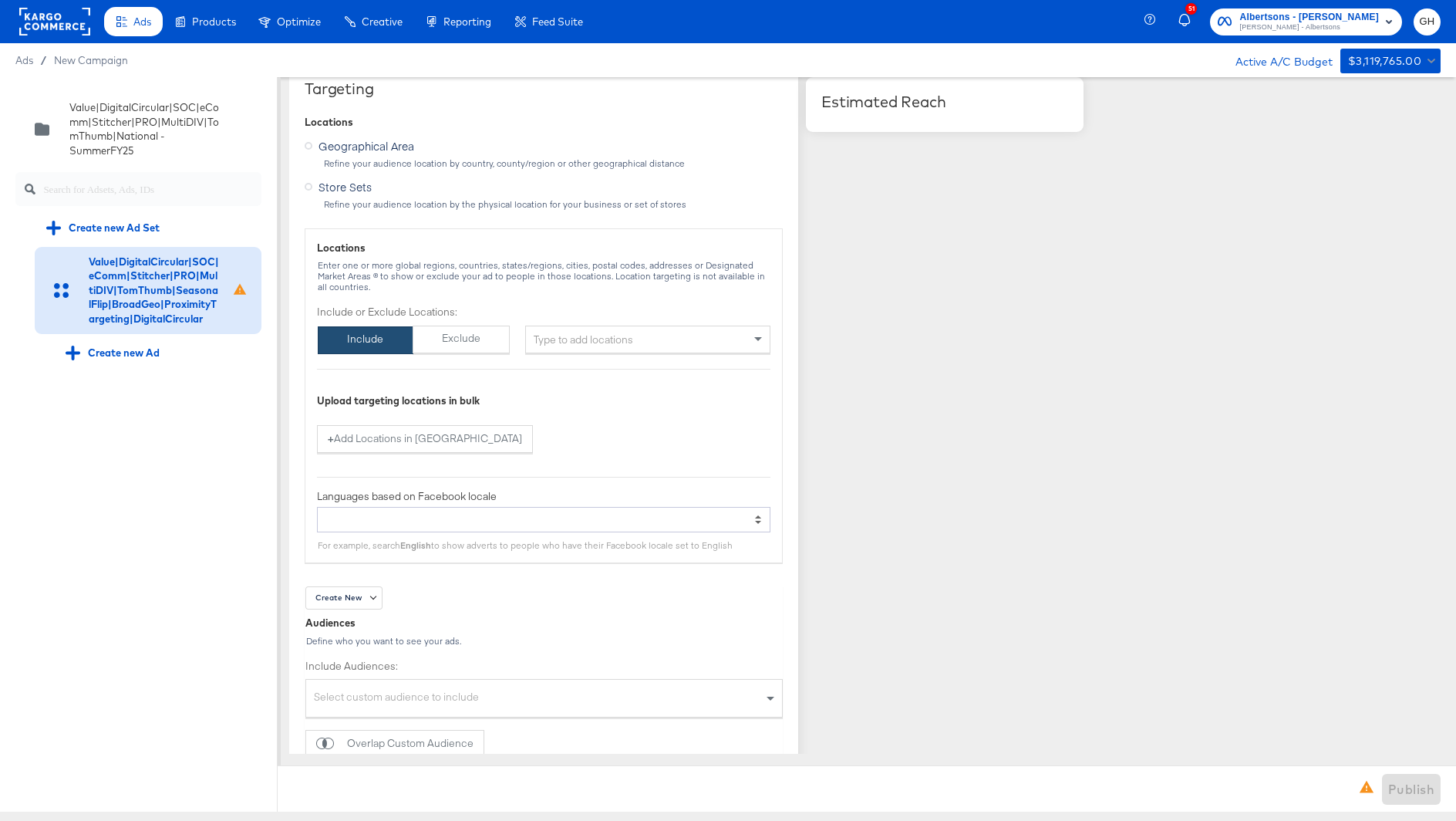 scroll, scrollTop: 1153, scrollLeft: 0, axis: vertical 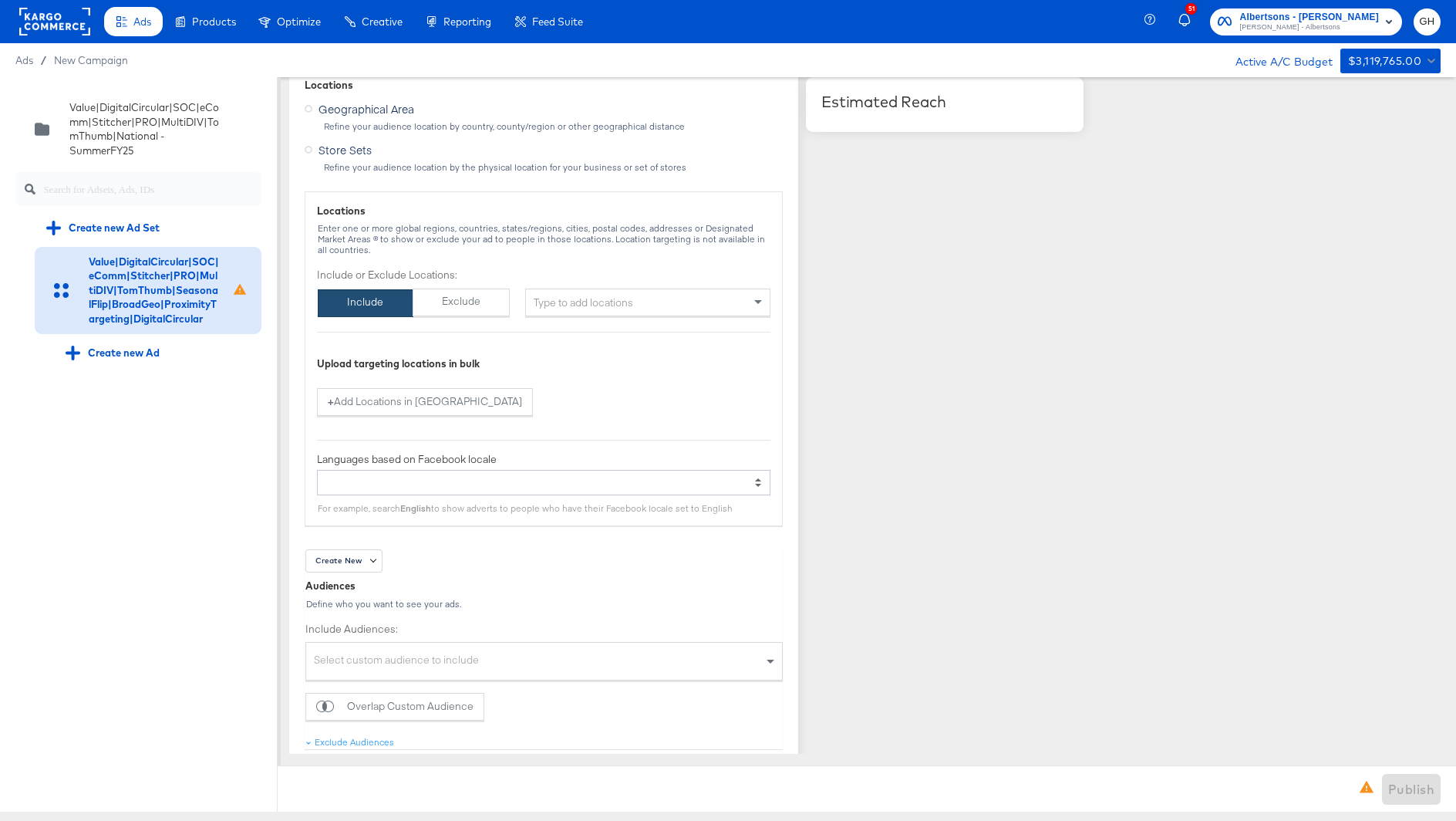 click on "Store Sets" at bounding box center (345, 150) 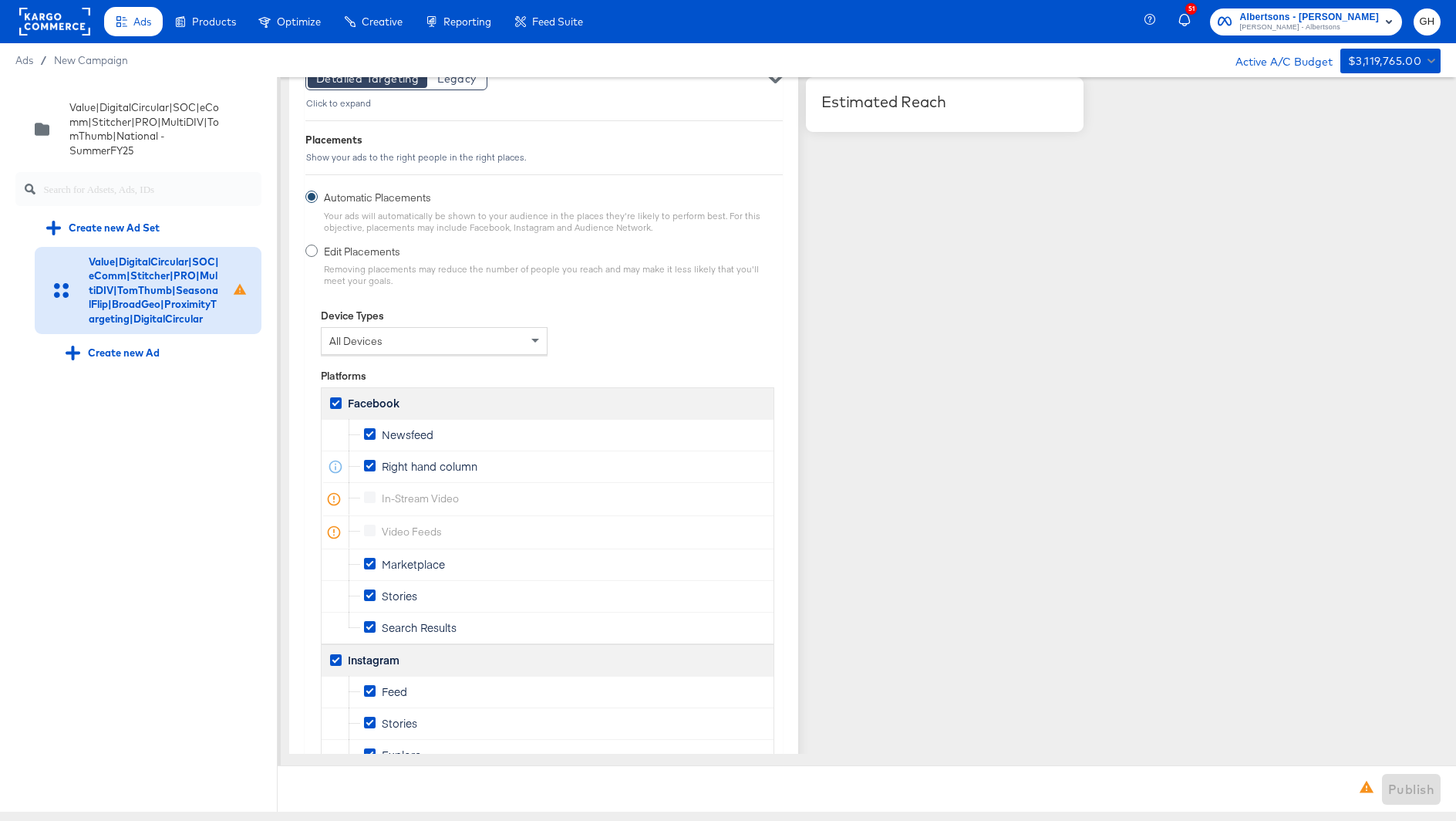 scroll, scrollTop: 1866, scrollLeft: 0, axis: vertical 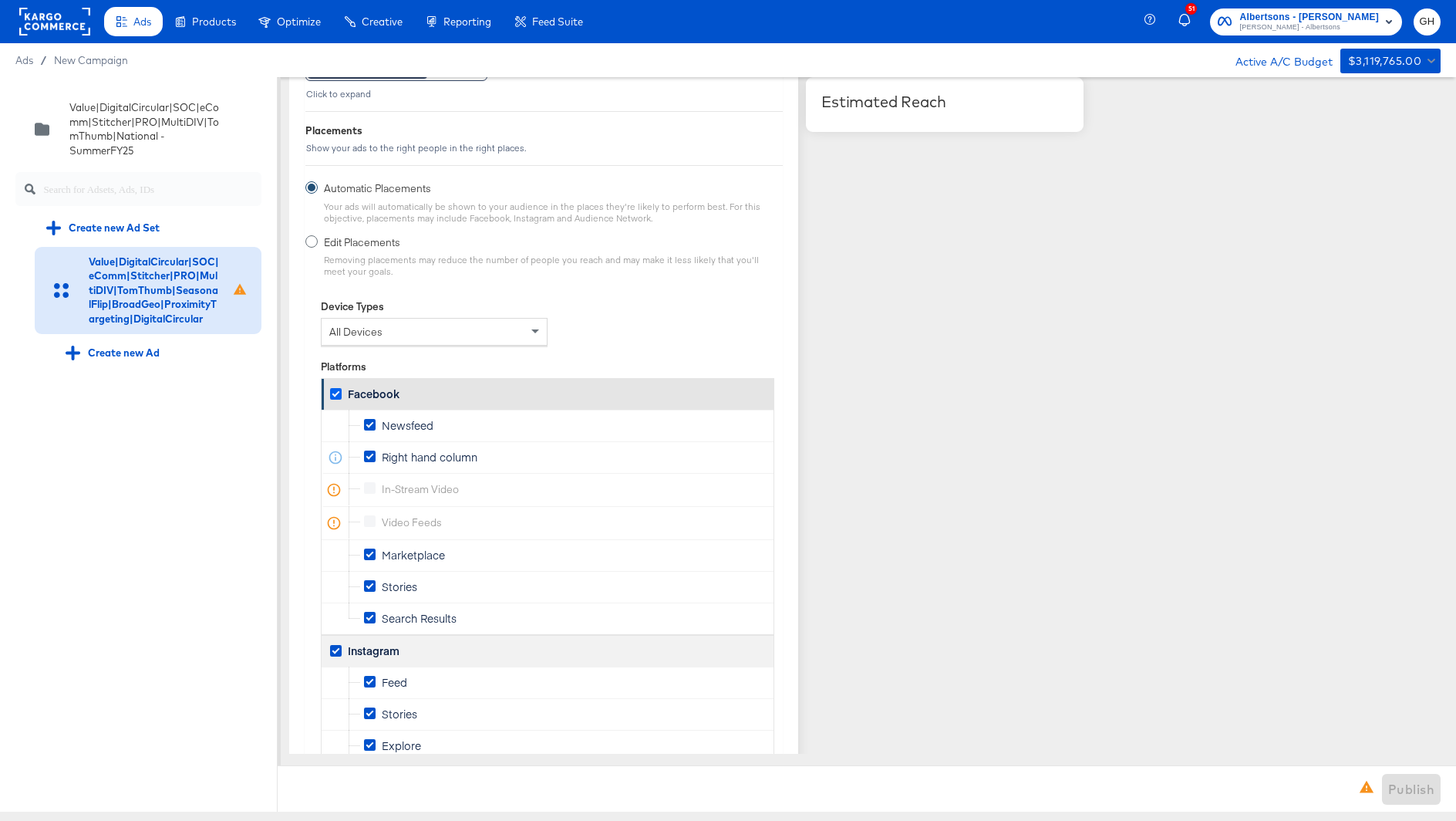 click at bounding box center [335, 394] 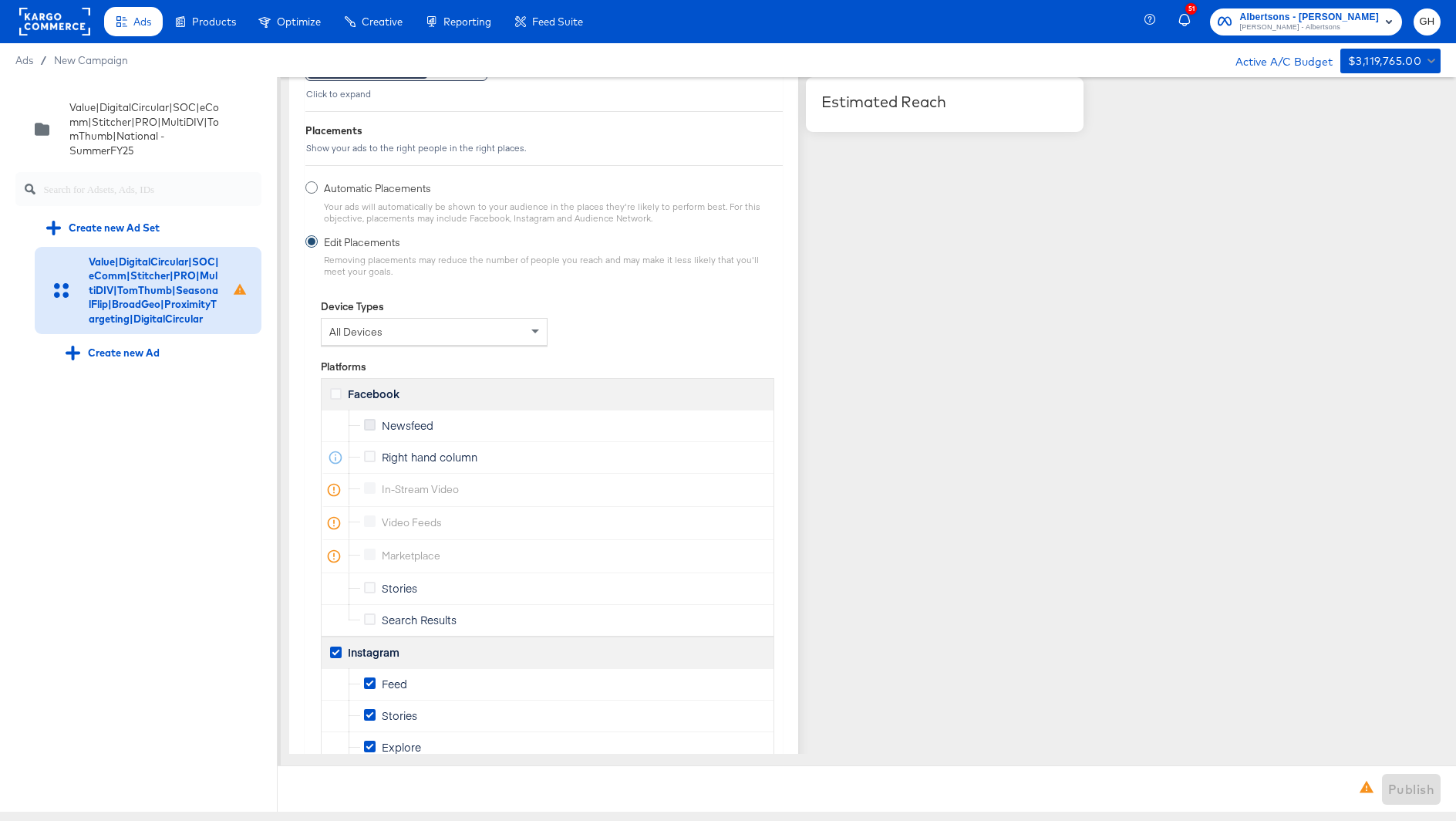 click at bounding box center (369, 424) 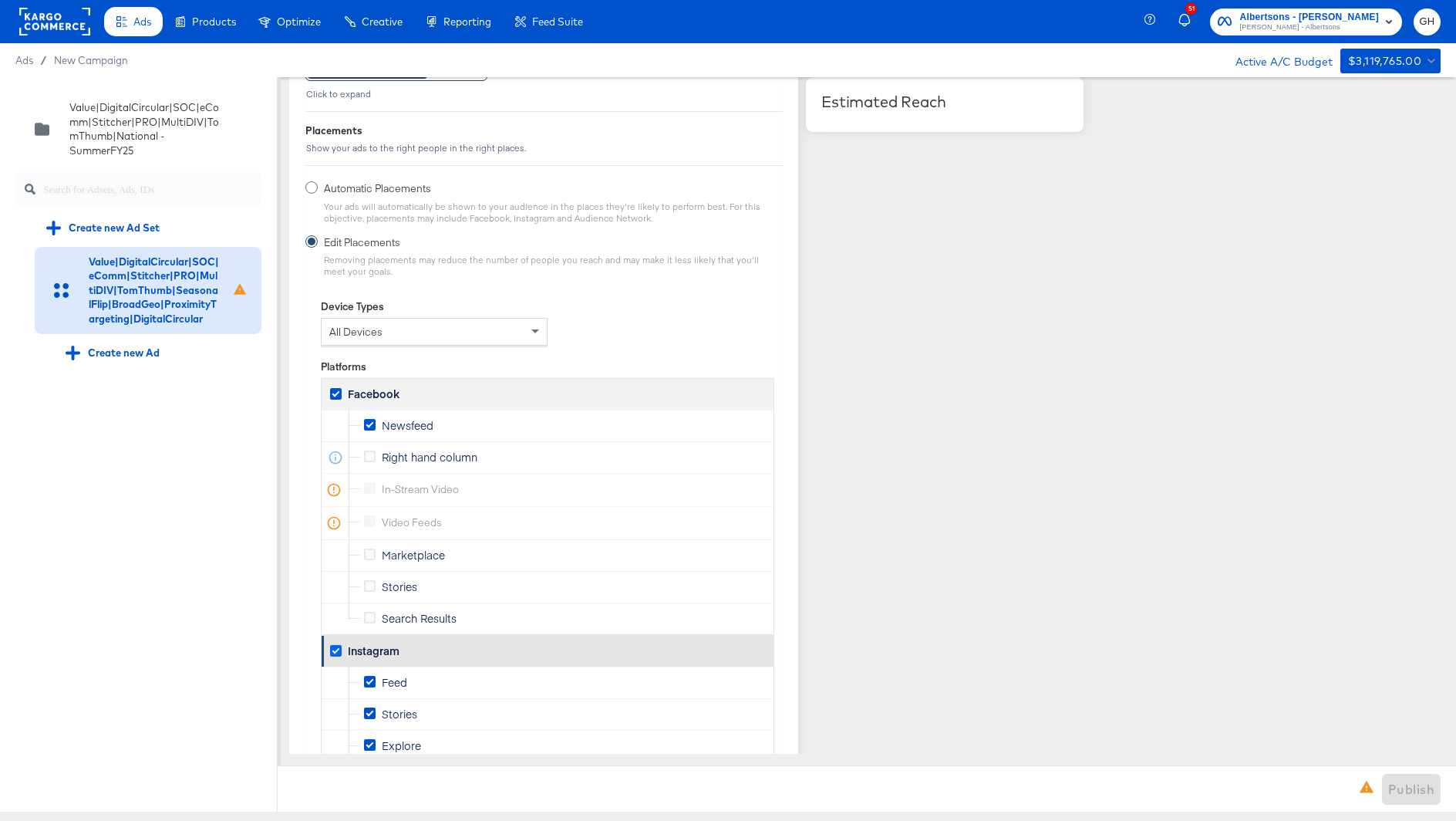 scroll, scrollTop: 1950, scrollLeft: 0, axis: vertical 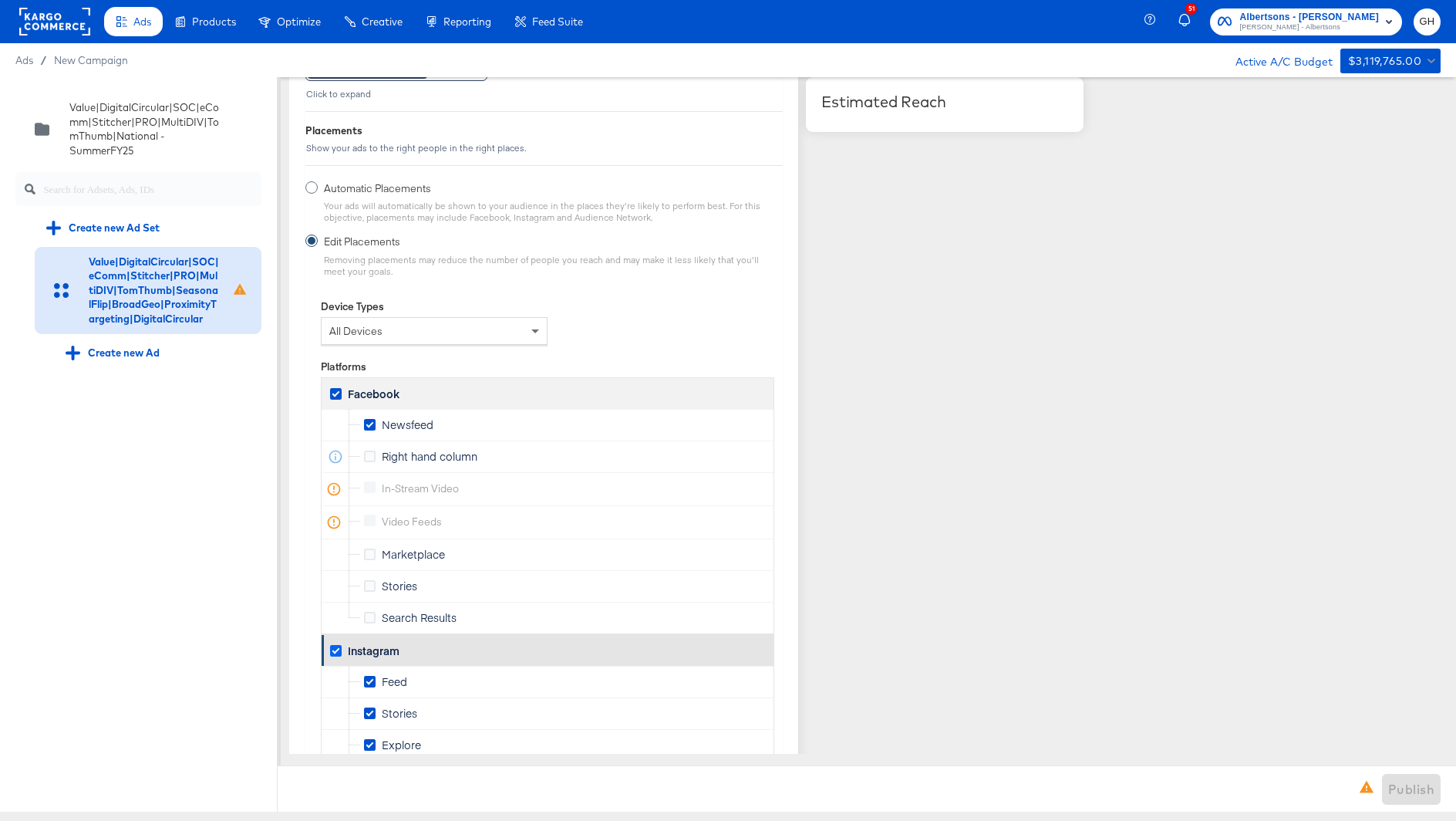 click at bounding box center [335, 650] 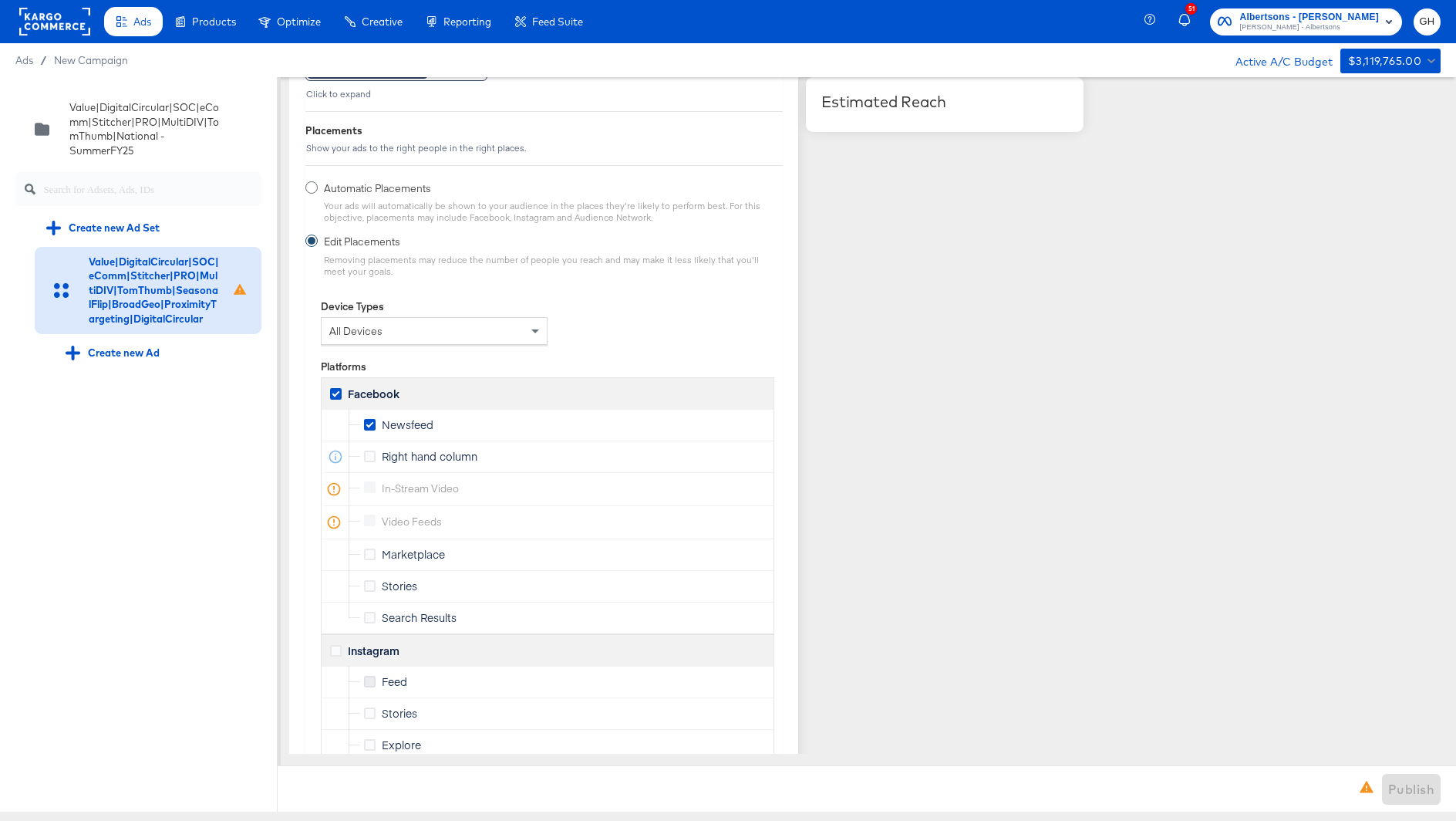 click at bounding box center [369, 681] 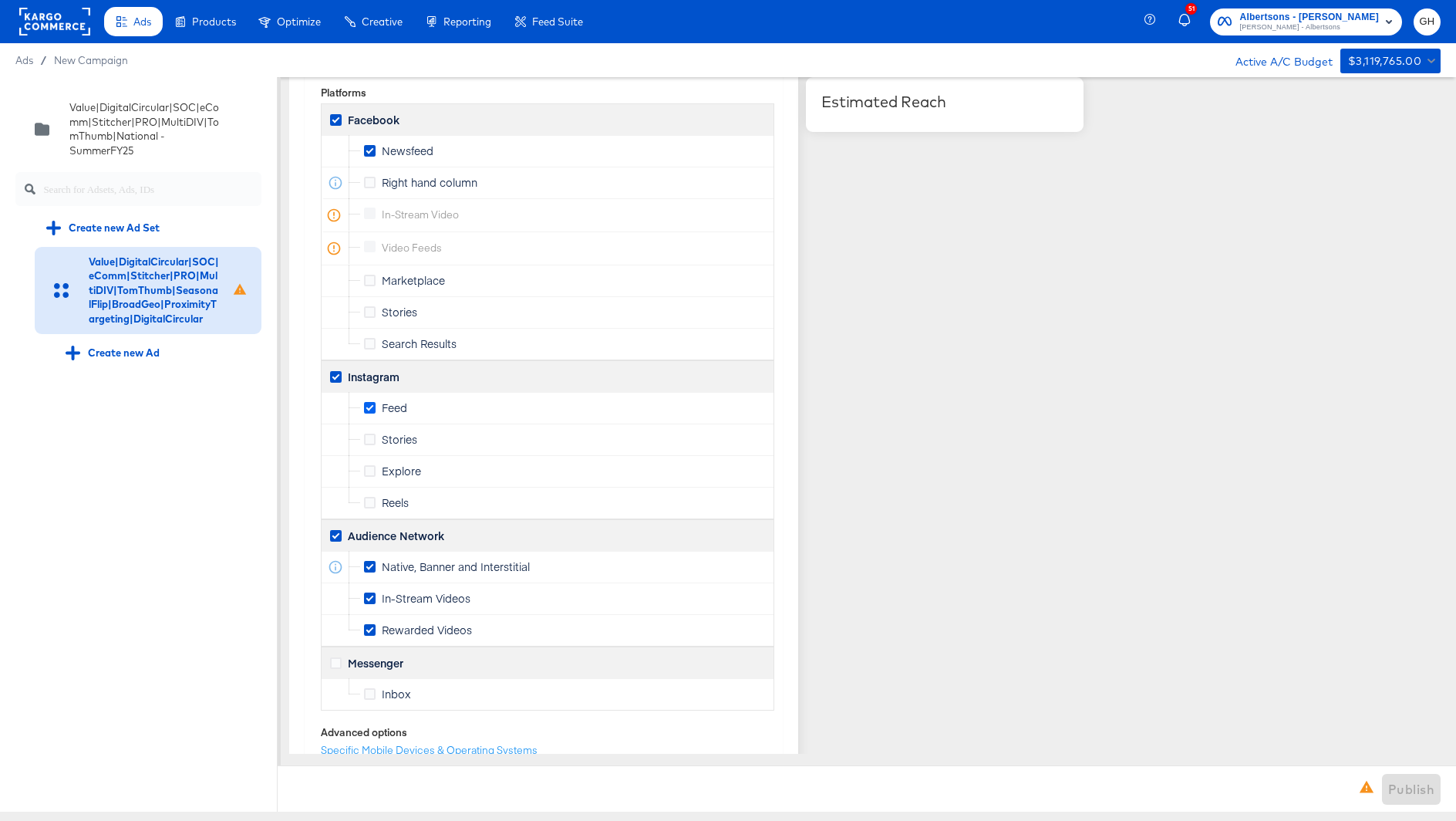 scroll, scrollTop: 2238, scrollLeft: 0, axis: vertical 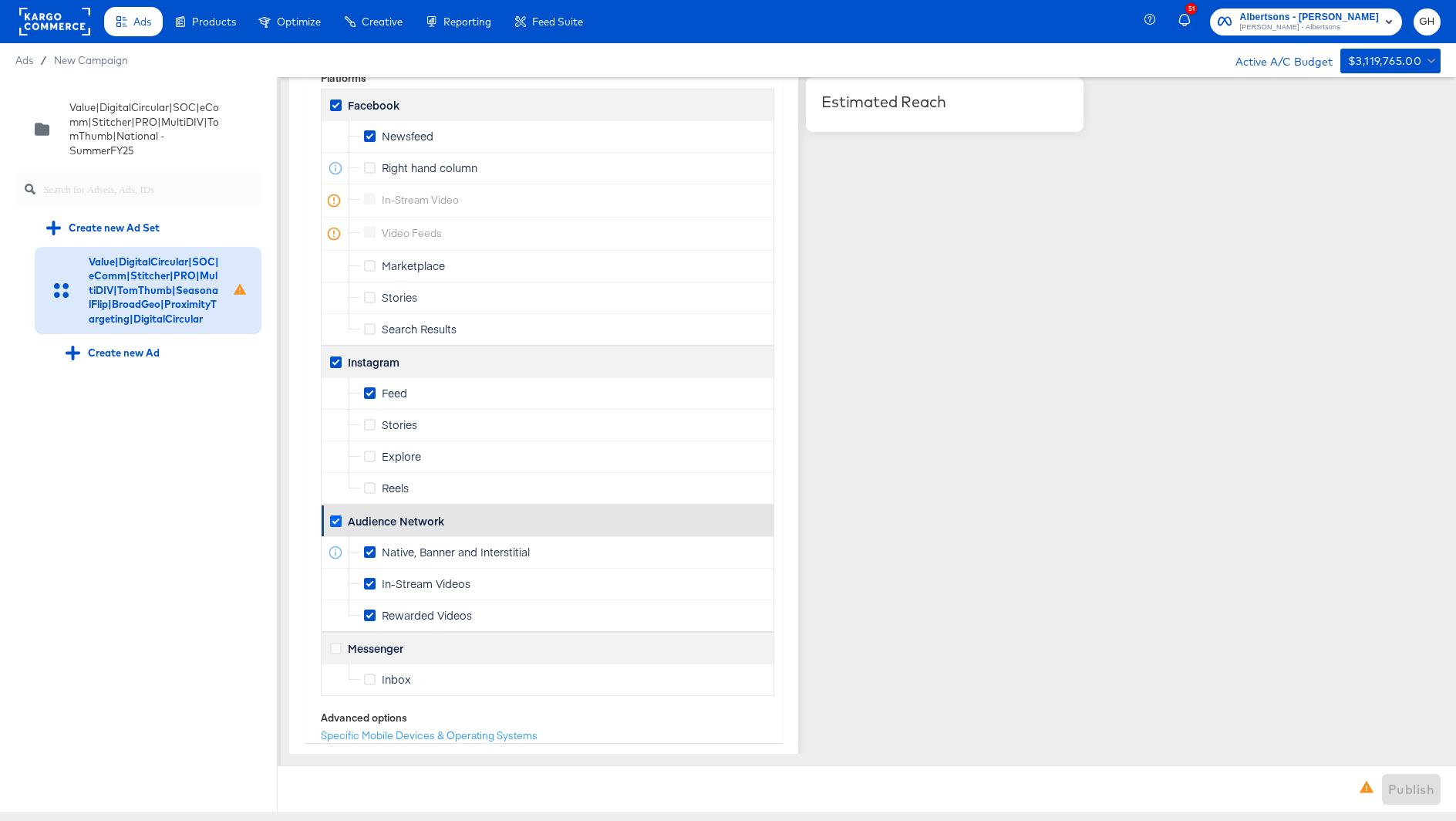 click at bounding box center (335, 521) 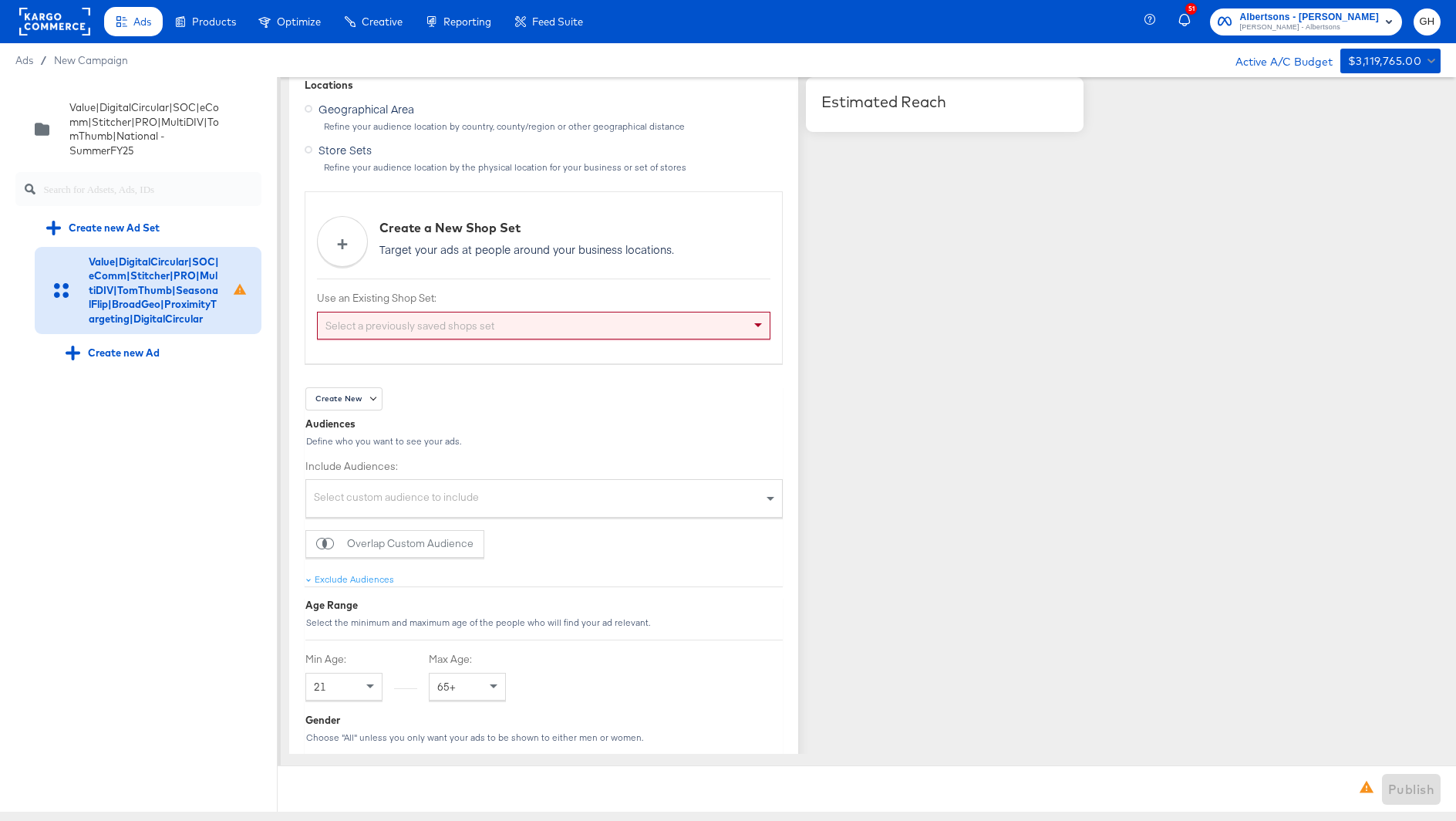 scroll, scrollTop: 1065, scrollLeft: 0, axis: vertical 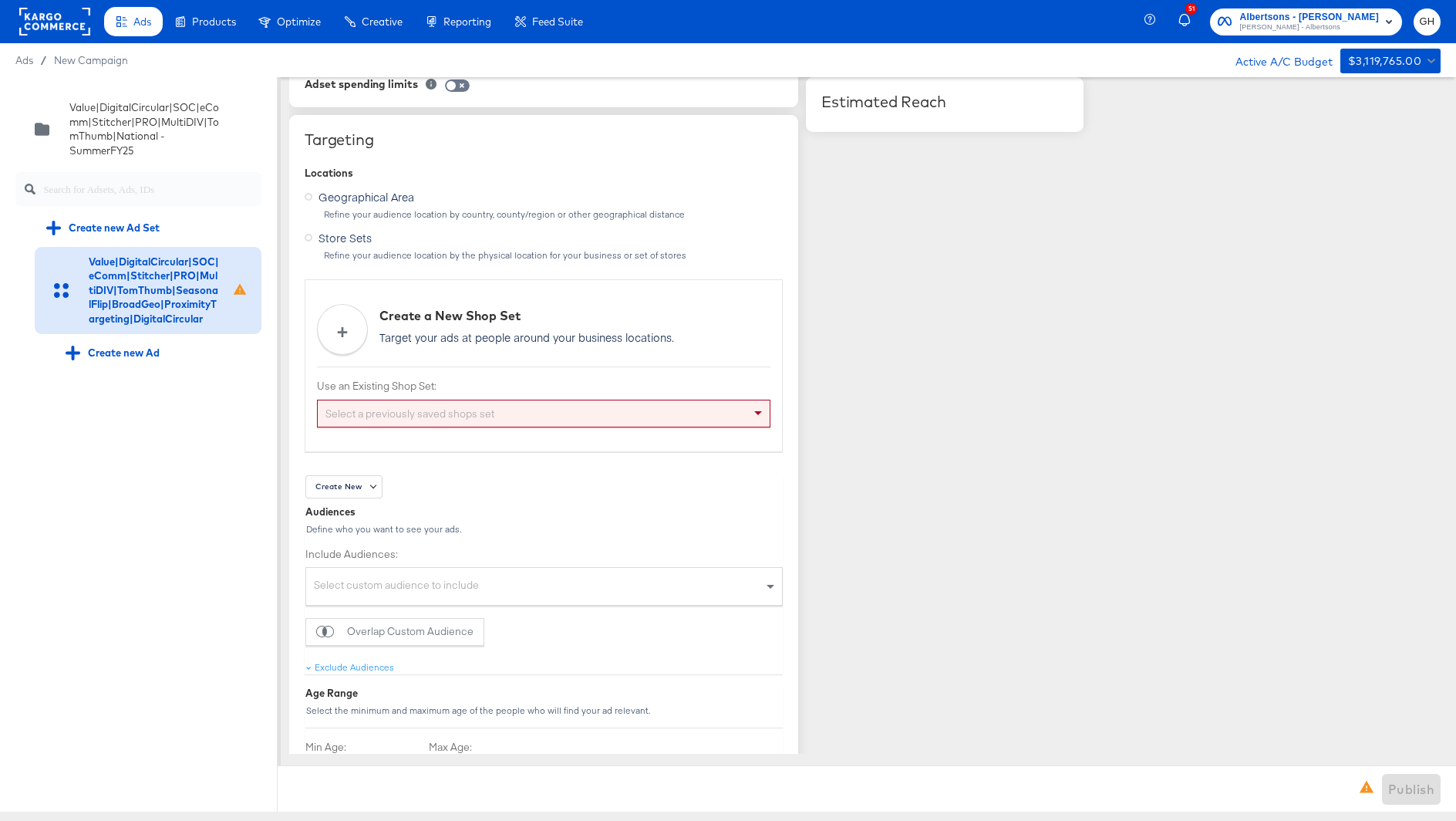 click on "Select a previously saved shops set" at bounding box center (544, 414) 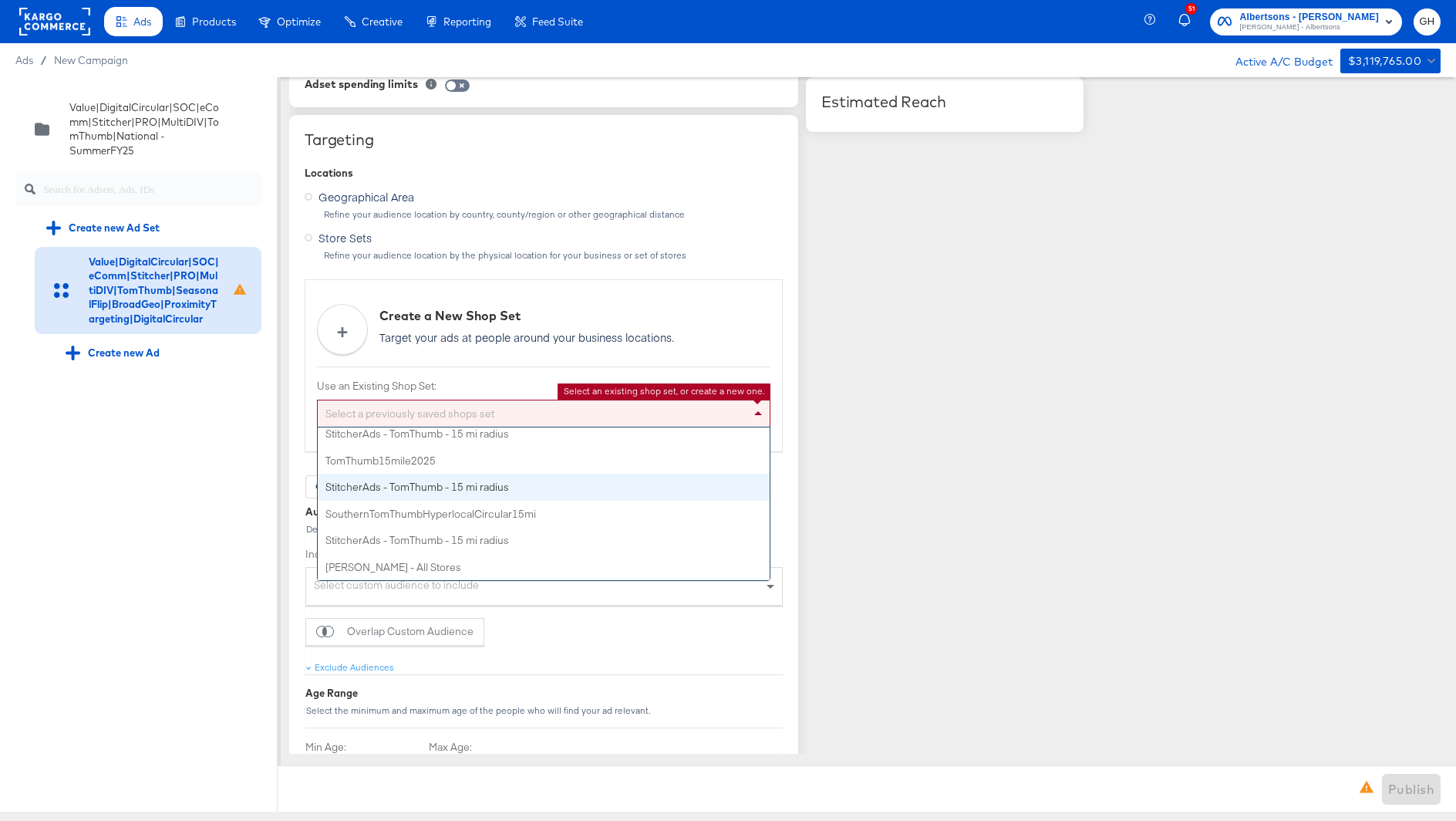 scroll, scrollTop: 0, scrollLeft: 0, axis: both 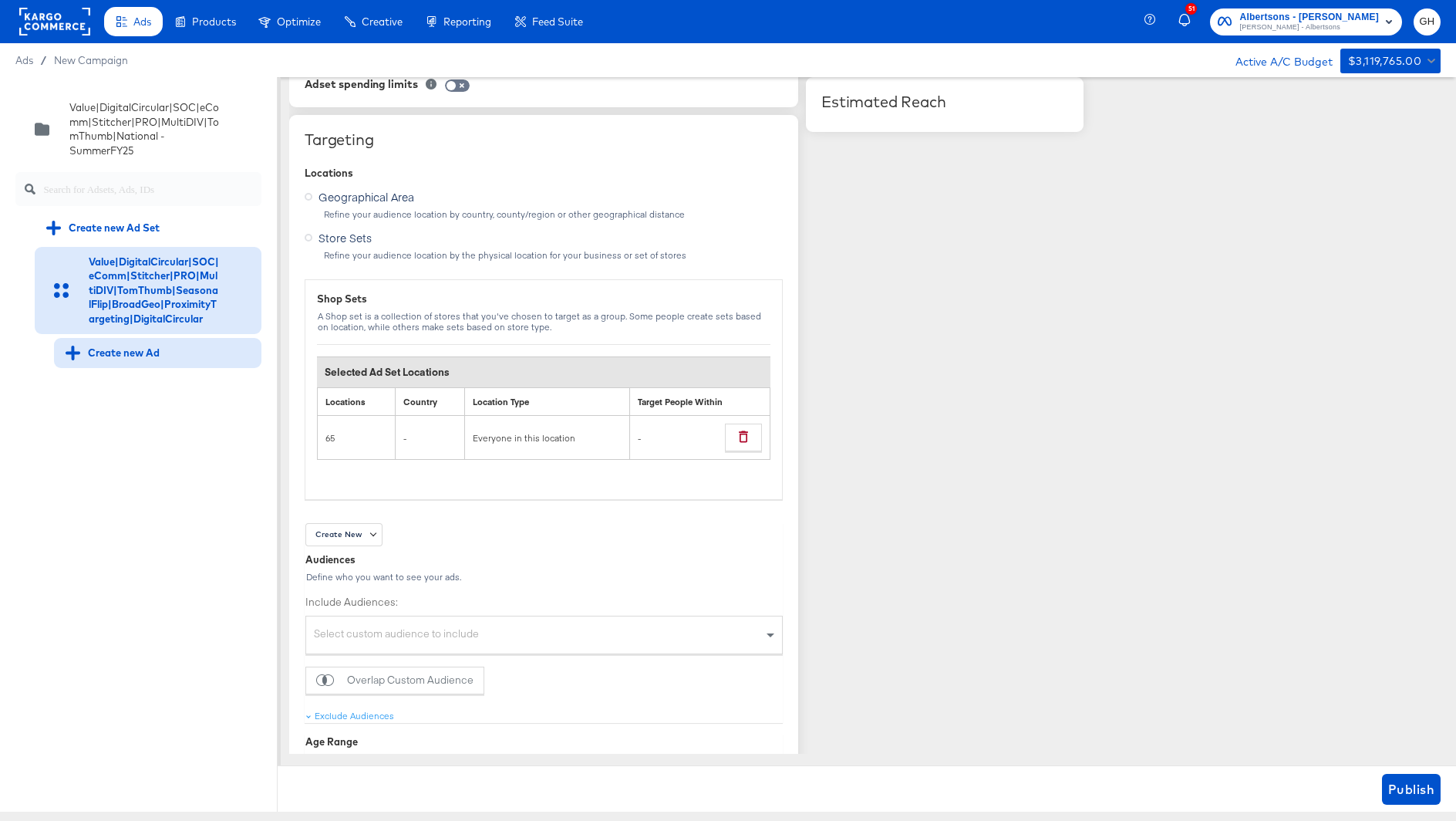 click on "Create new Ad" at bounding box center [113, 353] 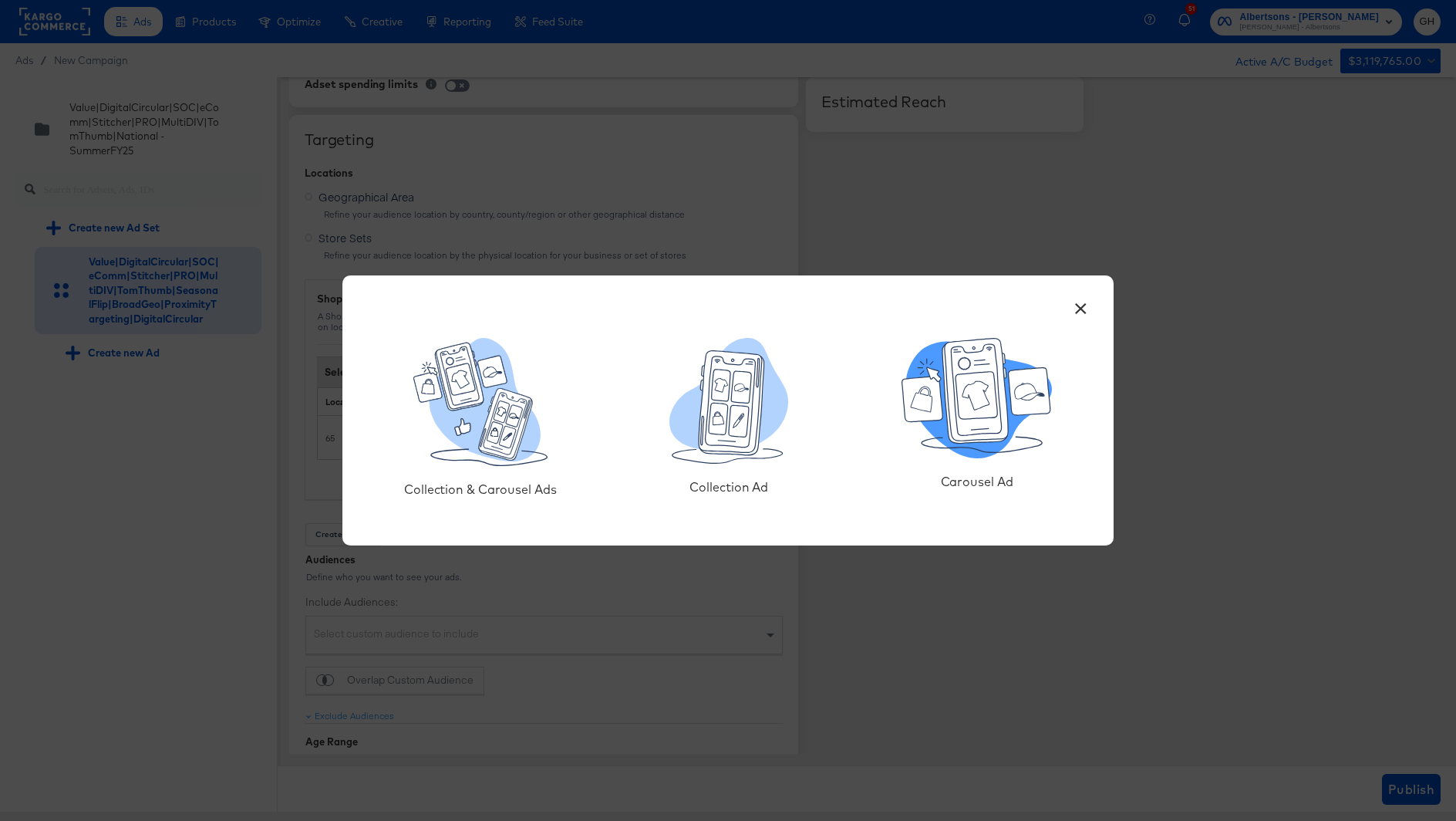 click 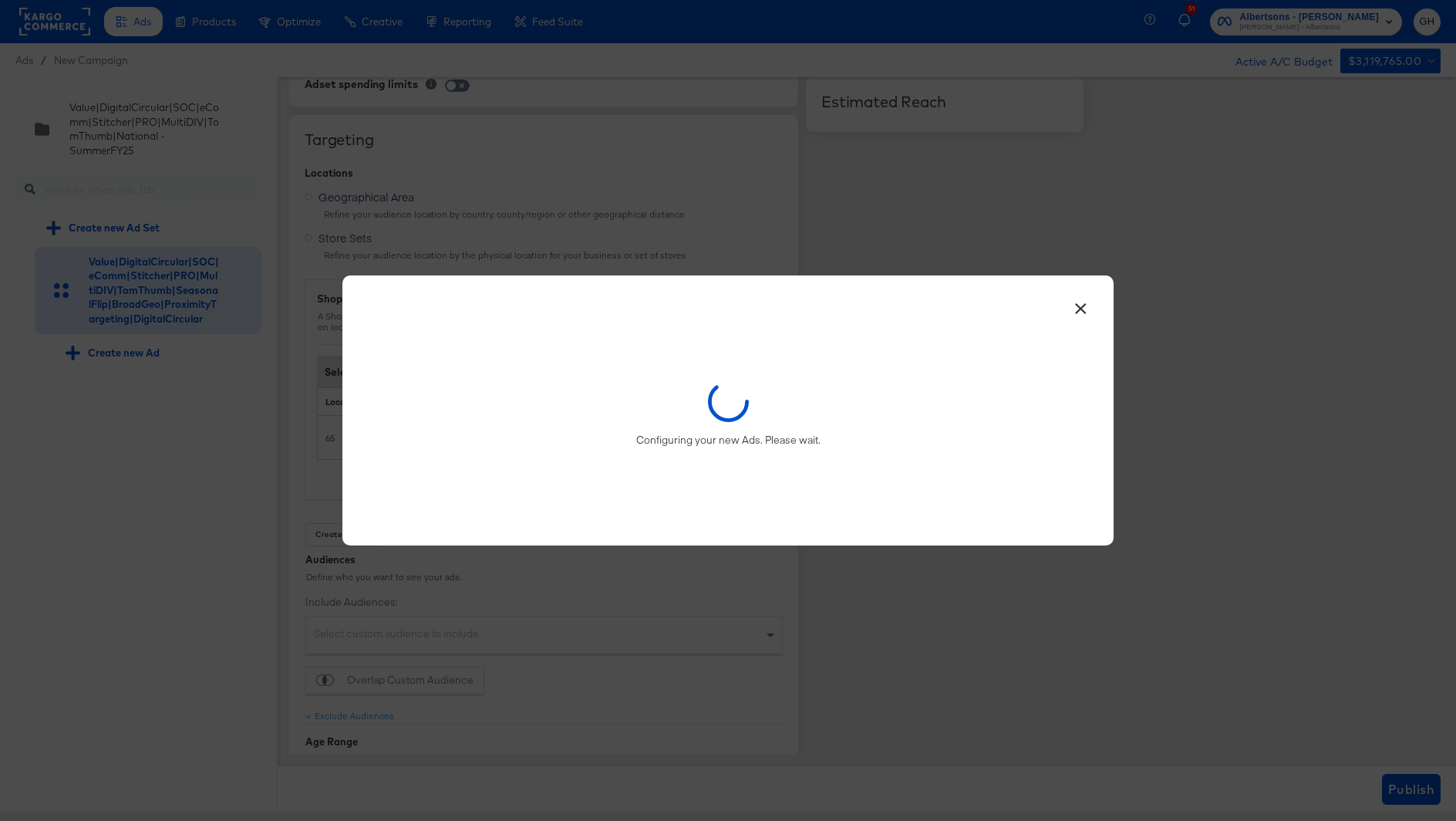 type 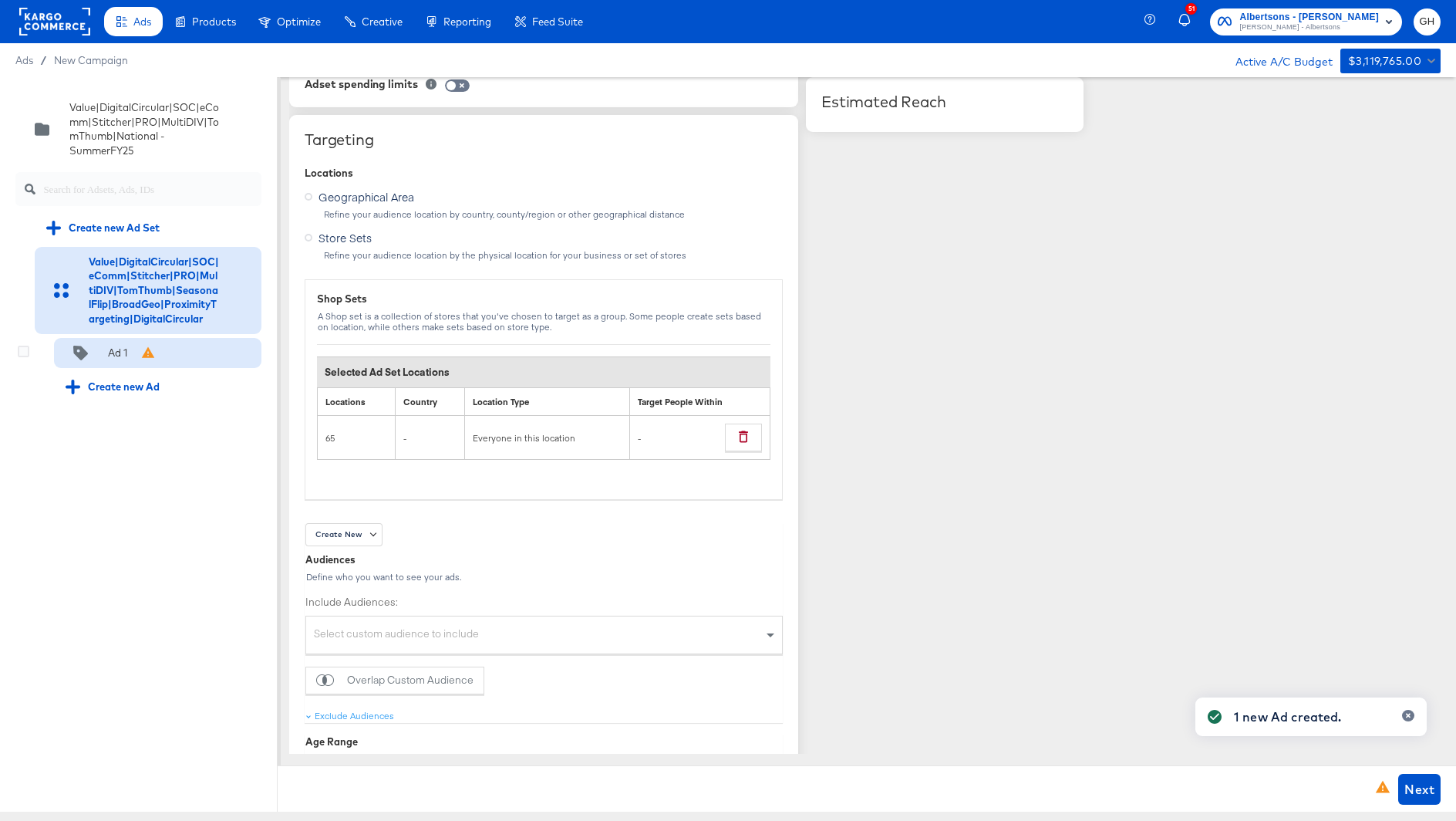 click on "Ad 1" at bounding box center (157, 353) 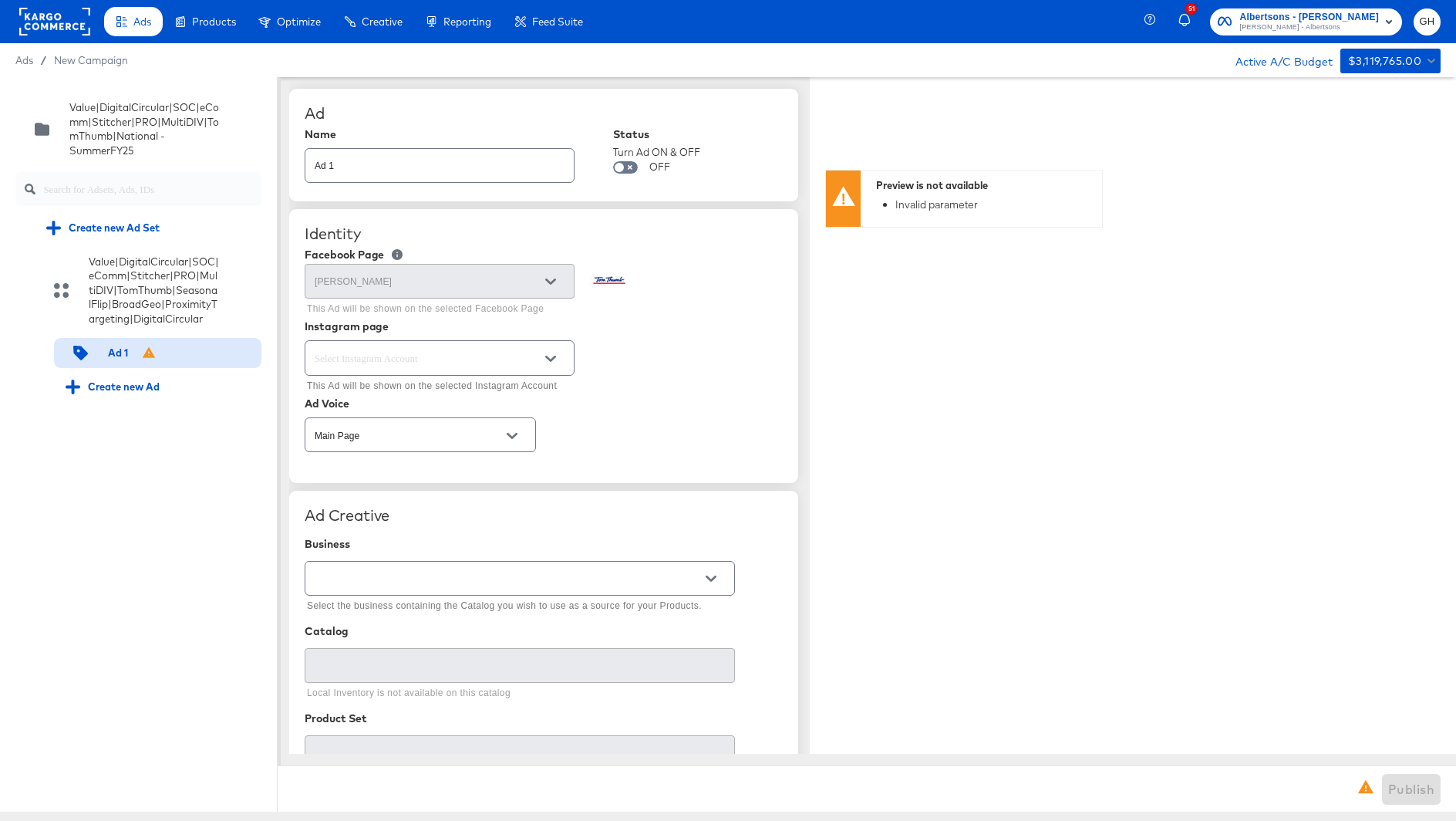 click on "Ad 1" at bounding box center [440, 159] 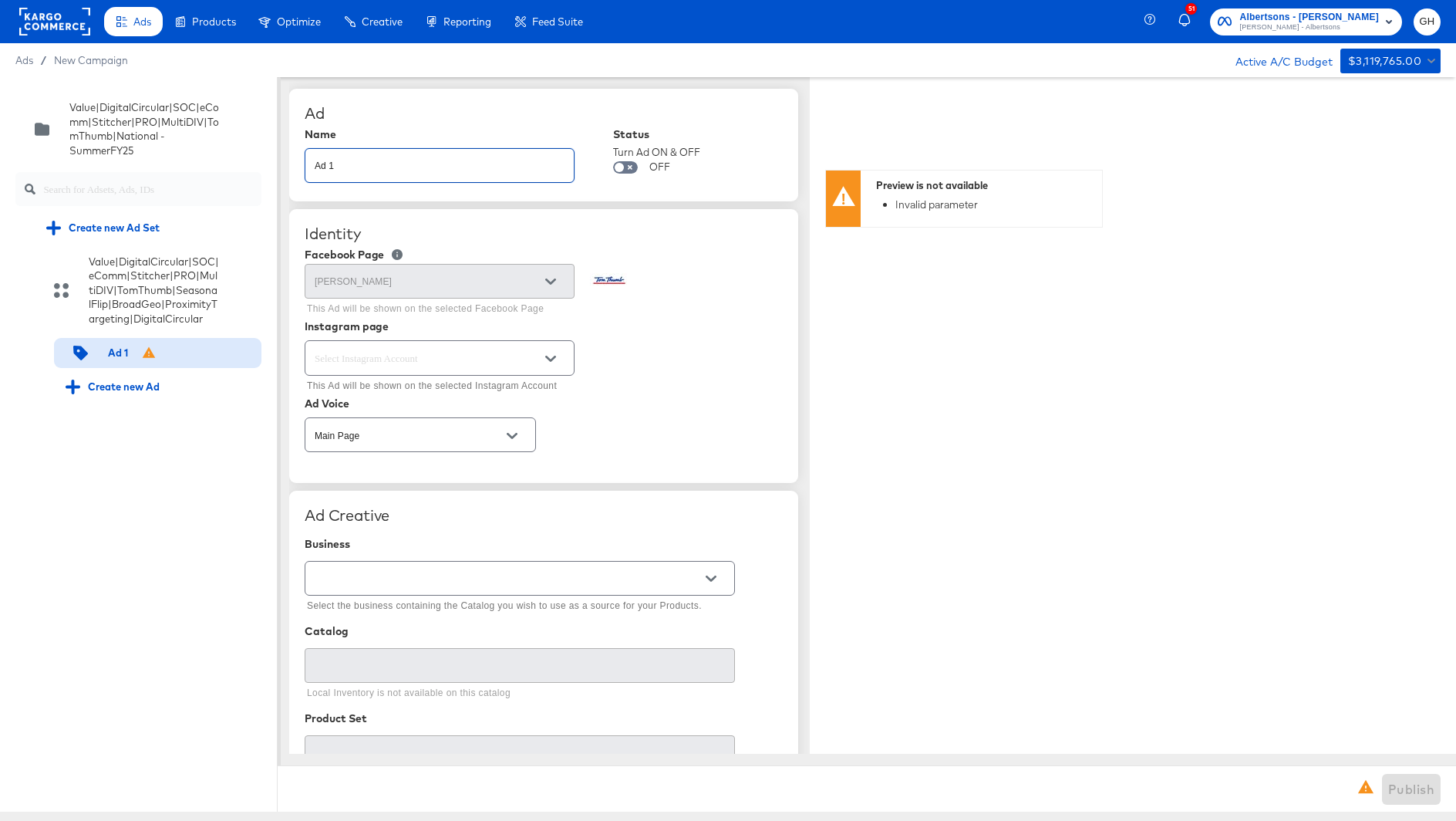 click on "Ad 1" at bounding box center [440, 159] 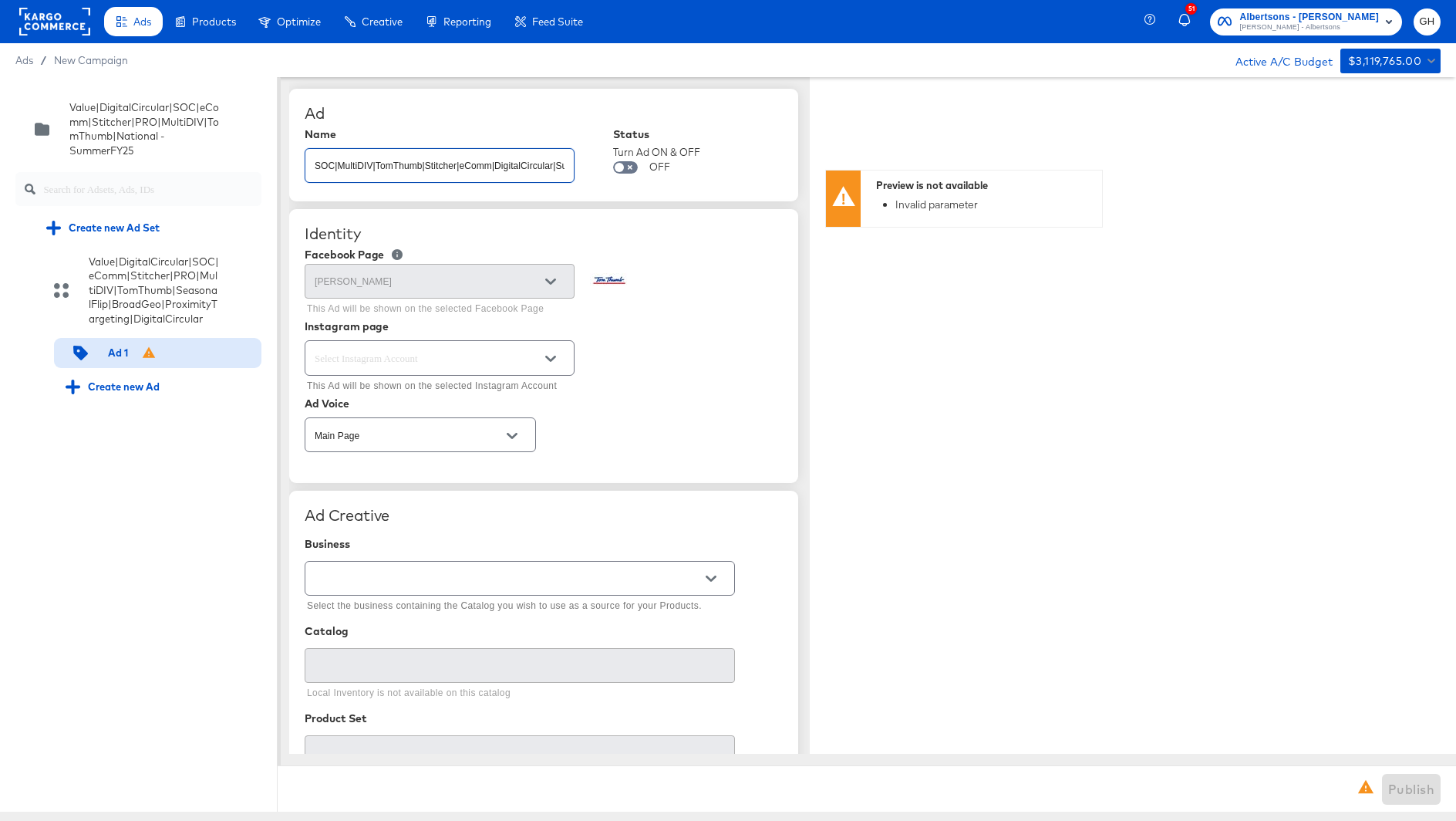 scroll, scrollTop: 0, scrollLeft: 427, axis: horizontal 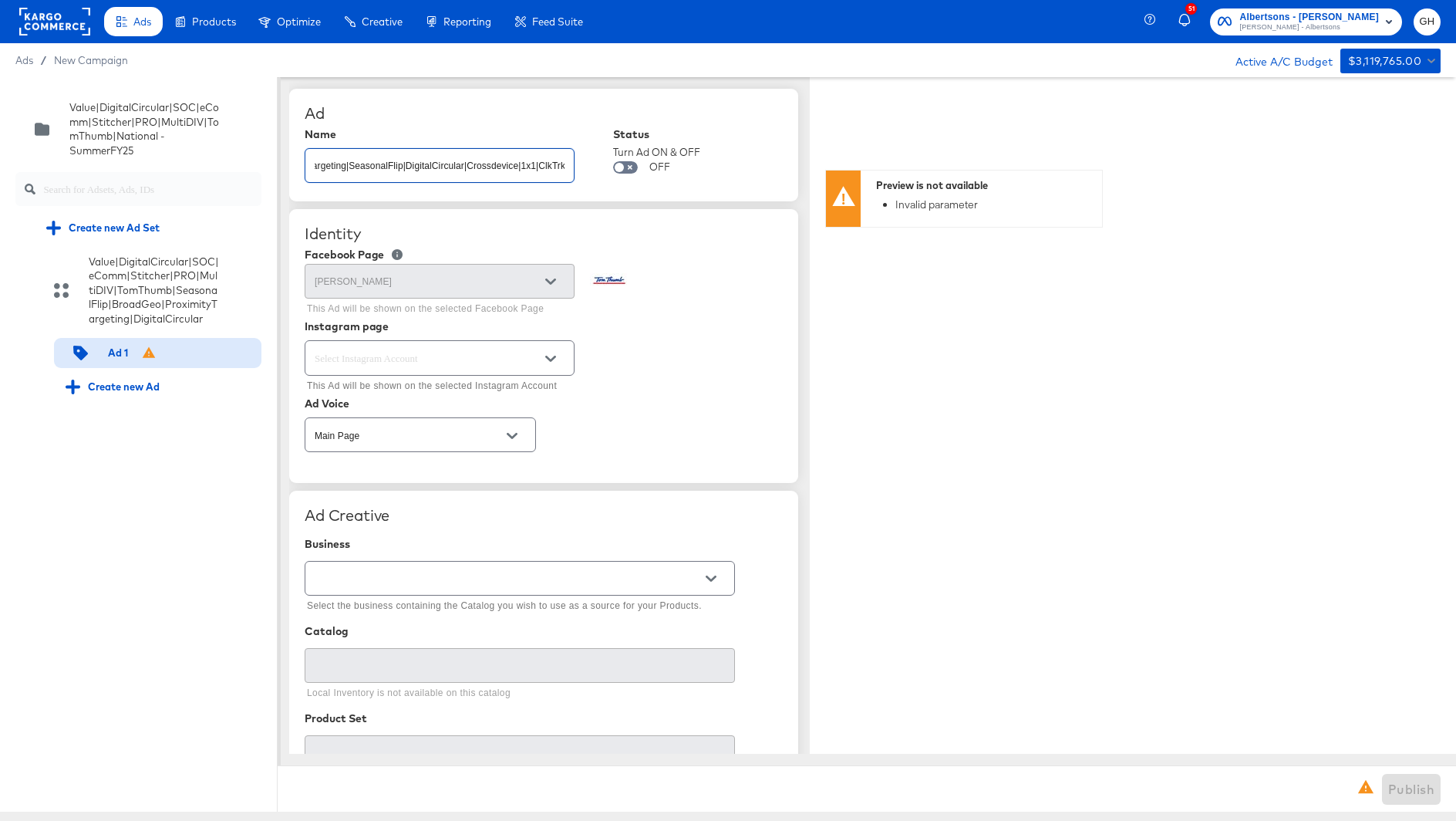 type on "SOC|MultiDIV|TomThumb|Stitcher|eComm|DigitalCircular|SummerLifestyle|PRO|BroadGeo|ProximityTargeting|SeasonalFlip|DigitalCircular|Crossdevice|1x1|ClkTrk" 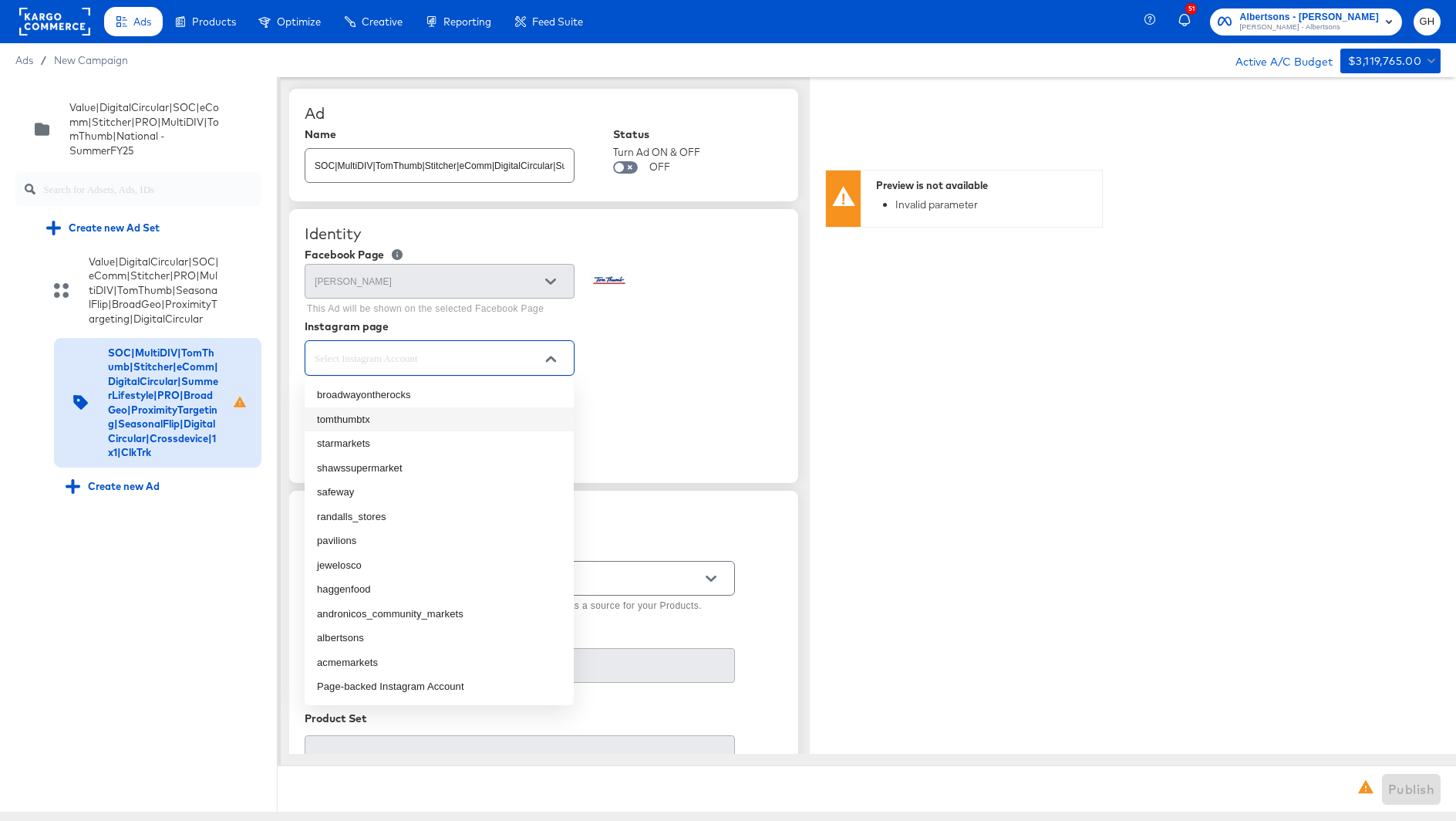 click on "tomthumbtx" at bounding box center (439, 420) 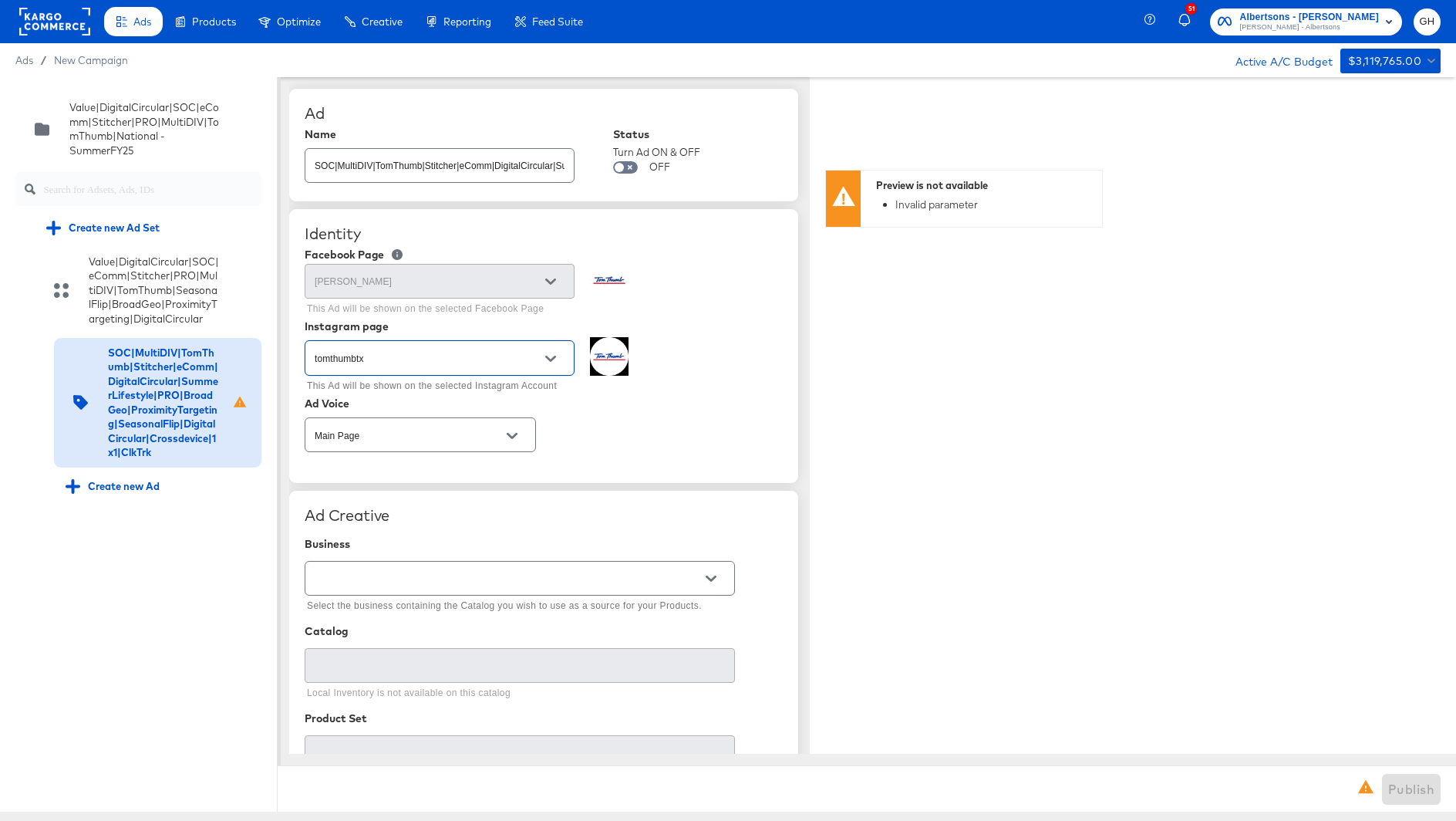 type on "x" 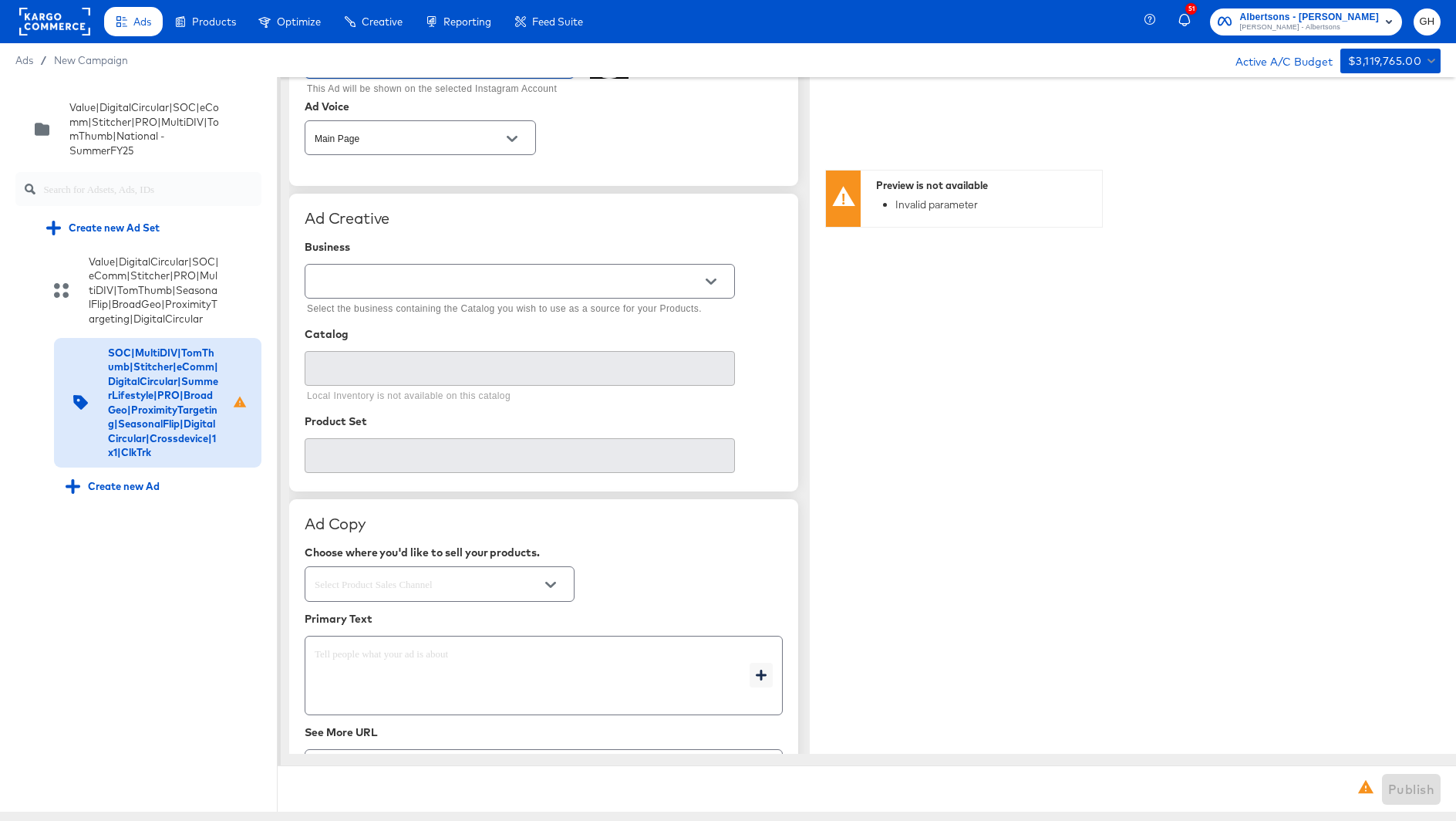 scroll, scrollTop: 297, scrollLeft: 0, axis: vertical 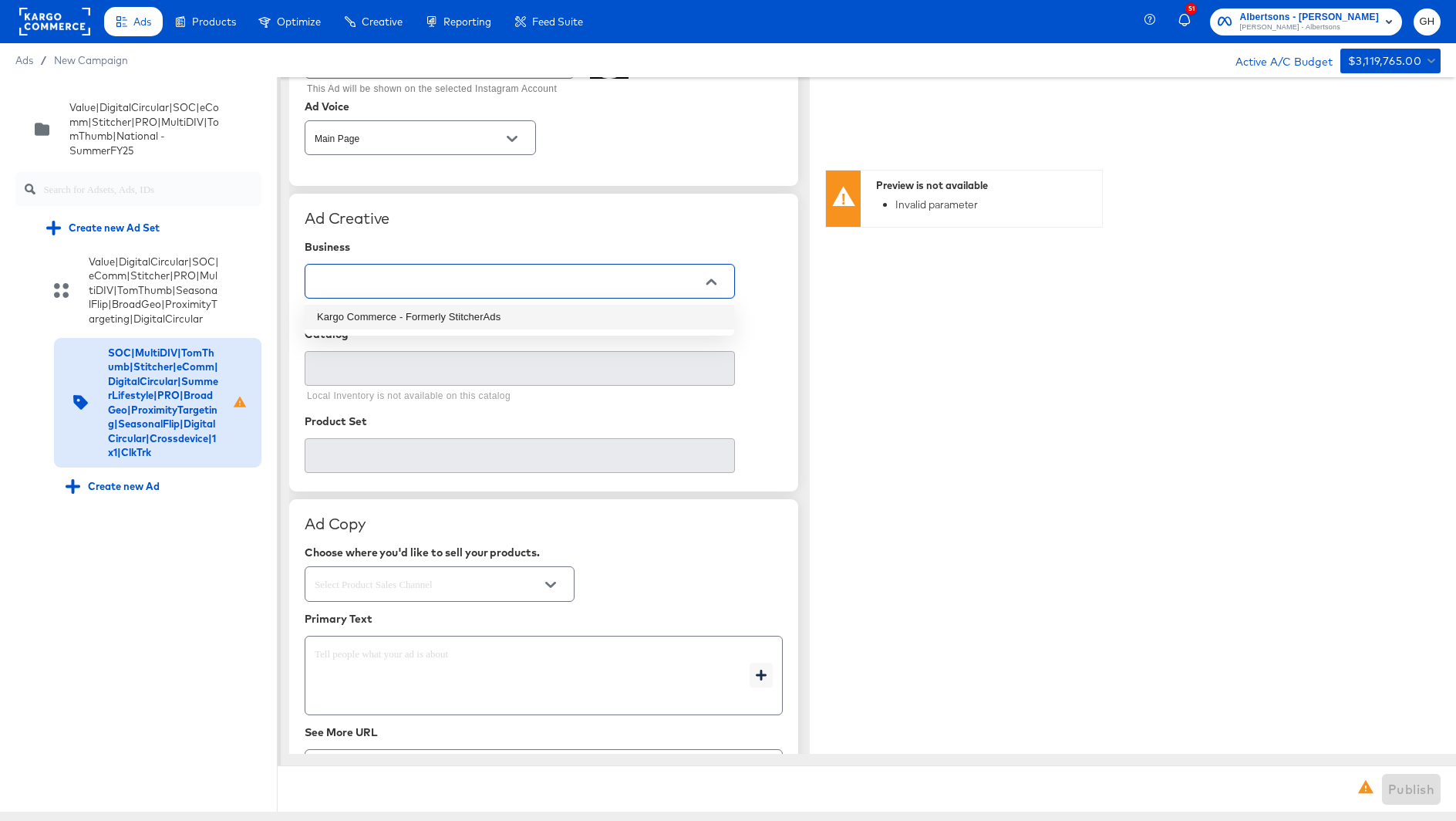 click on "Kargo Commerce - Formerly StitcherAds" at bounding box center [519, 317] 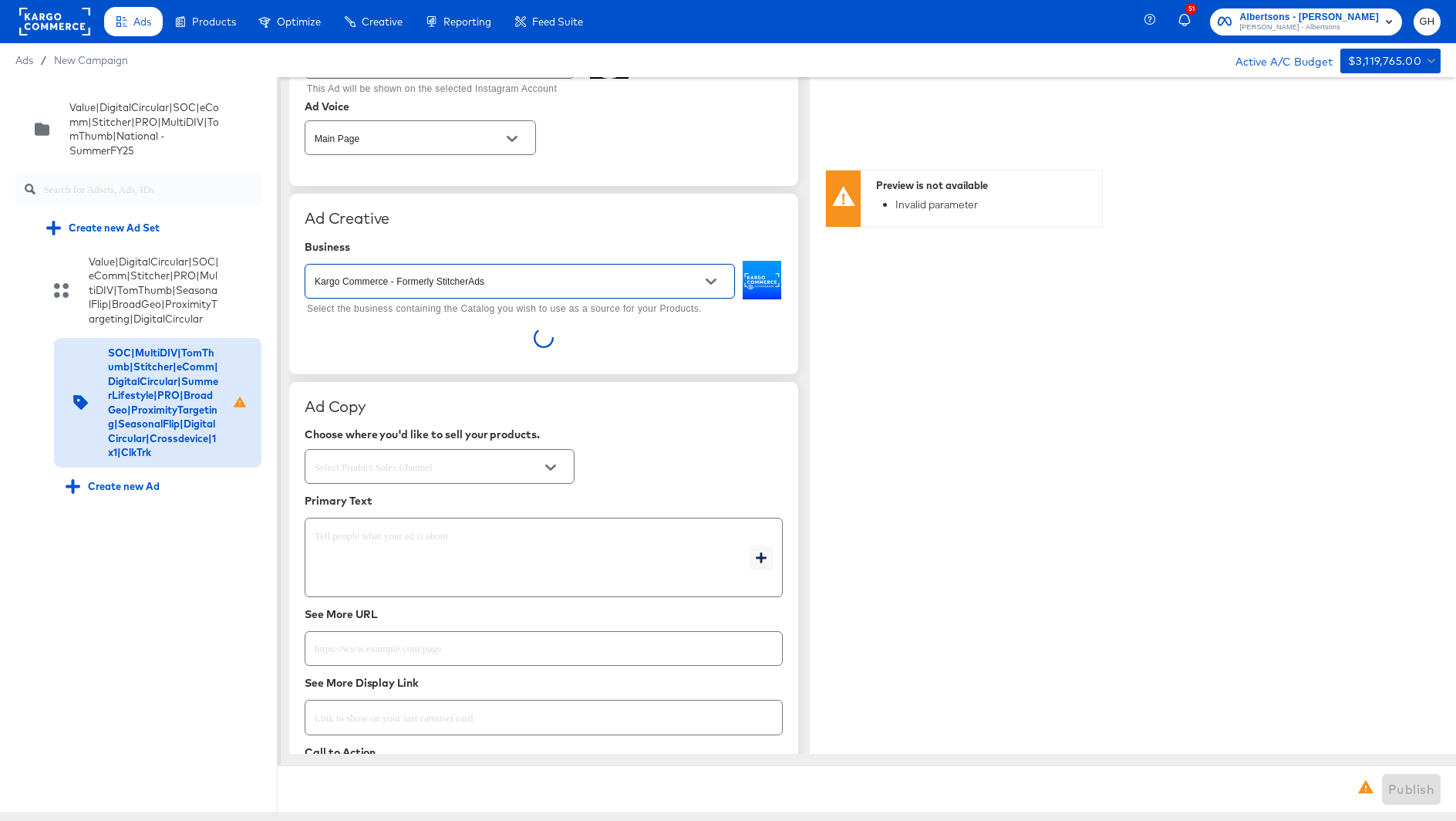 scroll, scrollTop: 417, scrollLeft: 0, axis: vertical 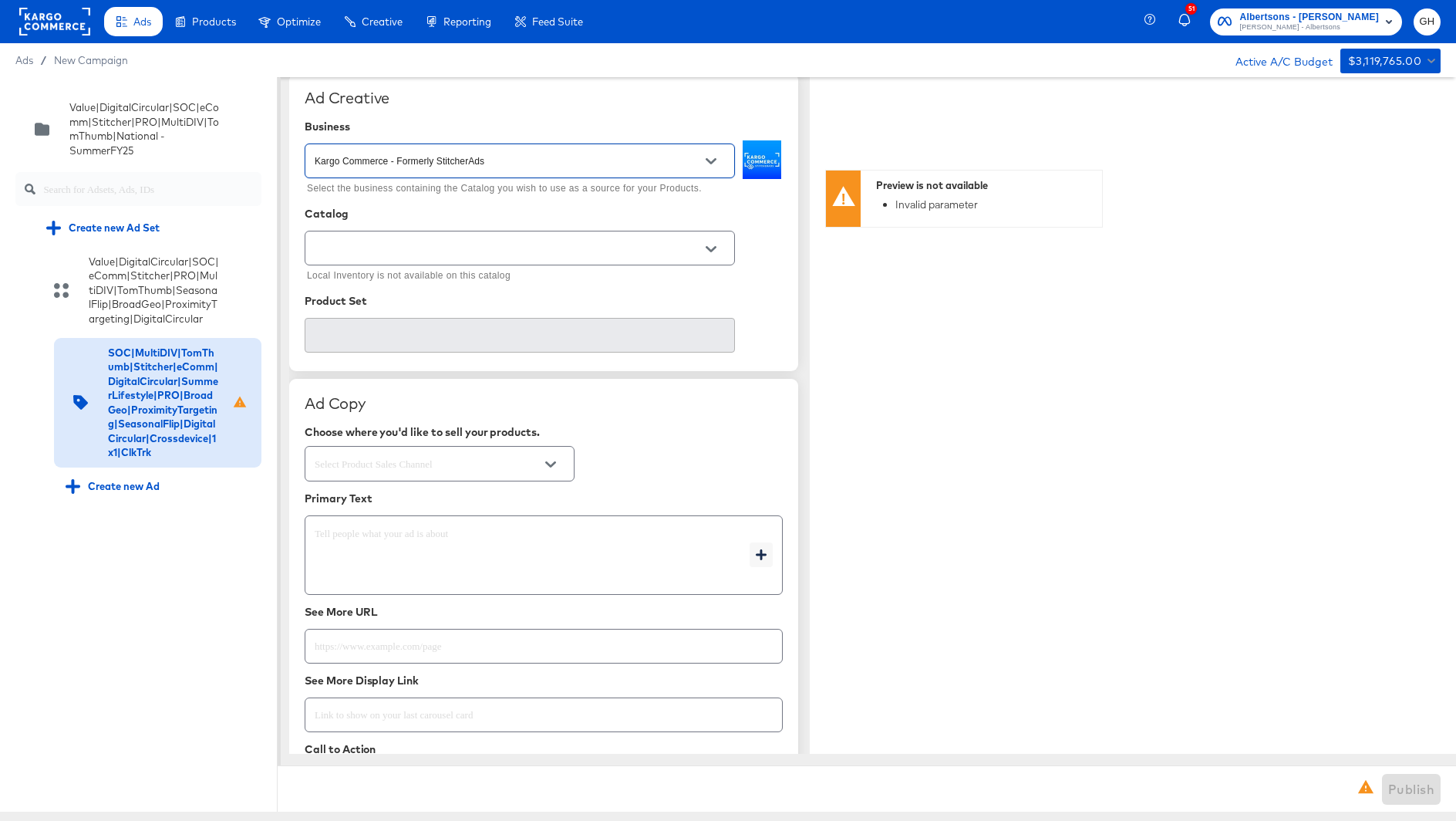 click at bounding box center [532, 556] 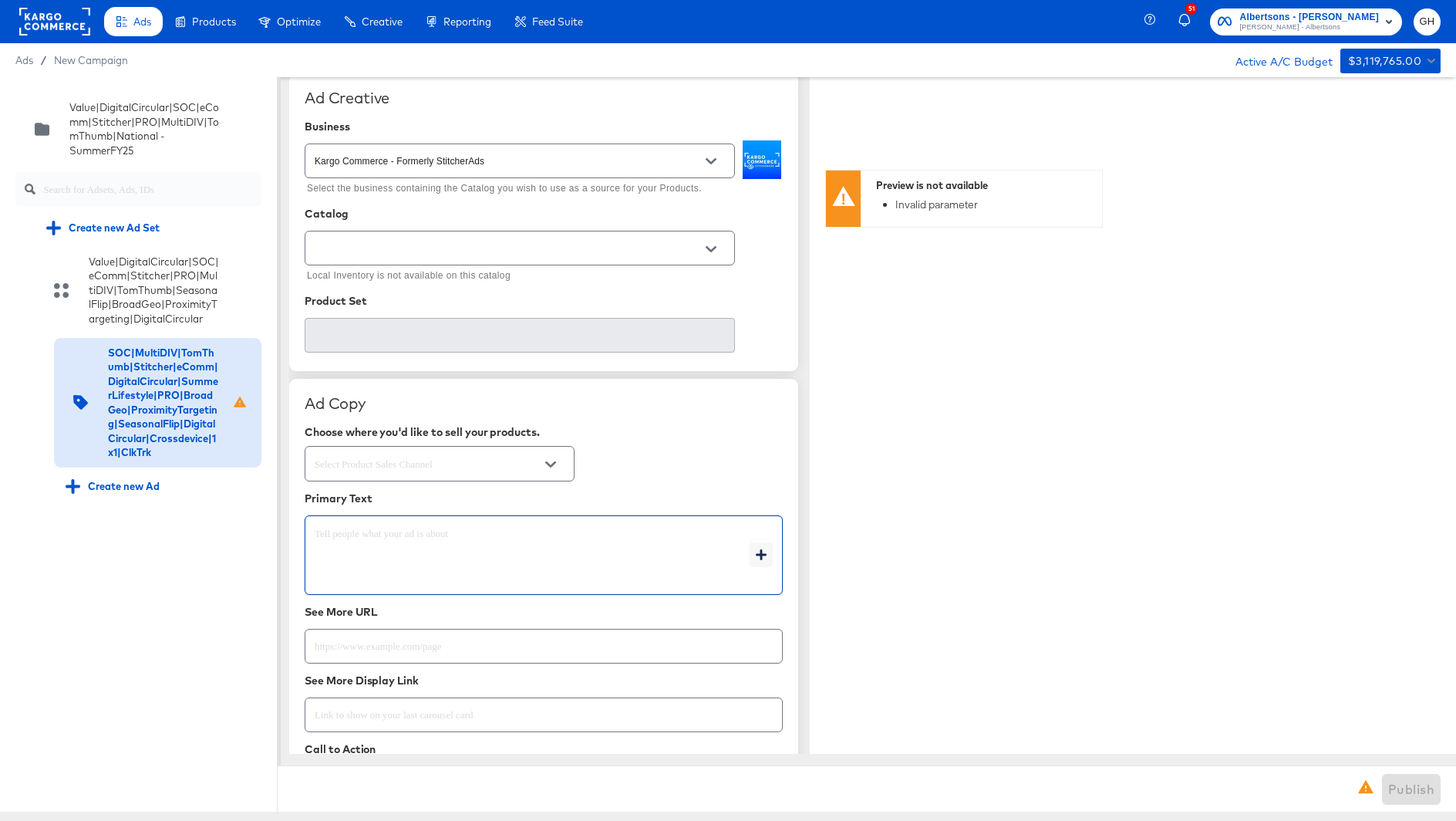 paste on "Stretch your weekly budget. Check out these fresh weekly deals at your local [PERSON_NAME]!" 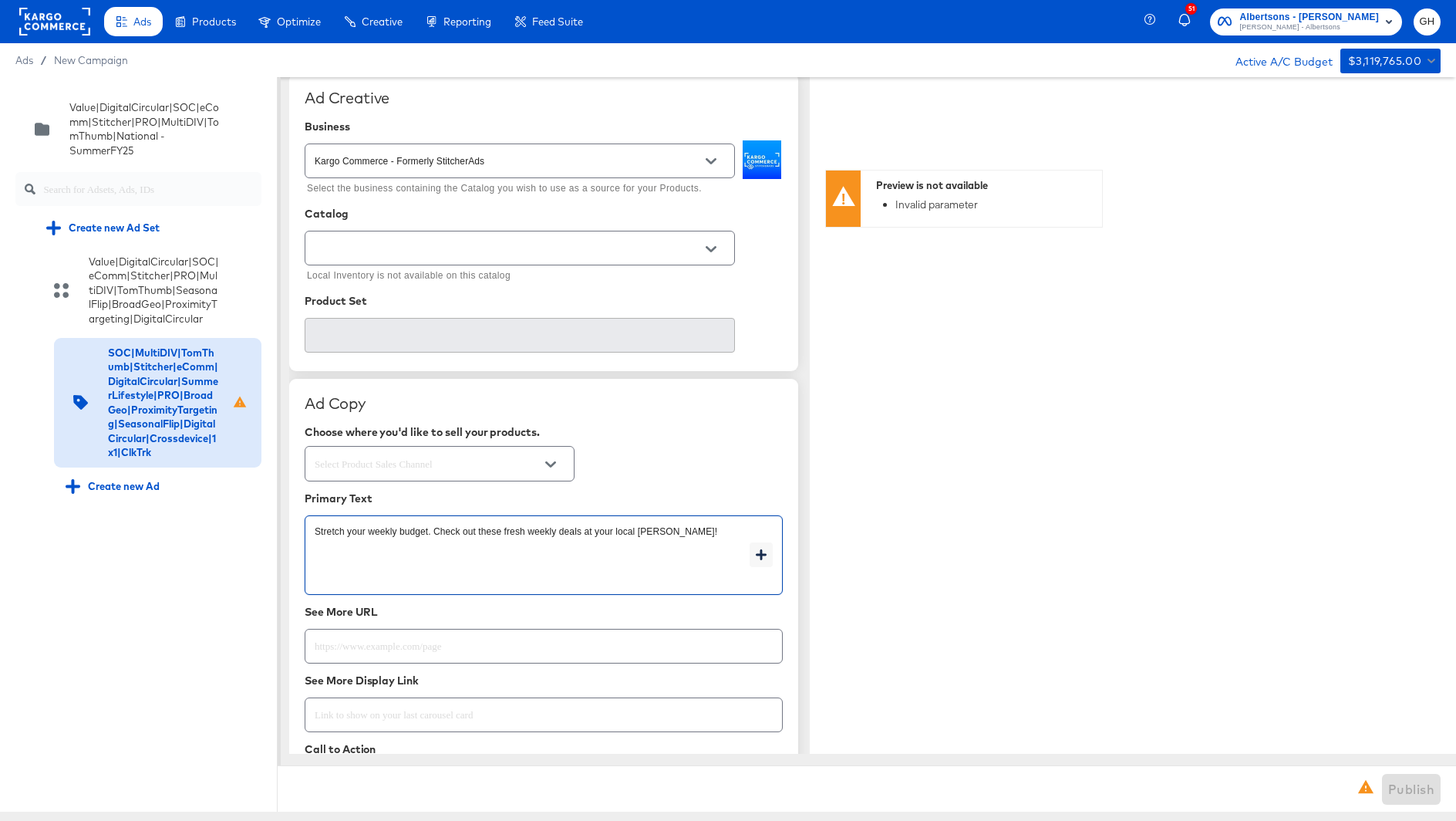 type on "x" 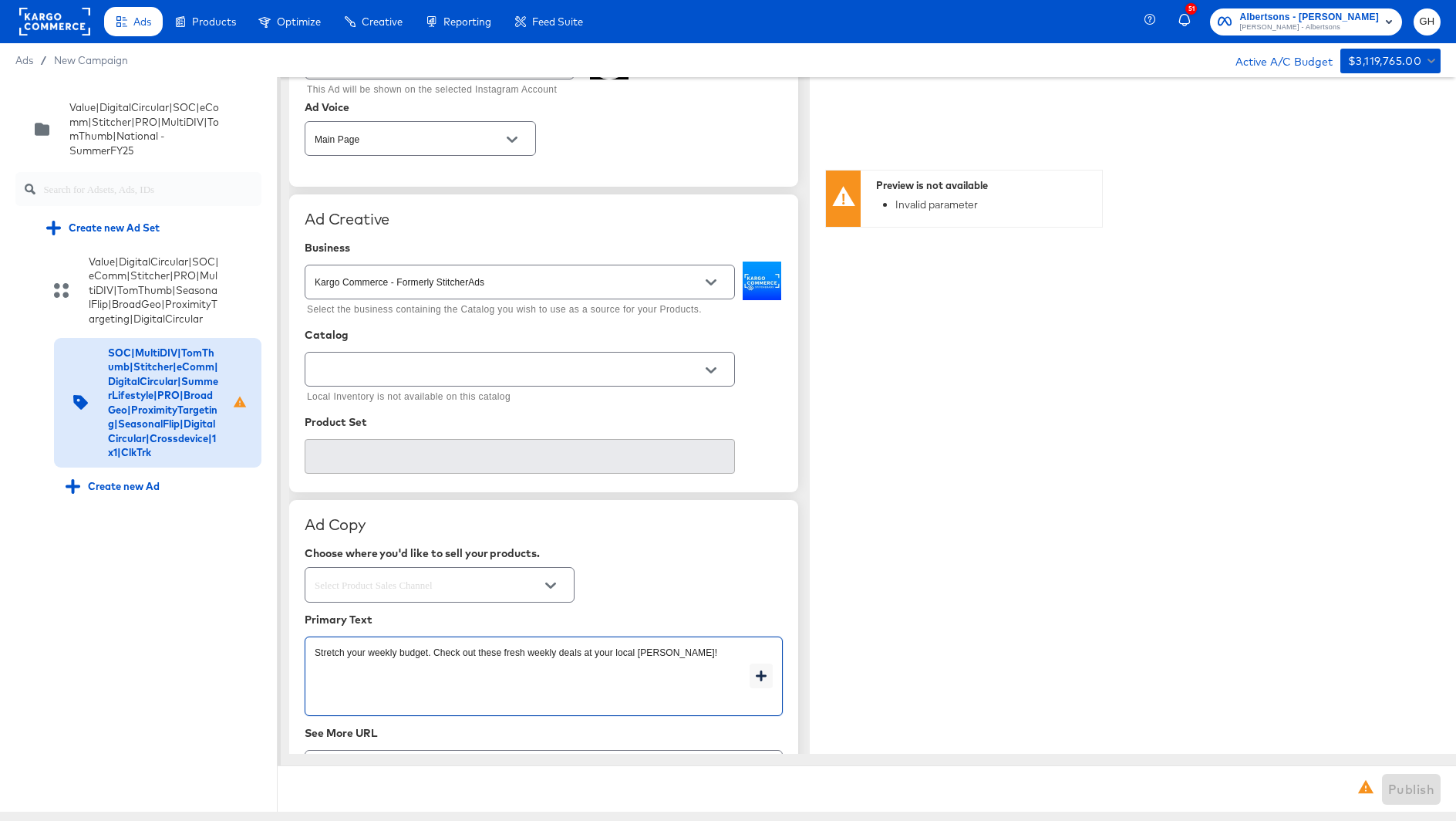 scroll, scrollTop: 272, scrollLeft: 0, axis: vertical 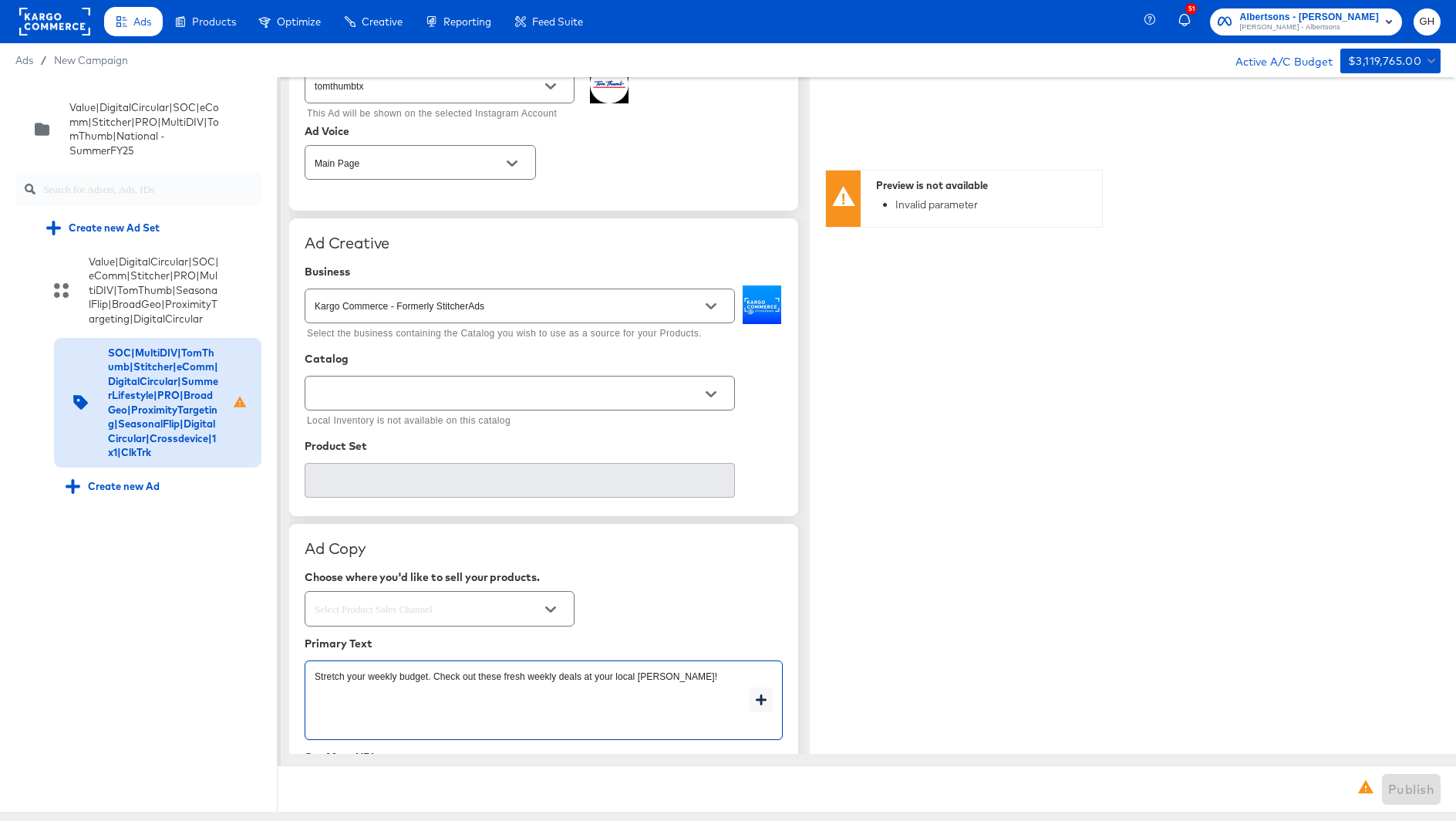 type on "x" 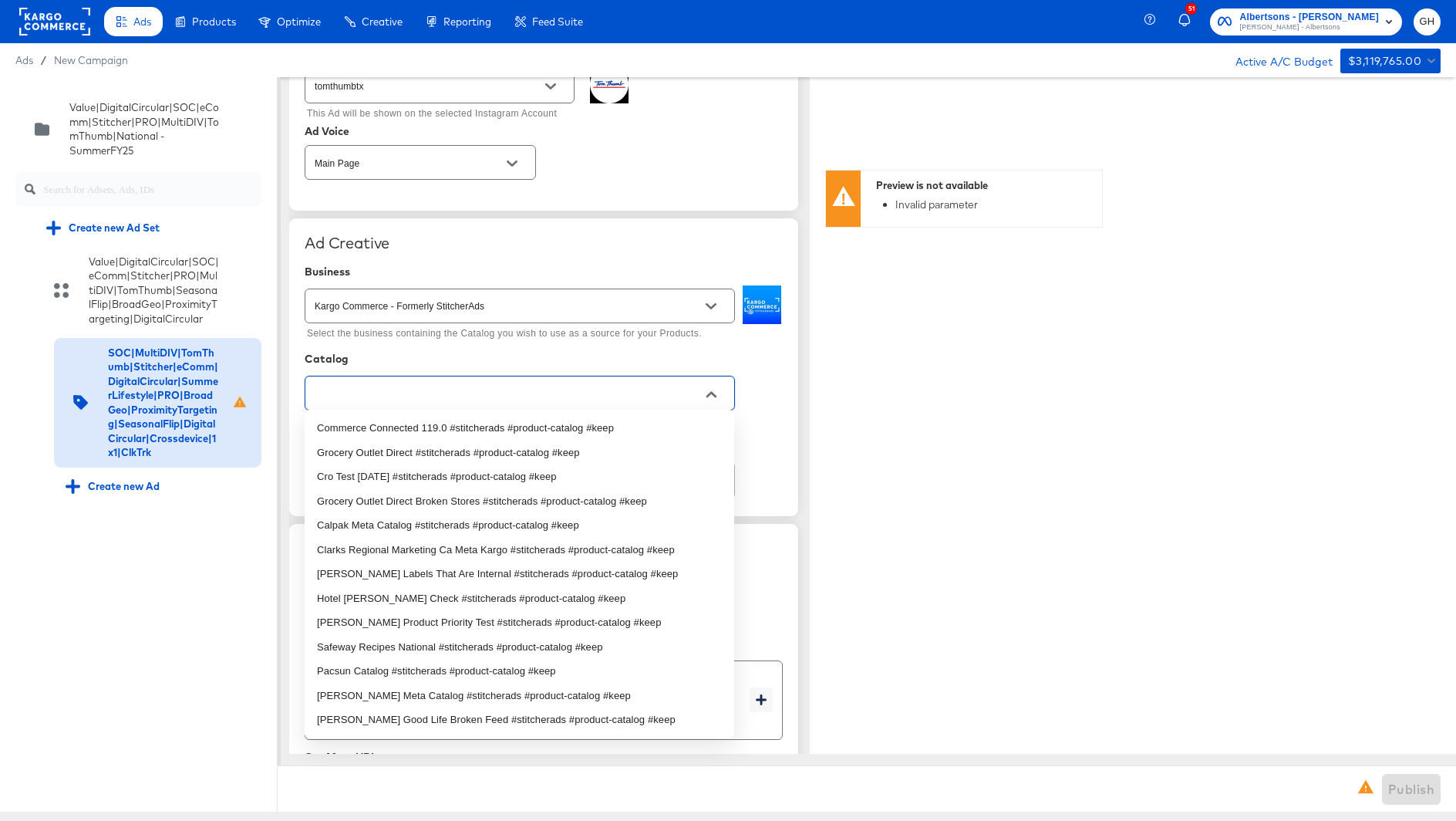 click at bounding box center [507, 394] 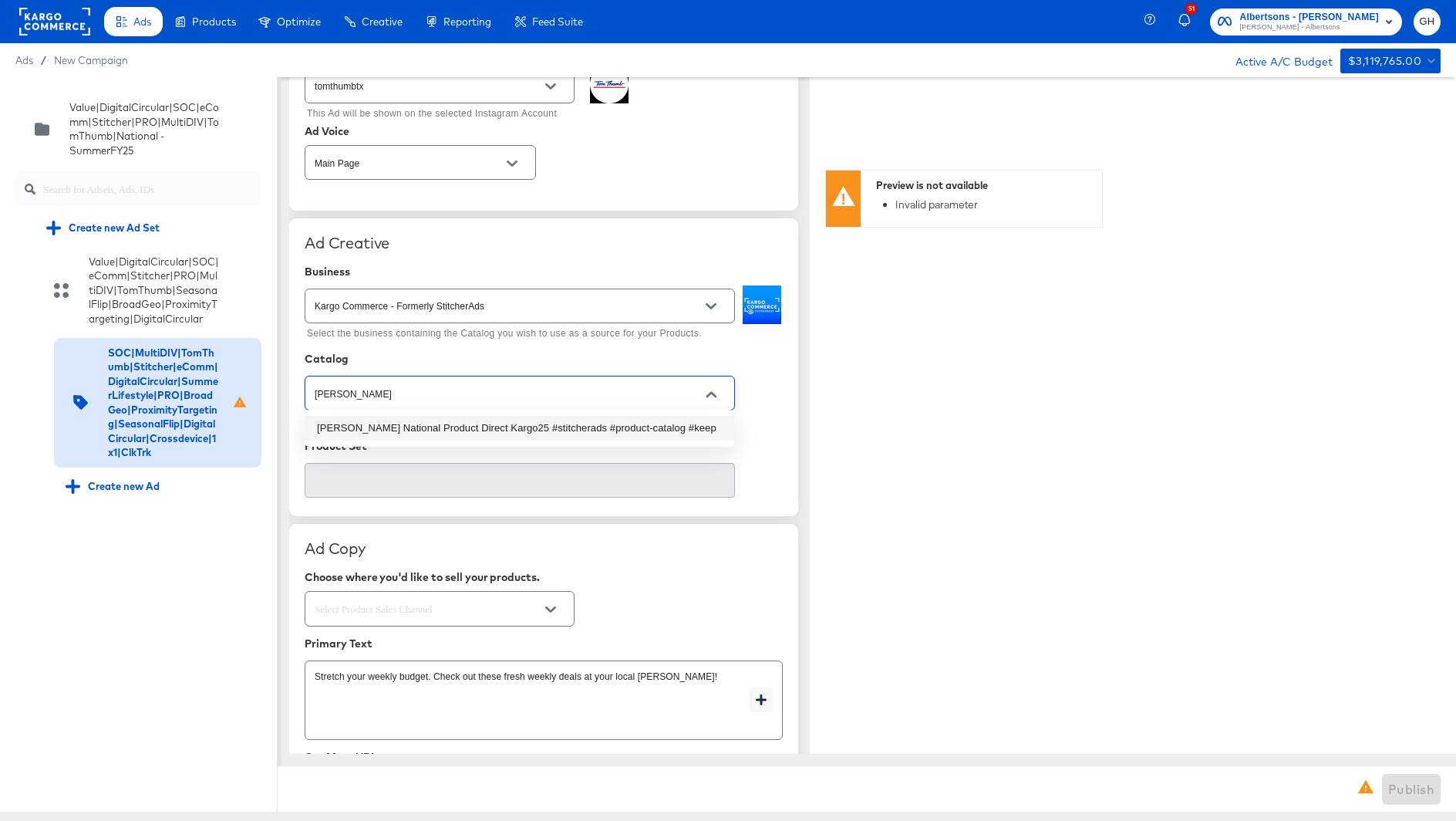 click on "[PERSON_NAME] National Product Direct Kargo25 #stitcherads #product-catalog #keep" at bounding box center (519, 428) 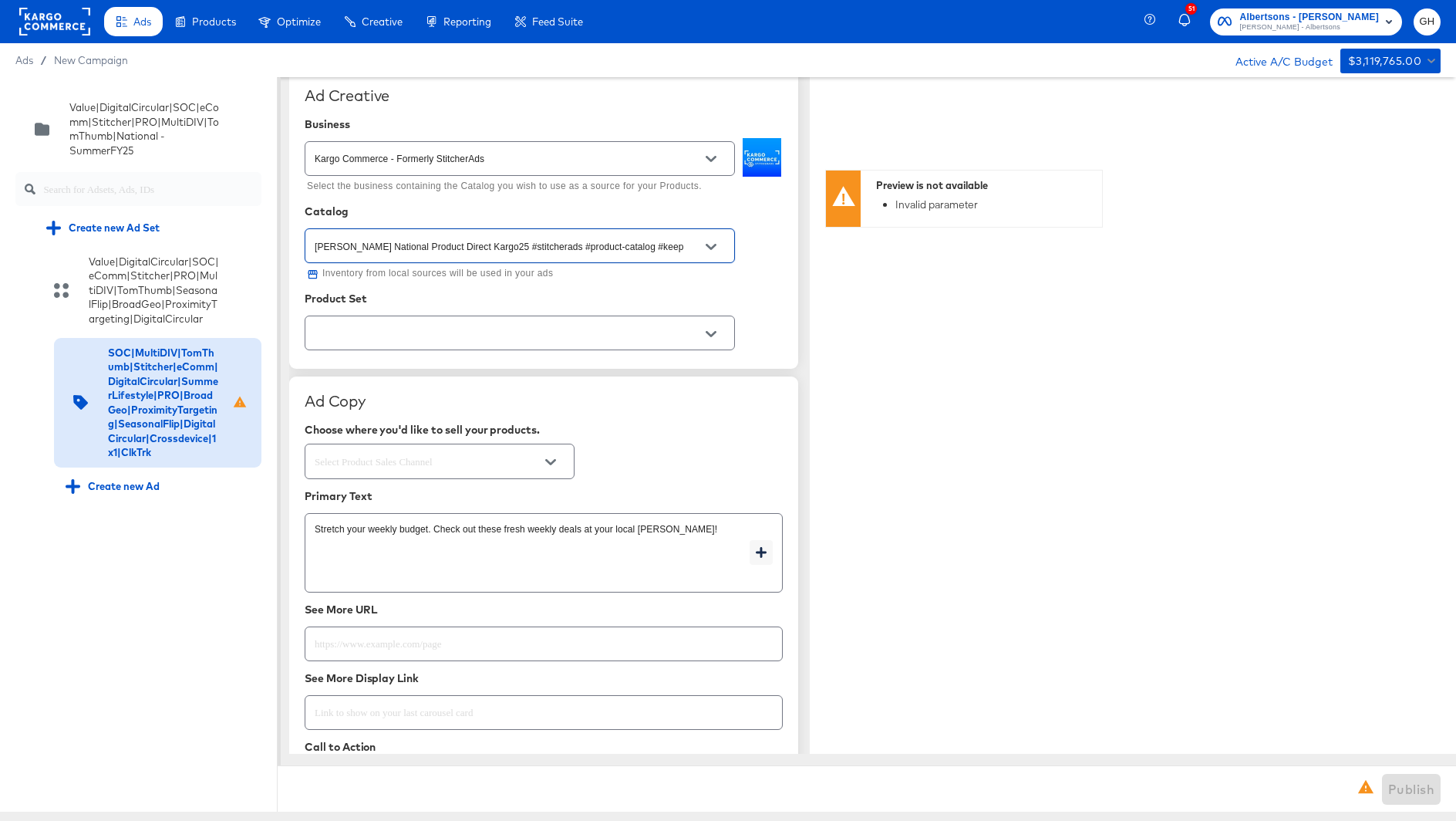 scroll, scrollTop: 424, scrollLeft: 0, axis: vertical 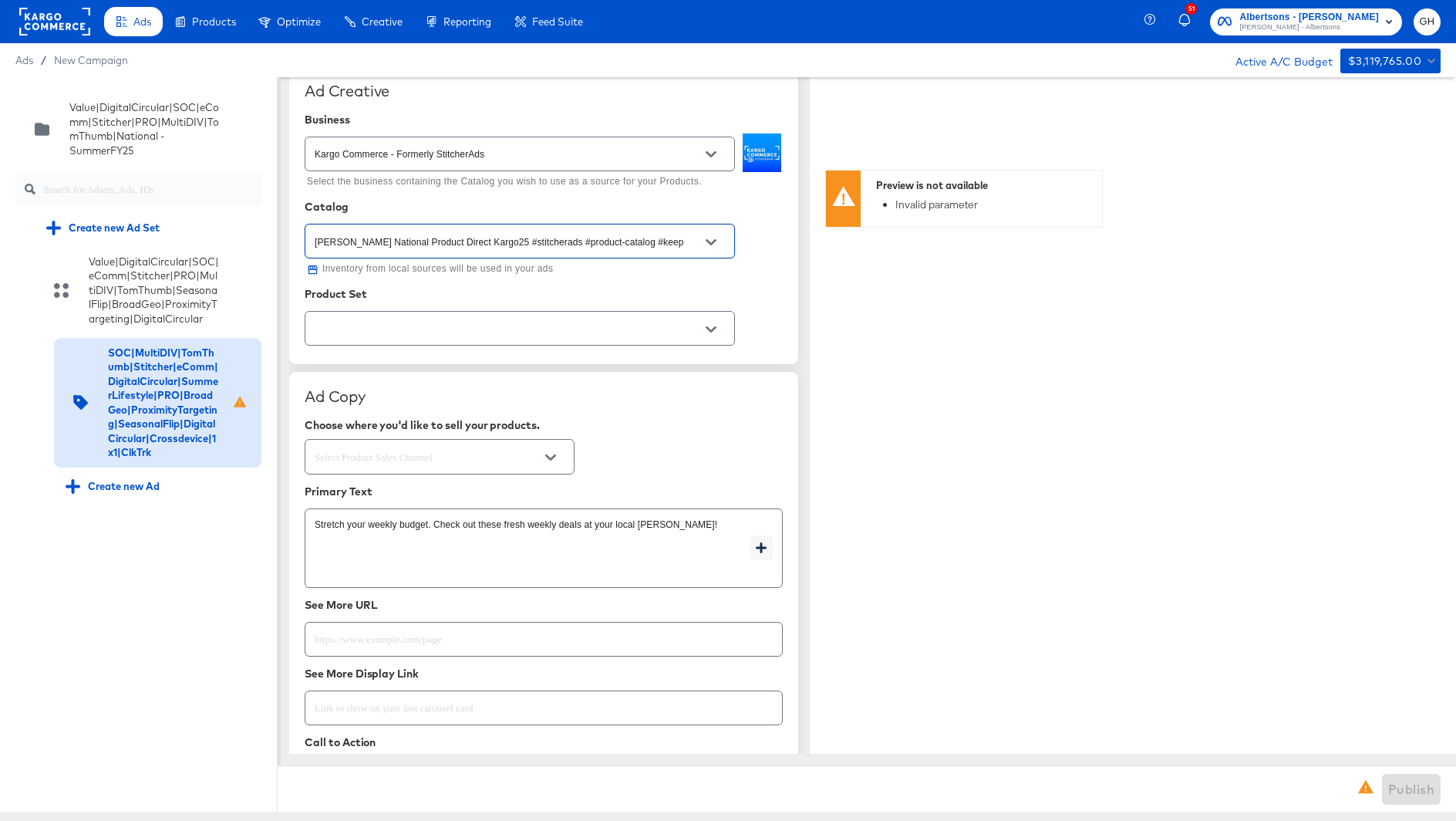 type on "[PERSON_NAME] National Product Direct Kargo25 #stitcherads #product-catalog #keep" 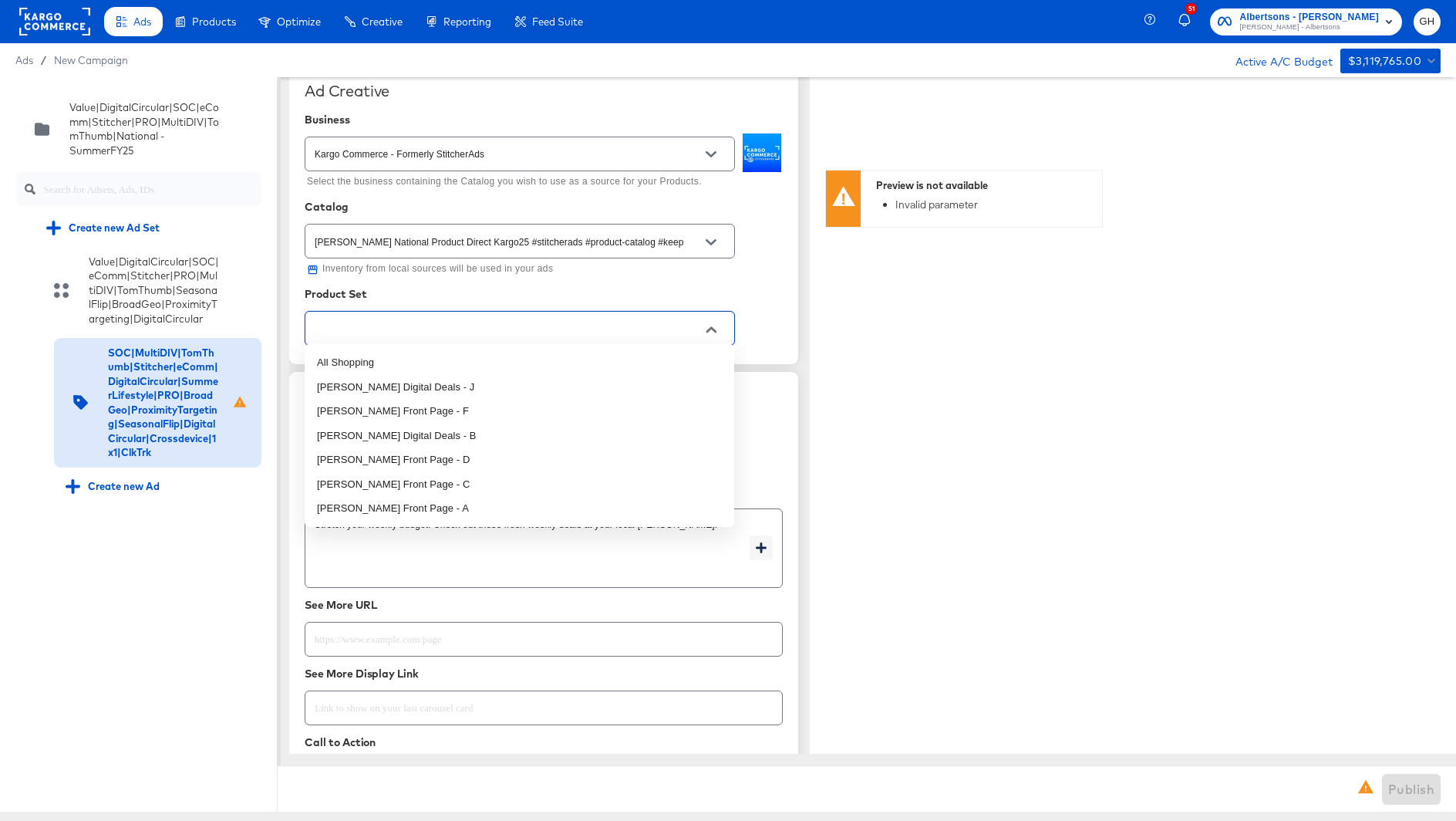 click at bounding box center (507, 329) 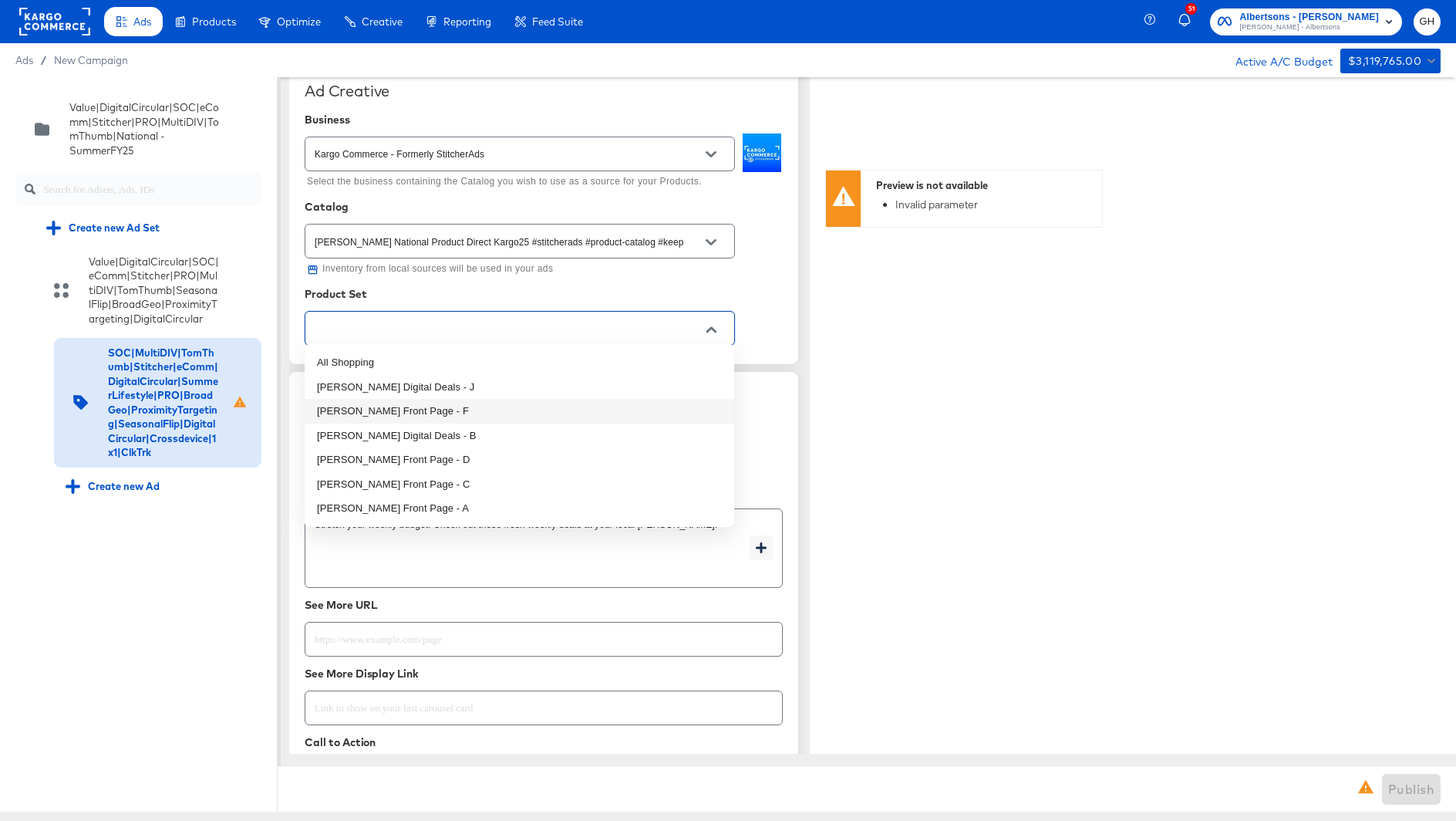 click on "[PERSON_NAME] Front Page - F" at bounding box center (519, 411) 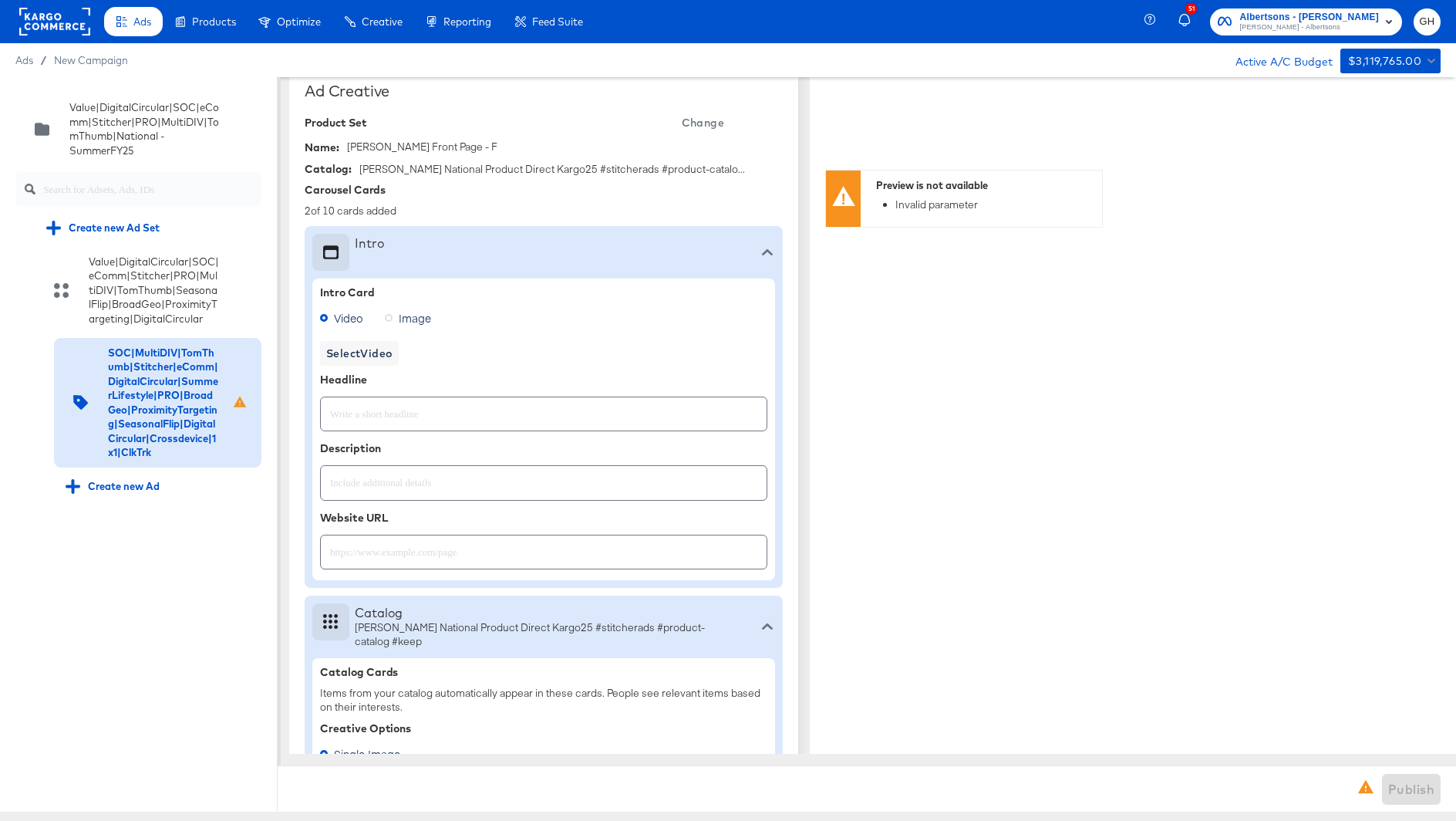 click at bounding box center (544, 407) 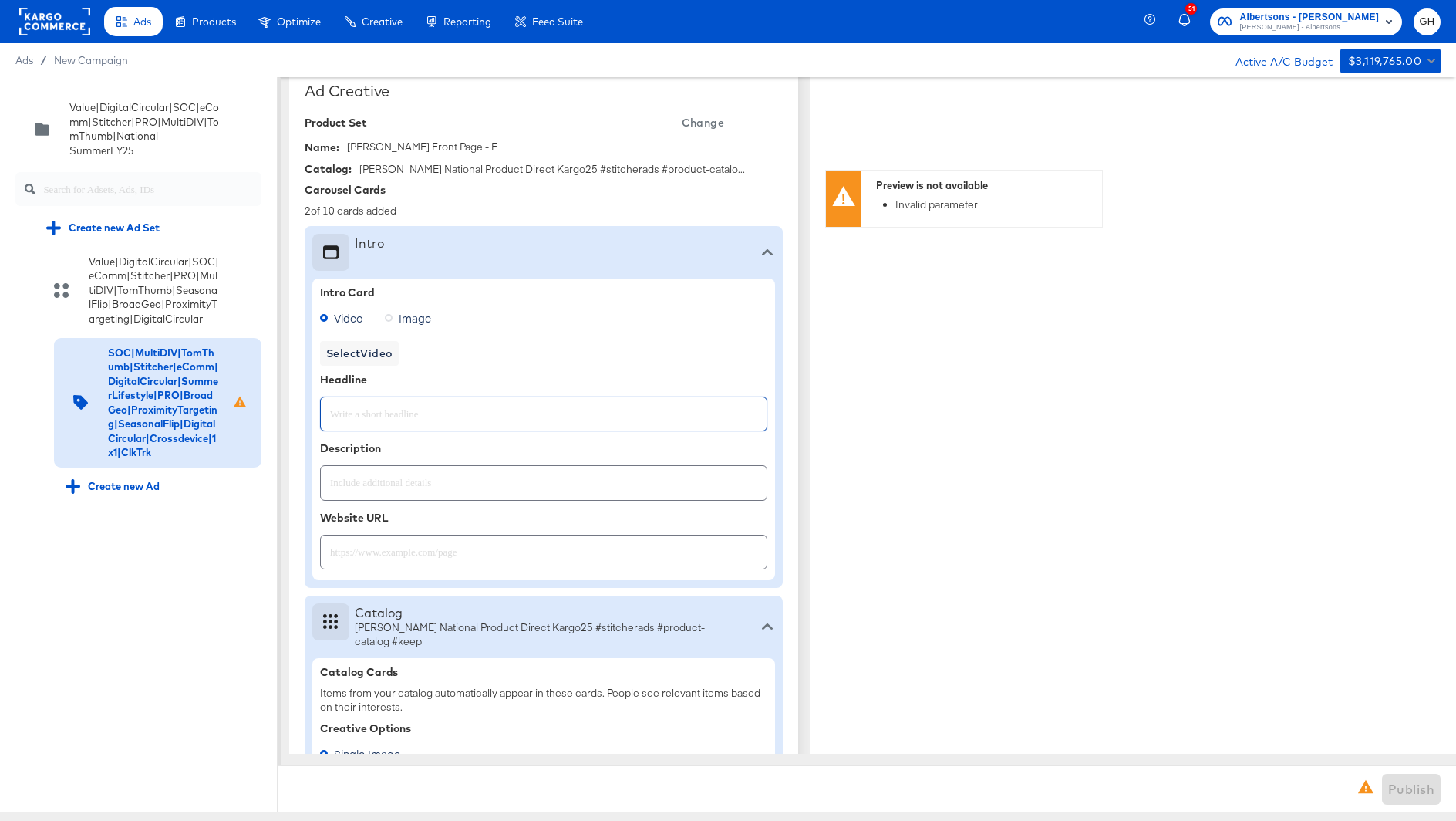 paste on "Drop by or shop online." 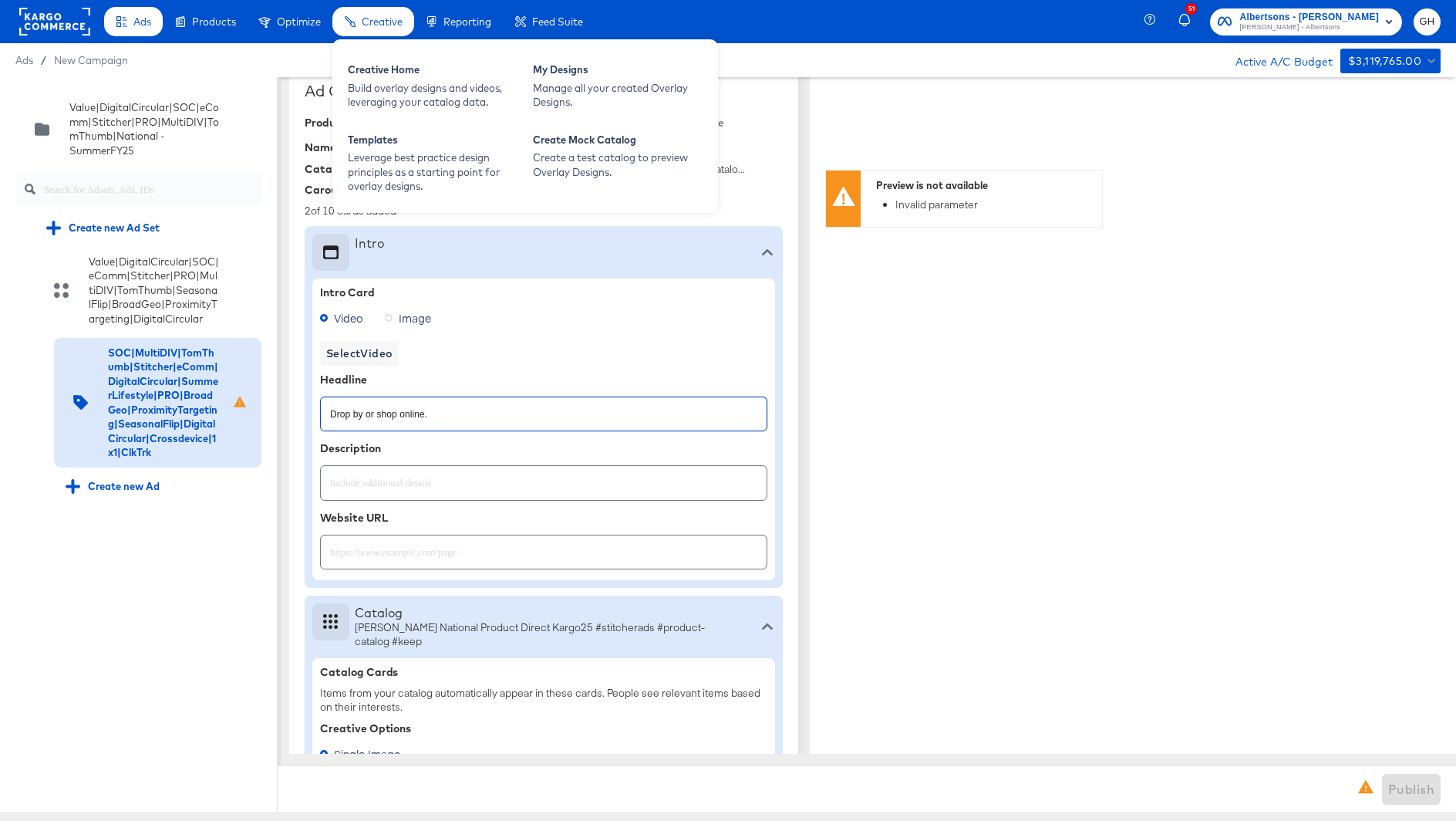 type on "Drop by or shop online." 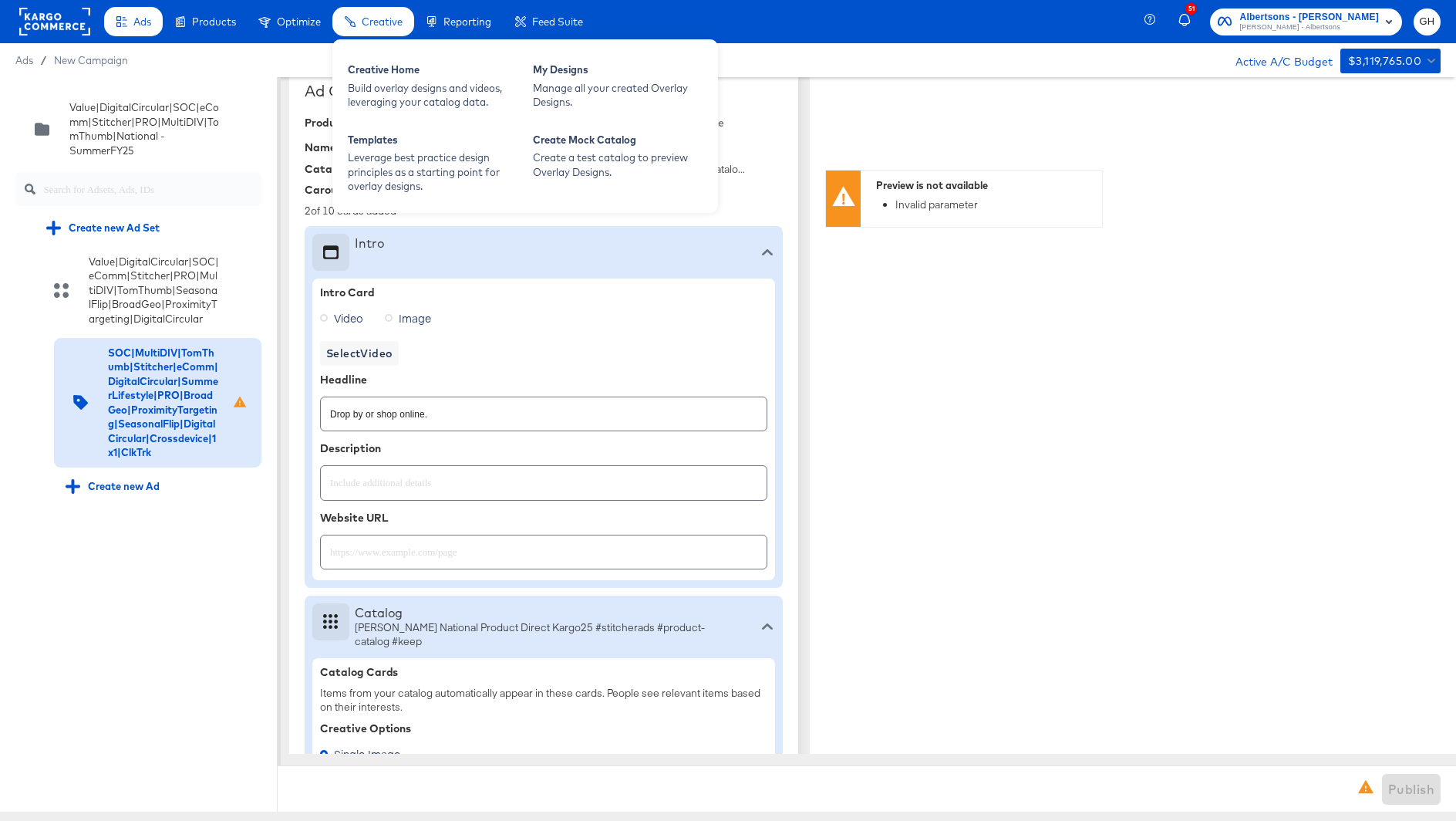 type on "x" 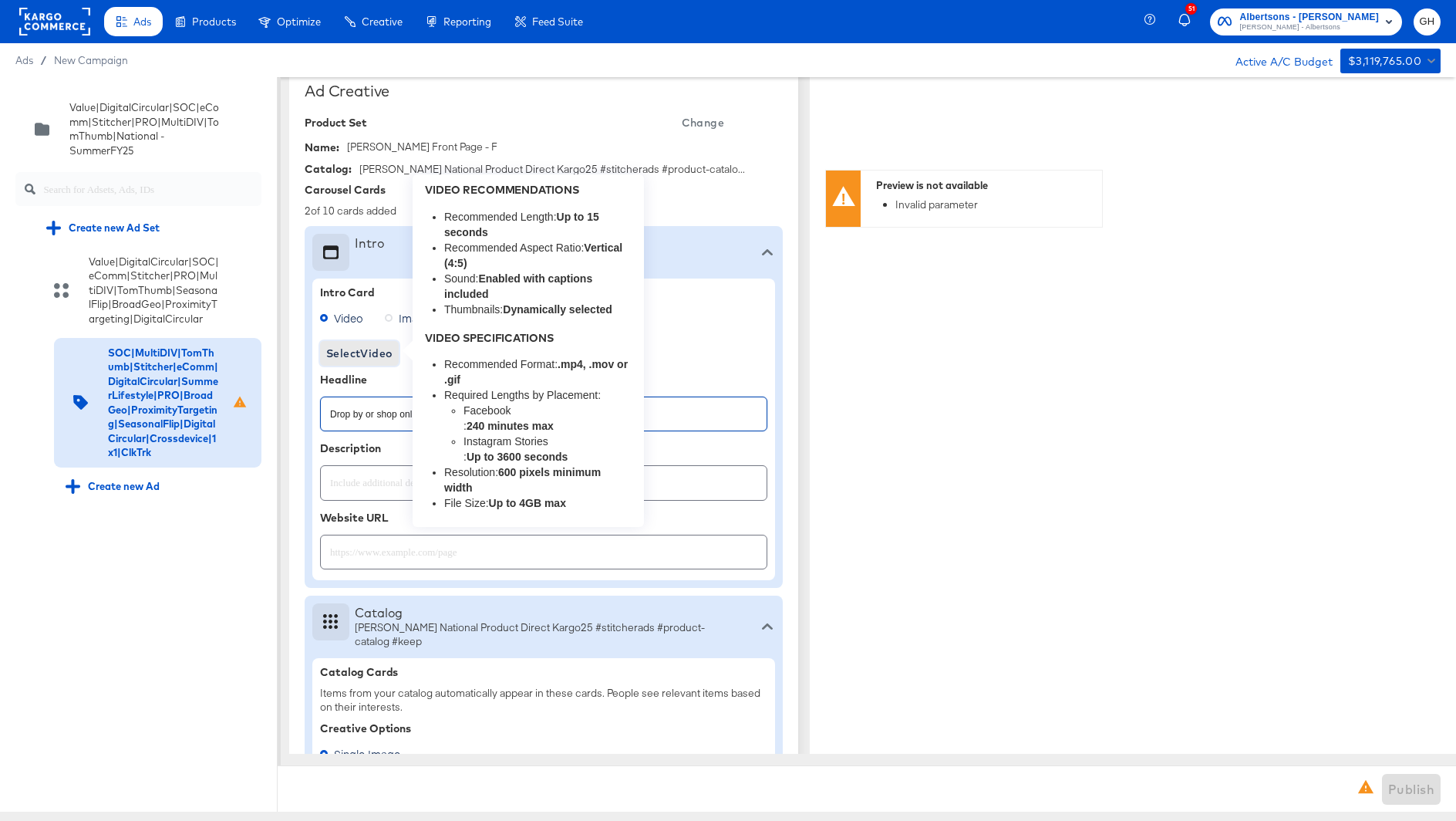 type on "x" 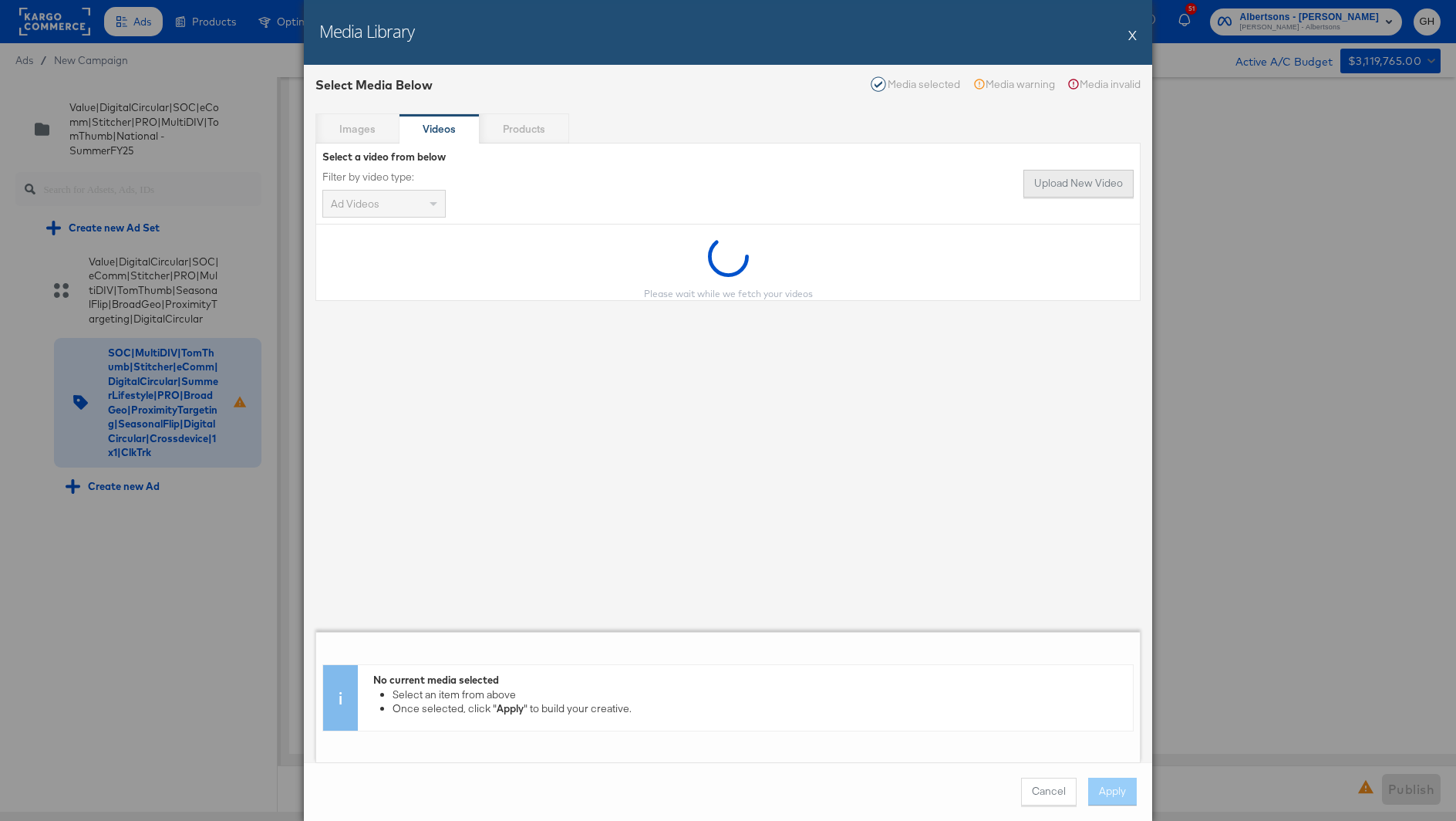 click on "Upload New Video" at bounding box center [1078, 184] 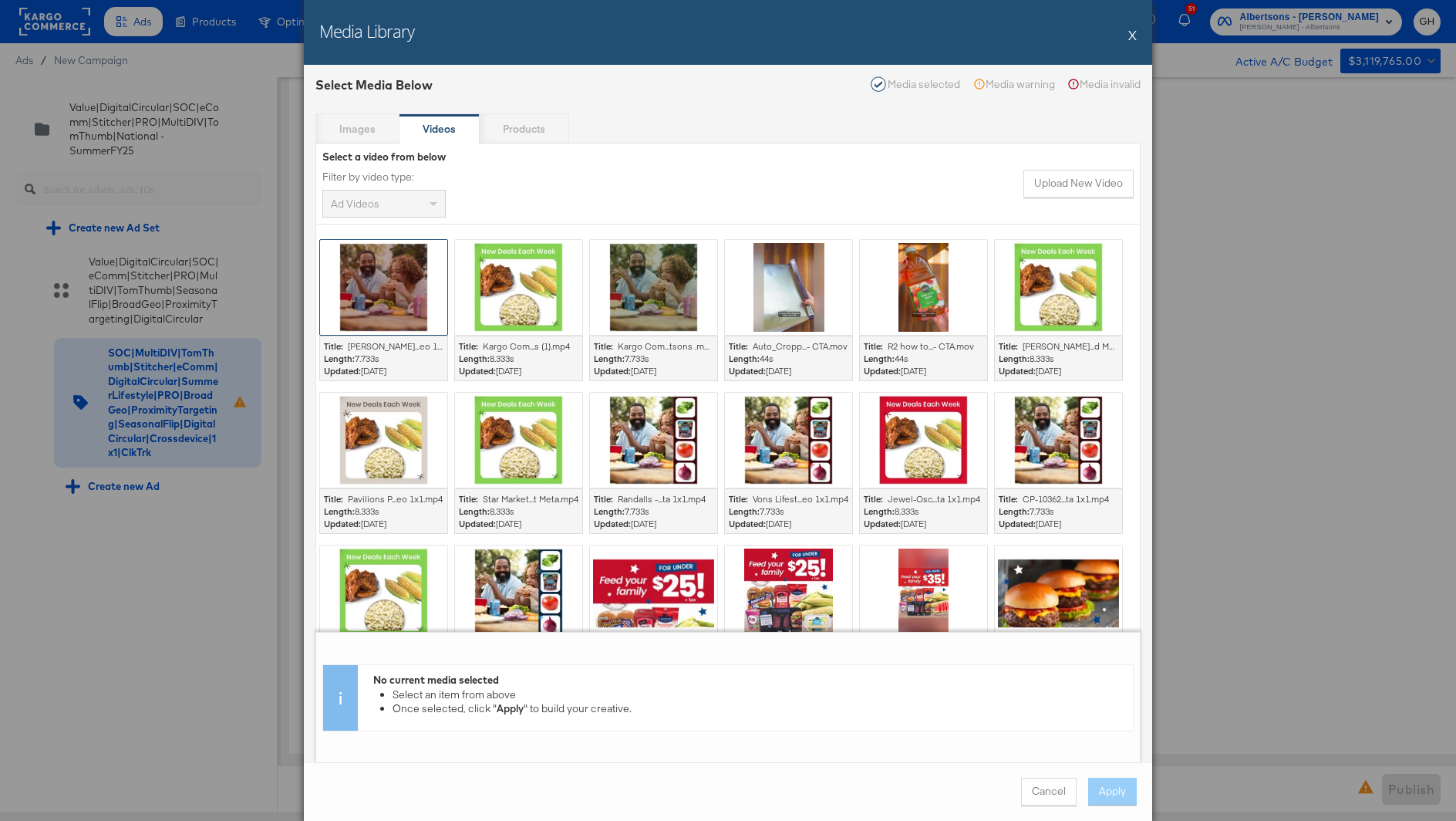 click at bounding box center (383, 287) 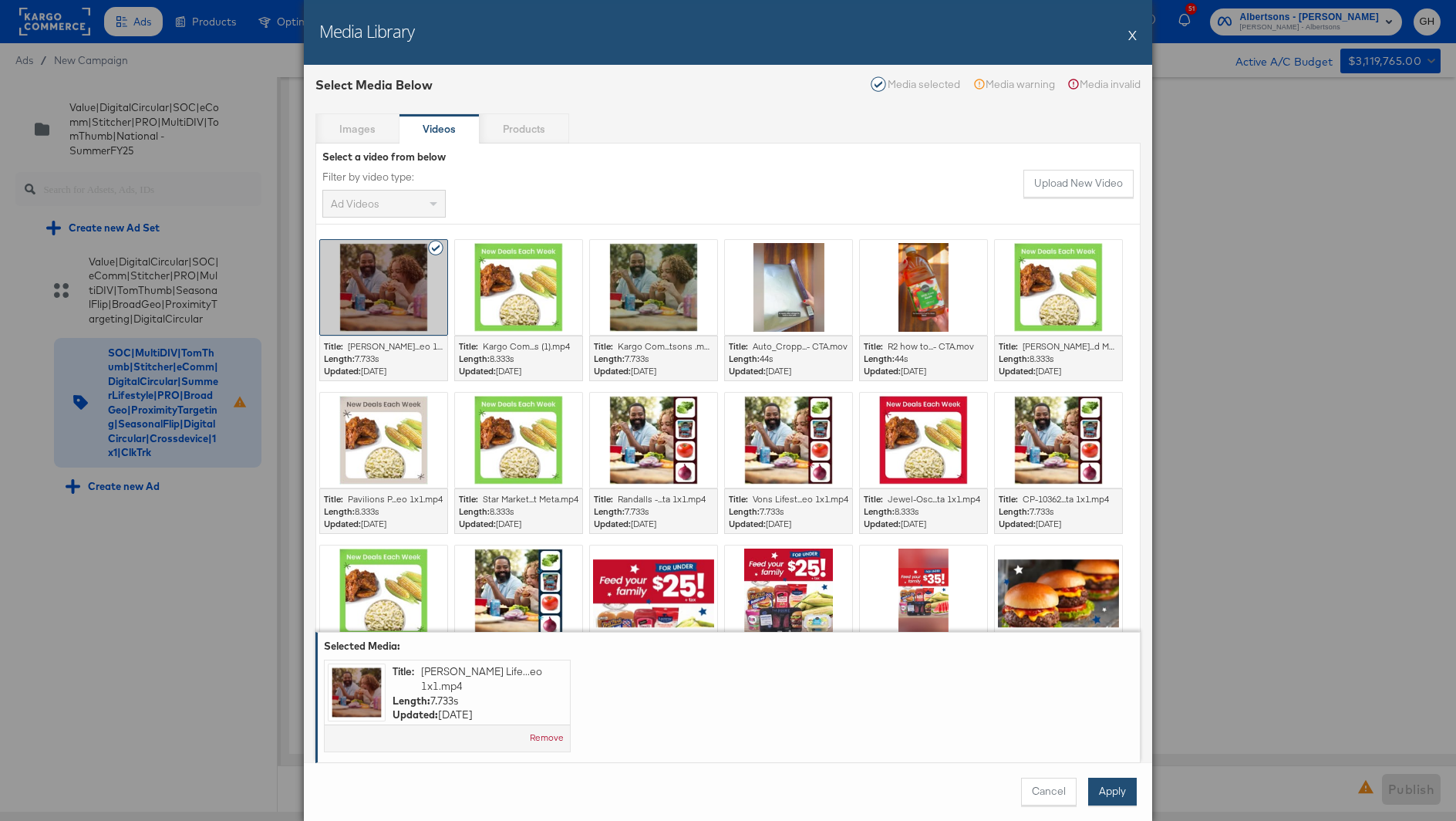 click on "Apply" at bounding box center (1112, 792) 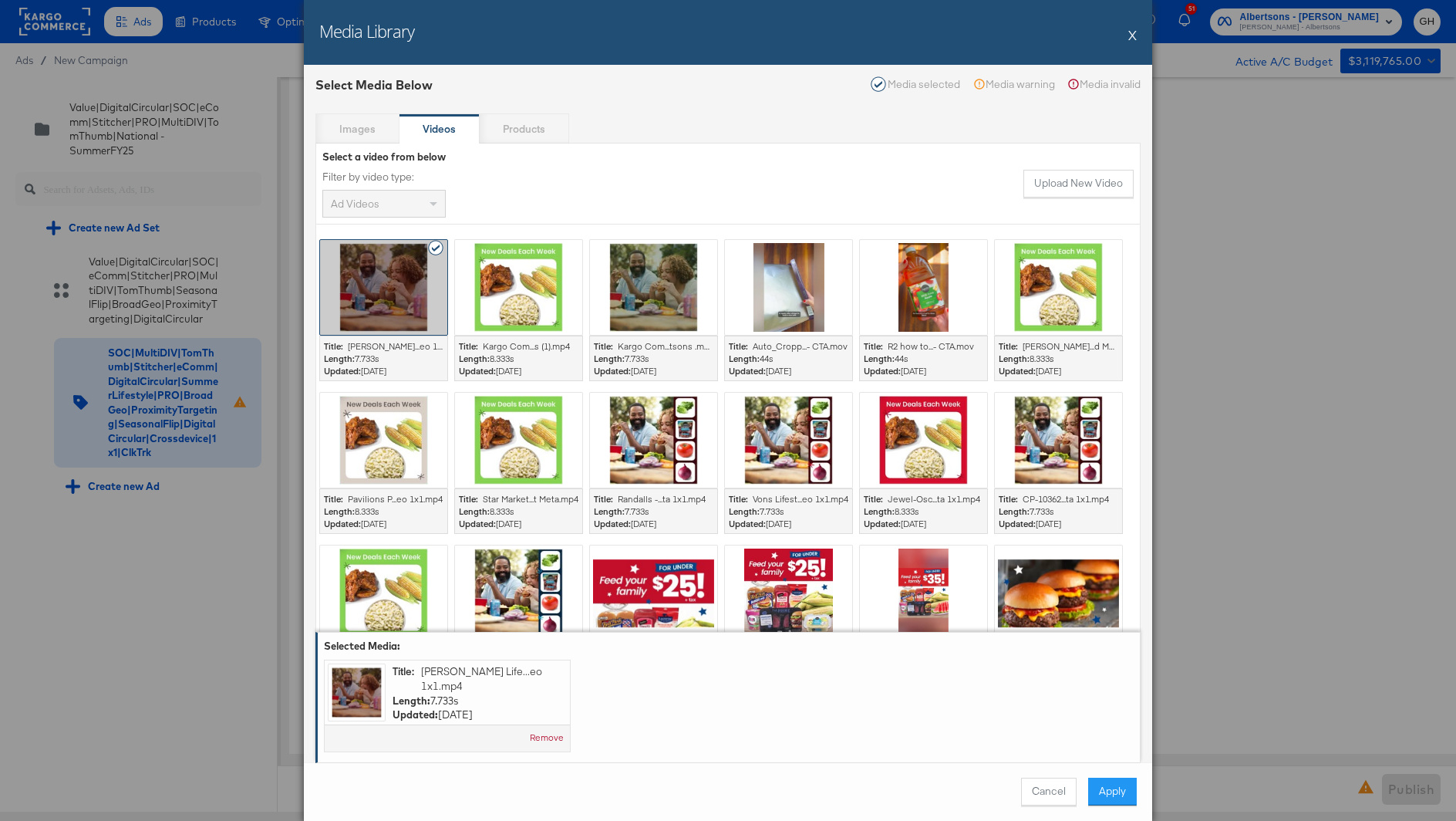 type on "x" 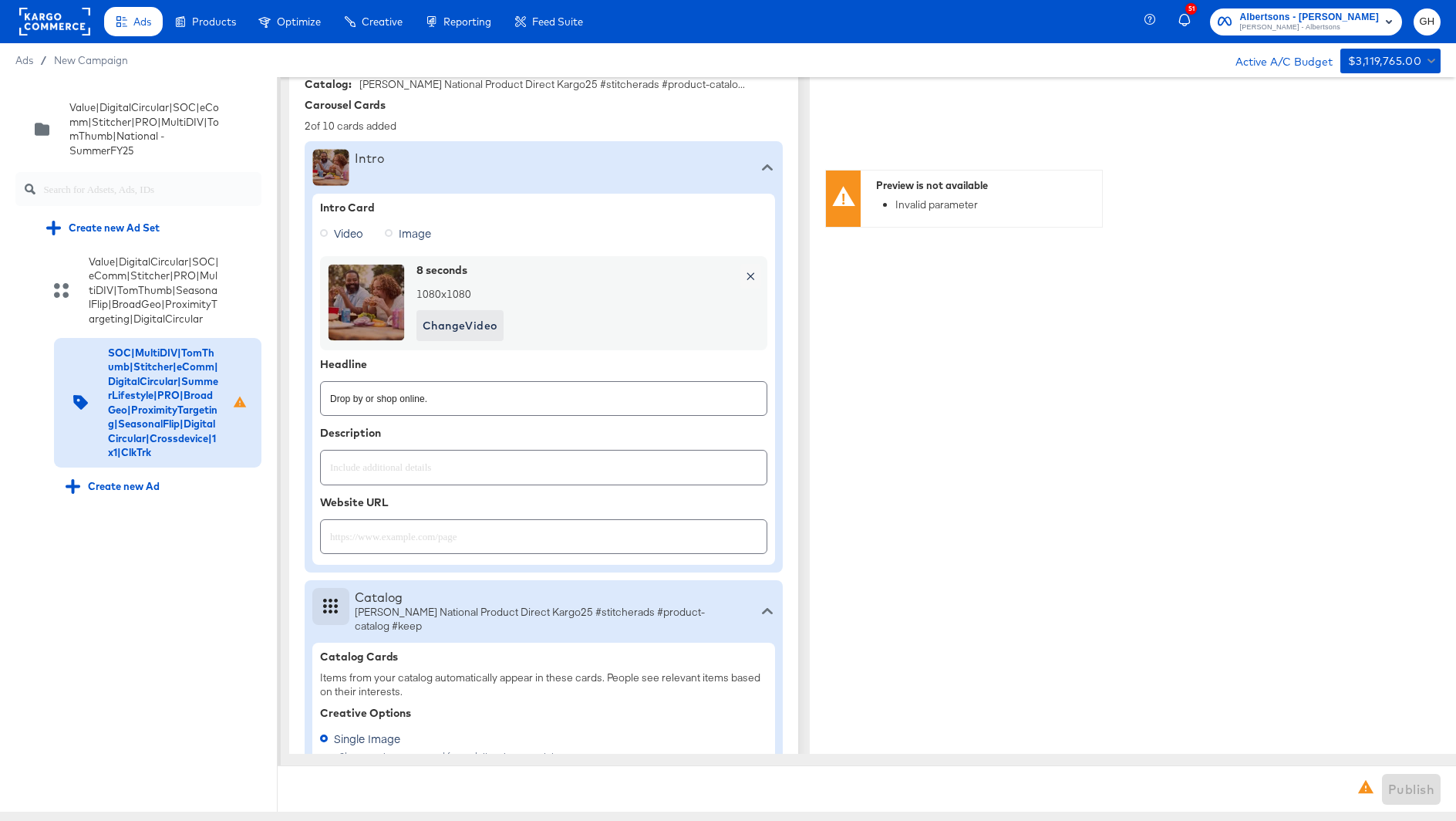 scroll, scrollTop: 546, scrollLeft: 0, axis: vertical 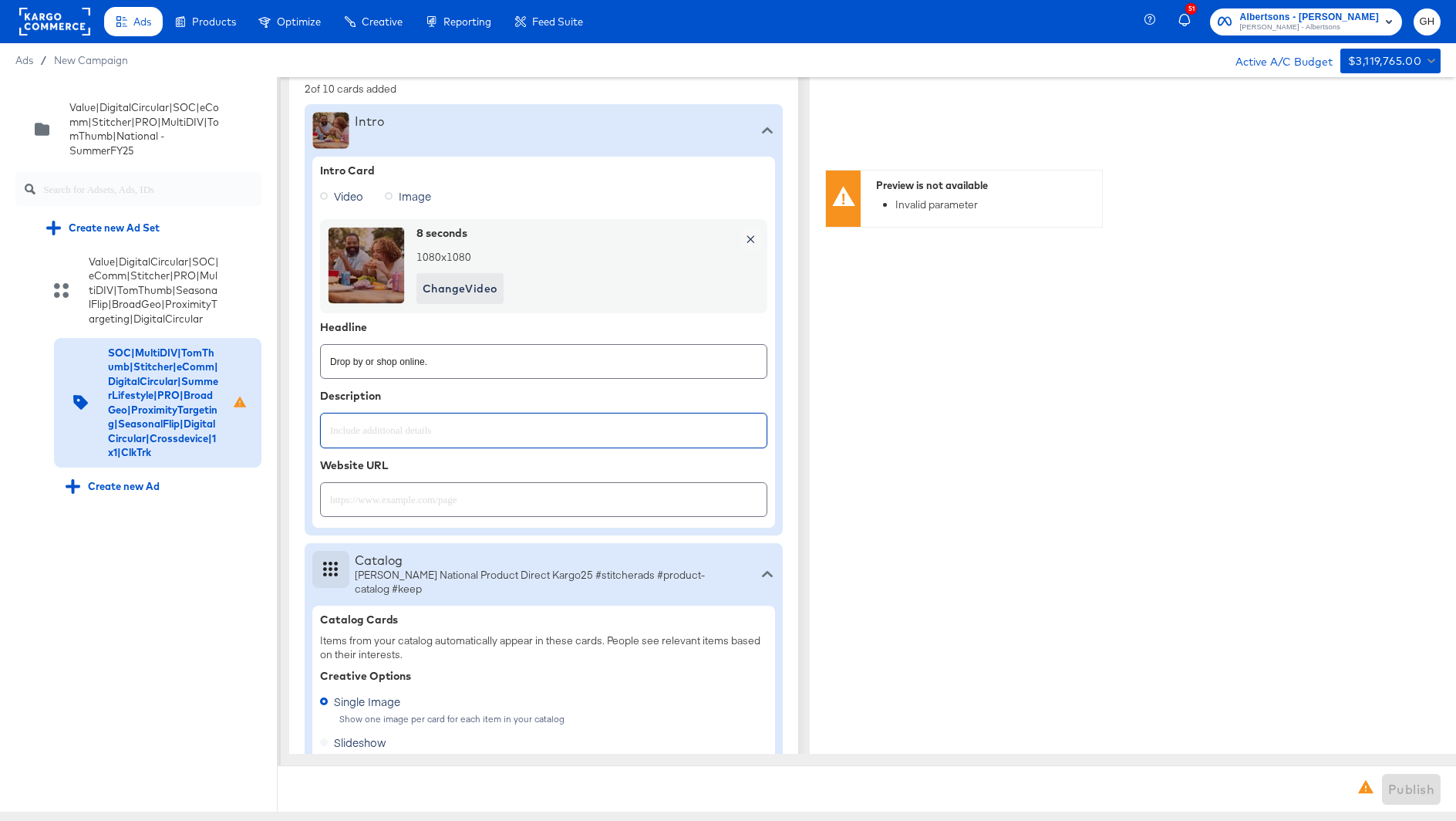 click at bounding box center (544, 424) 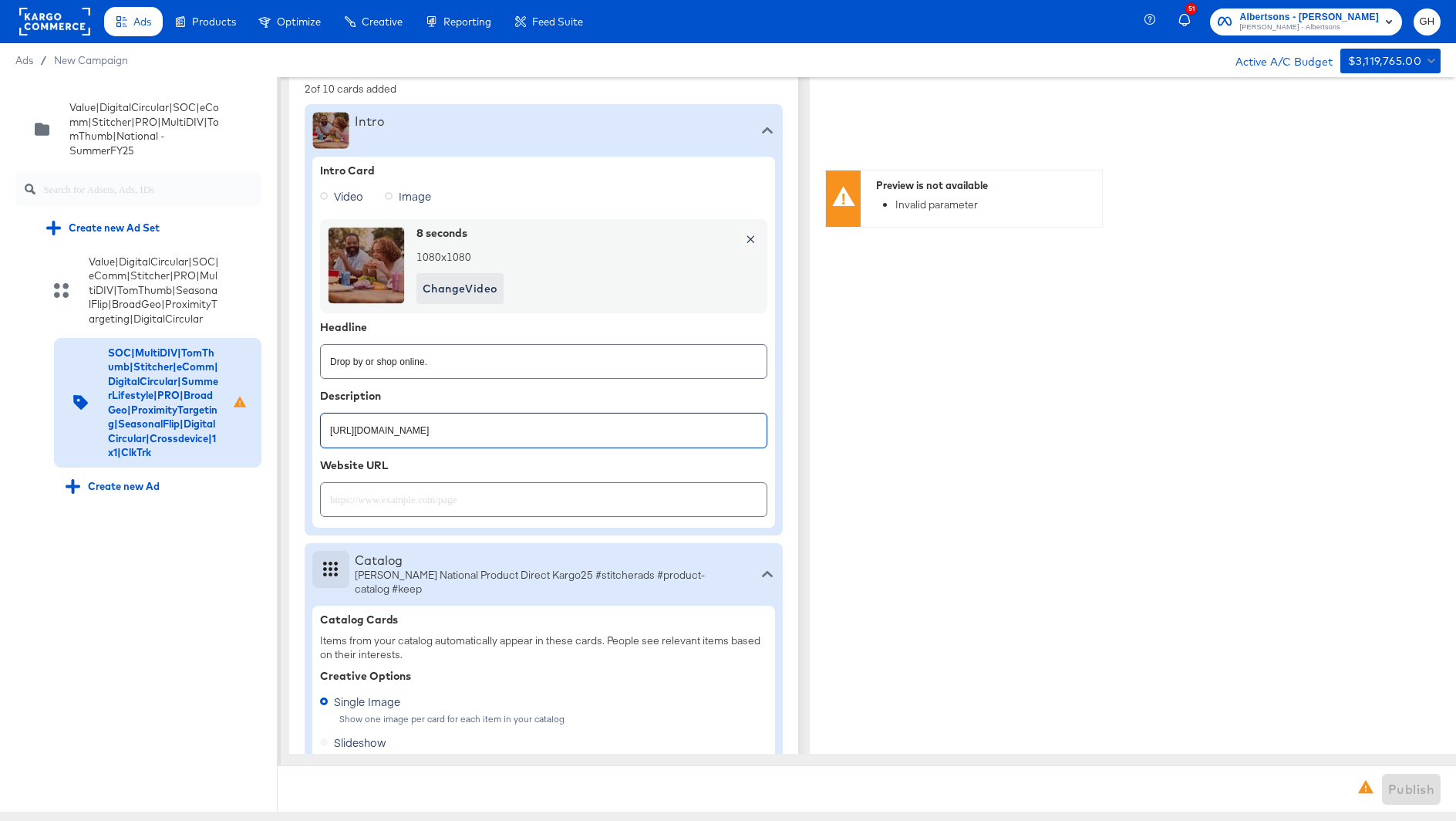 type on "[URL][DOMAIN_NAME]" 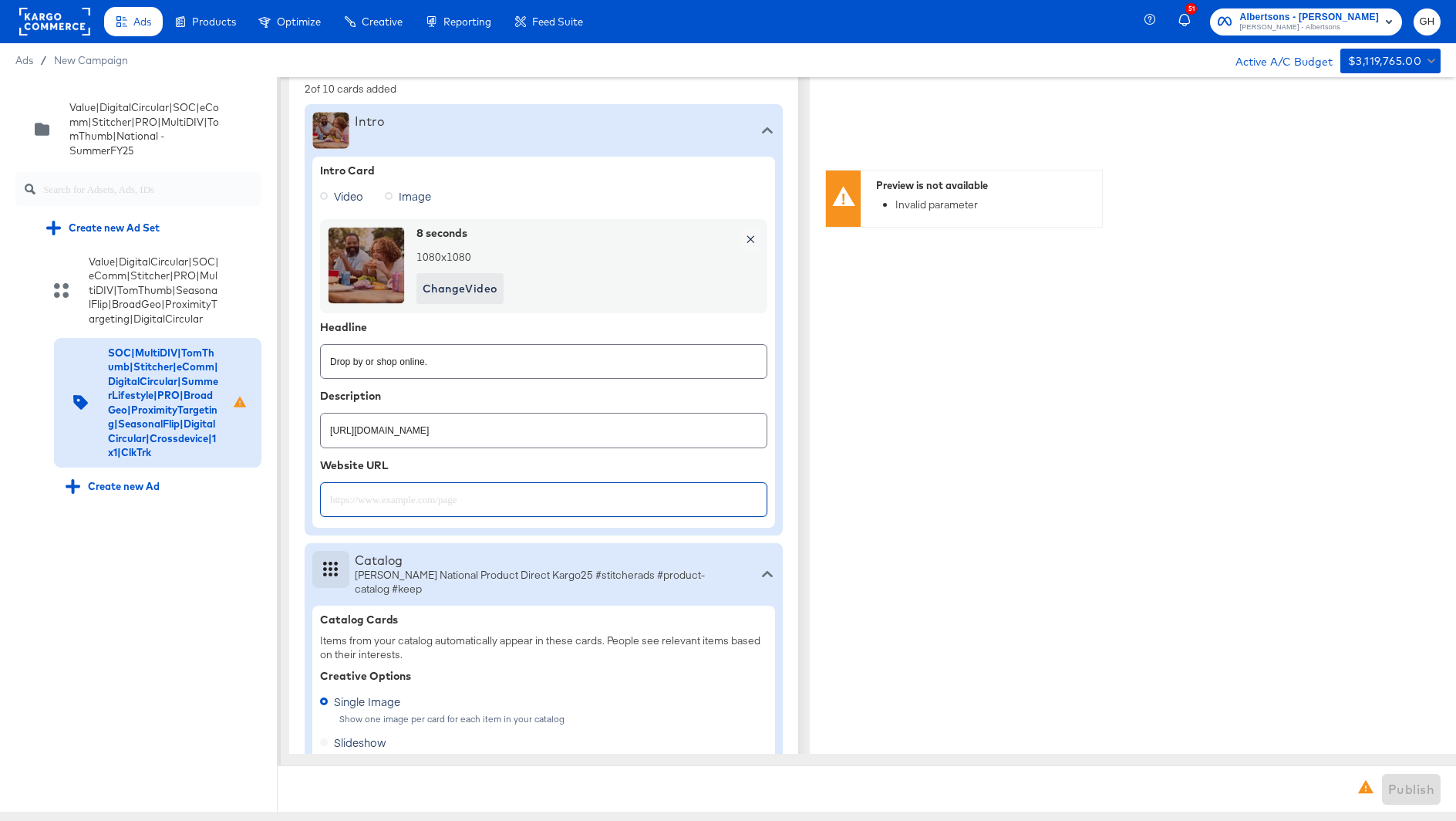 click at bounding box center [544, 493] 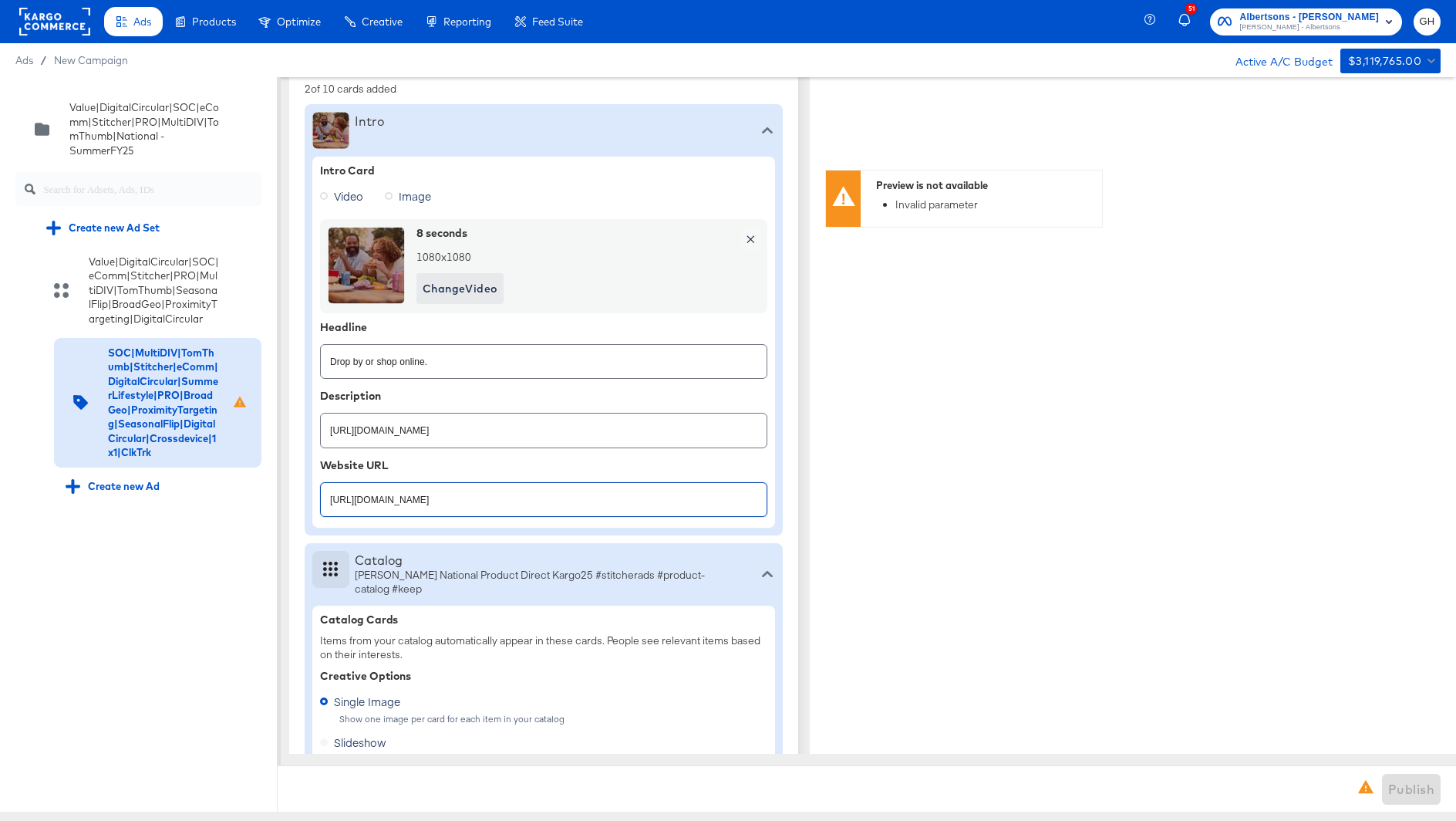 type on "[URL][DOMAIN_NAME]" 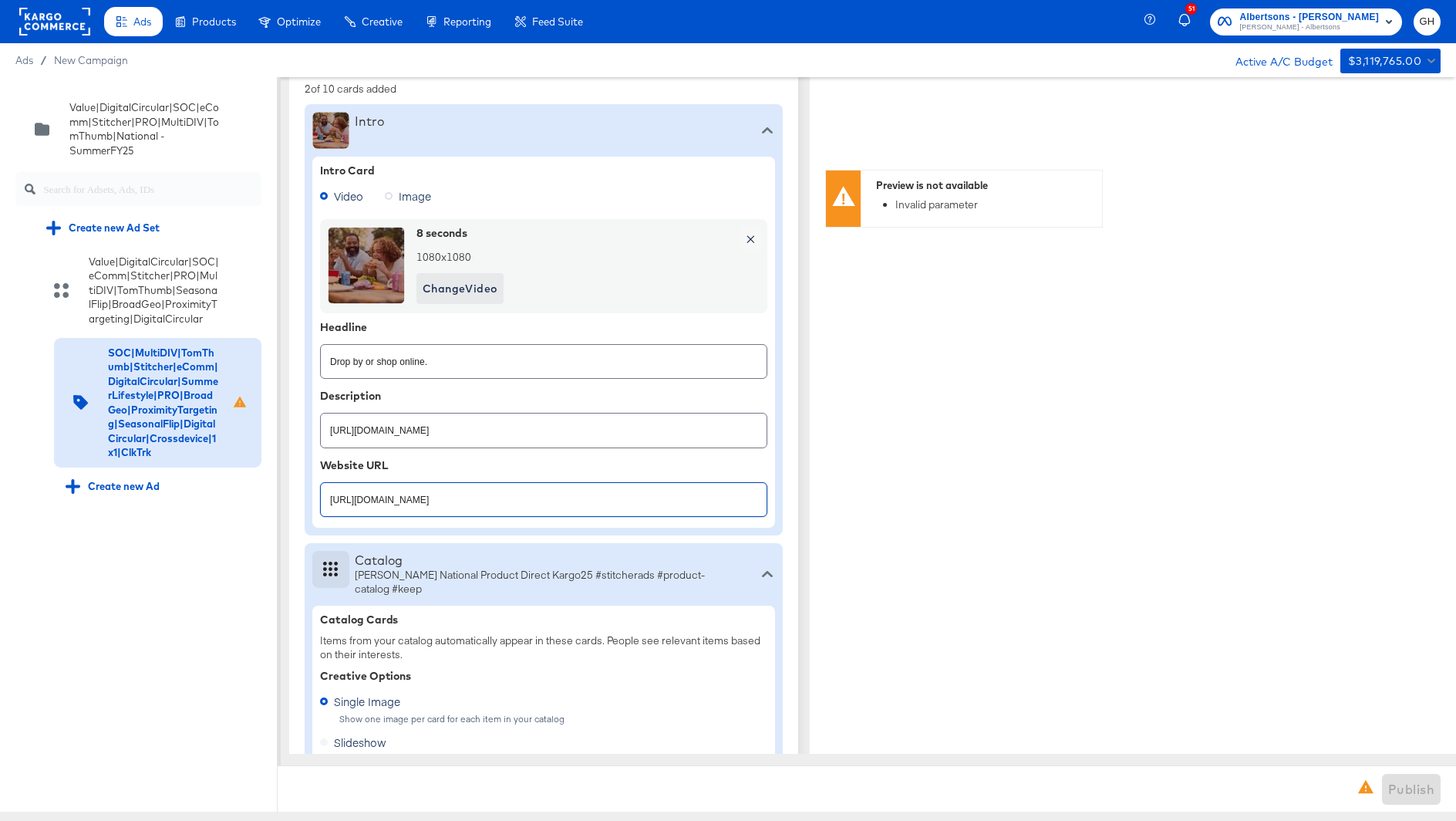 click on "[URL][DOMAIN_NAME]" at bounding box center [544, 424] 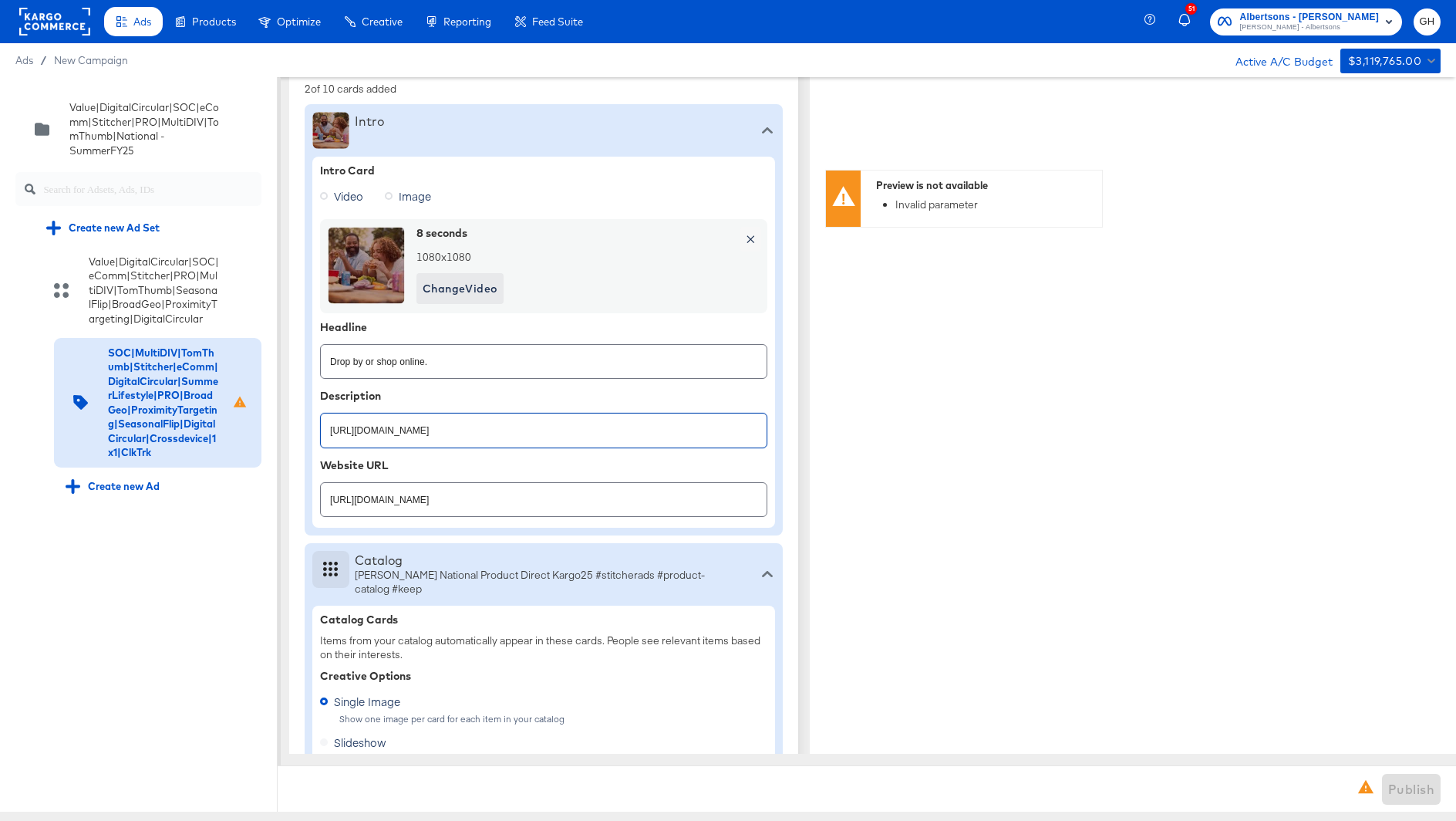 click on "[URL][DOMAIN_NAME]" at bounding box center (544, 424) 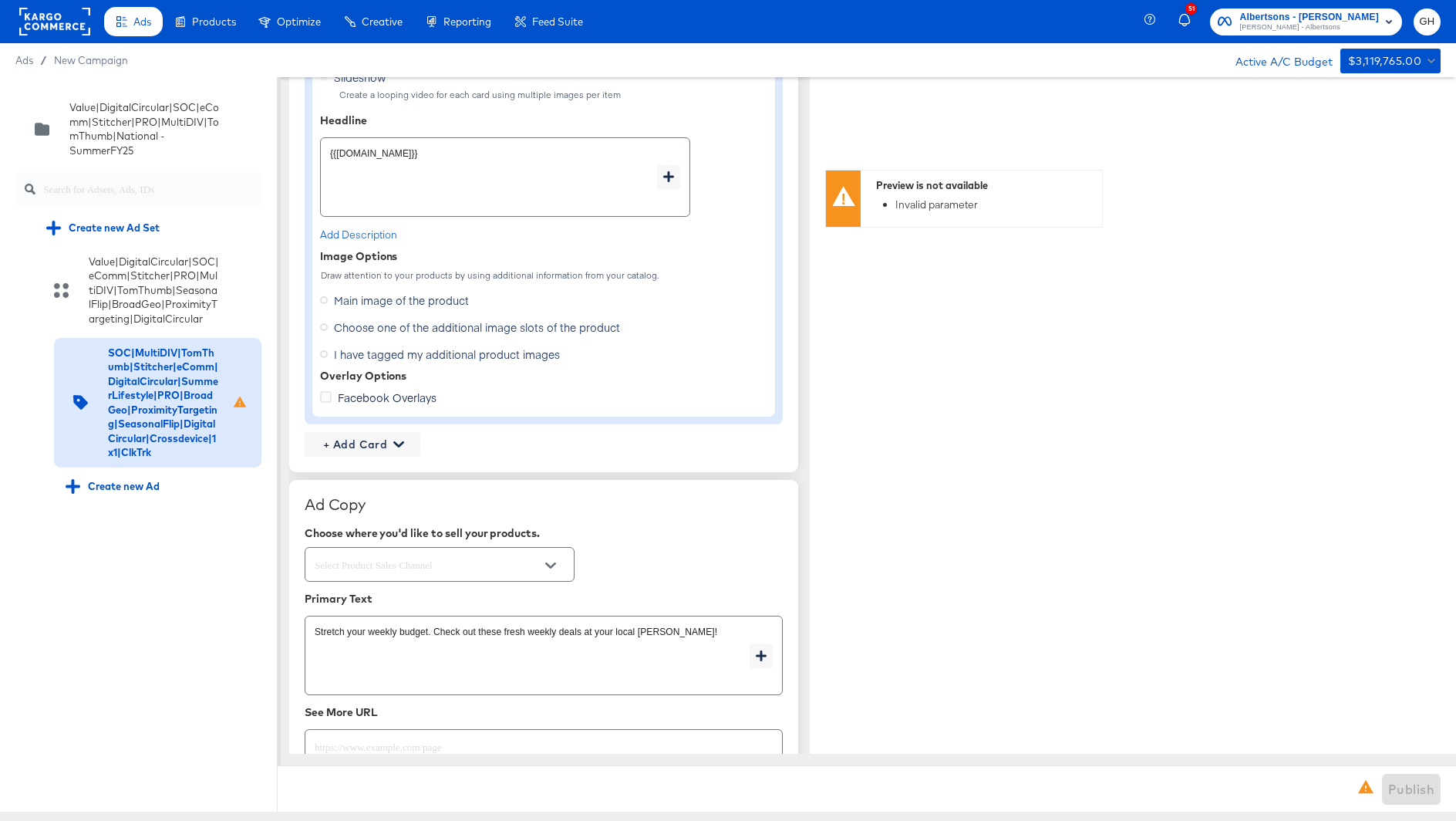 scroll, scrollTop: 1302, scrollLeft: 0, axis: vertical 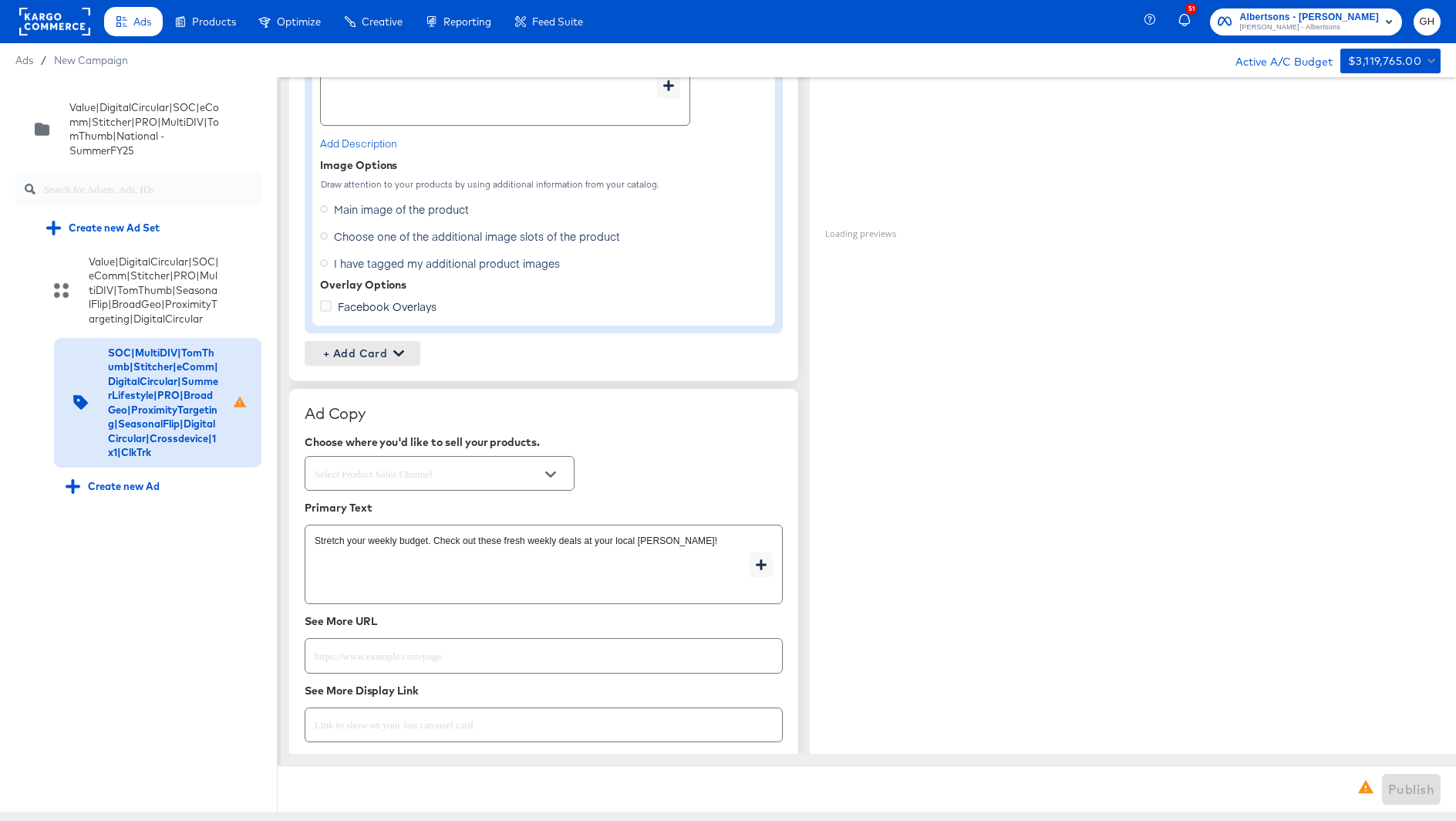 type 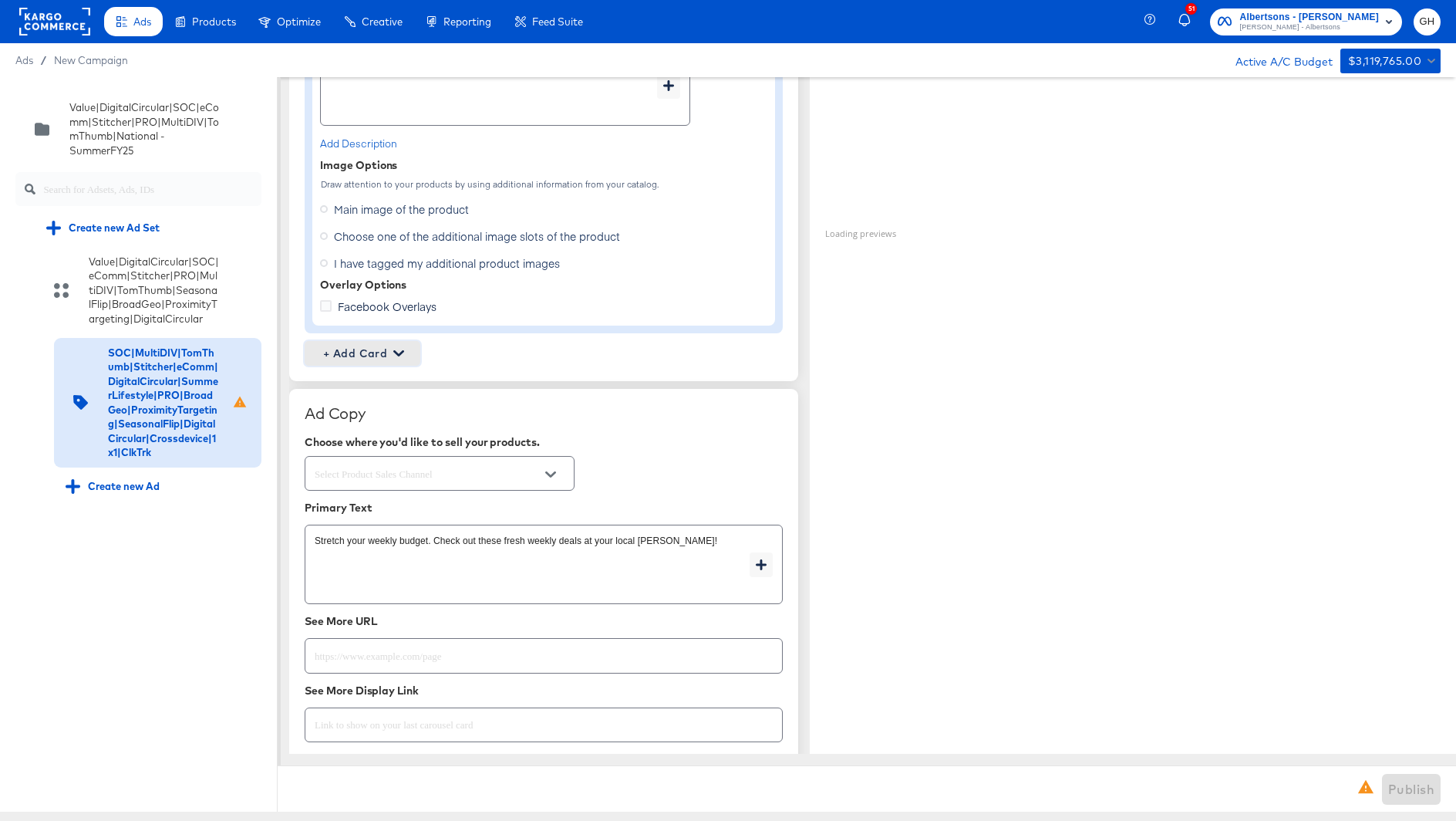 type on "x" 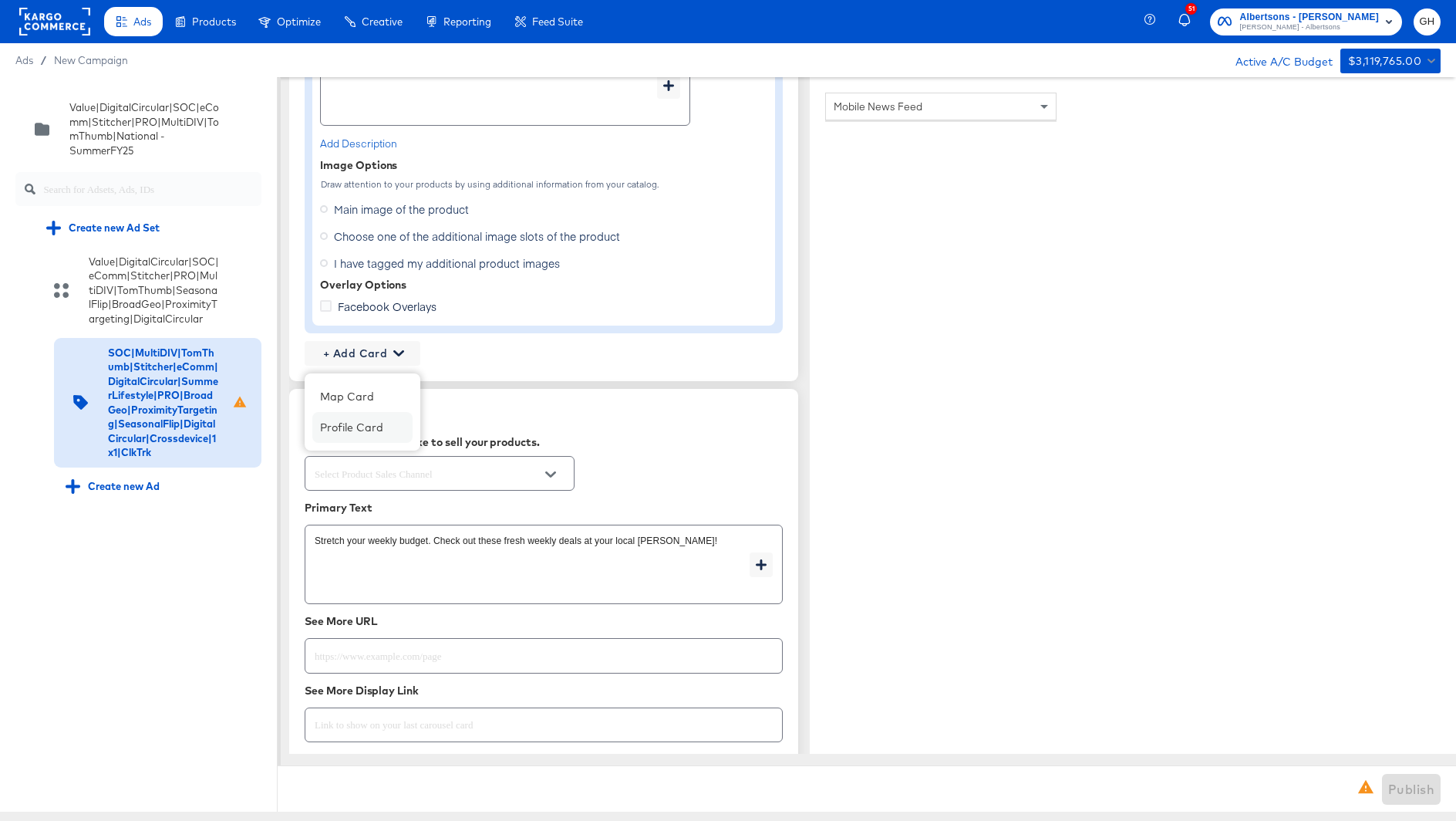 click on "Profile Card" at bounding box center (362, 427) 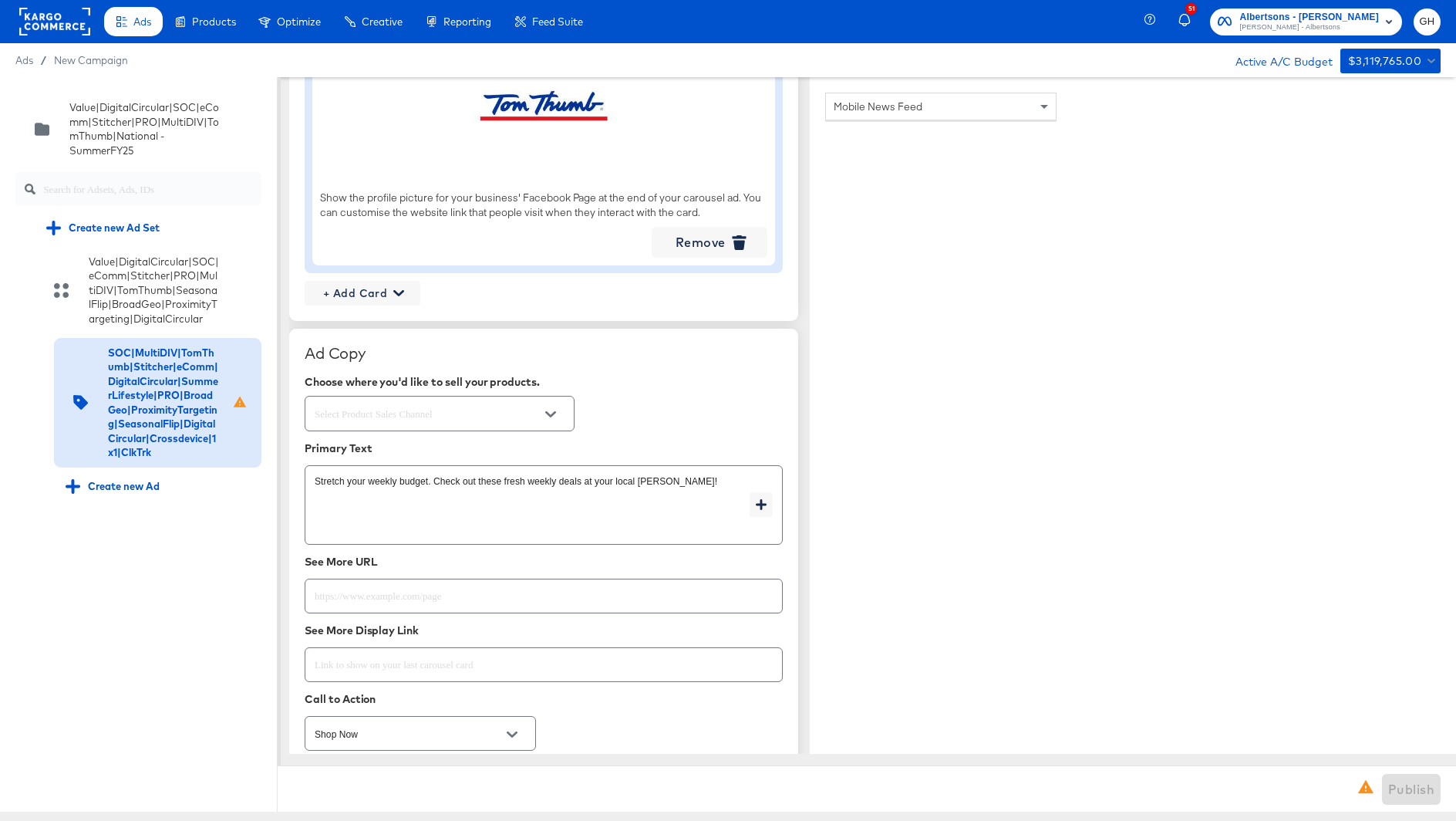 scroll, scrollTop: 1702, scrollLeft: 0, axis: vertical 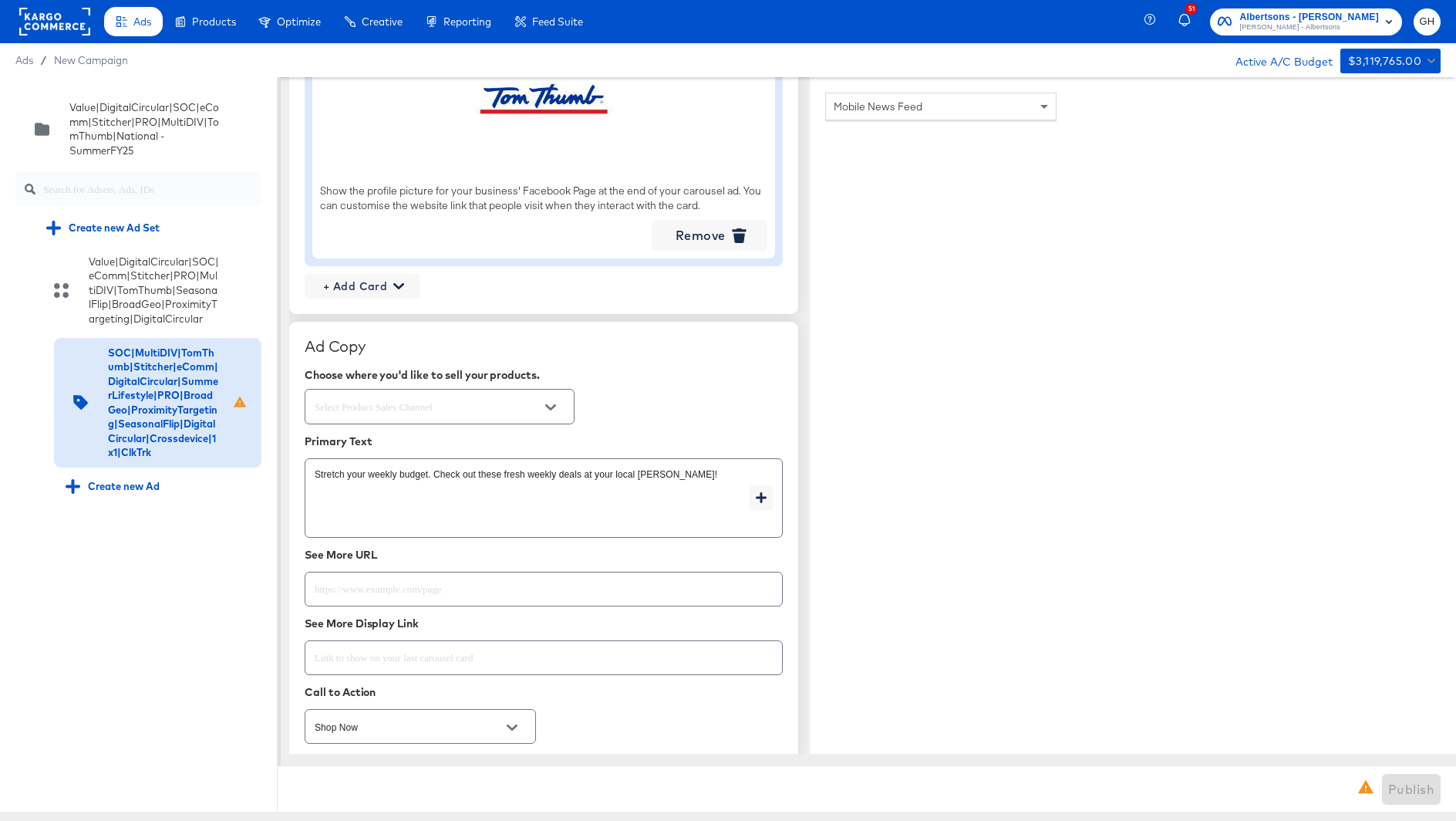 click at bounding box center (440, 406) 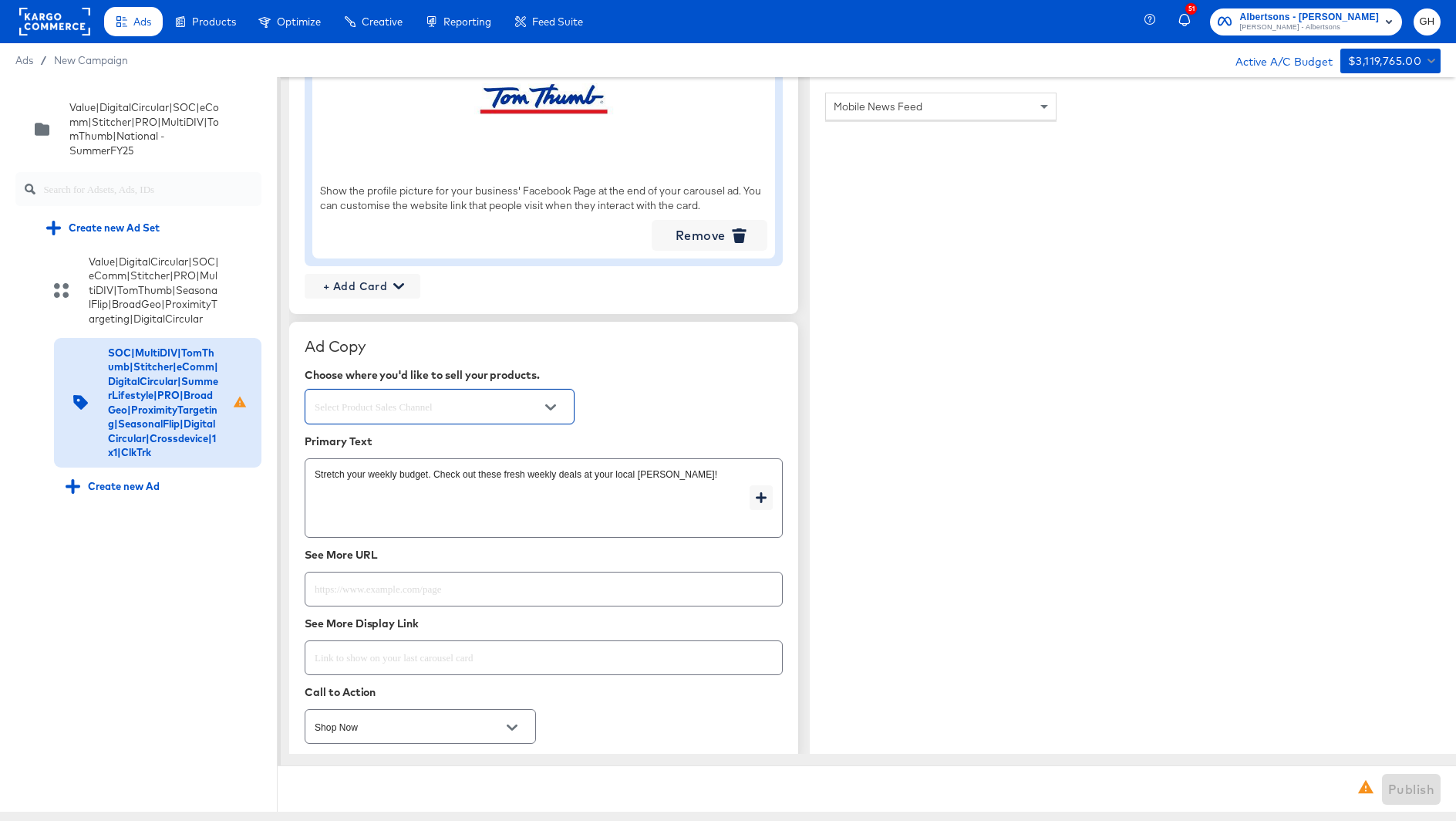 click at bounding box center [427, 407] 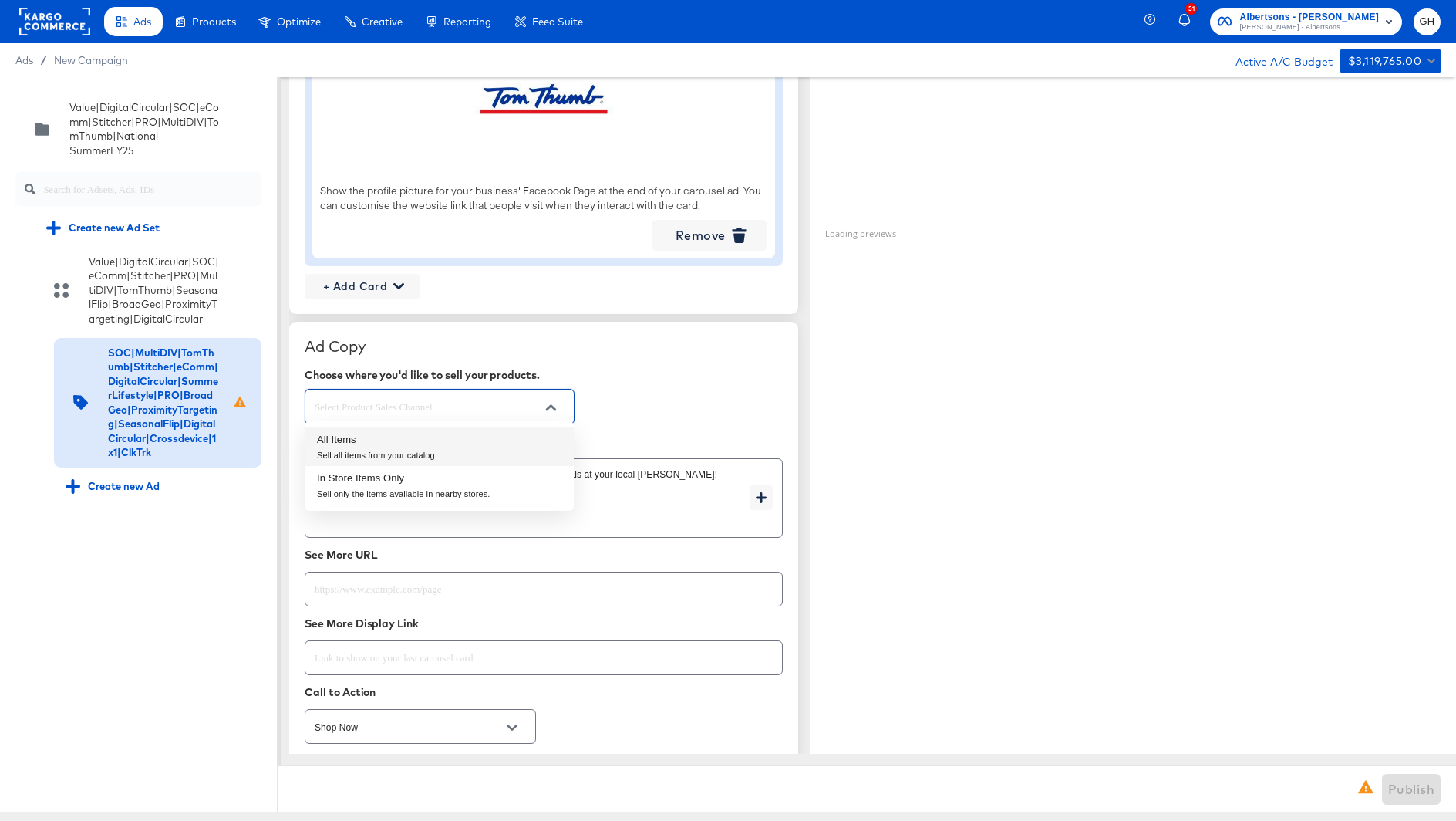 click on "In Store Items Only" at bounding box center [403, 478] 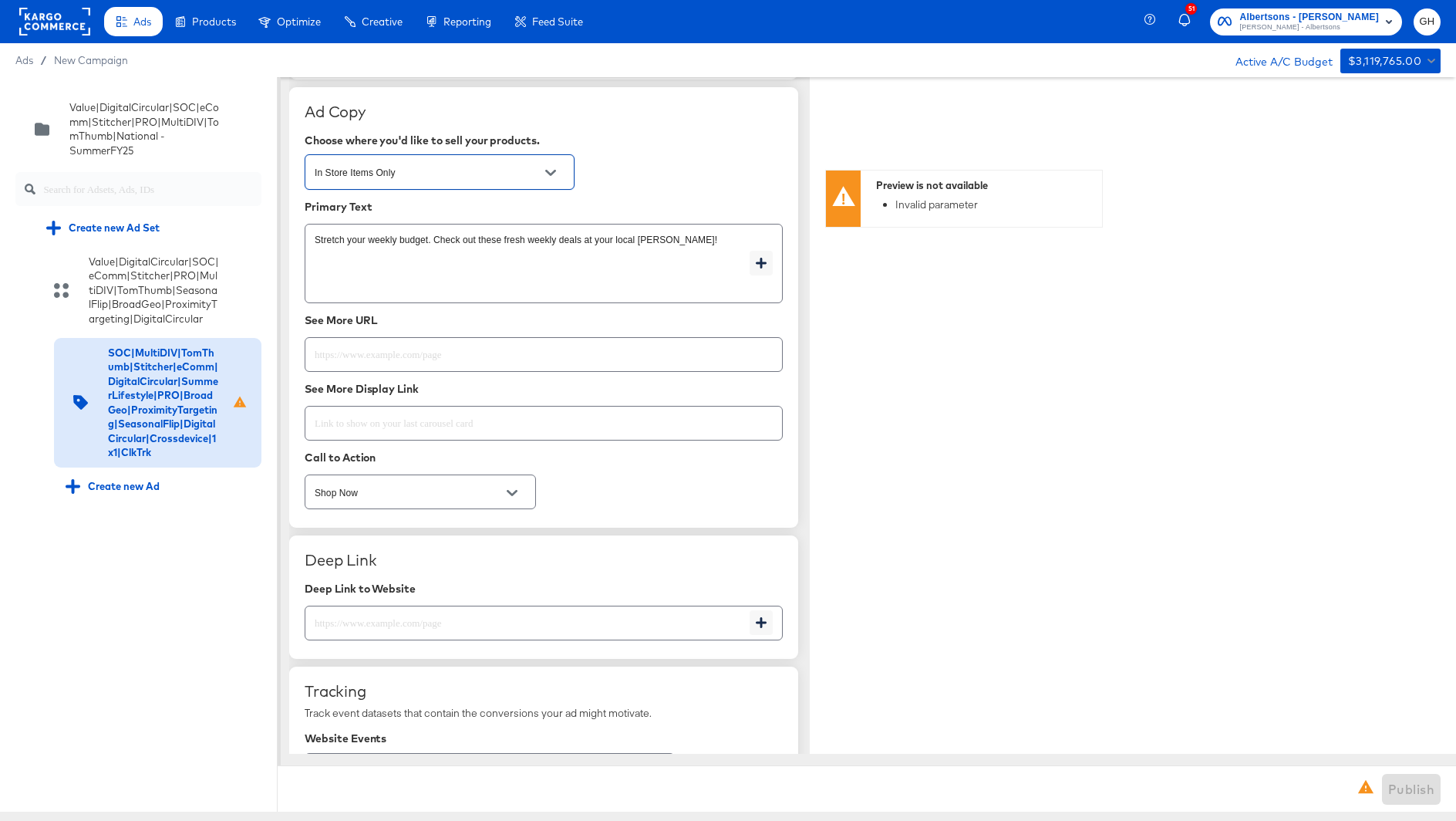 scroll, scrollTop: 1938, scrollLeft: 0, axis: vertical 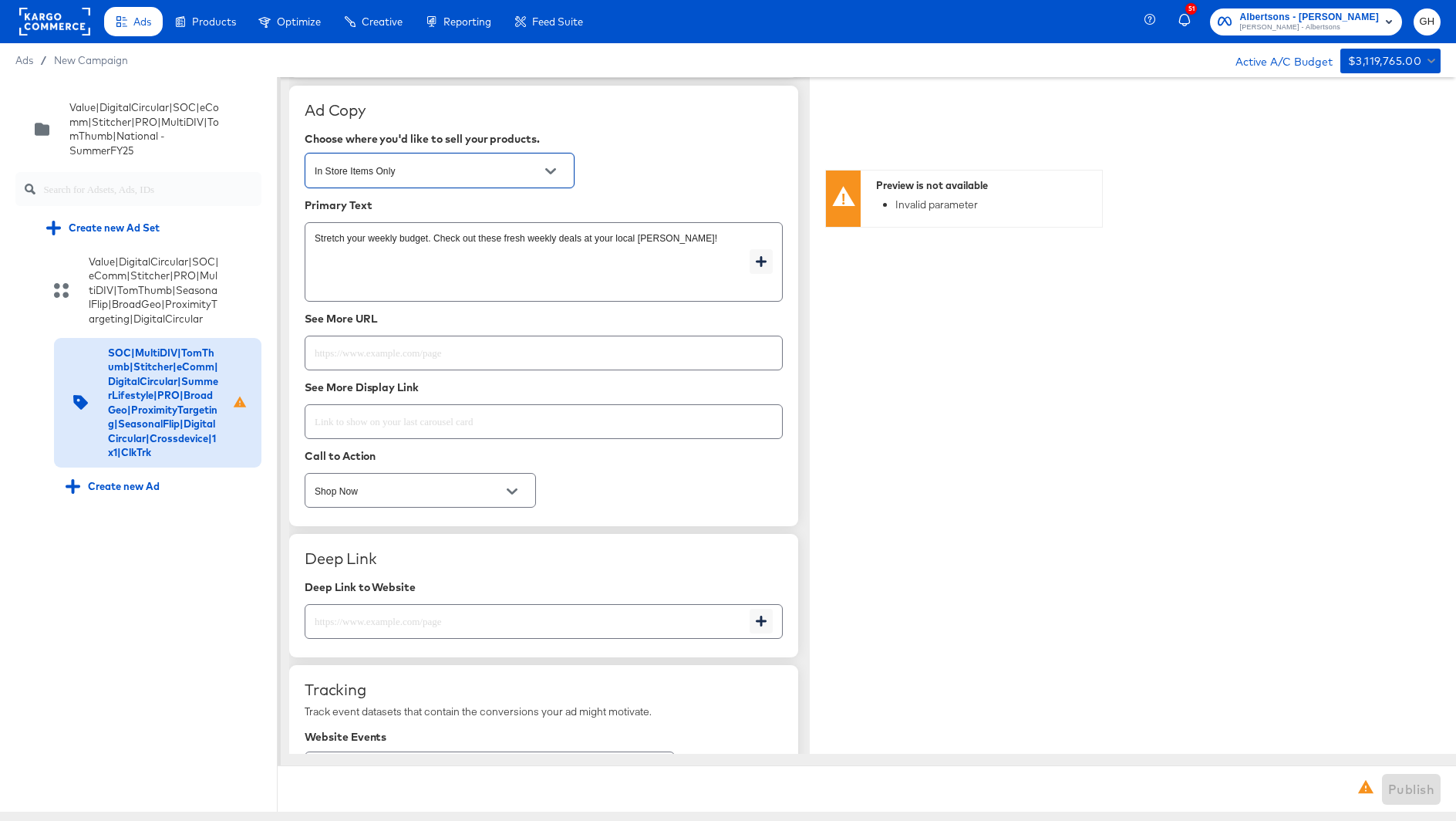 click at bounding box center (544, 353) 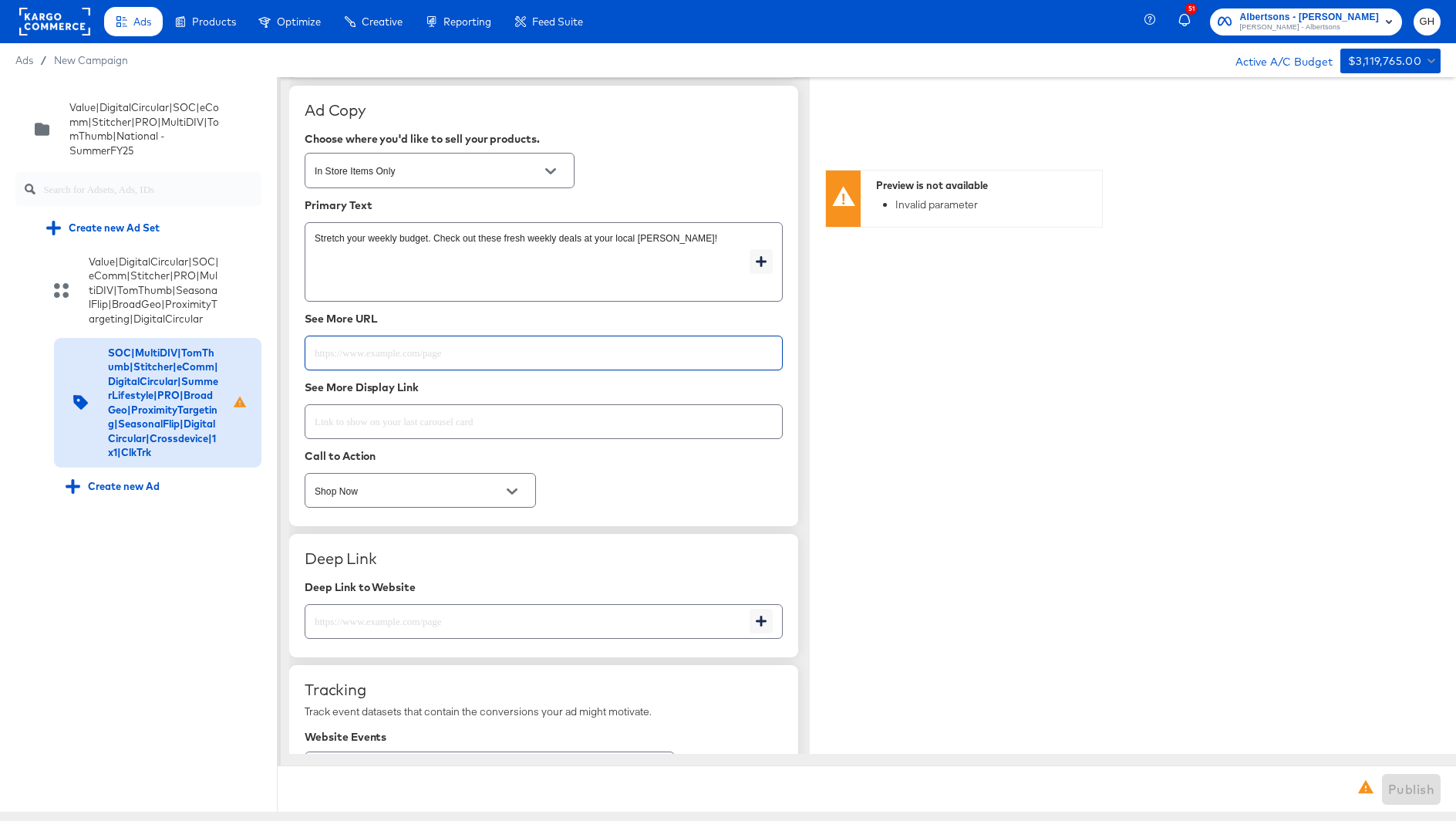 paste on "[URL][DOMAIN_NAME]" 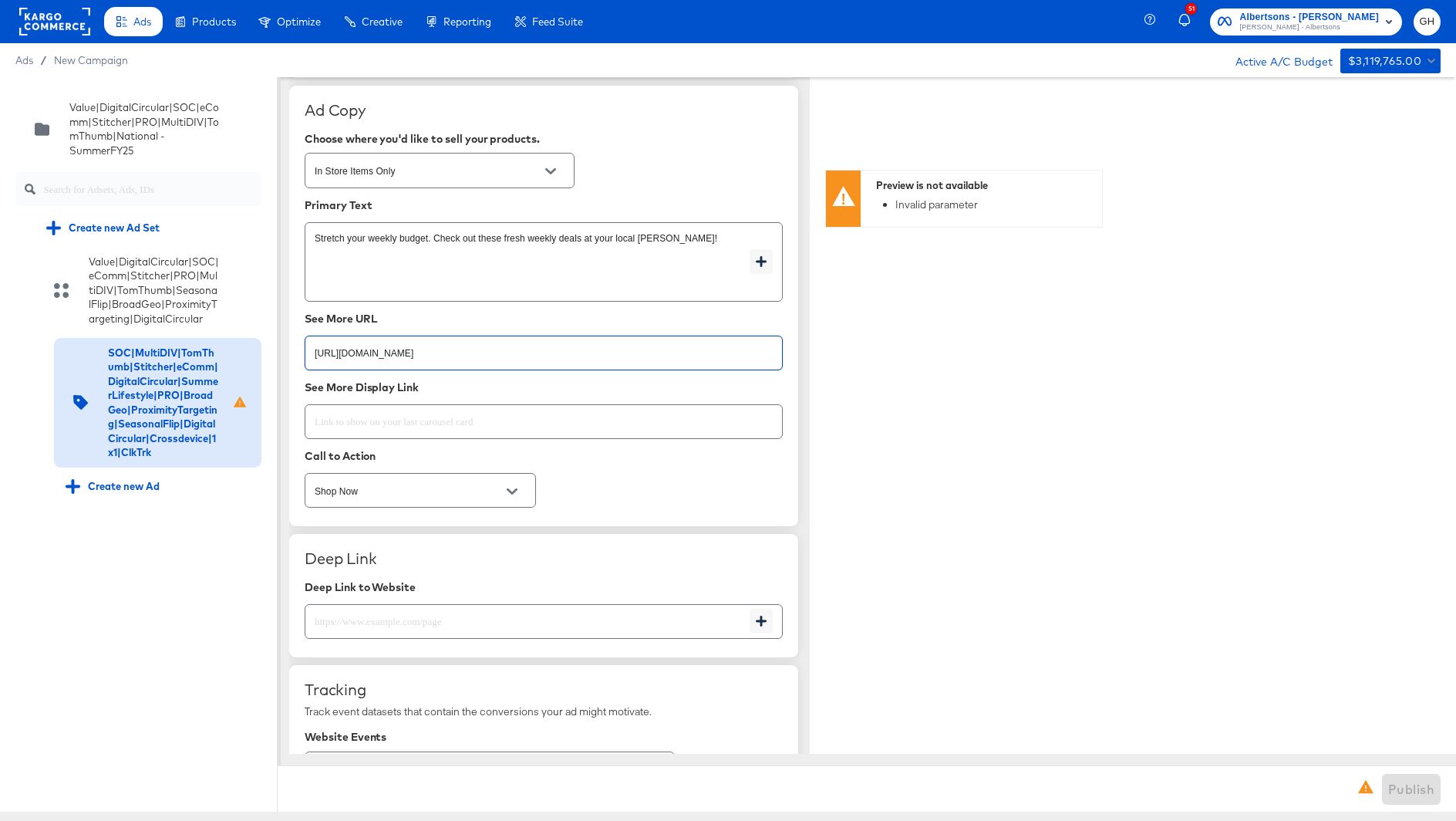 type on "[URL][DOMAIN_NAME]" 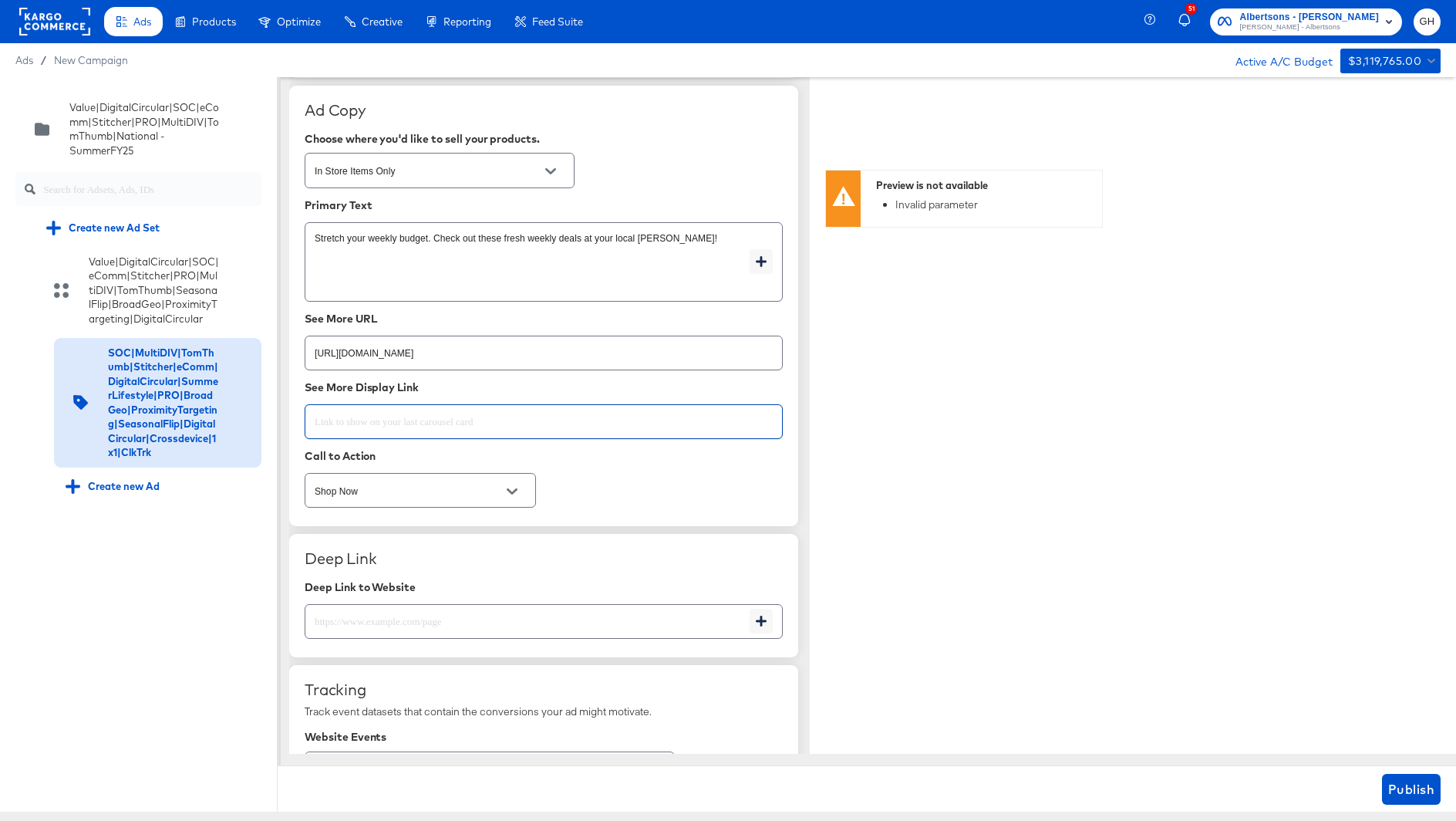 paste on "[URL][DOMAIN_NAME]" 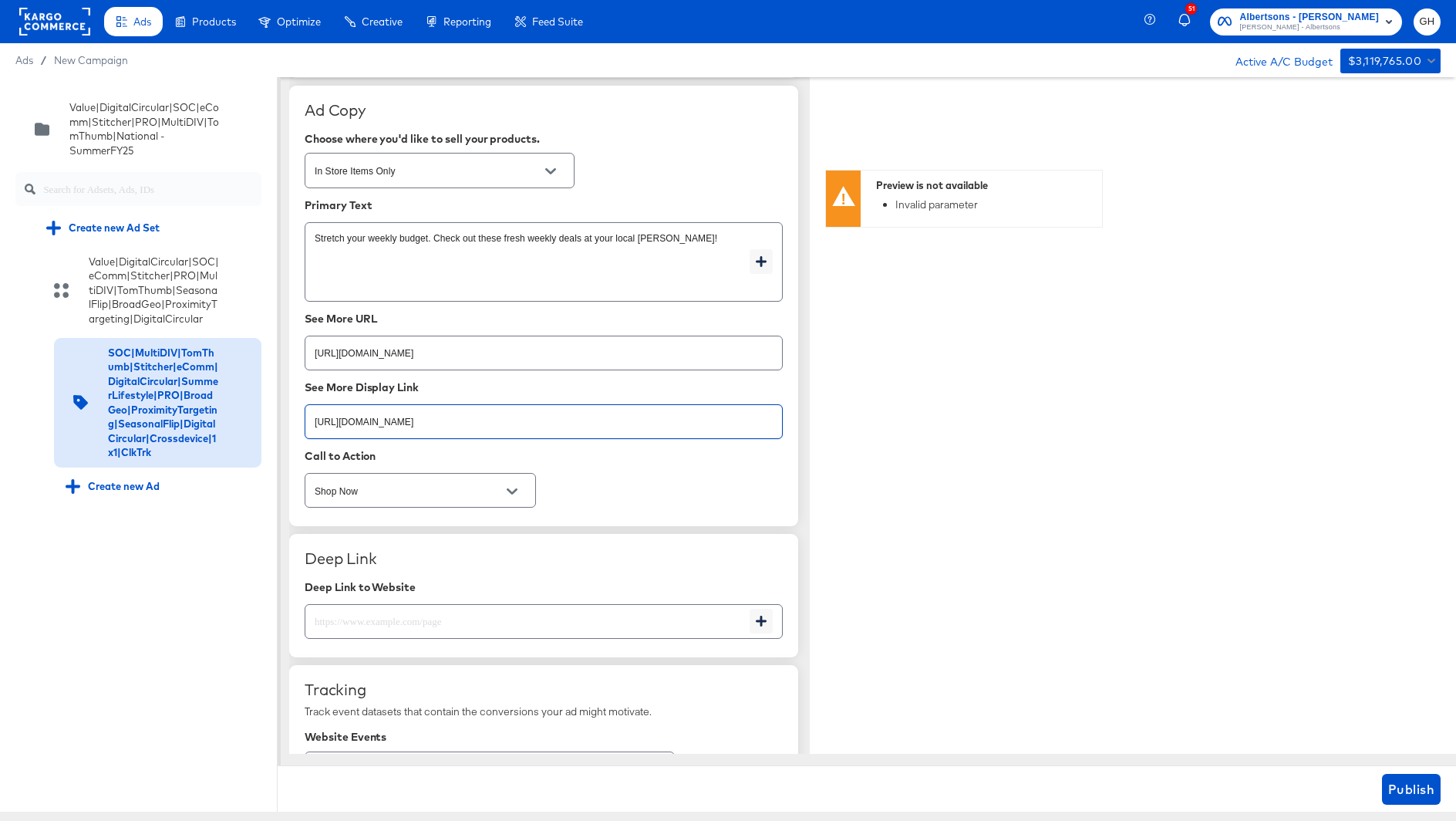 type on "[URL][DOMAIN_NAME]" 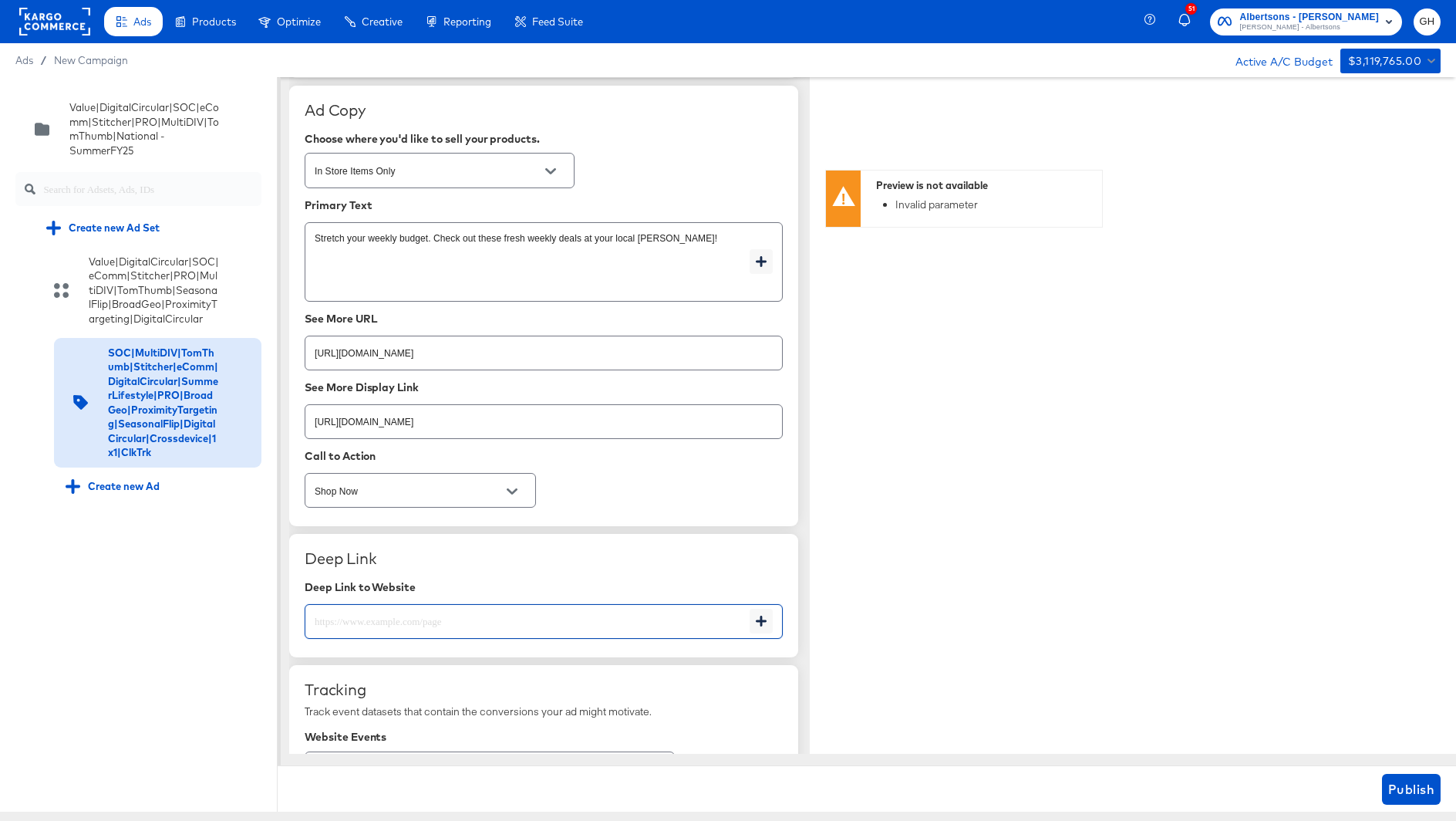 click at bounding box center (527, 615) 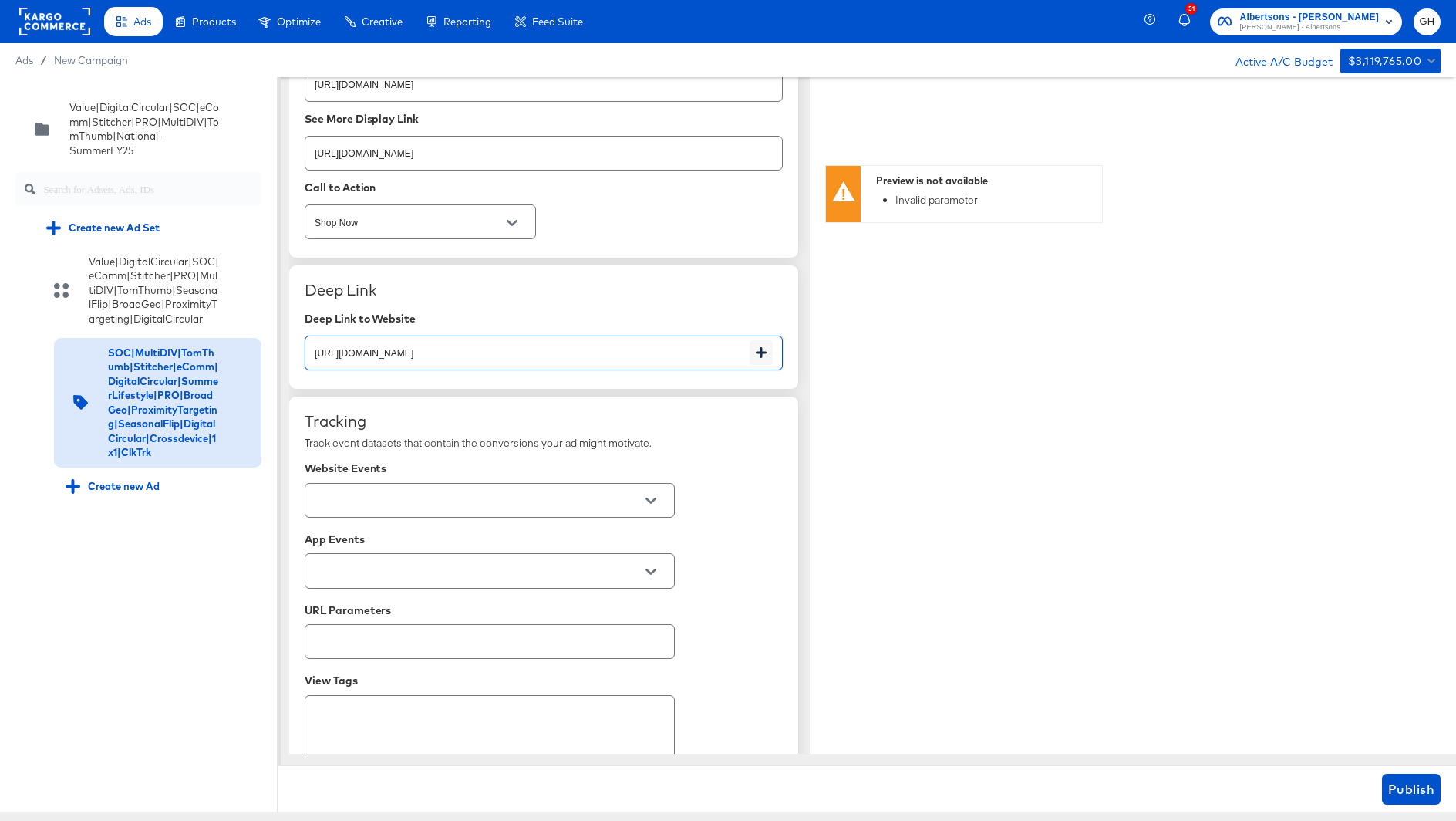scroll, scrollTop: 2208, scrollLeft: 0, axis: vertical 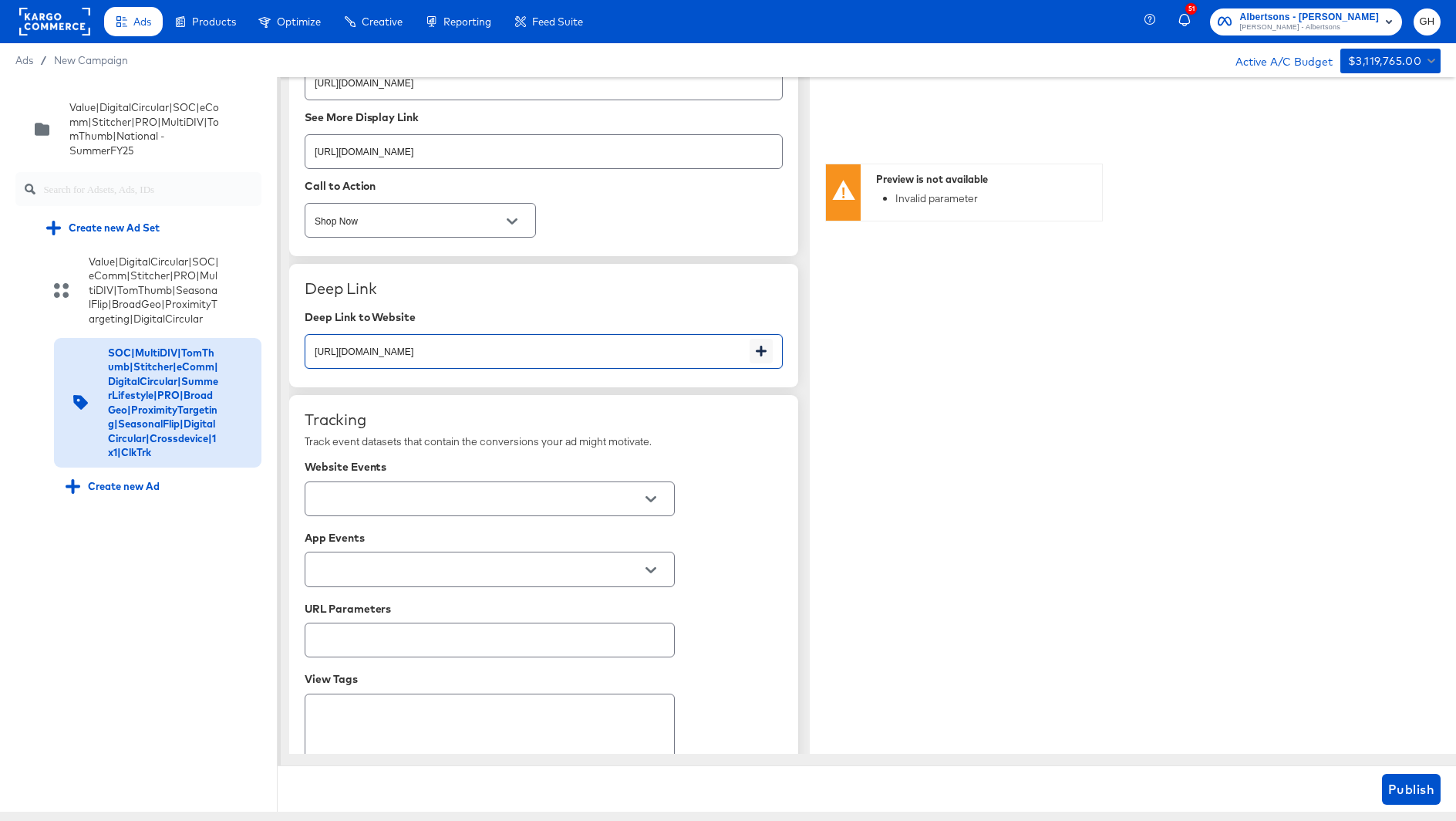 click at bounding box center [490, 498] 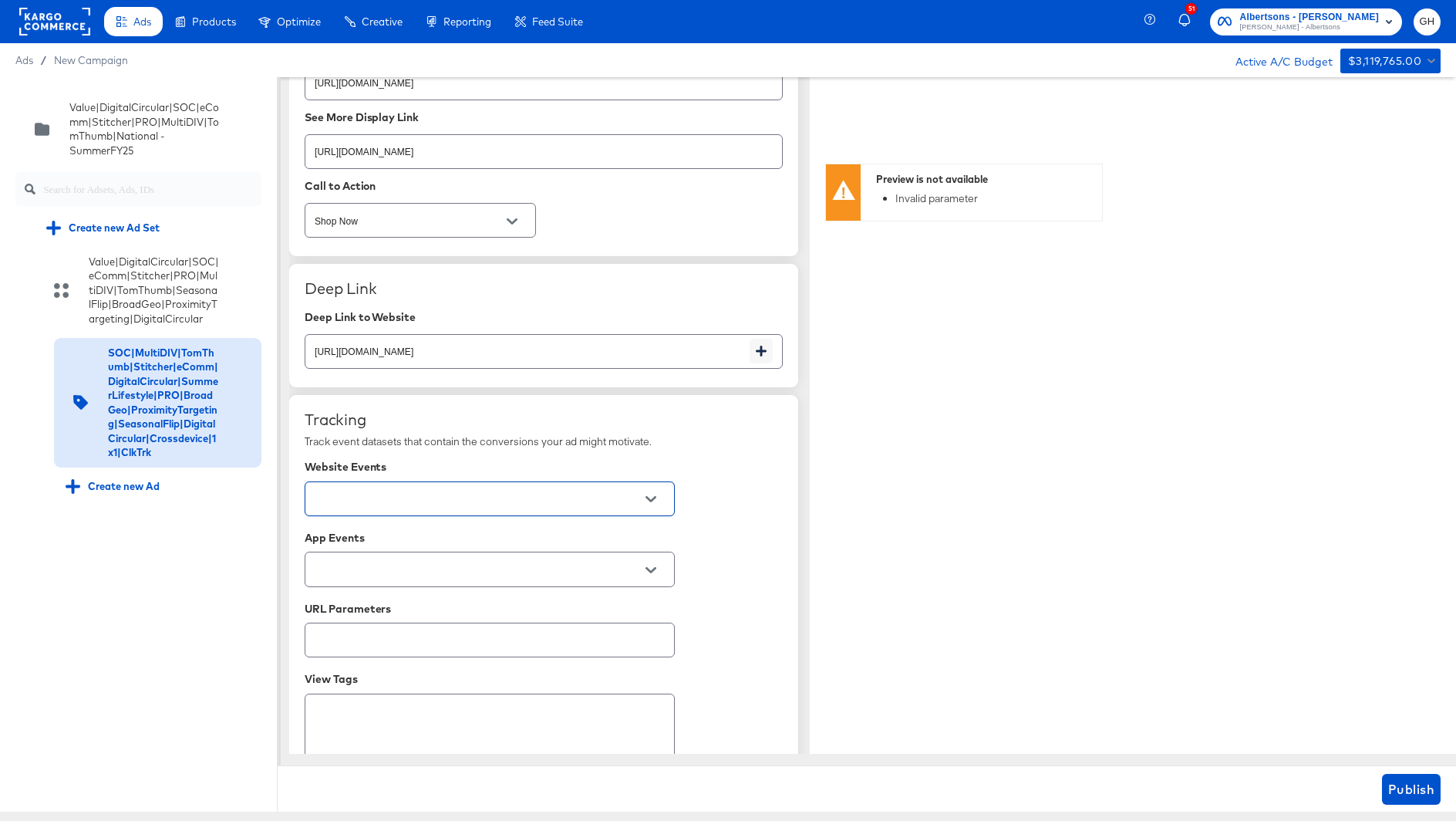 click at bounding box center [477, 499] 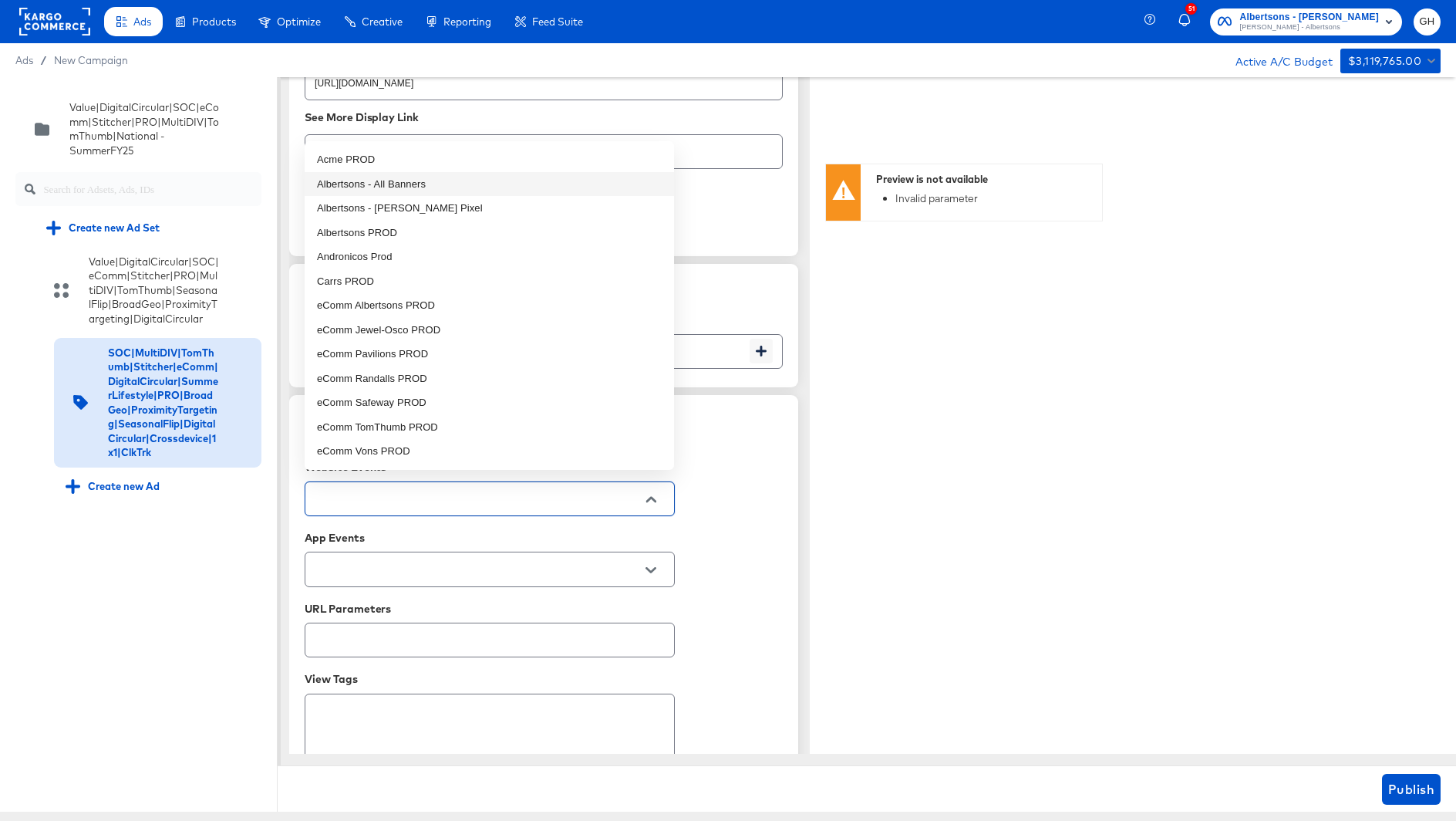 click on "Albertsons - All Banners" at bounding box center [489, 184] 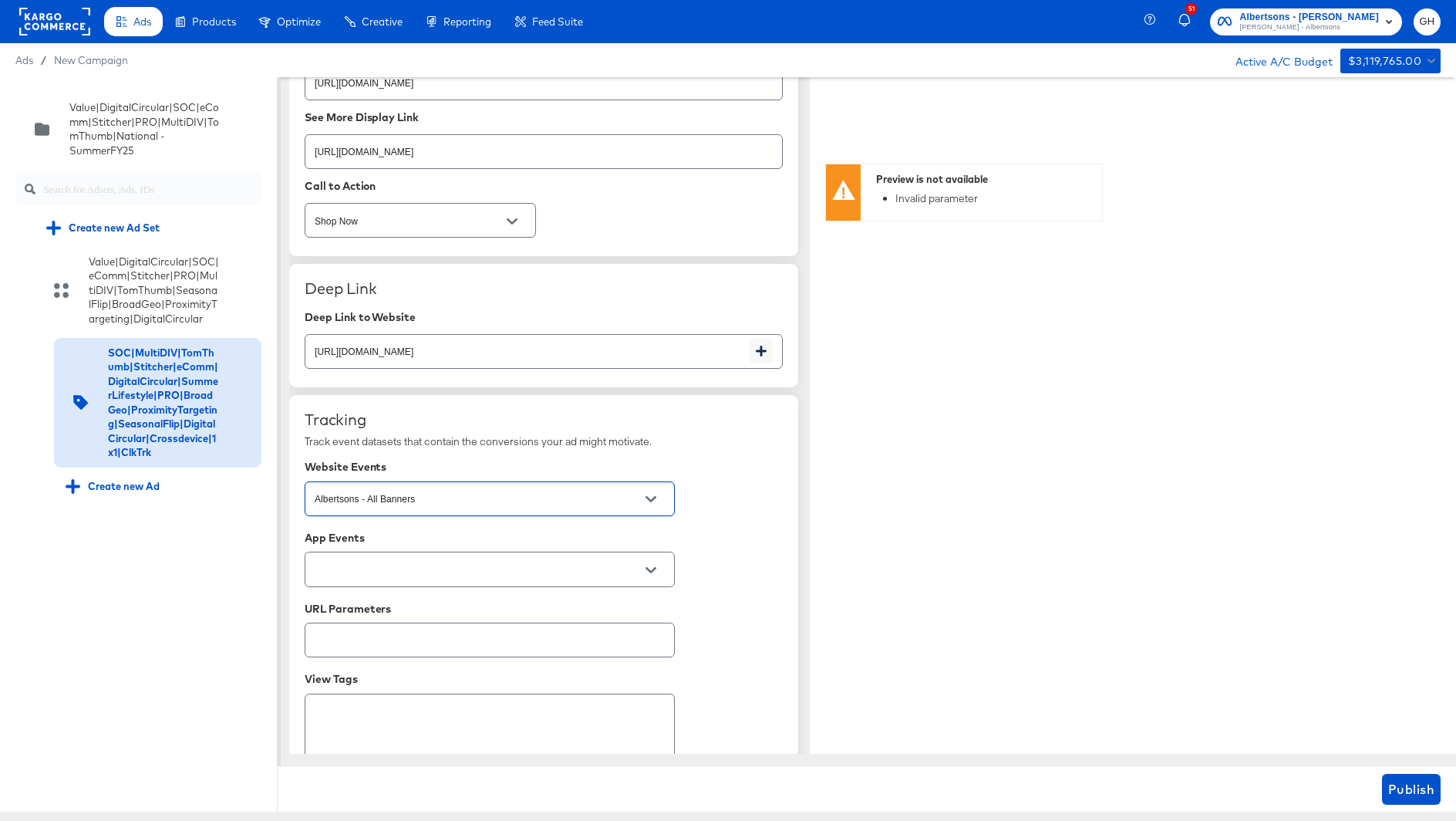 click at bounding box center (490, 569) 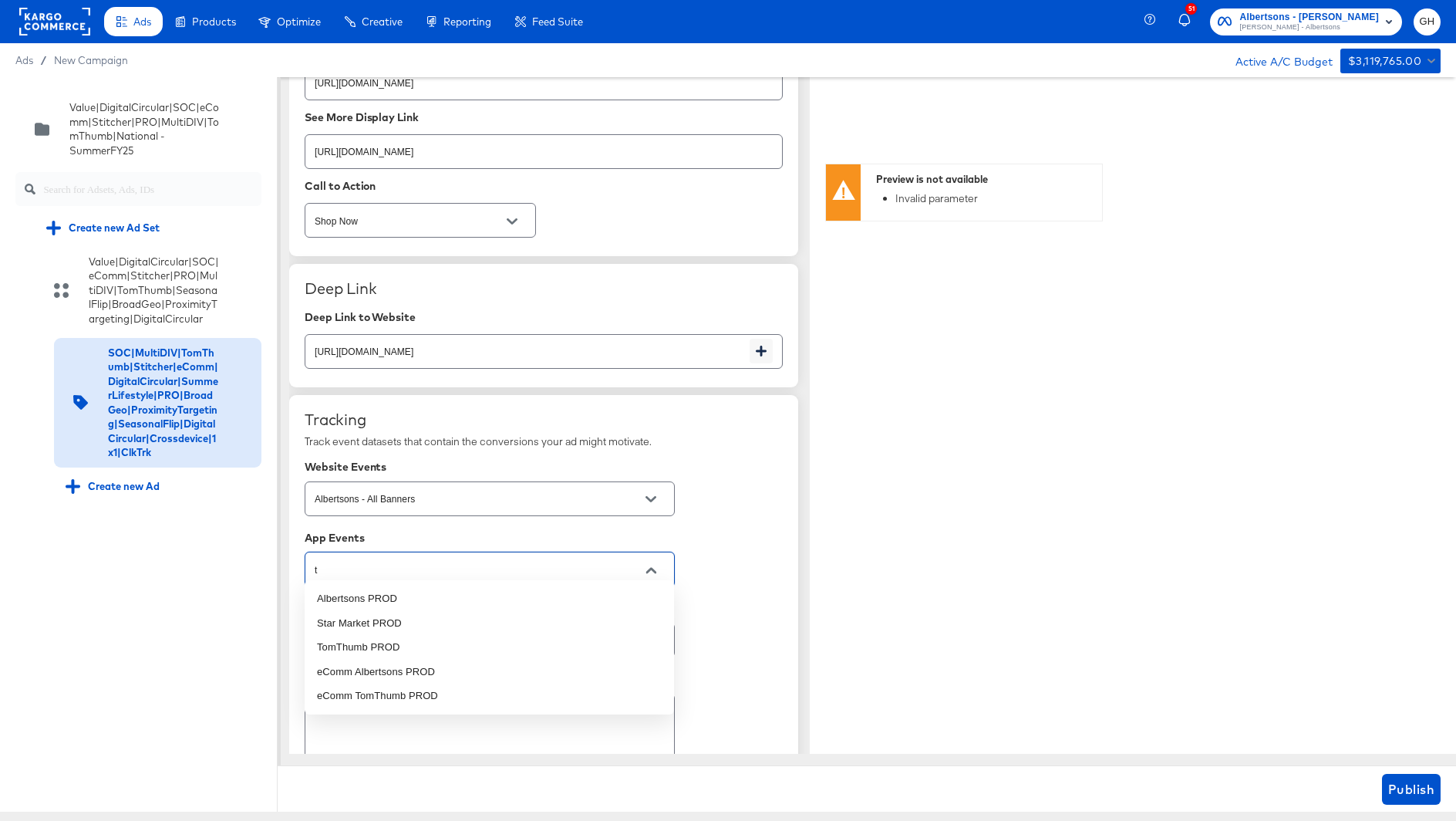 type on "th" 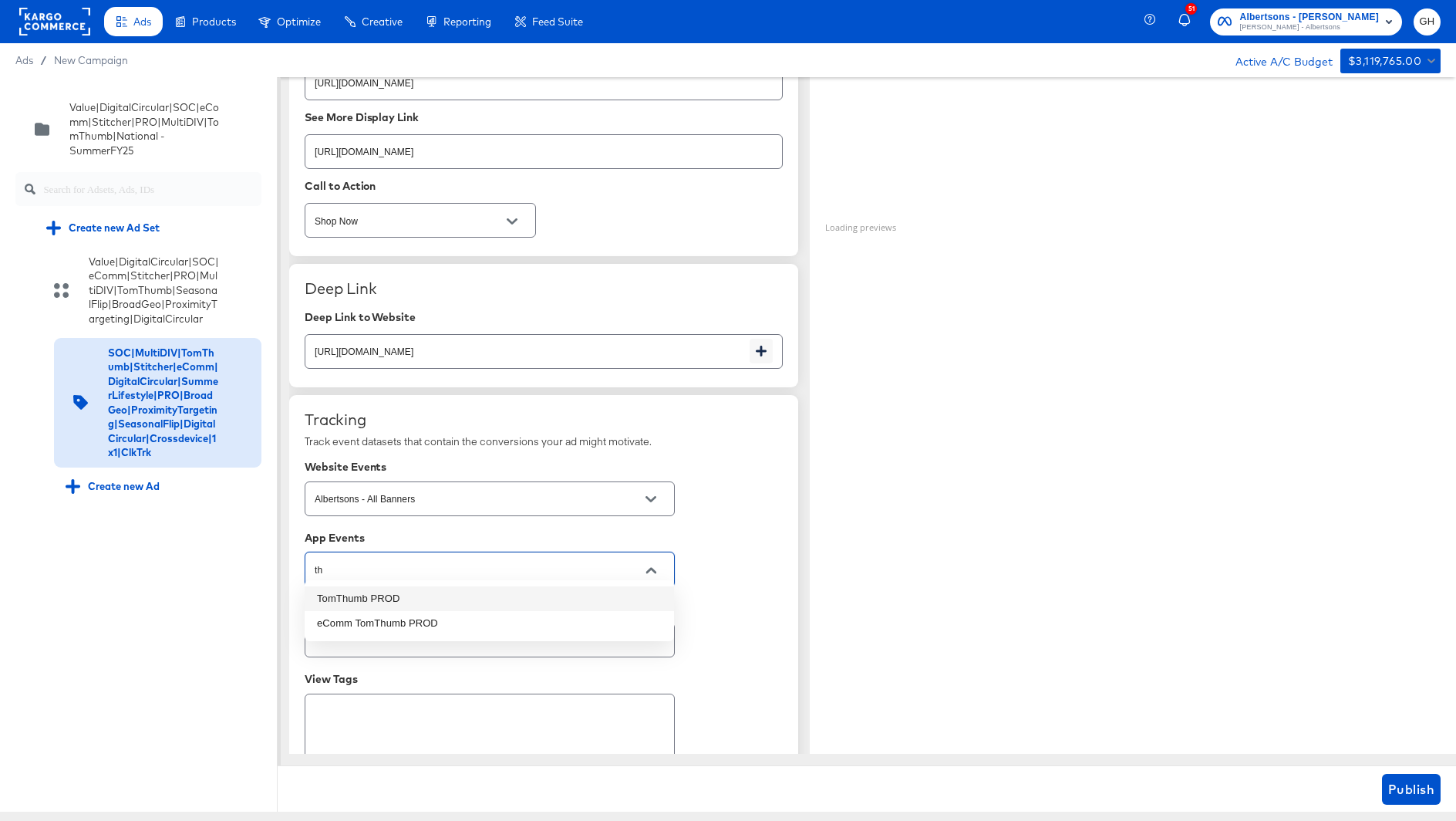 click on "TomThumb PROD" at bounding box center [489, 599] 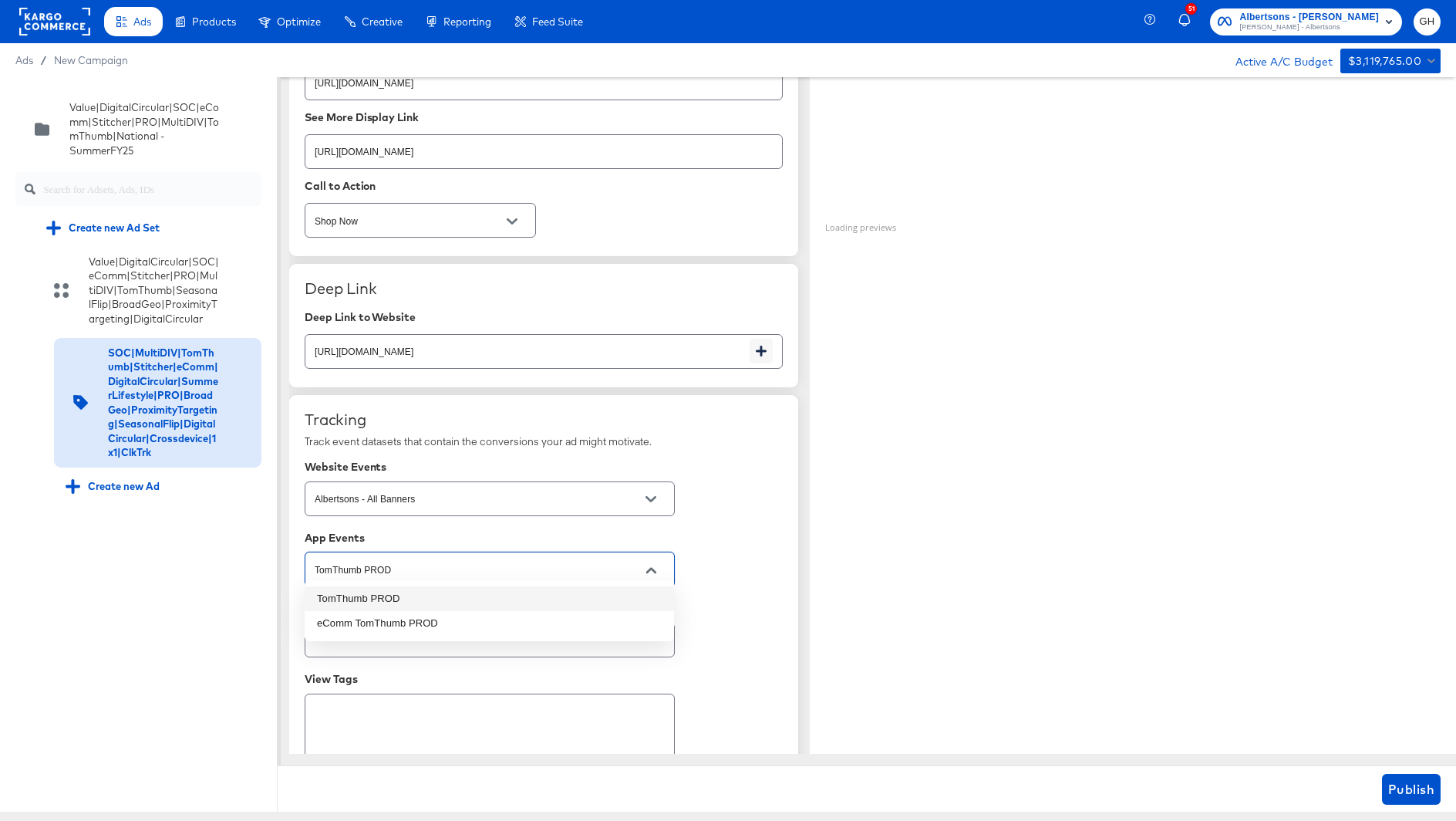 type on "x" 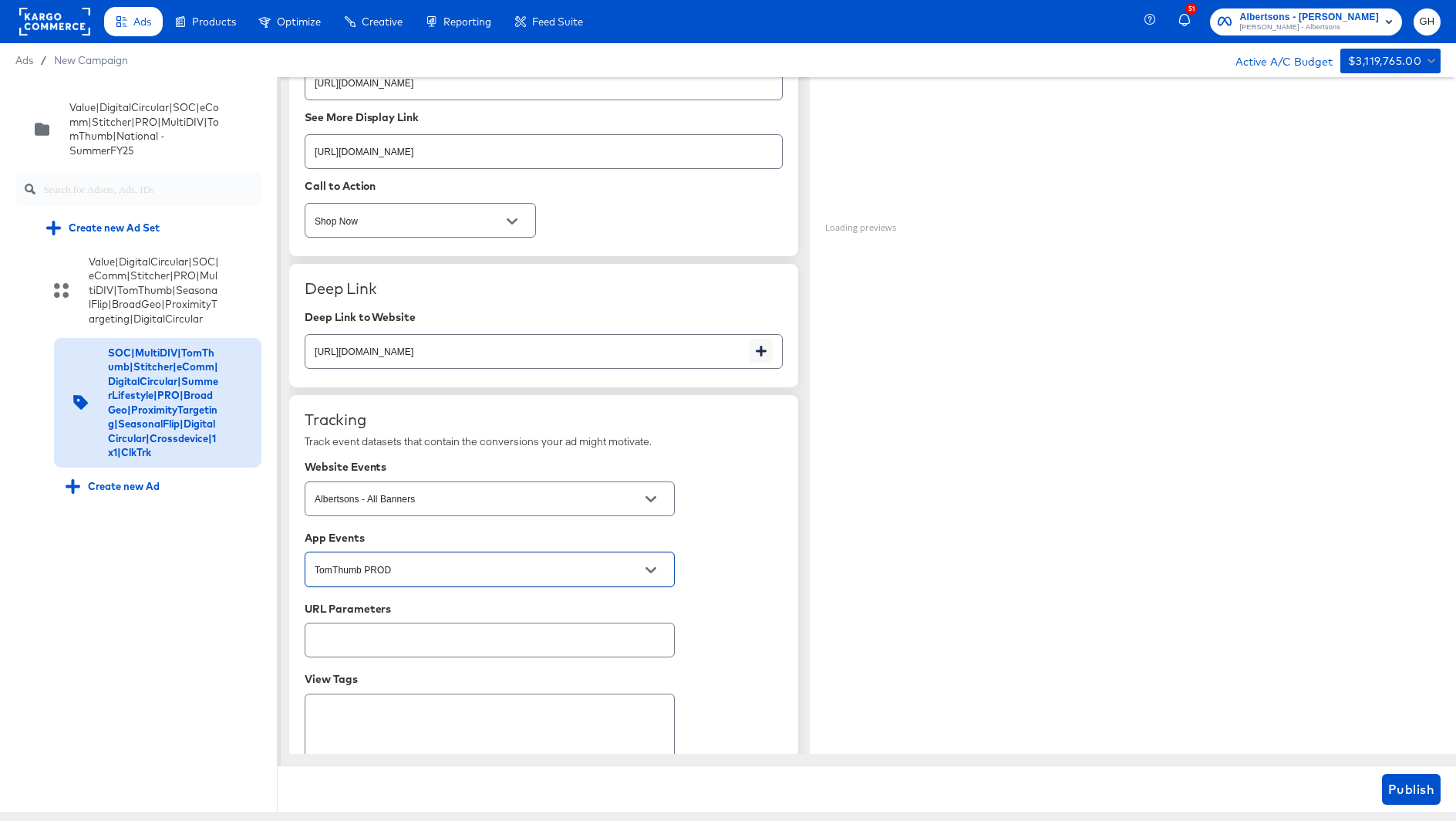 type on "TomThumb PROD" 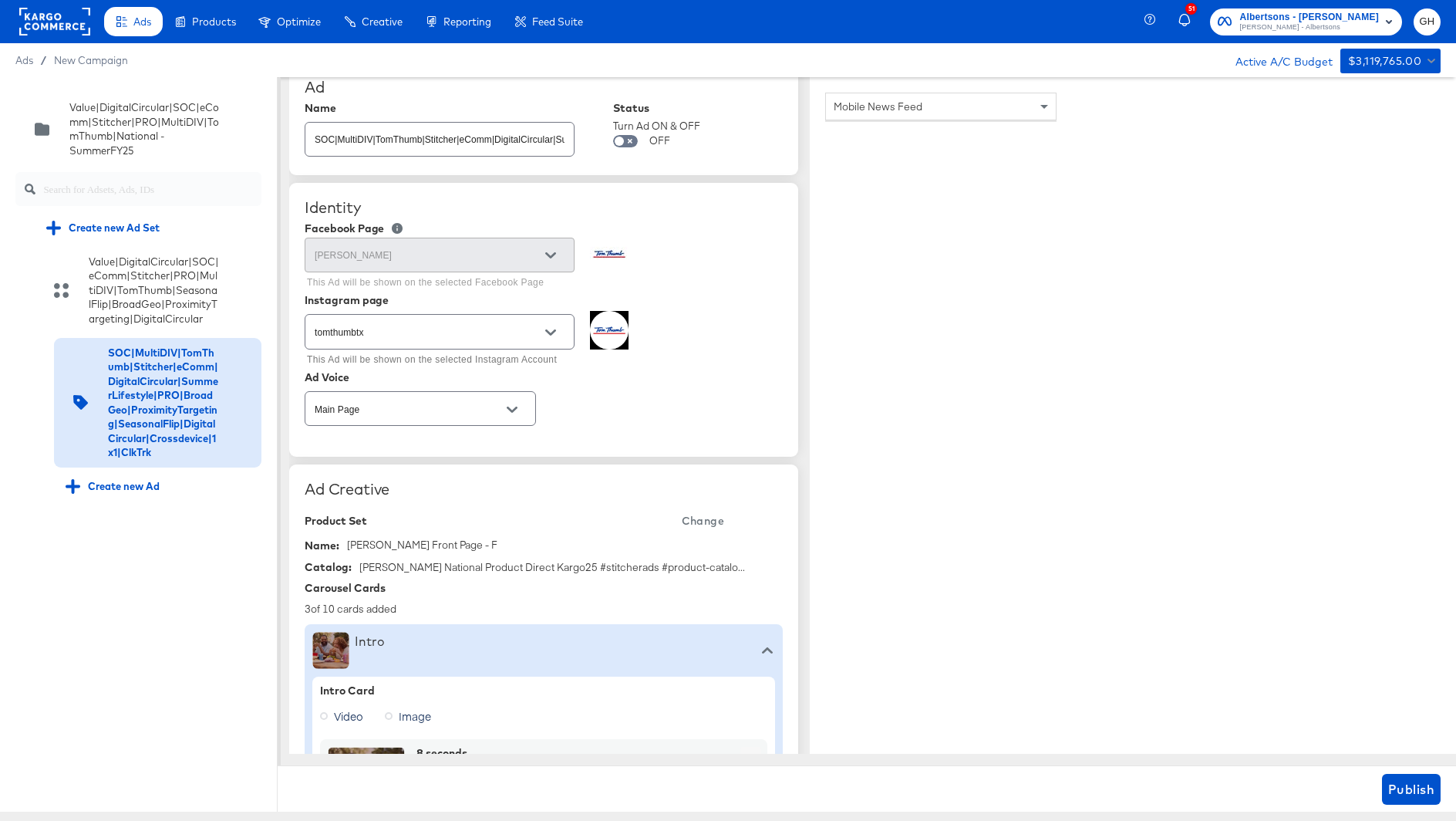 scroll, scrollTop: 0, scrollLeft: 0, axis: both 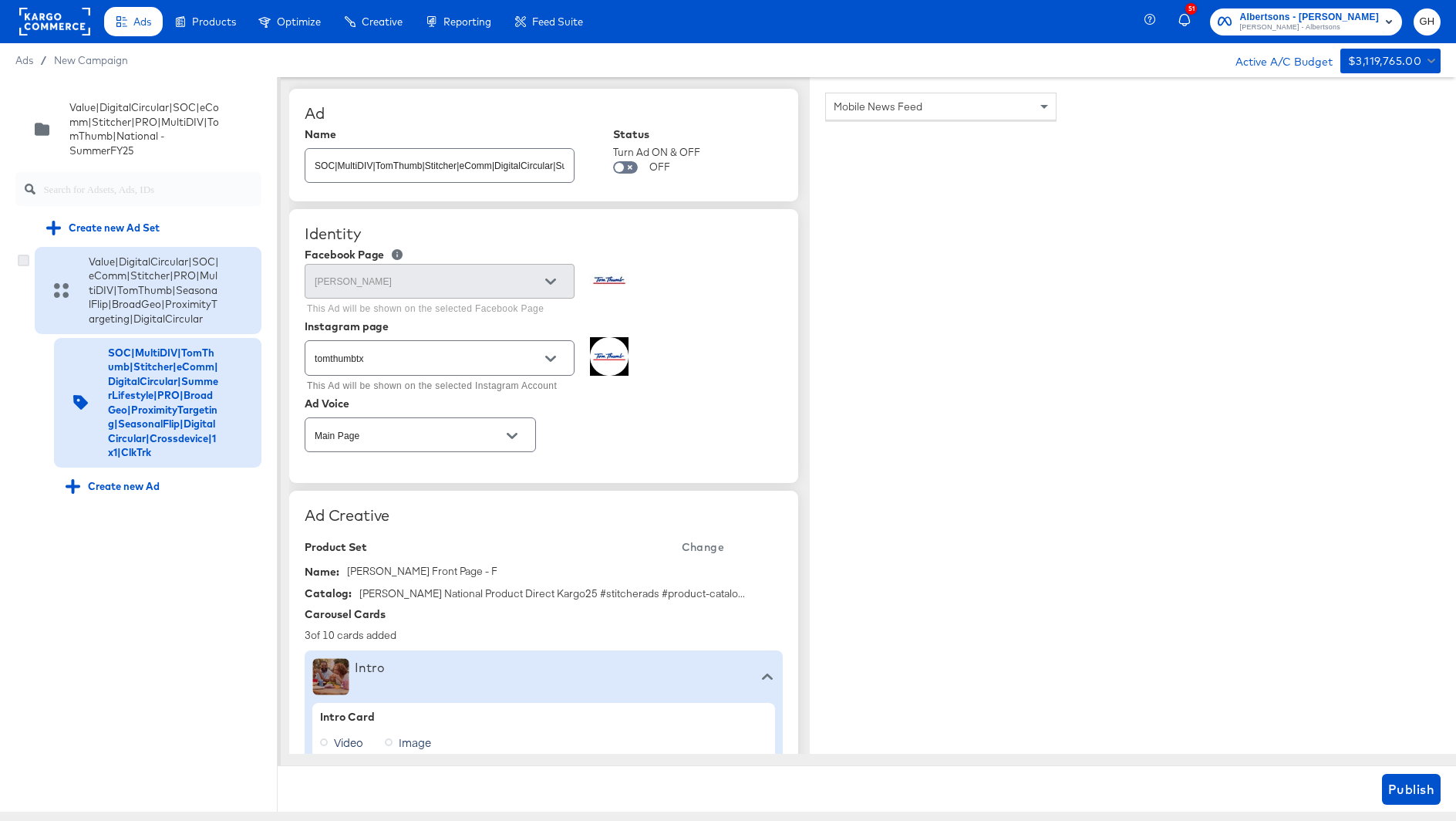 click at bounding box center [23, 260] 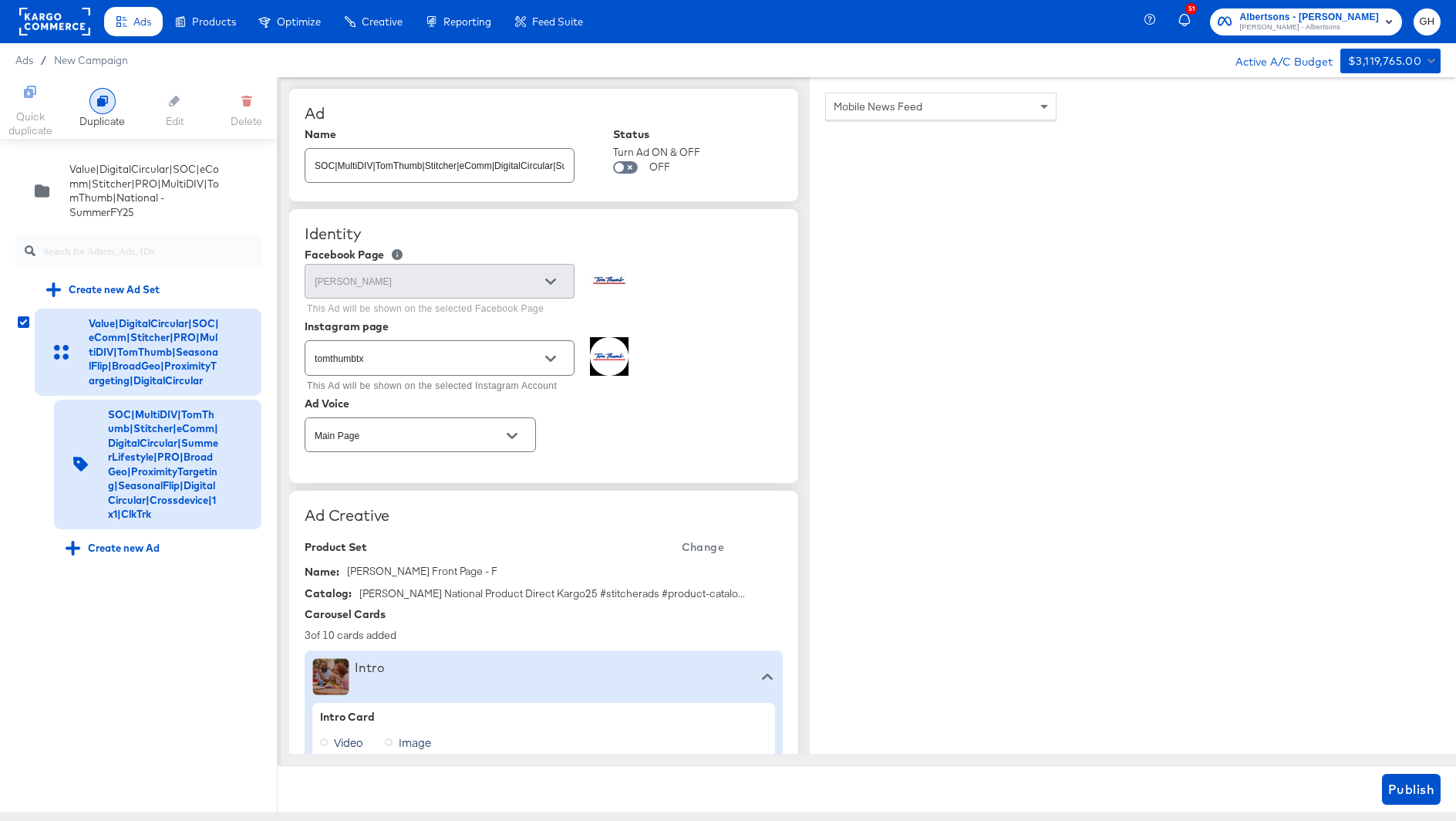 click at bounding box center (103, 101) 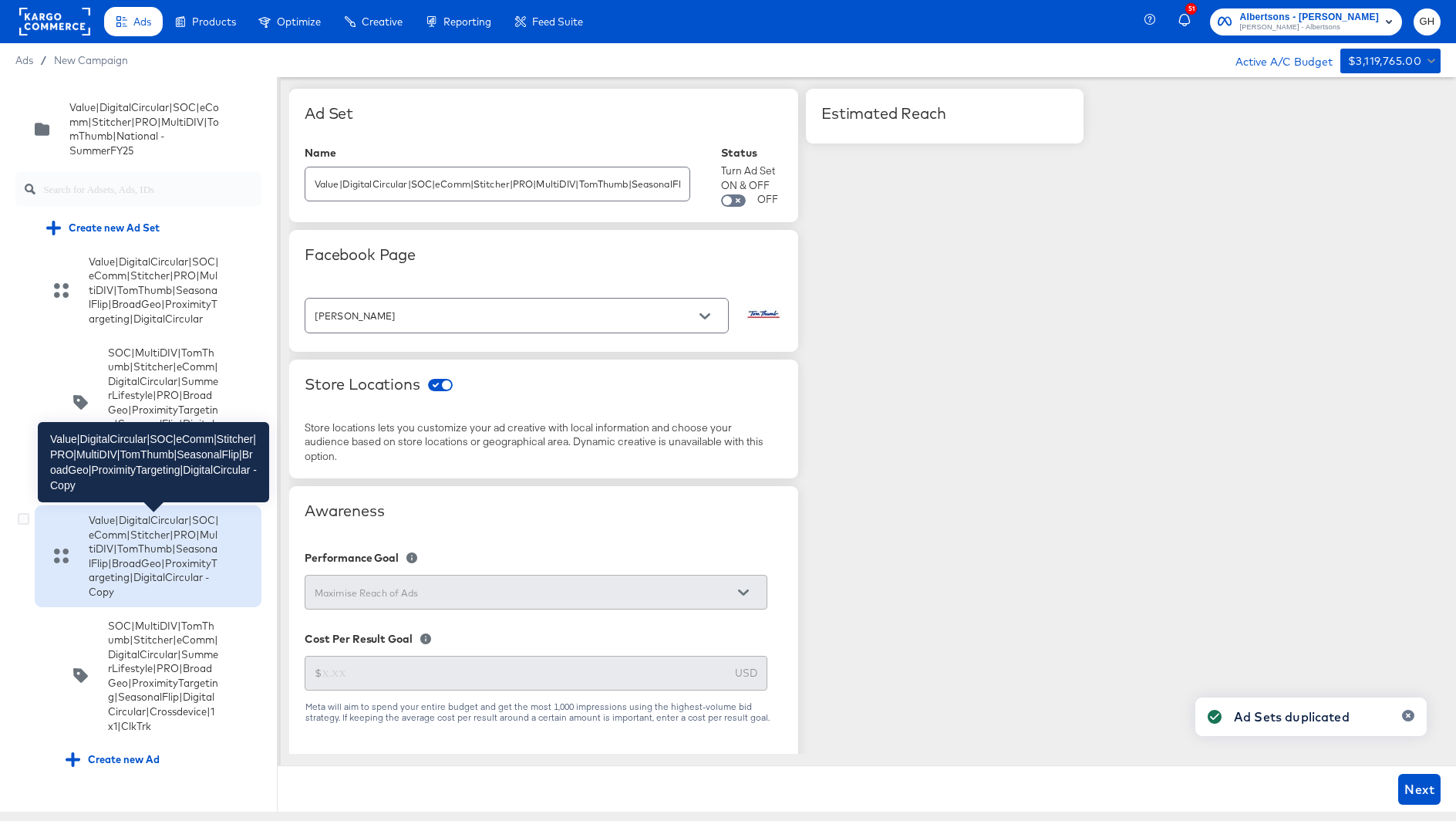 click on "Value|DigitalCircular|SOC|eComm|Stitcher|PRO|MultiDIV|TomThumb|SeasonalFlip|BroadGeo|ProximityTargeting|DigitalCircular - Copy" at bounding box center [153, 556] 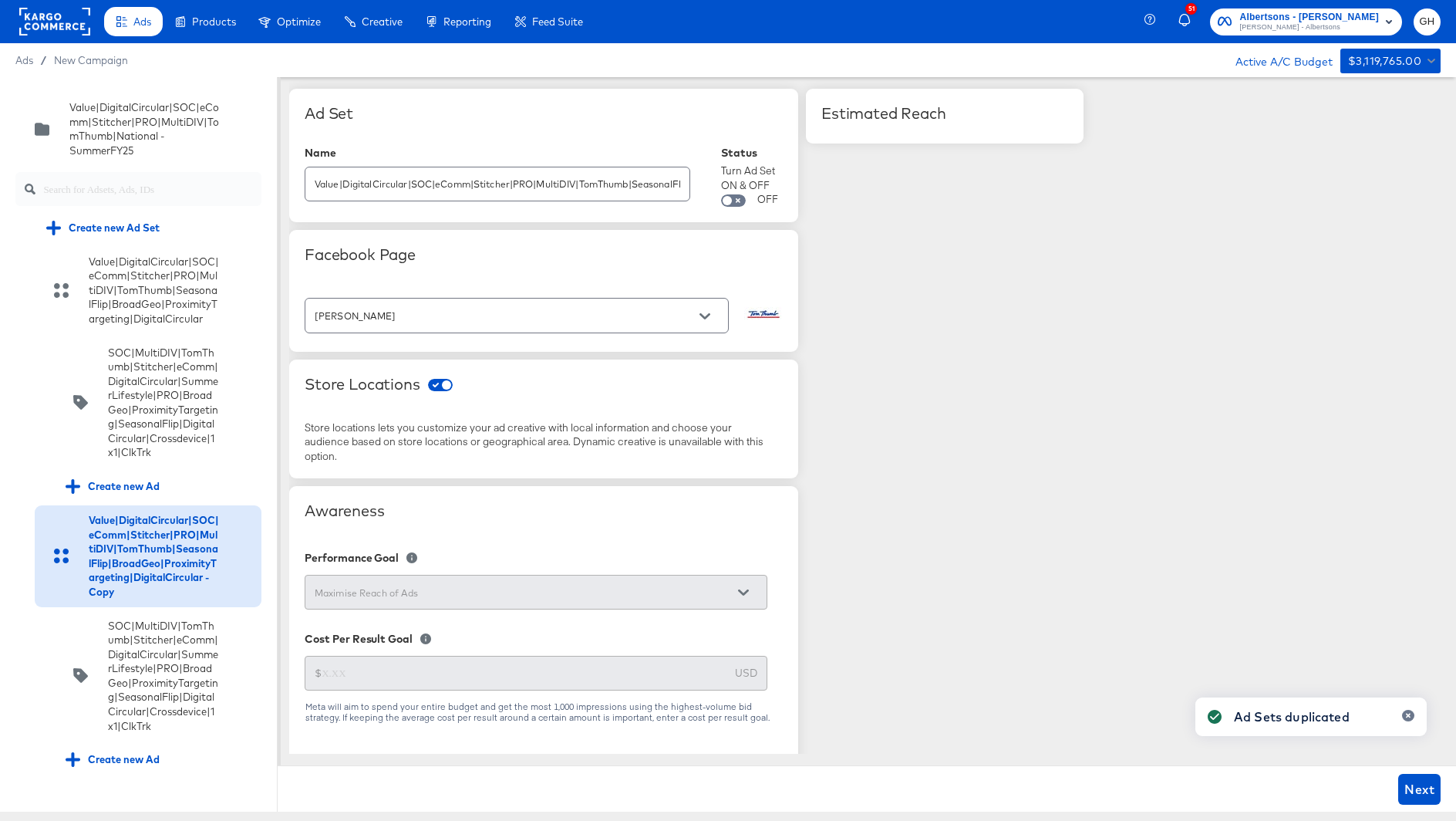 type 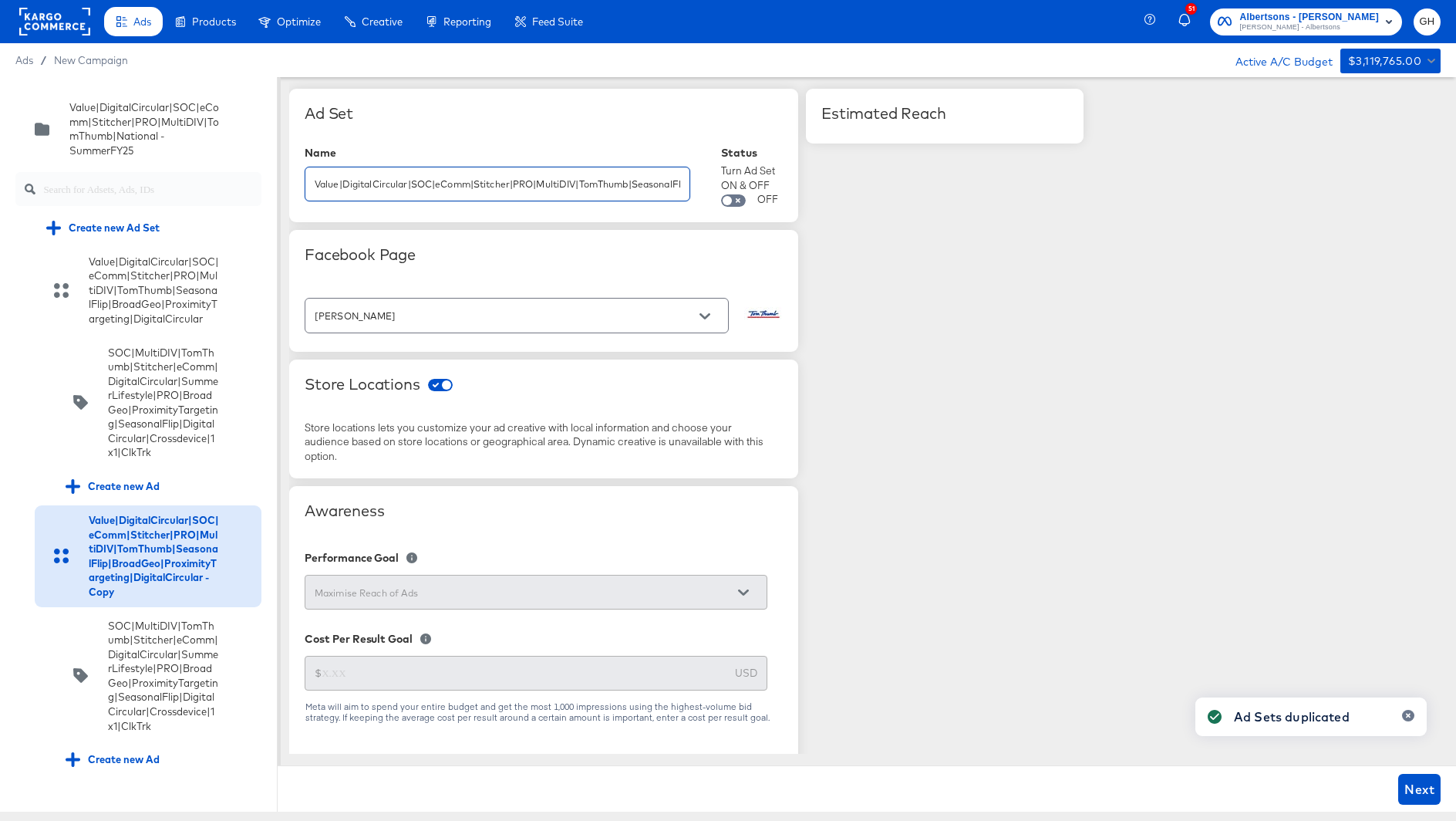 click on "Value|DigitalCircular|SOC|eComm|Stitcher|PRO|MultiDIV|TomThumb|SeasonalFlip|BroadGeo|ProximityTargeting|DigitalCircular - Copy" at bounding box center (497, 177) 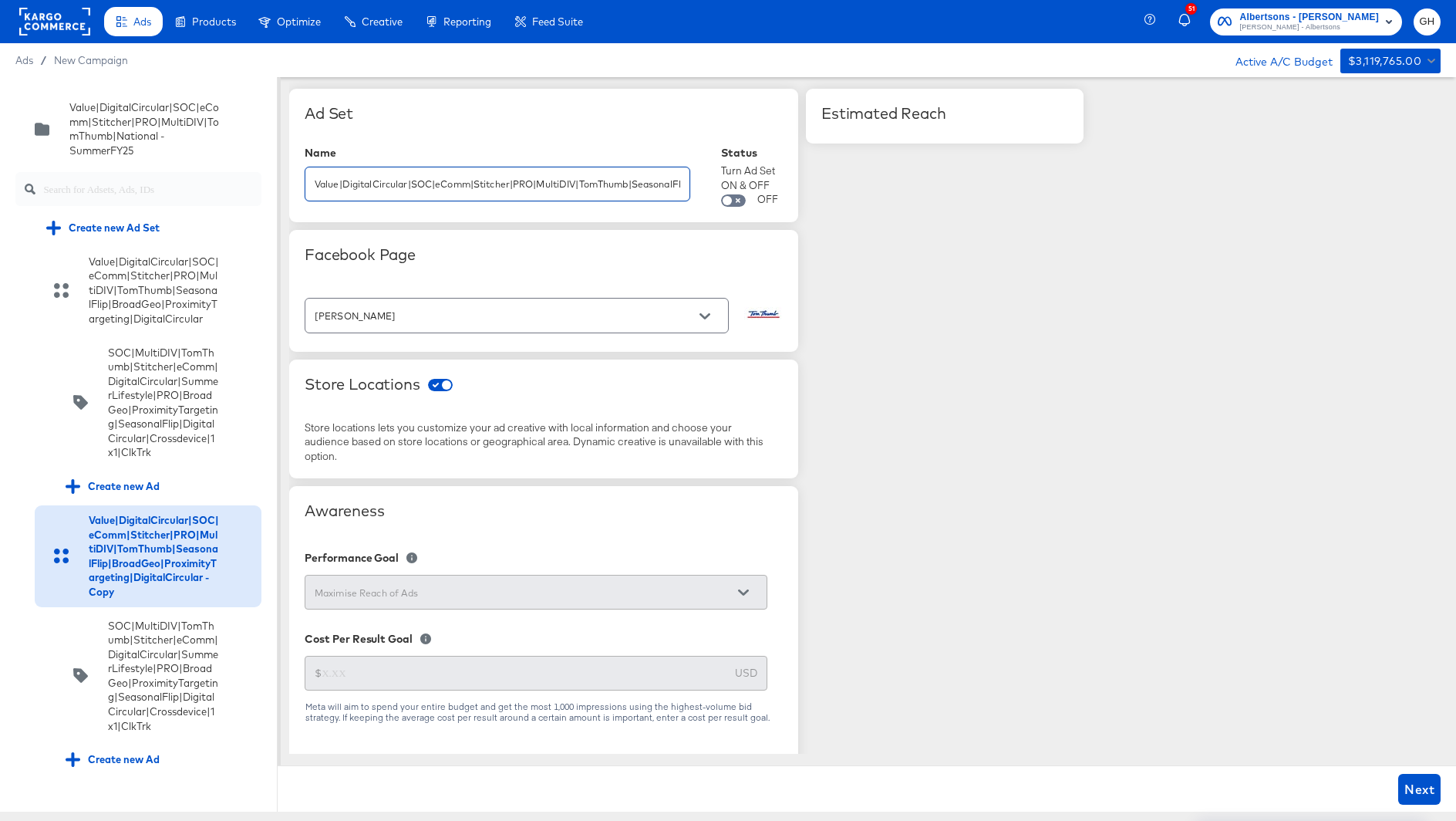 click on "Value|DigitalCircular|SOC|eComm|Stitcher|PRO|MultiDIV|TomThumb|SeasonalFlip|BroadGeo|ProximityTargeting|DigitalCircular - Copy" at bounding box center (497, 177) 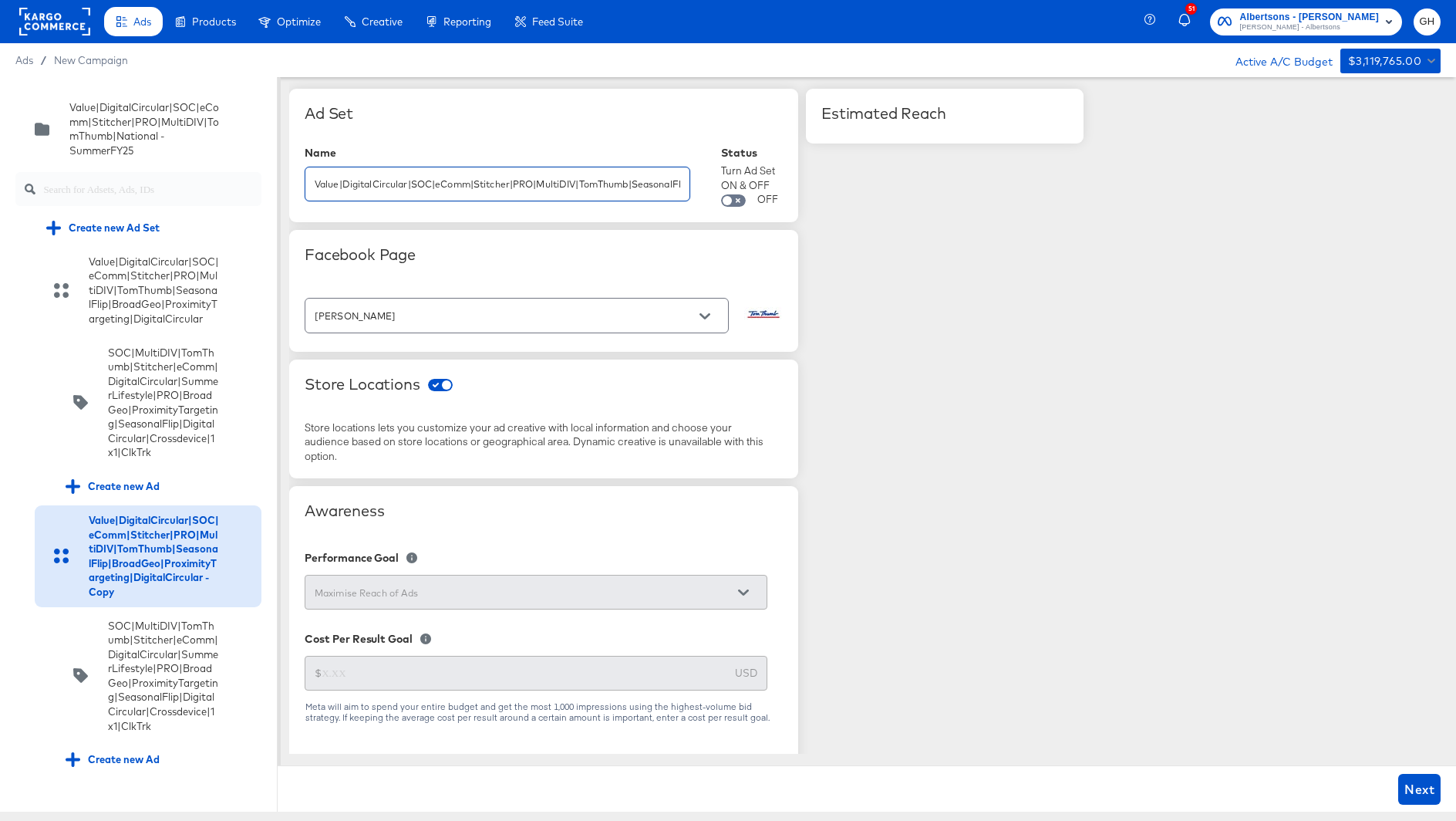 paste on "CompetitiveConquest|CompetitiveInterest|DigitalCircular" 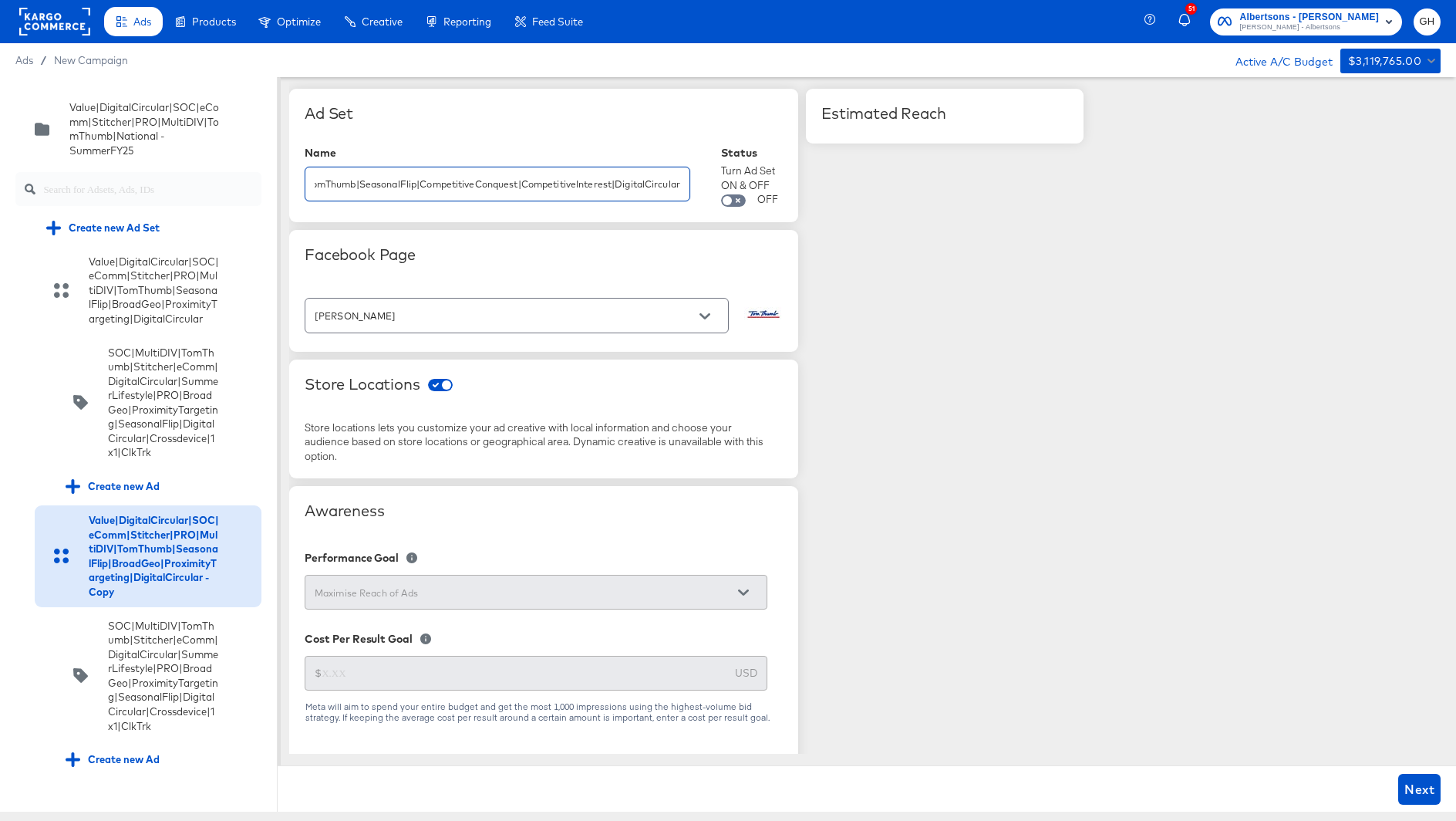 type on "Value|DigitalCircular|SOC|eComm|Stitcher|PRO|MultiDIV|TomThumb|SeasonalFlip|CompetitiveConquest|CompetitiveInterest|DigitalCircular" 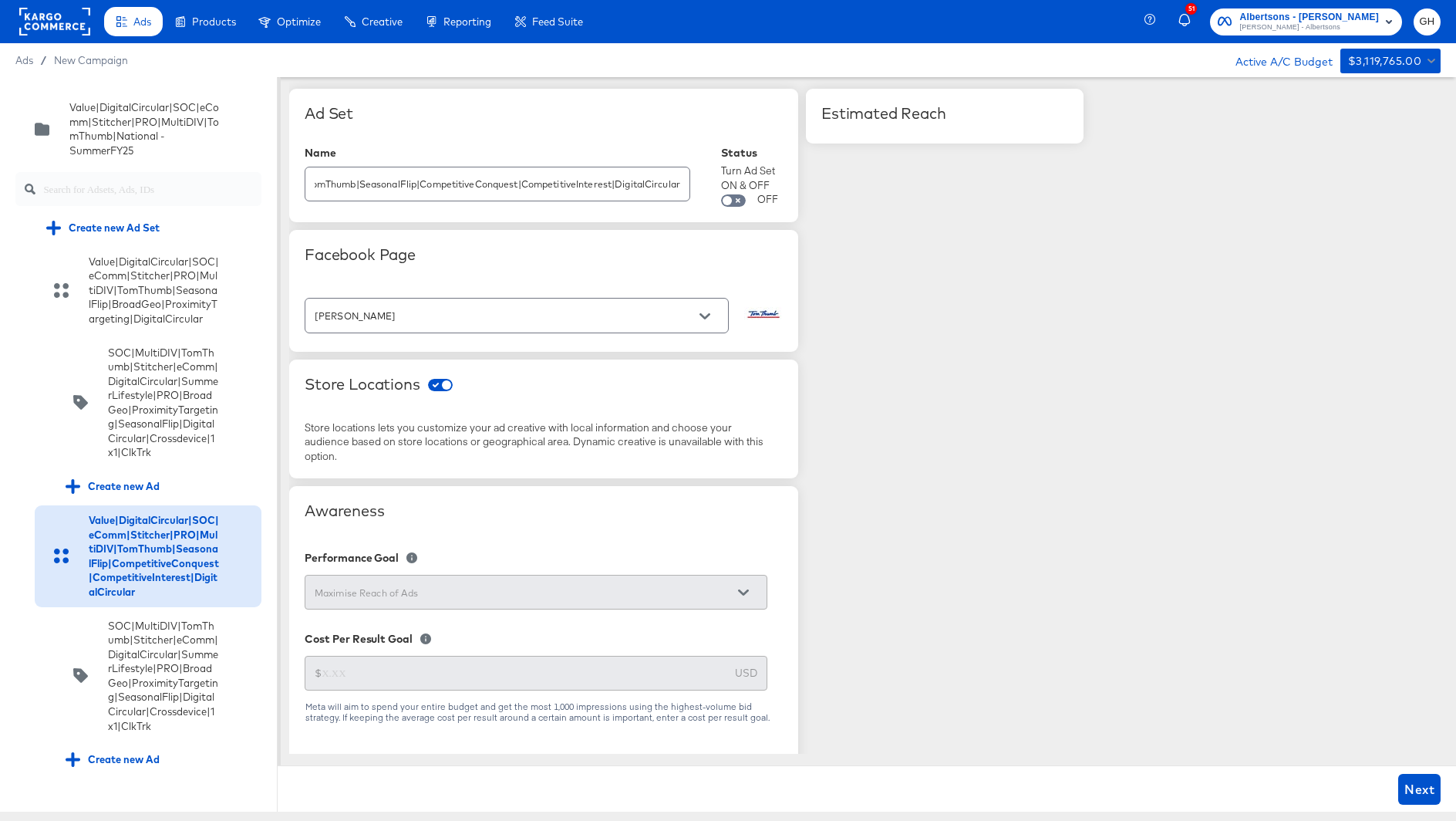 type 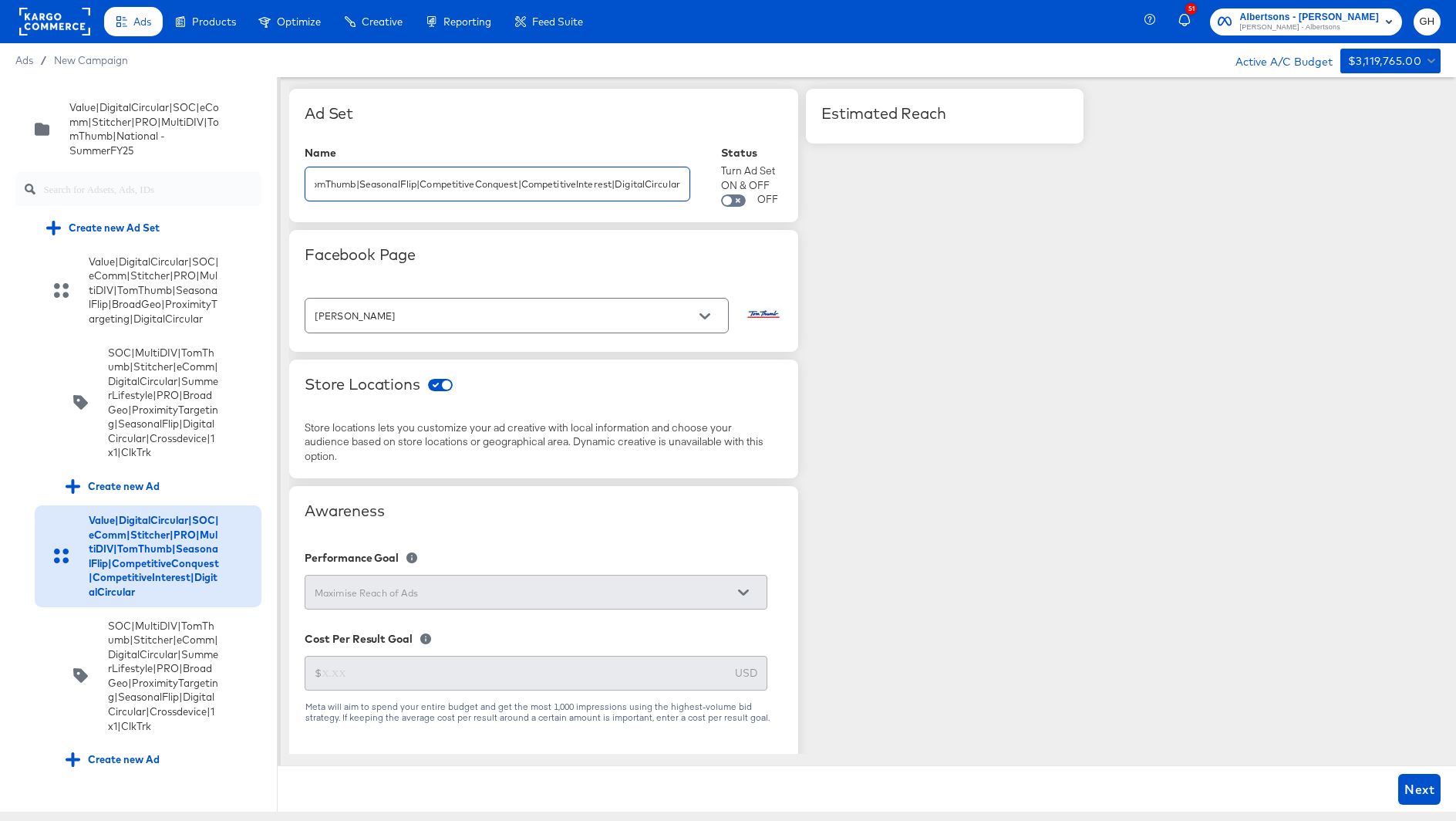 scroll, scrollTop: 0, scrollLeft: 0, axis: both 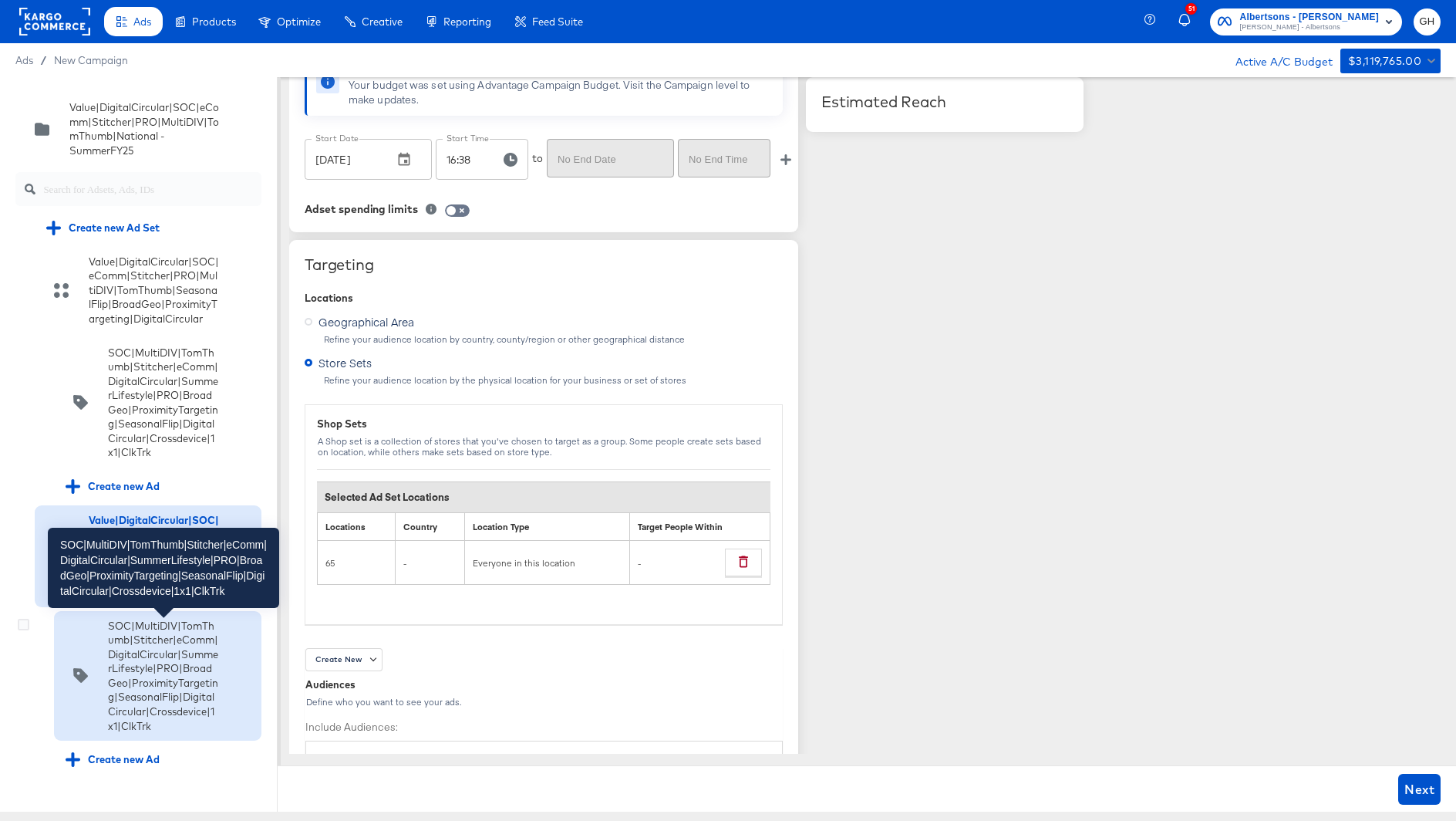 click on "SOC|MultiDIV|TomThumb|Stitcher|eComm|DigitalCircular|SummerLifestyle|PRO|BroadGeo|ProximityTargeting|SeasonalFlip|DigitalCircular|Crossdevice|1x1|ClkTrk" at bounding box center (163, 676) 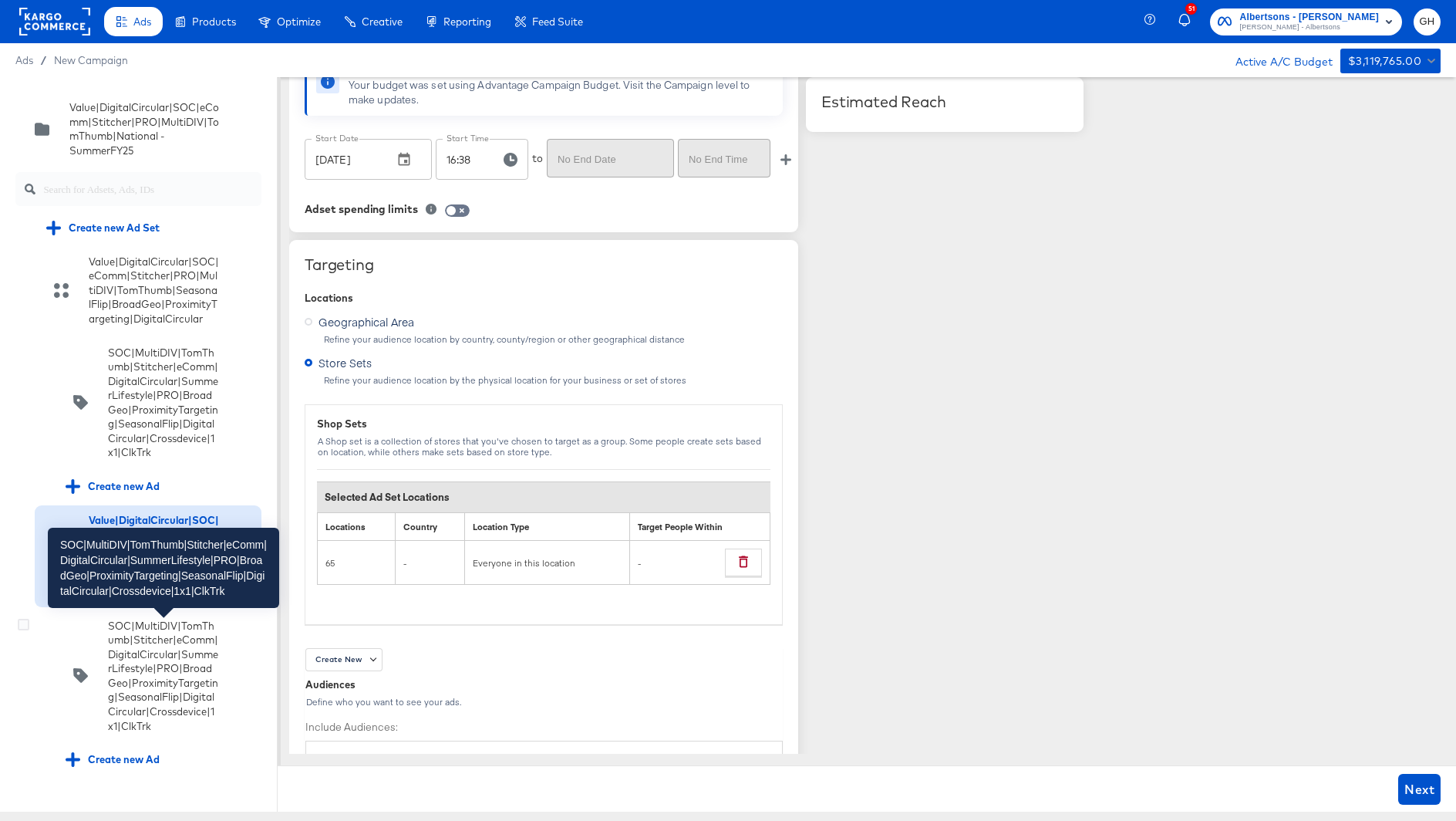 scroll, scrollTop: 0, scrollLeft: 0, axis: both 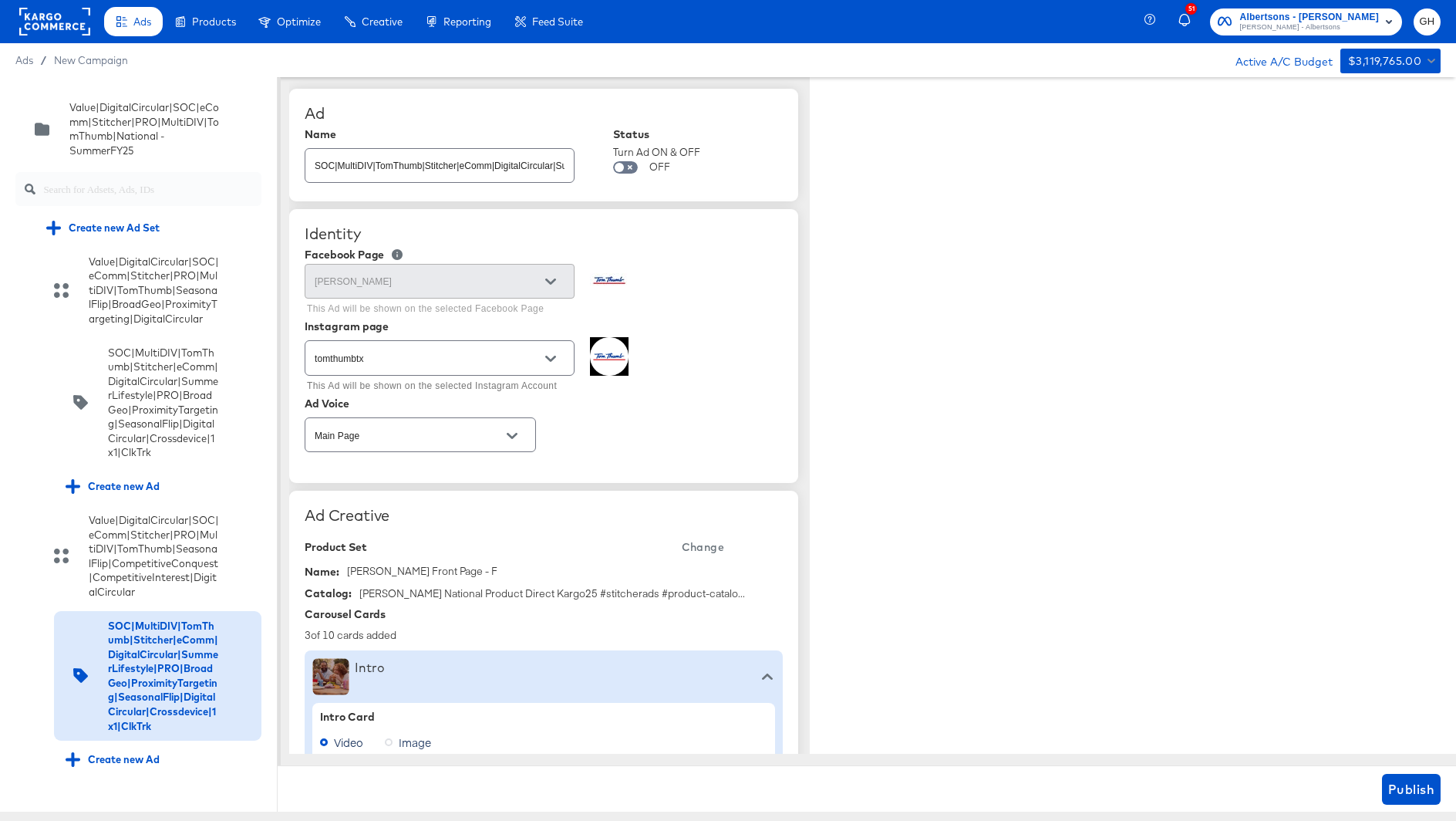 type on "x" 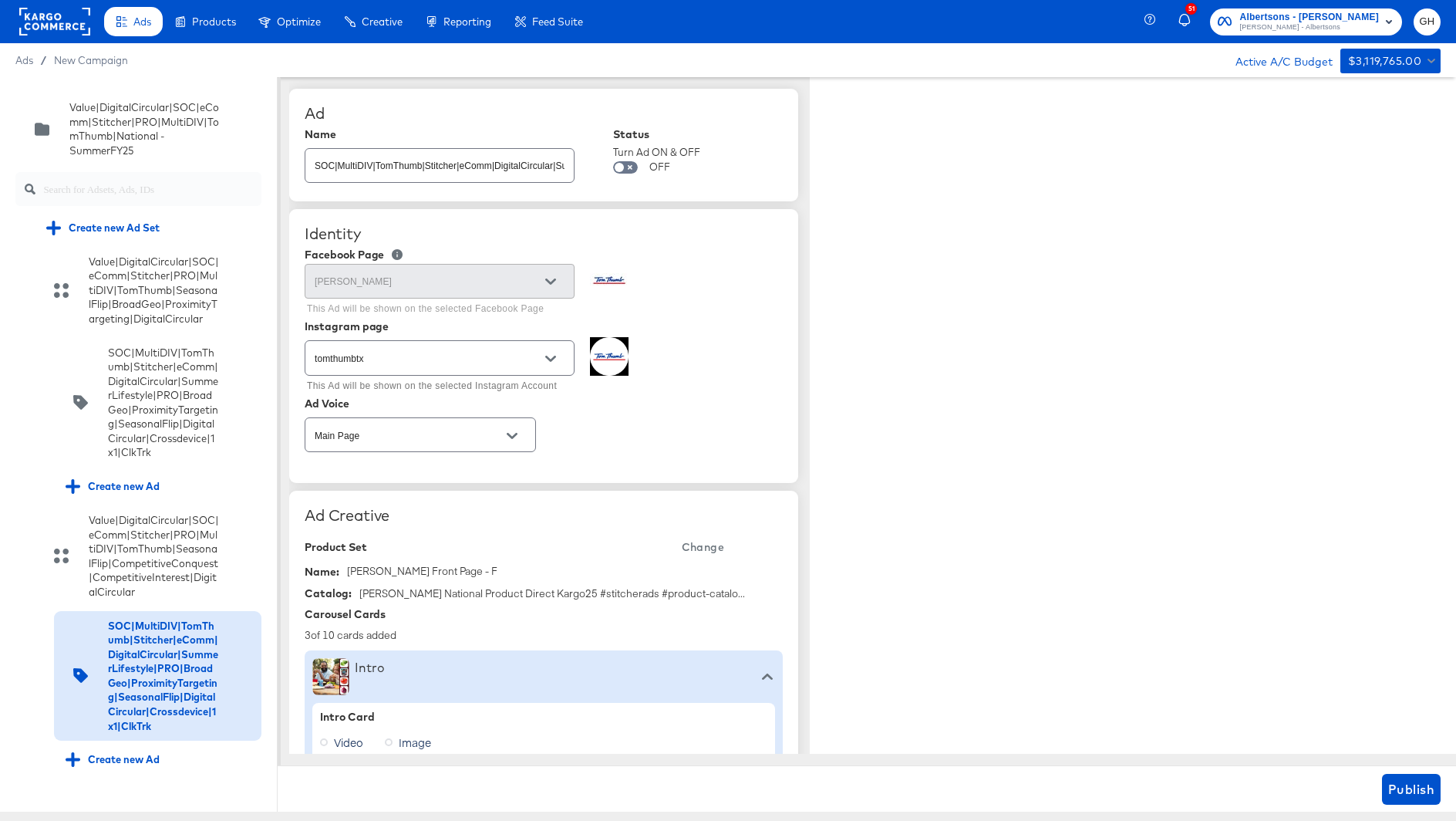 click on "SOC|MultiDIV|TomThumb|Stitcher|eComm|DigitalCircular|SummerLifestyle|PRO|BroadGeo|ProximityTargeting|SeasonalFlip|DigitalCircular|Crossdevice|1x1|ClkTrk" at bounding box center [440, 159] 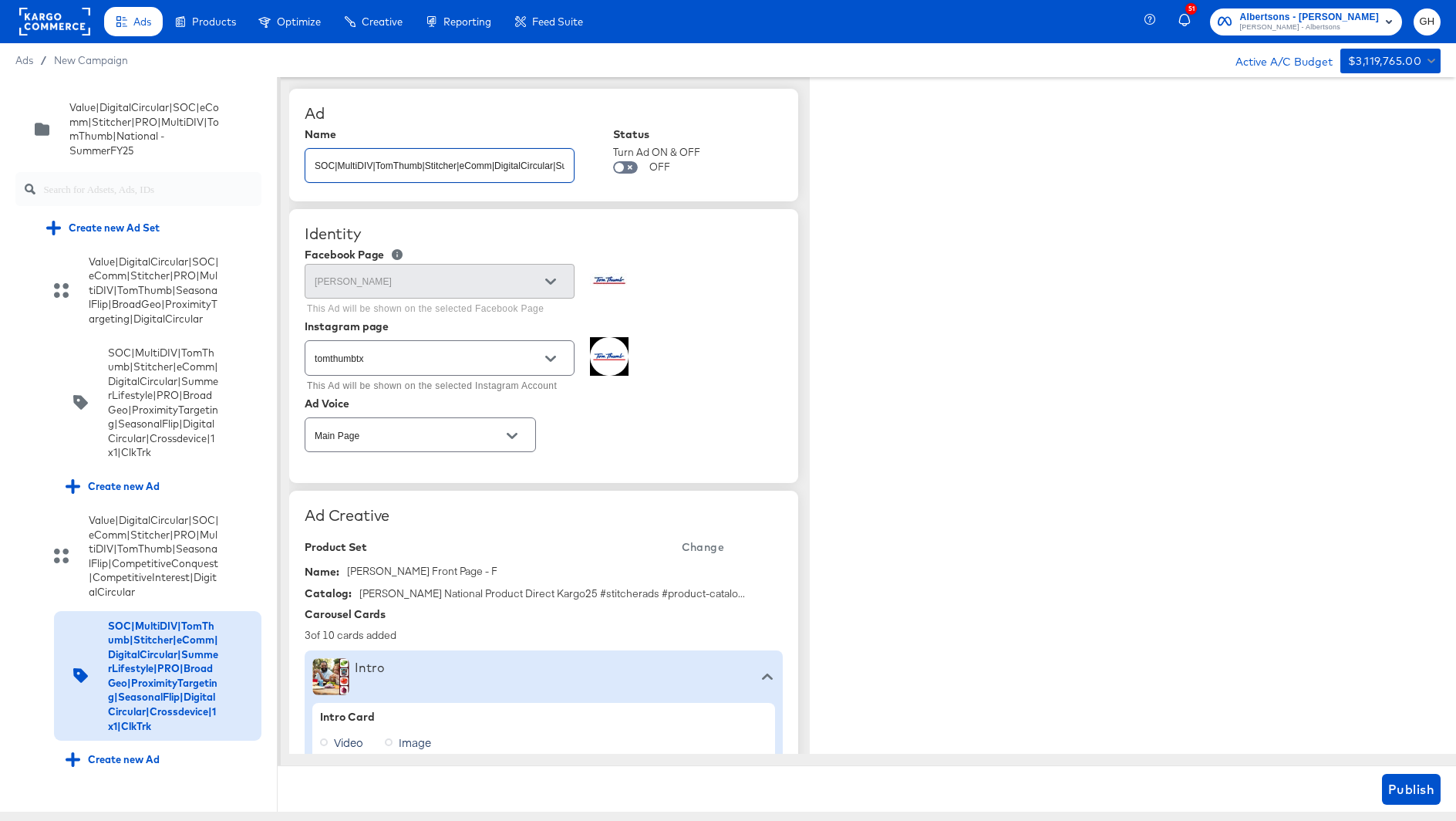 click on "SOC|MultiDIV|TomThumb|Stitcher|eComm|DigitalCircular|SummerLifestyle|PRO|BroadGeo|ProximityTargeting|SeasonalFlip|DigitalCircular|Crossdevice|1x1|ClkTrk" at bounding box center (440, 159) 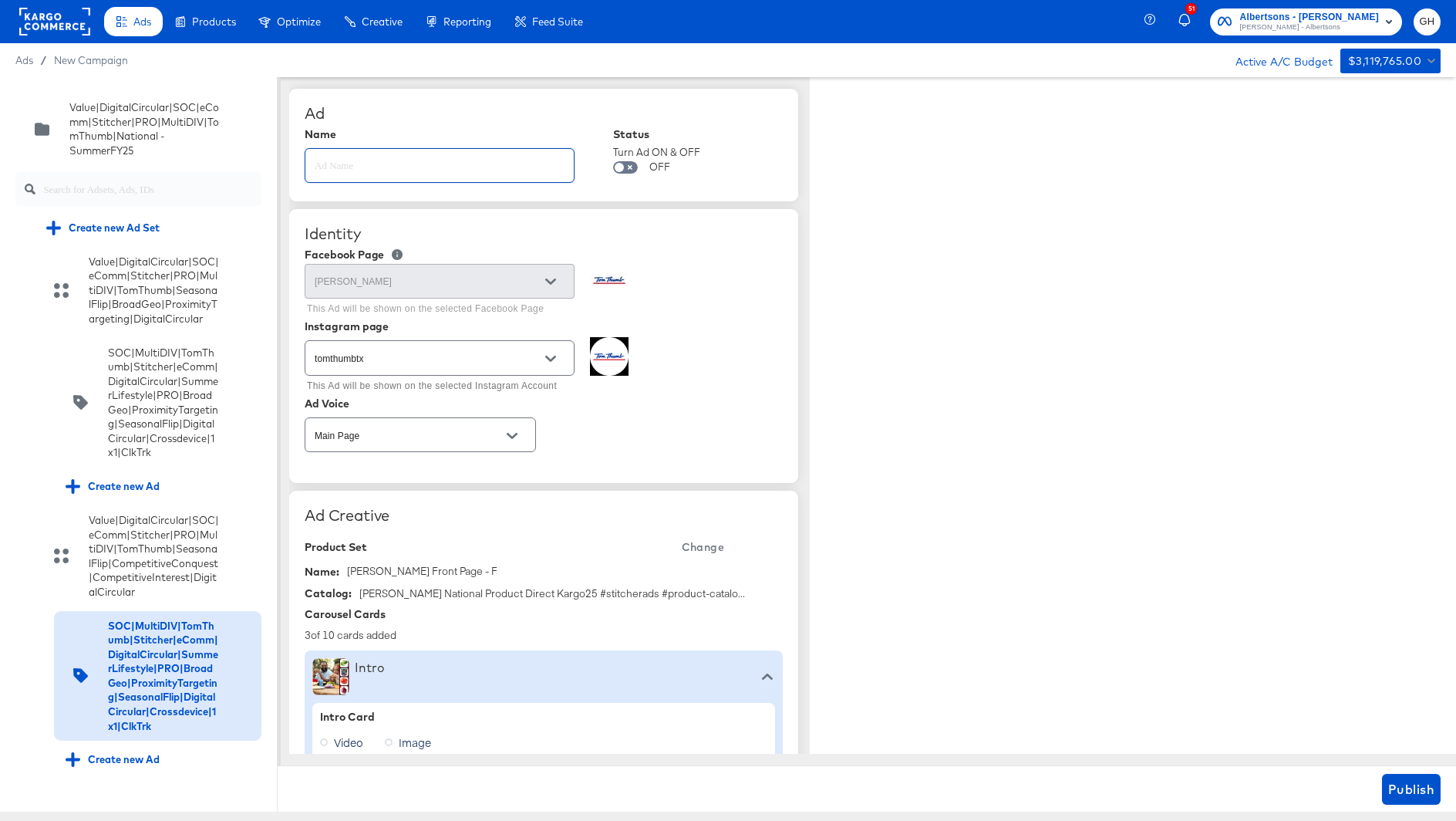 paste on "SOC|MultiDIV|TomThumb|Stitcher|eComm|DigitalCircular|CarouselTestProduct|PRO|CompetitiveConquest|CompetitiveInterest|SeasonalFlip|DigitalCircular|Crossdevice|1x1|ClkTrk" 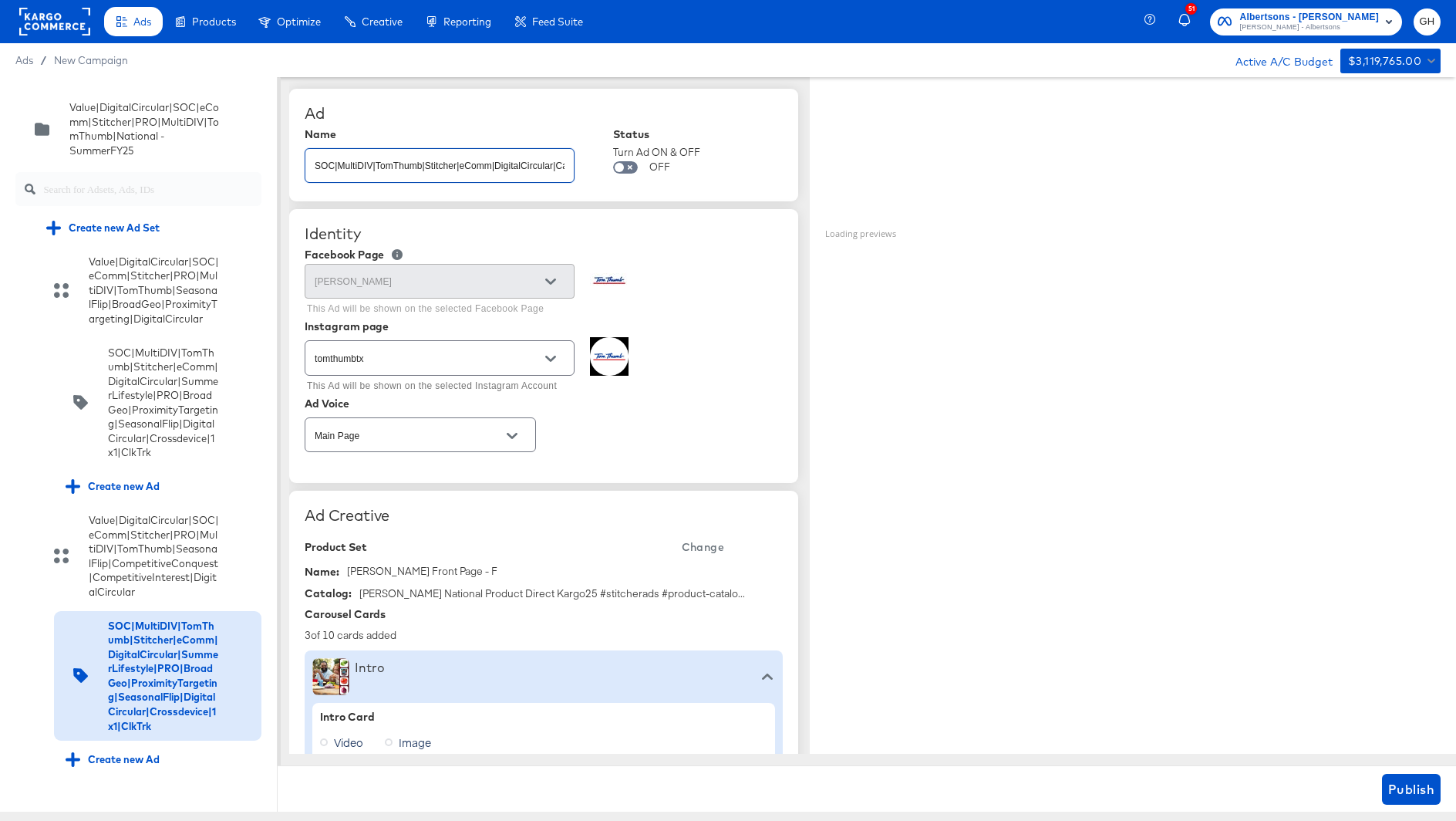 scroll, scrollTop: 0, scrollLeft: 495, axis: horizontal 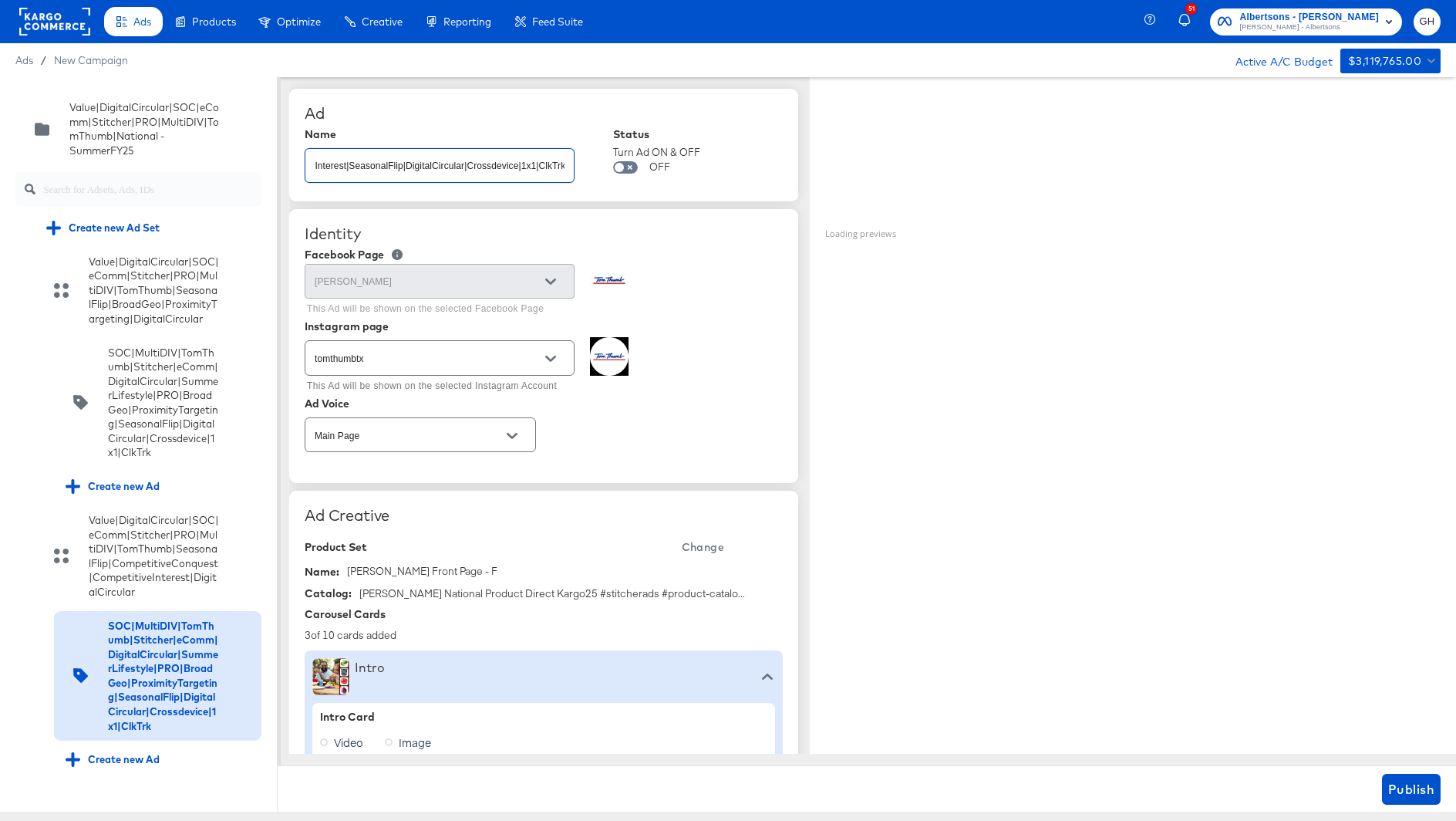 type on "SOC|MultiDIV|TomThumb|Stitcher|eComm|DigitalCircular|CarouselTestProduct|PRO|CompetitiveConquest|CompetitiveInterest|SeasonalFlip|DigitalCircular|Crossdevice|1x1|ClkTrk" 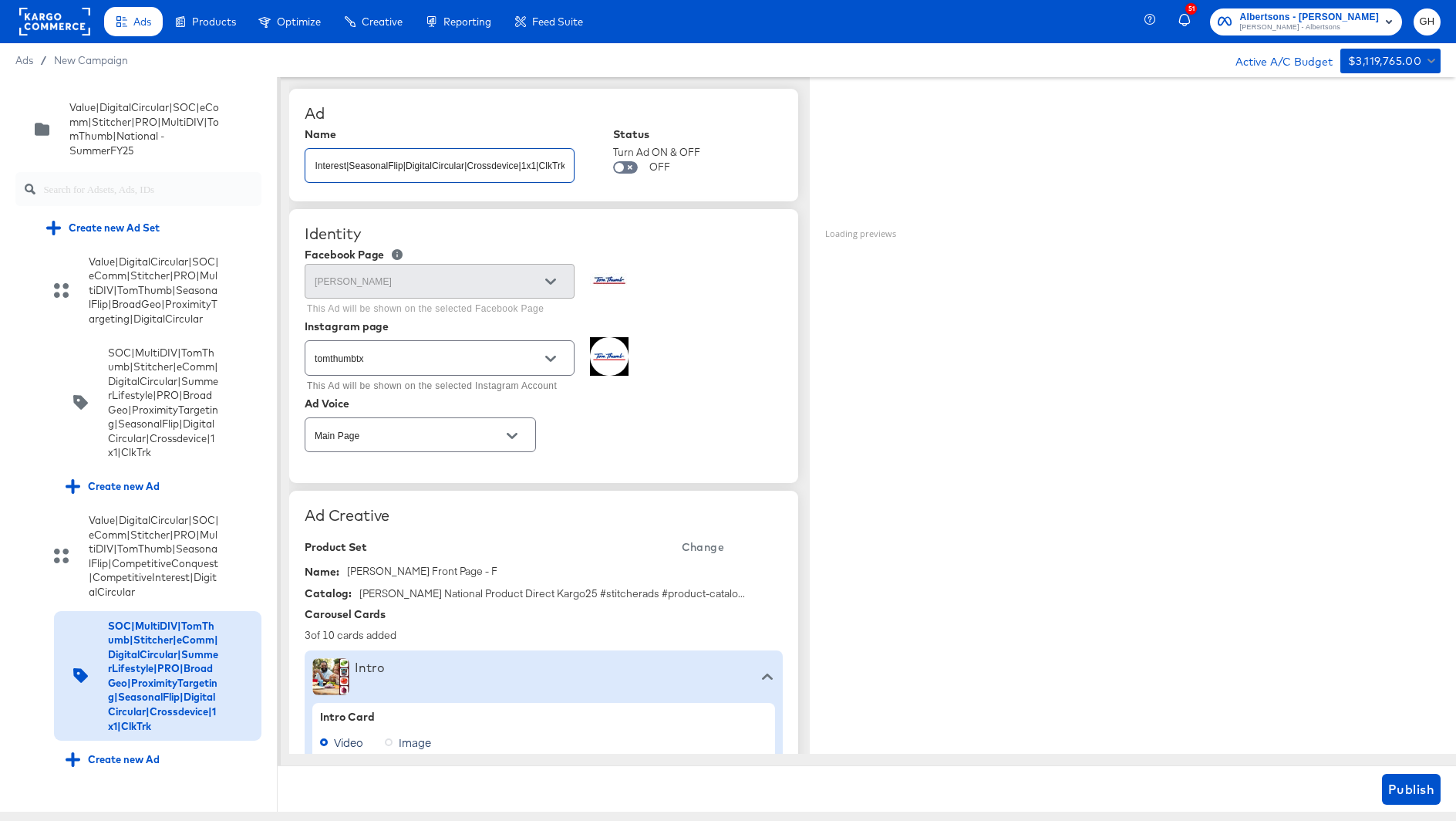 click on "Ad Name SOC|MultiDIV|TomThumb|Stitcher|eComm|DigitalCircular|CarouselTestProduct|PRO|CompetitiveConquest|CompetitiveInterest|SeasonalFlip|DigitalCircular|Crossdevice|1x1|ClkTrk Status Turn Ad ON & OFF OFF" at bounding box center (544, 145) 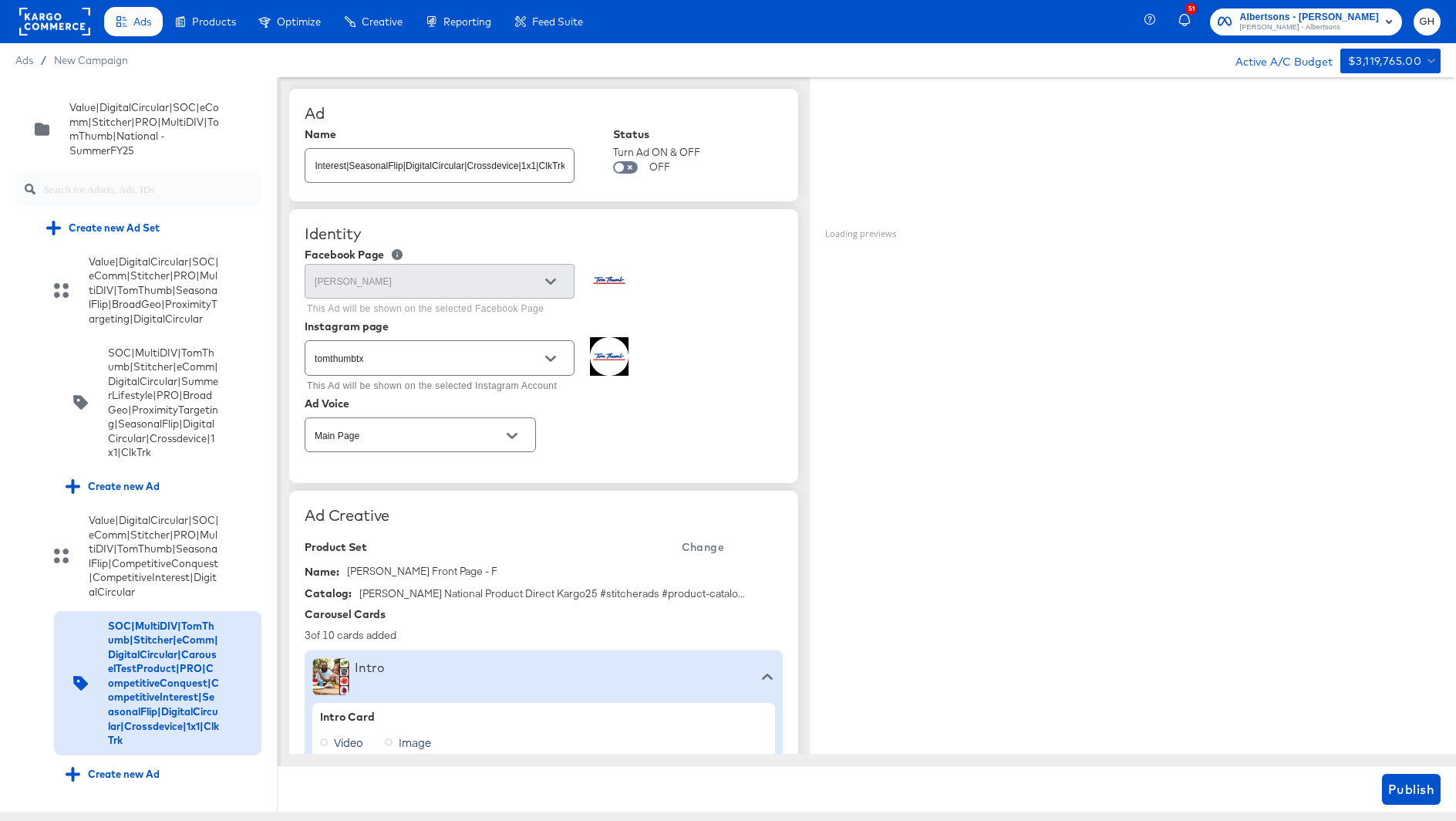 scroll, scrollTop: 0, scrollLeft: 0, axis: both 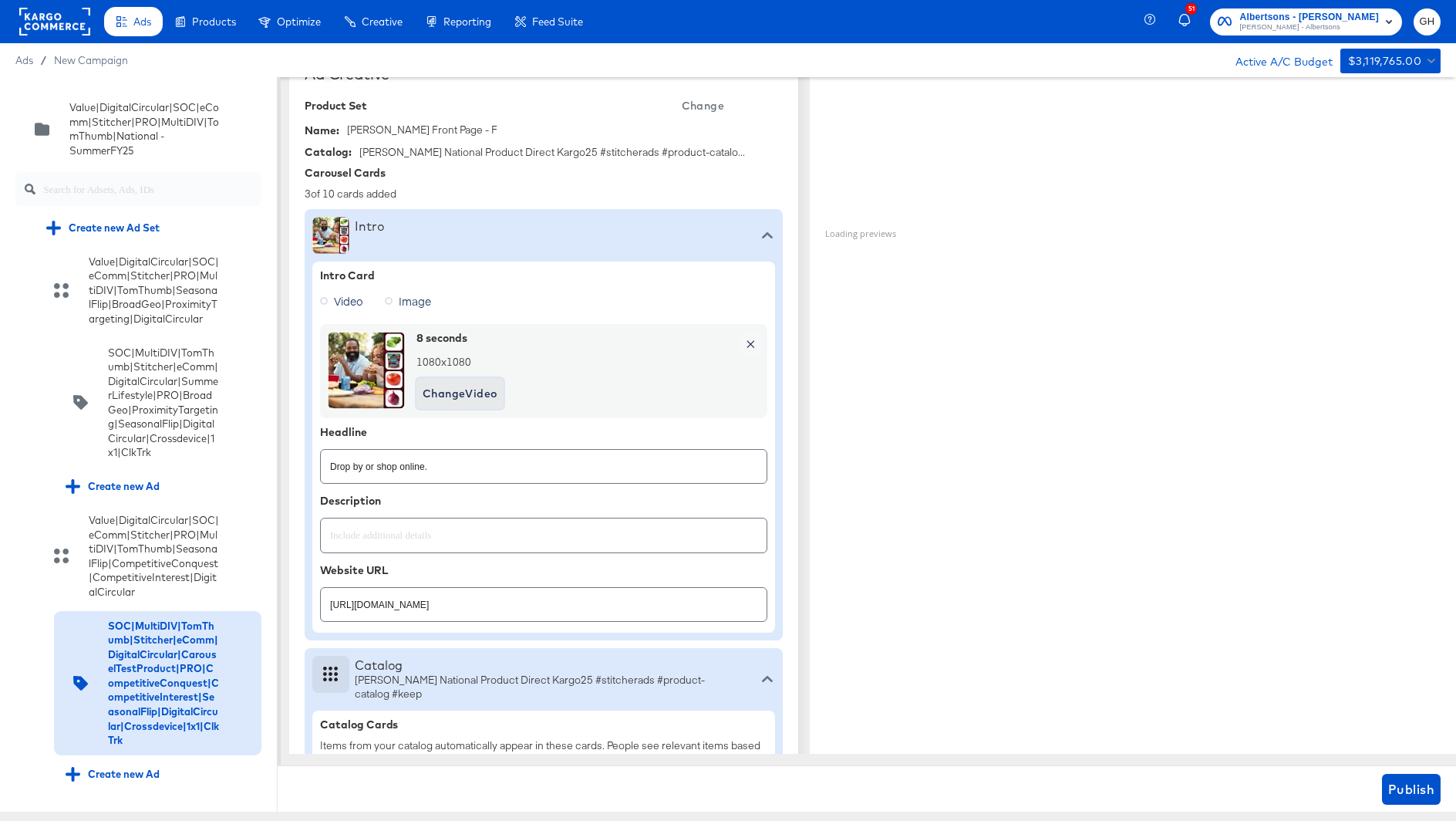 click on "Change  Video" at bounding box center [460, 394] 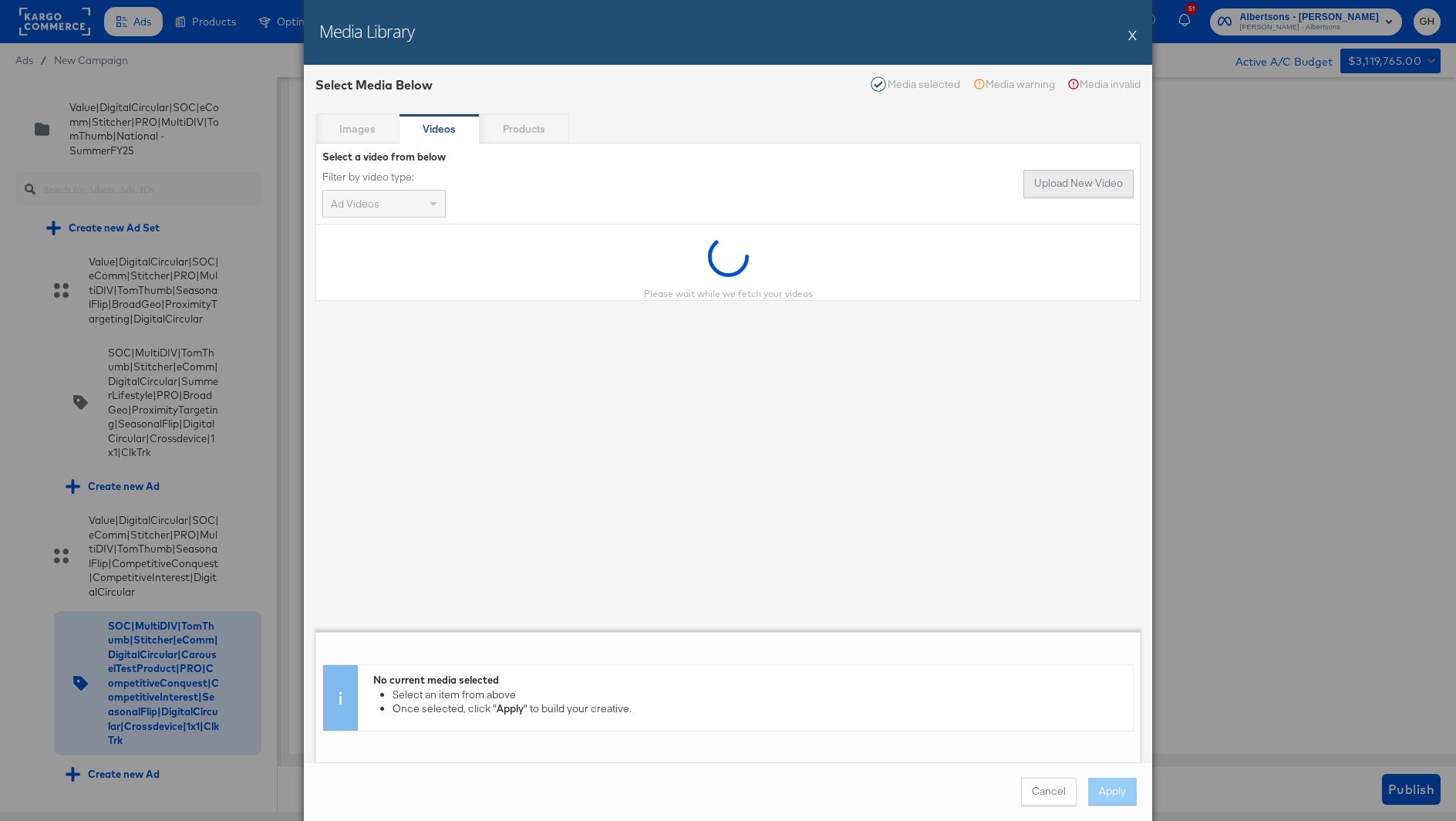 click on "Upload New Video" at bounding box center [1078, 184] 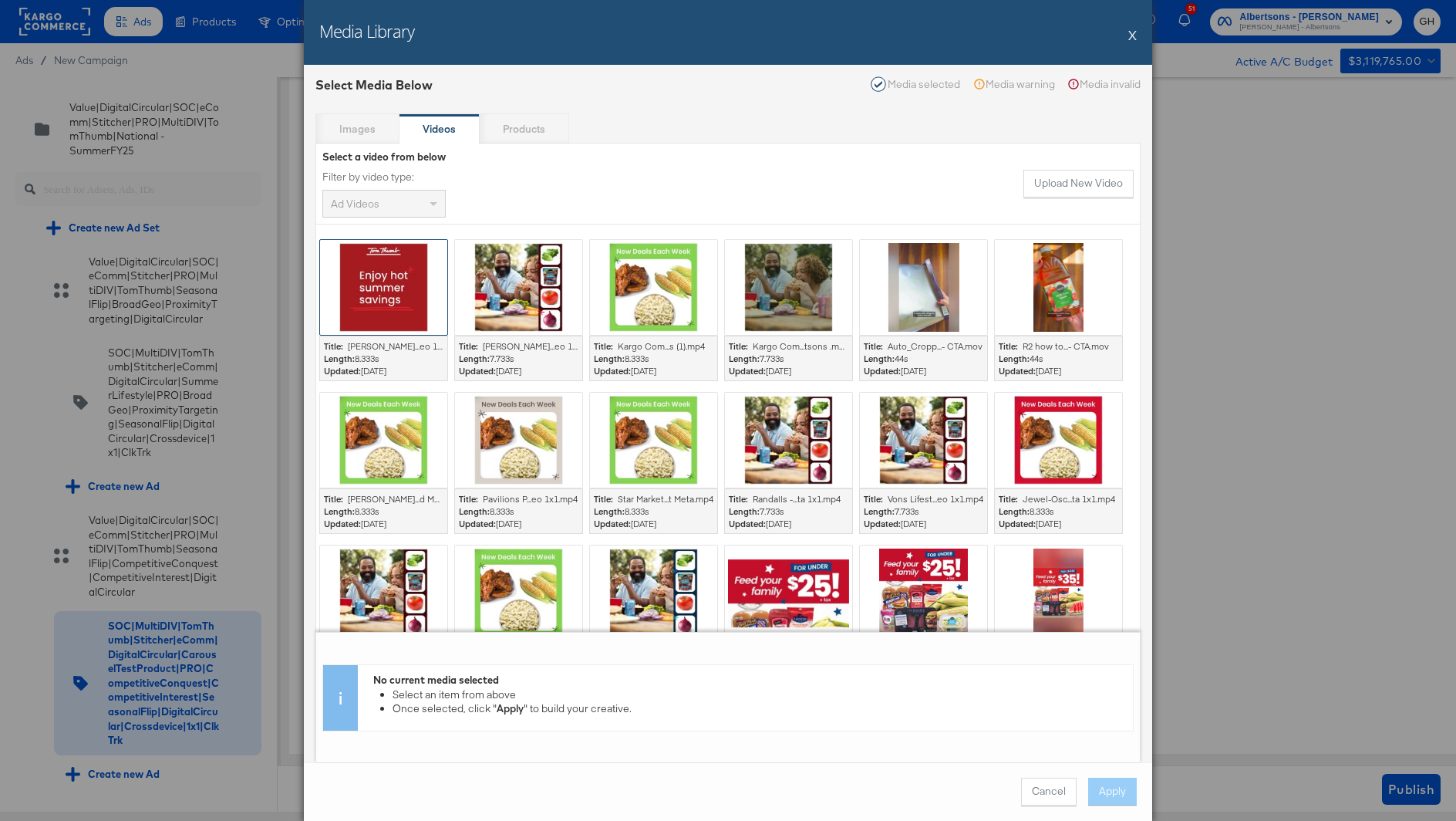 click at bounding box center (383, 287) 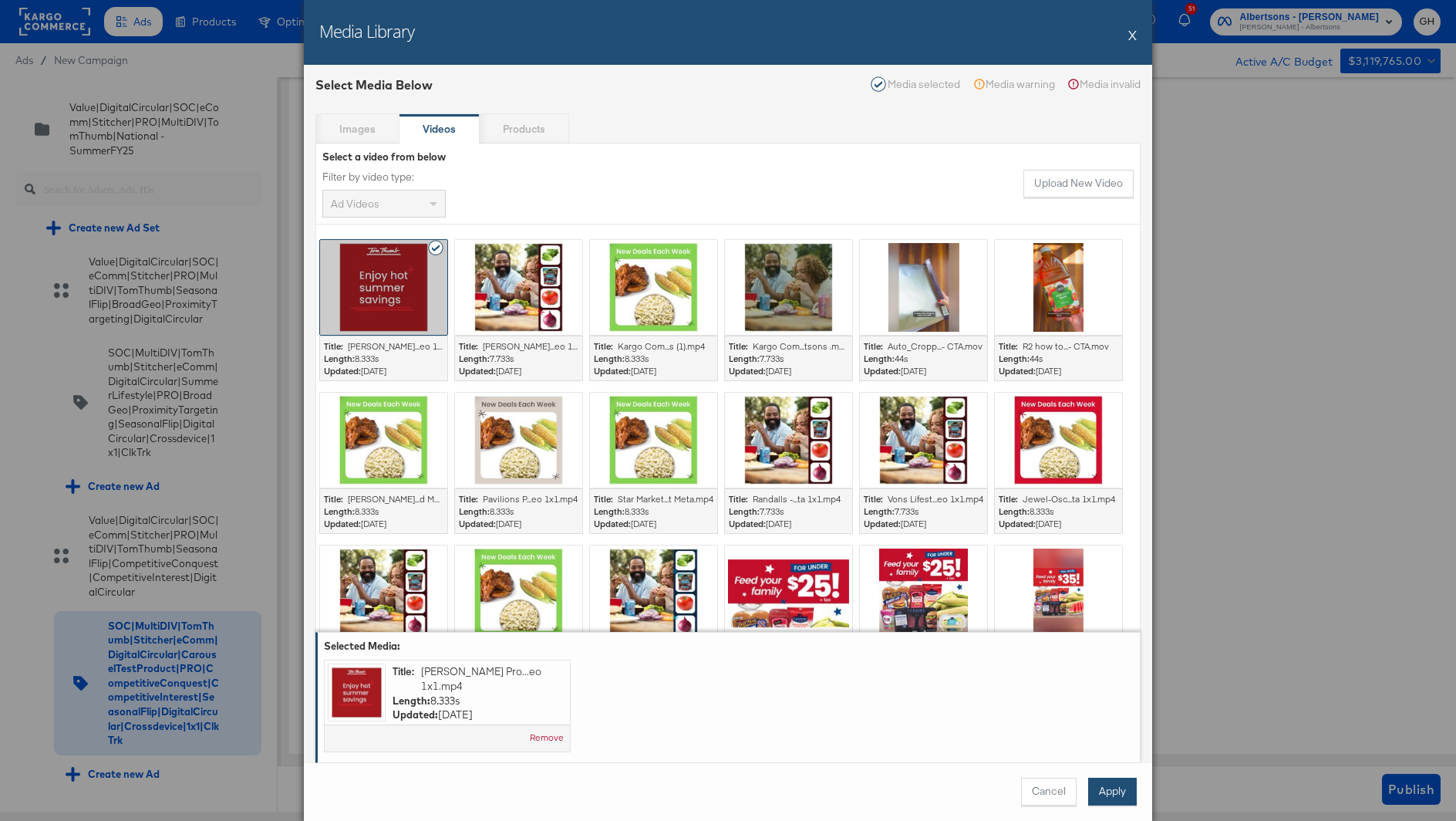 click on "Apply" at bounding box center [1112, 792] 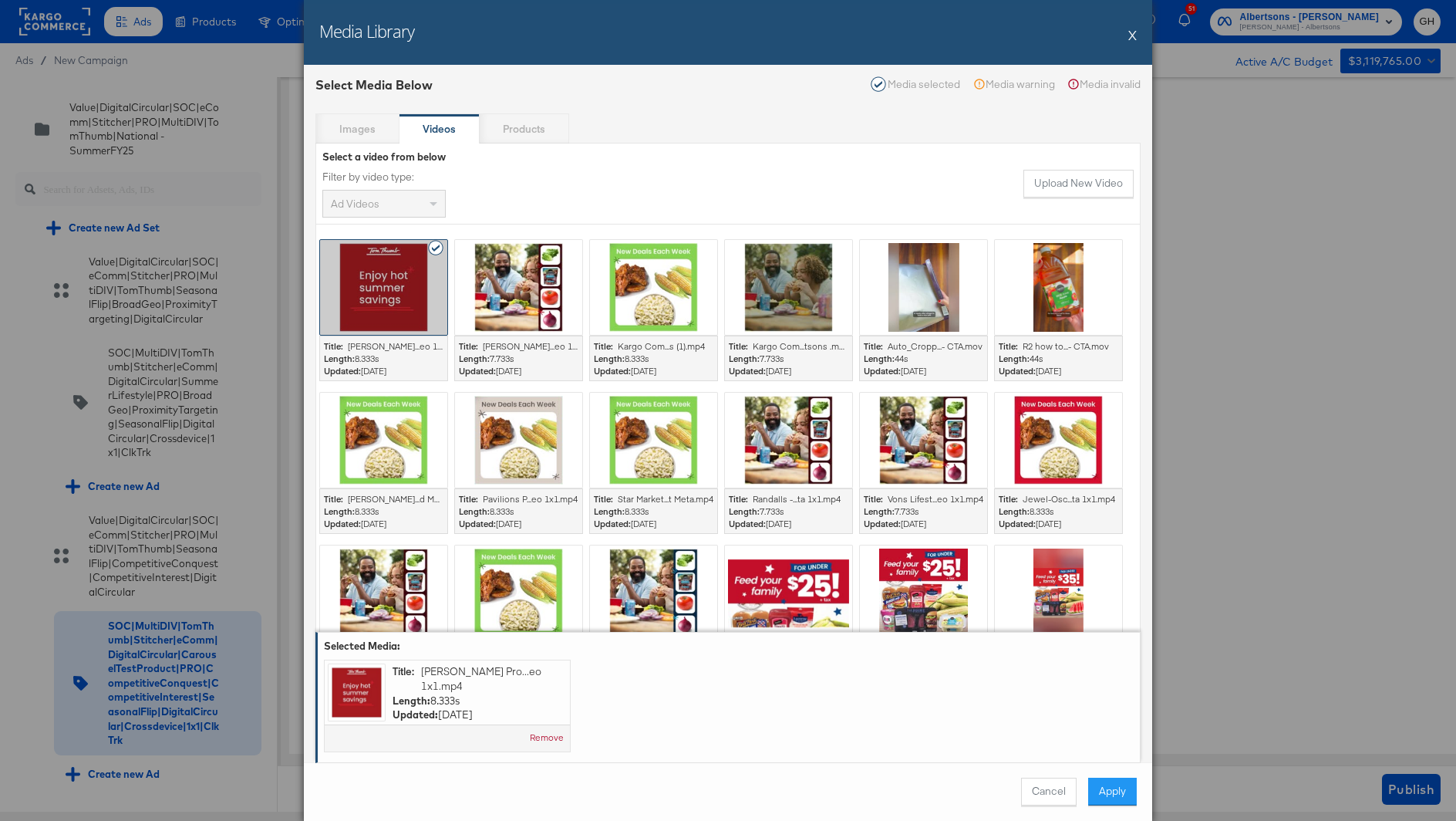 type on "x" 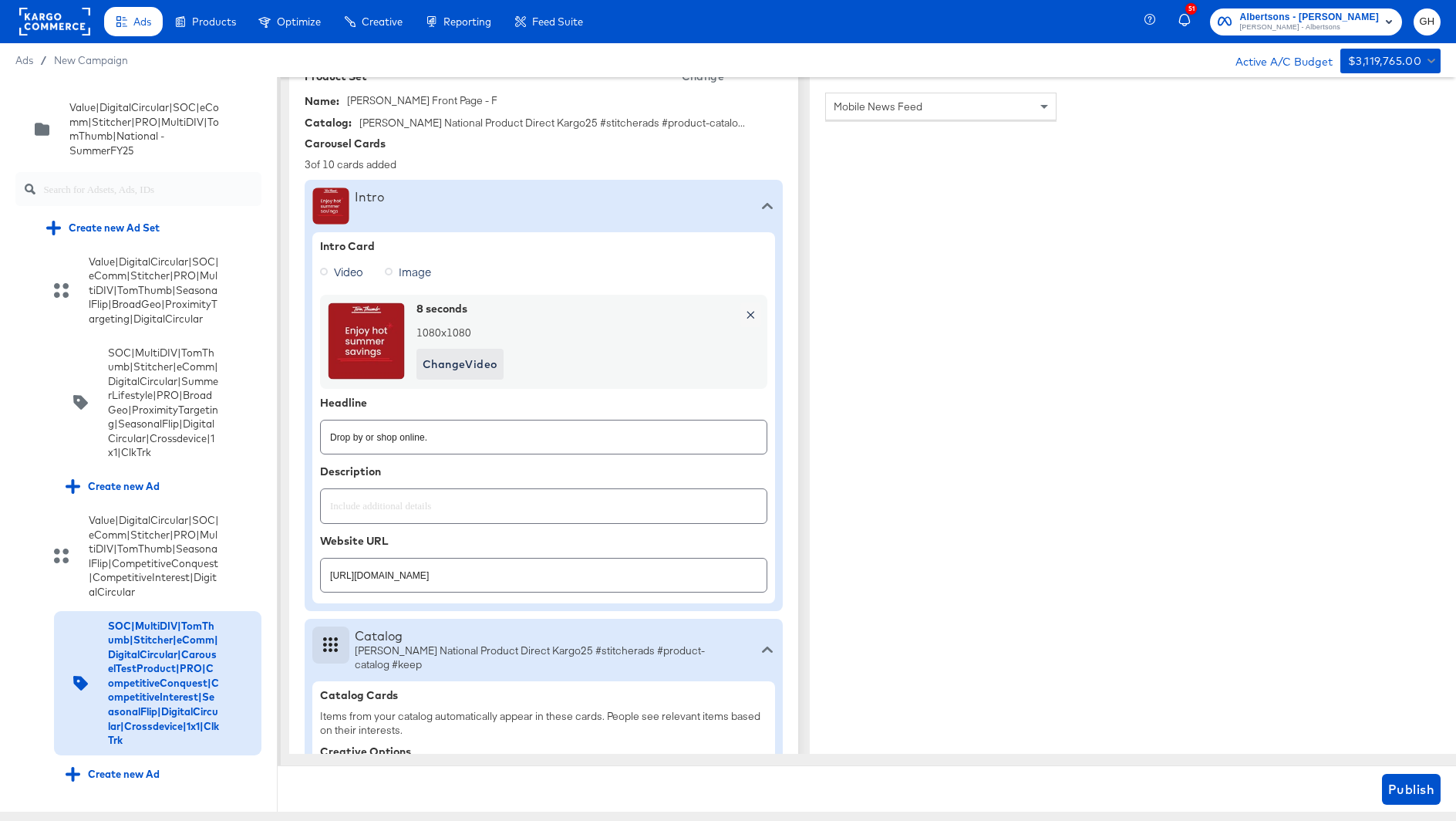 scroll, scrollTop: 489, scrollLeft: 0, axis: vertical 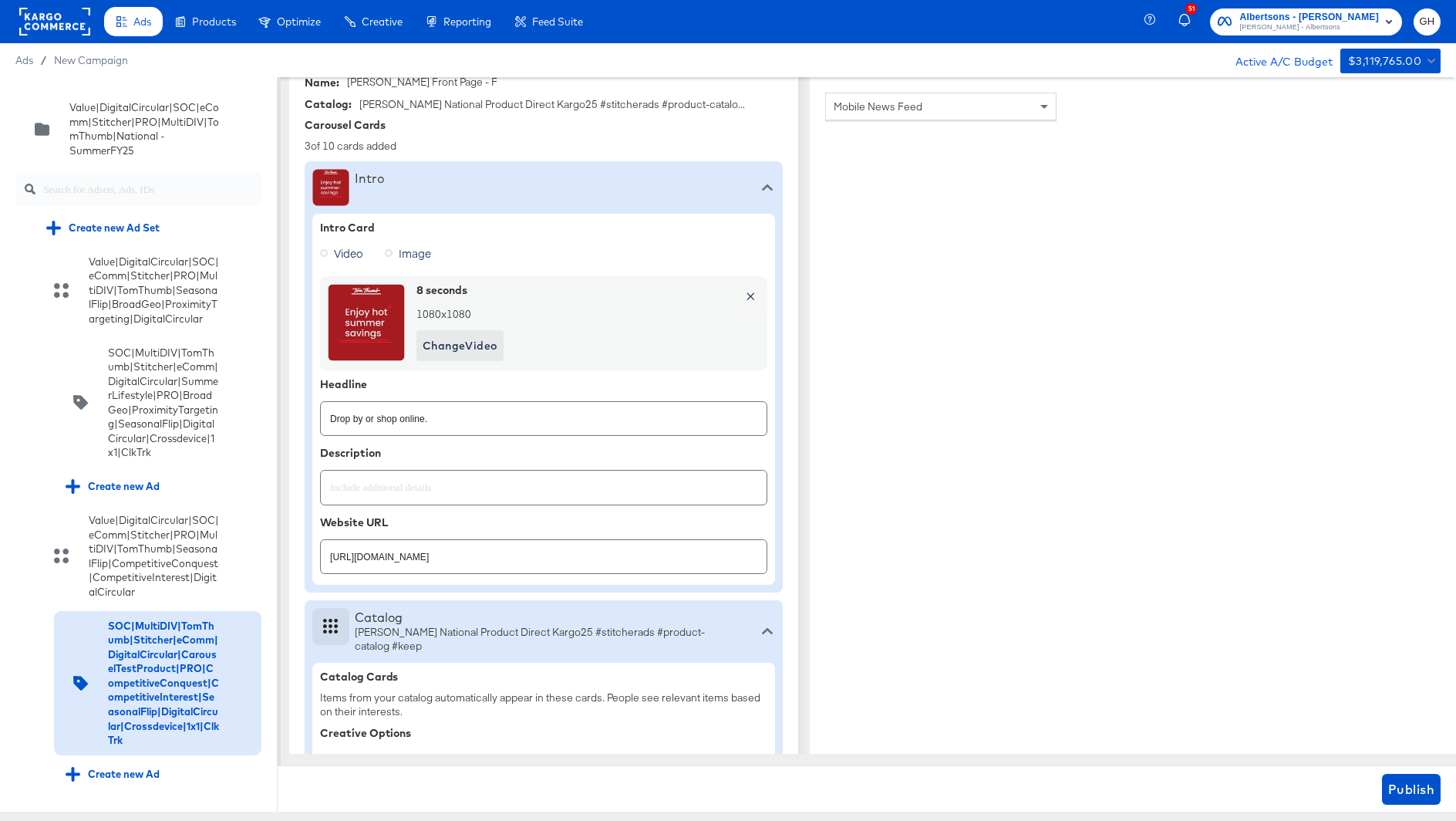 click on "[URL][DOMAIN_NAME]" at bounding box center [544, 550] 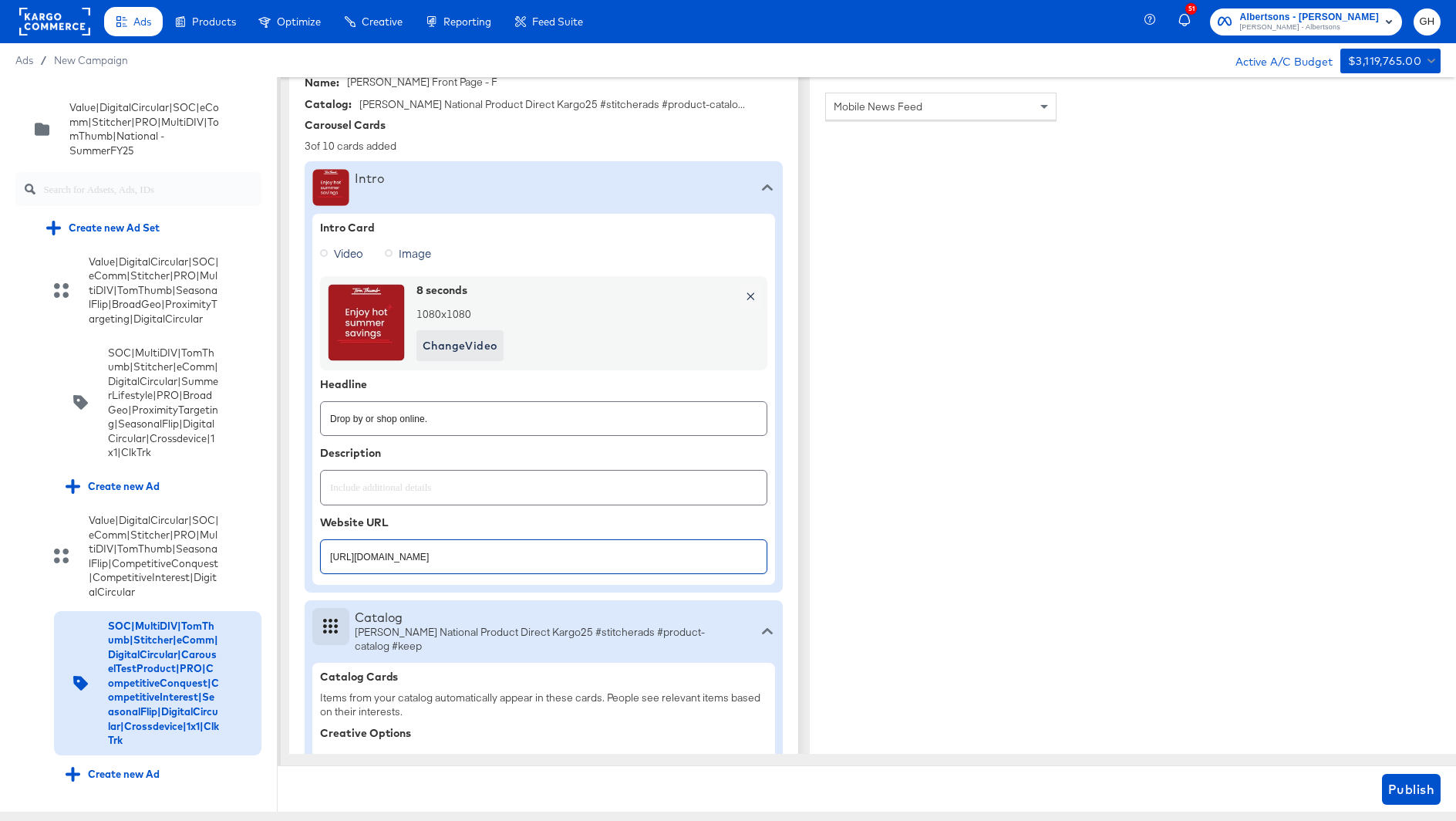 click on "[URL][DOMAIN_NAME]" at bounding box center [544, 550] 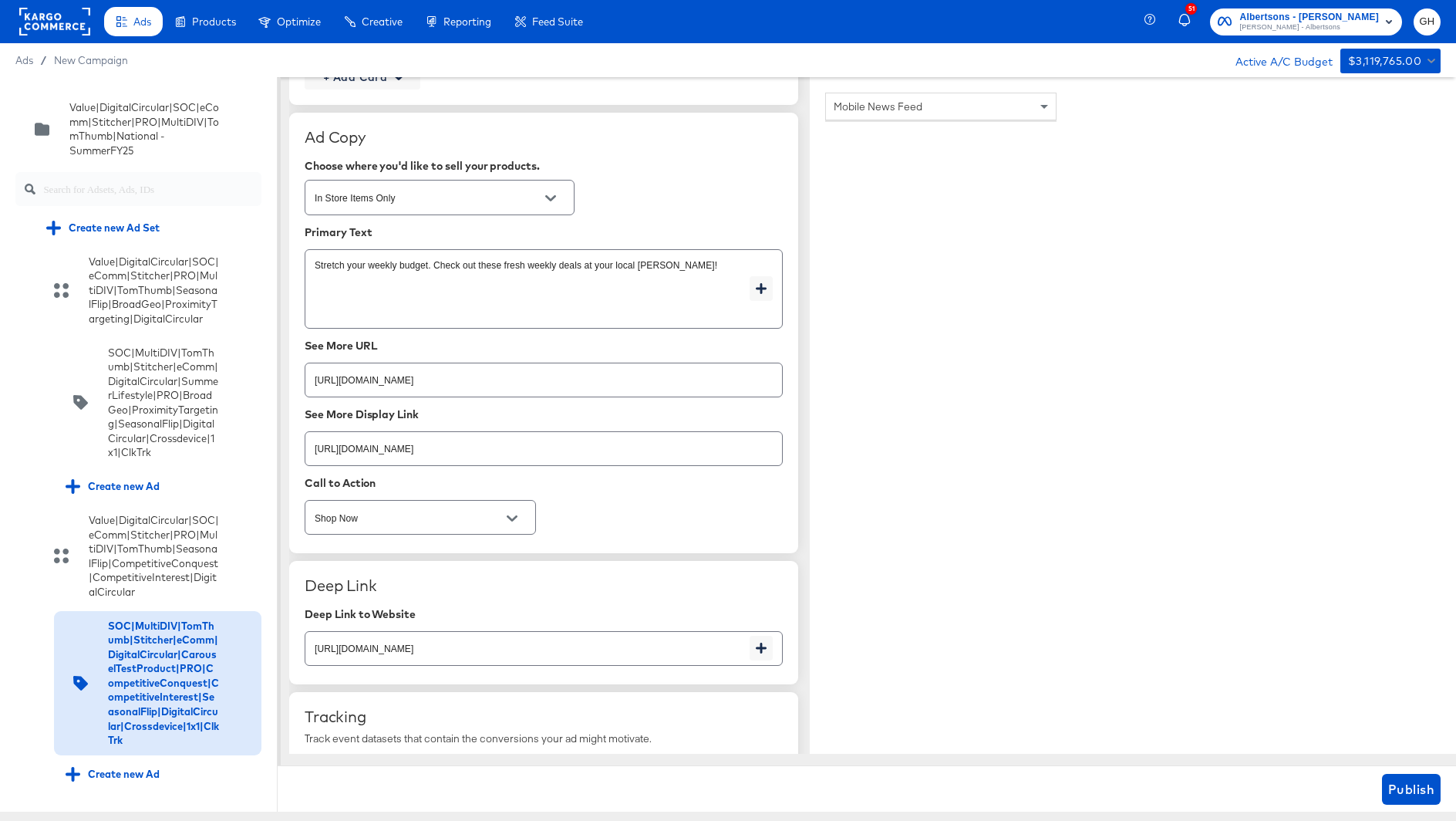 scroll, scrollTop: 1912, scrollLeft: 0, axis: vertical 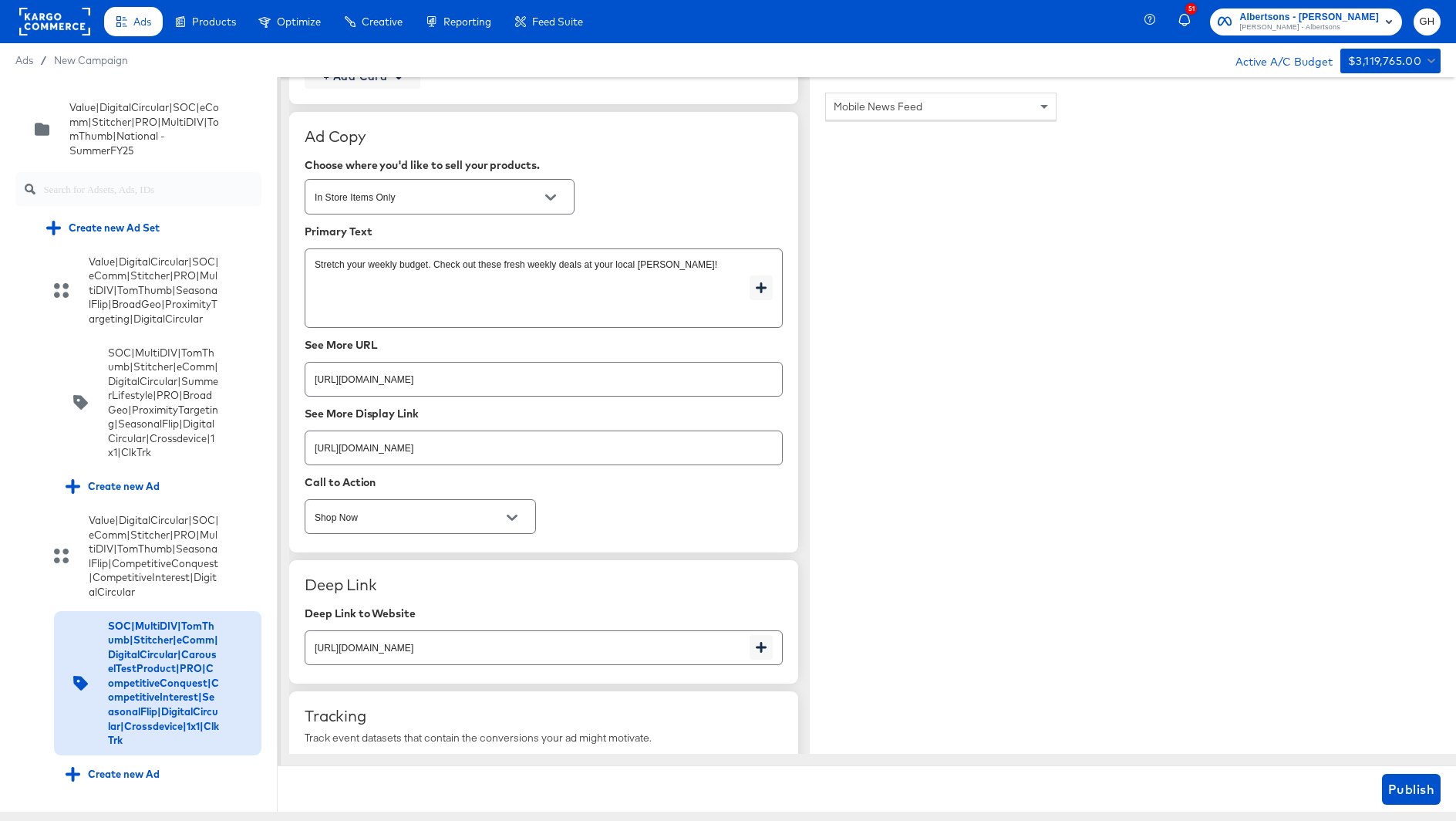 type on "[URL][DOMAIN_NAME]" 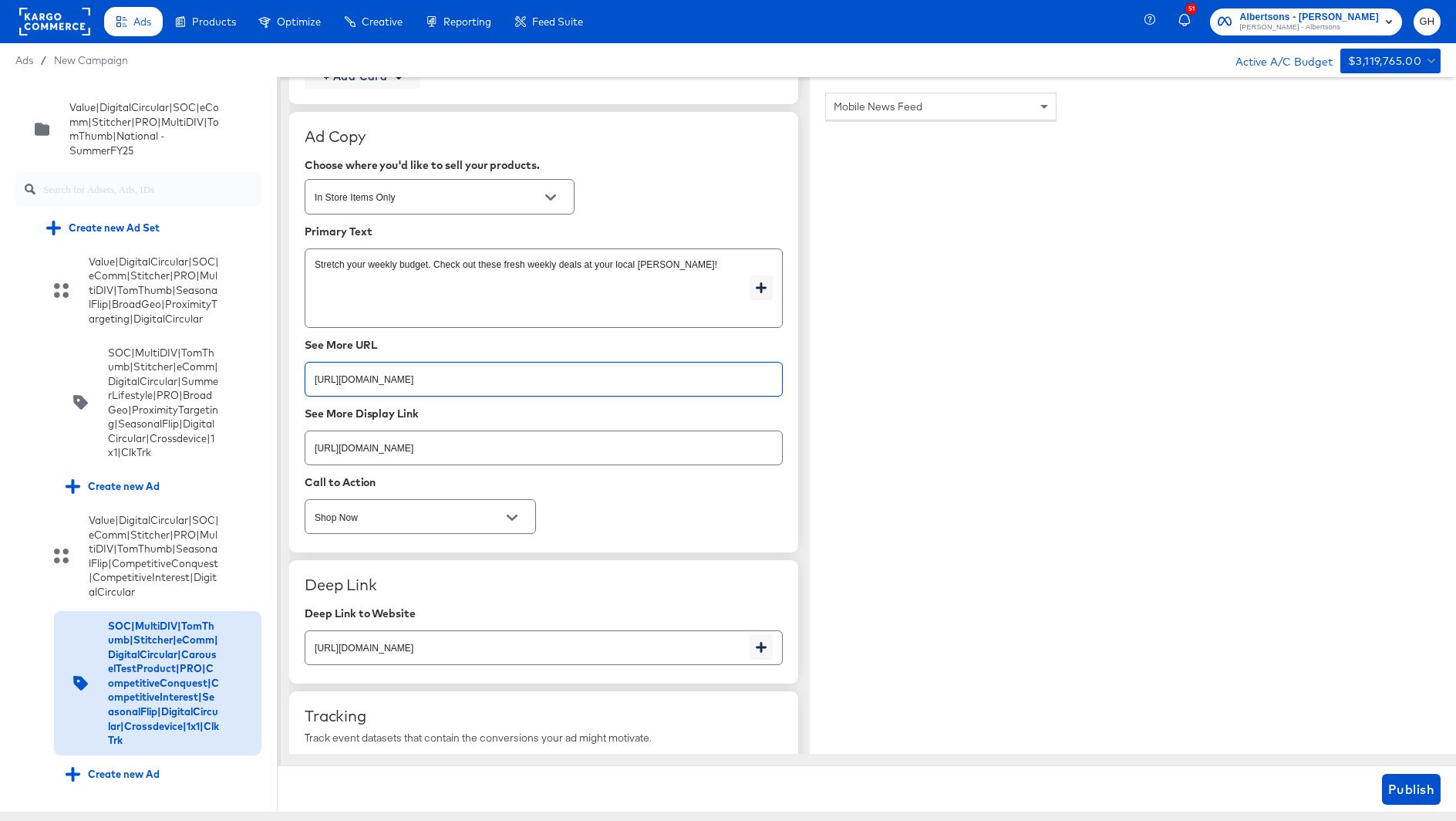 click on "[URL][DOMAIN_NAME]" at bounding box center [544, 373] 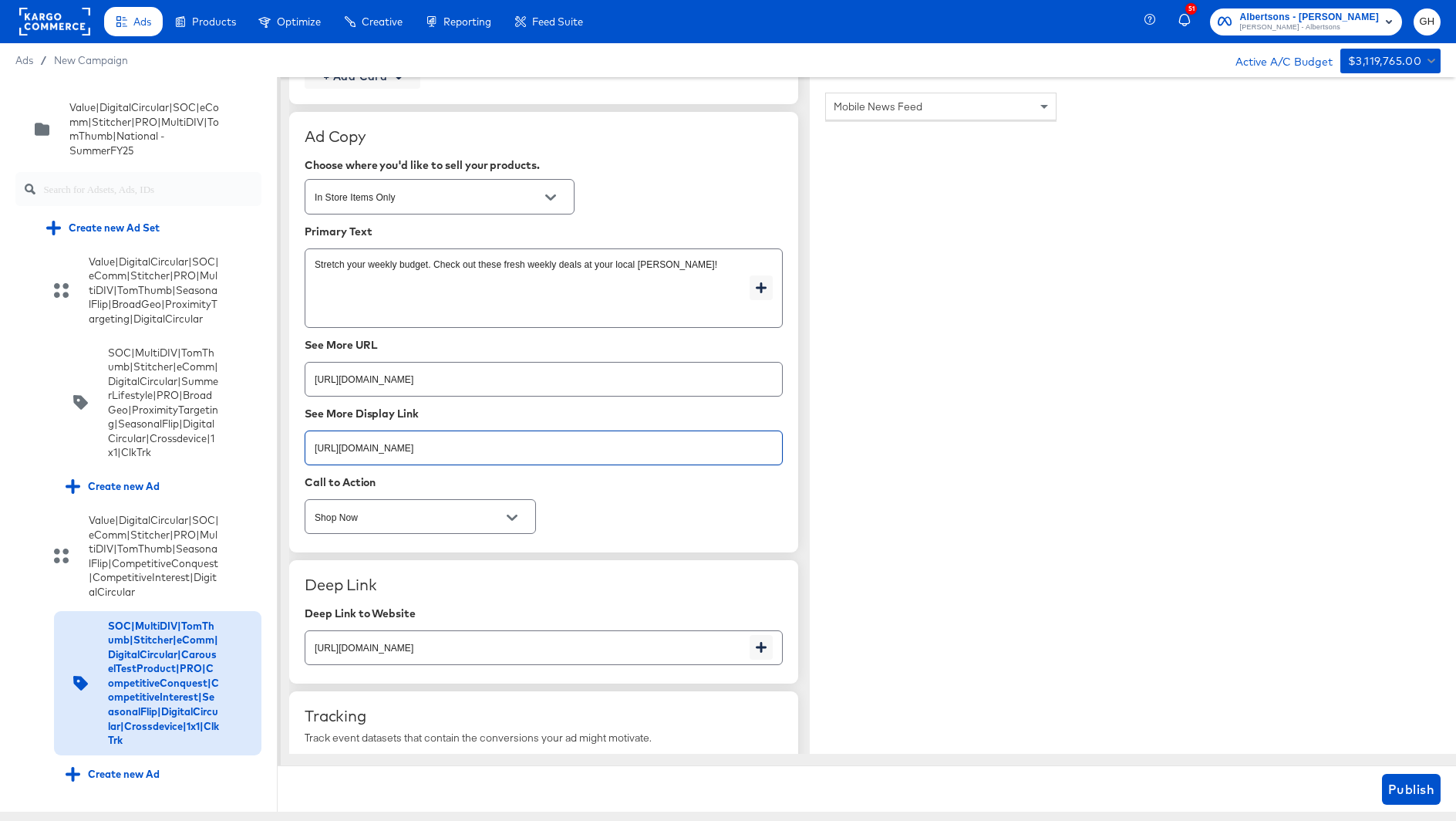 click on "[URL][DOMAIN_NAME]" at bounding box center (544, 441) 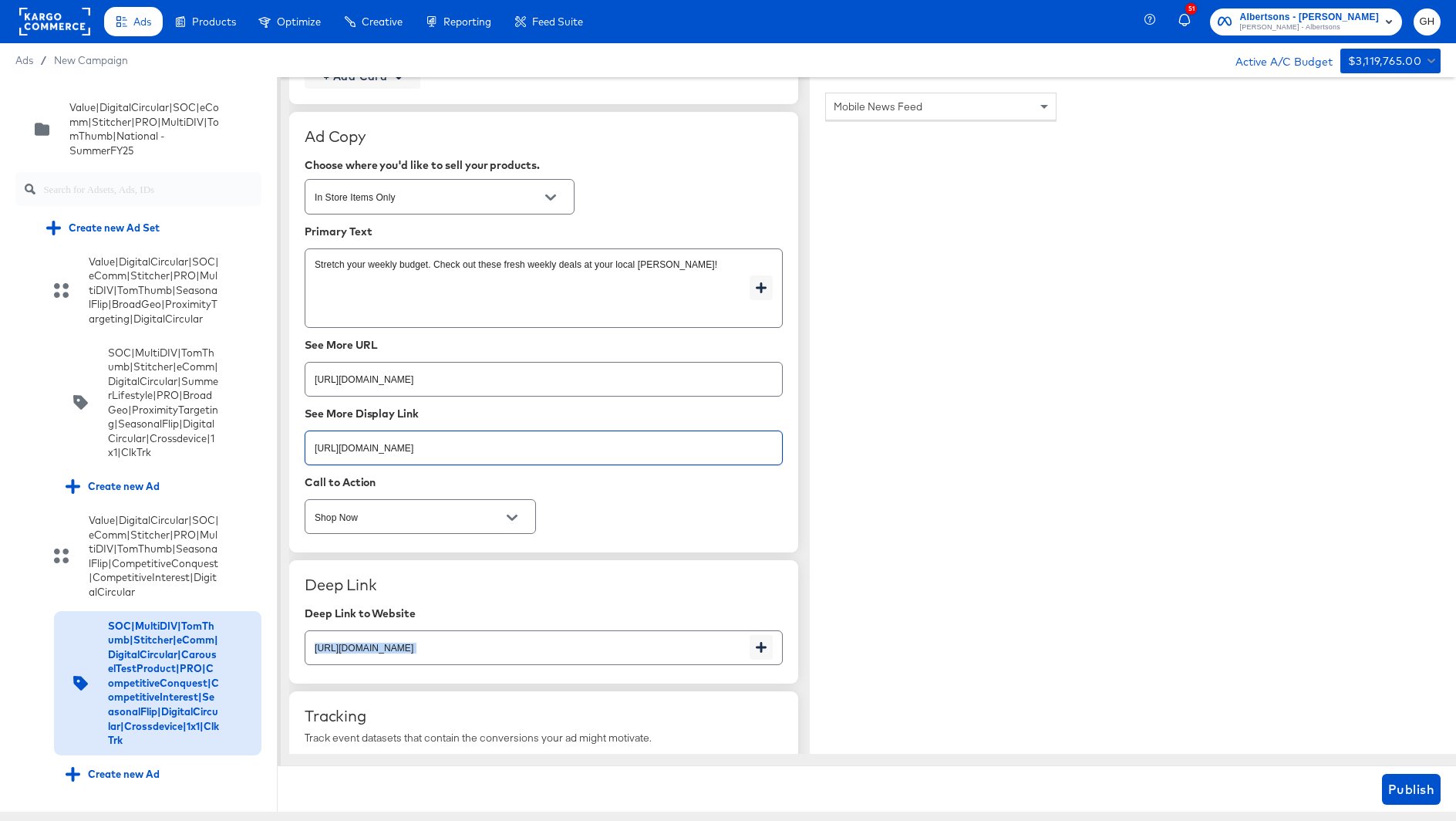 click on "[URL][DOMAIN_NAME]" at bounding box center (544, 647) 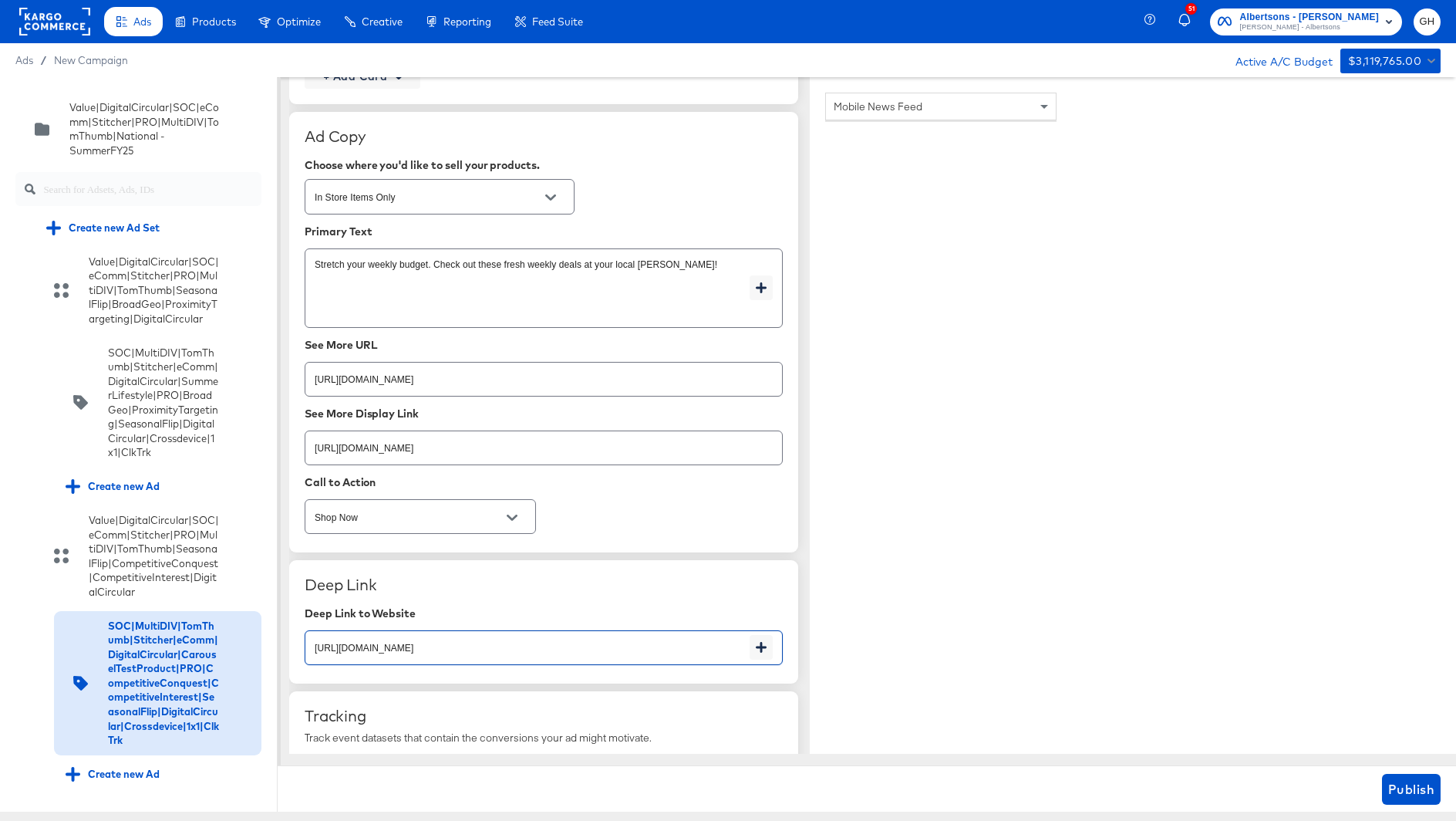 type on "x" 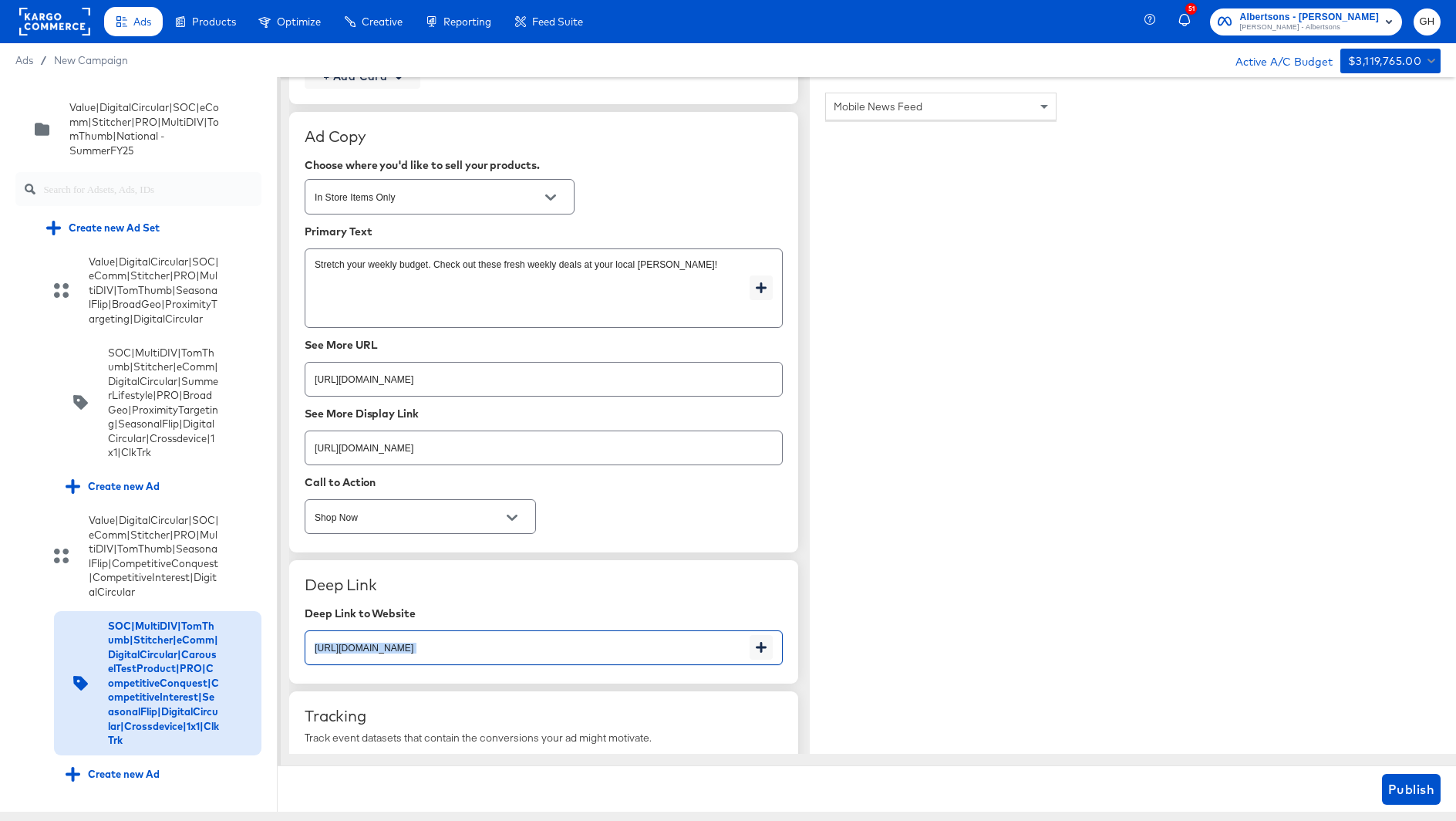 click on "[URL][DOMAIN_NAME]" at bounding box center [544, 647] 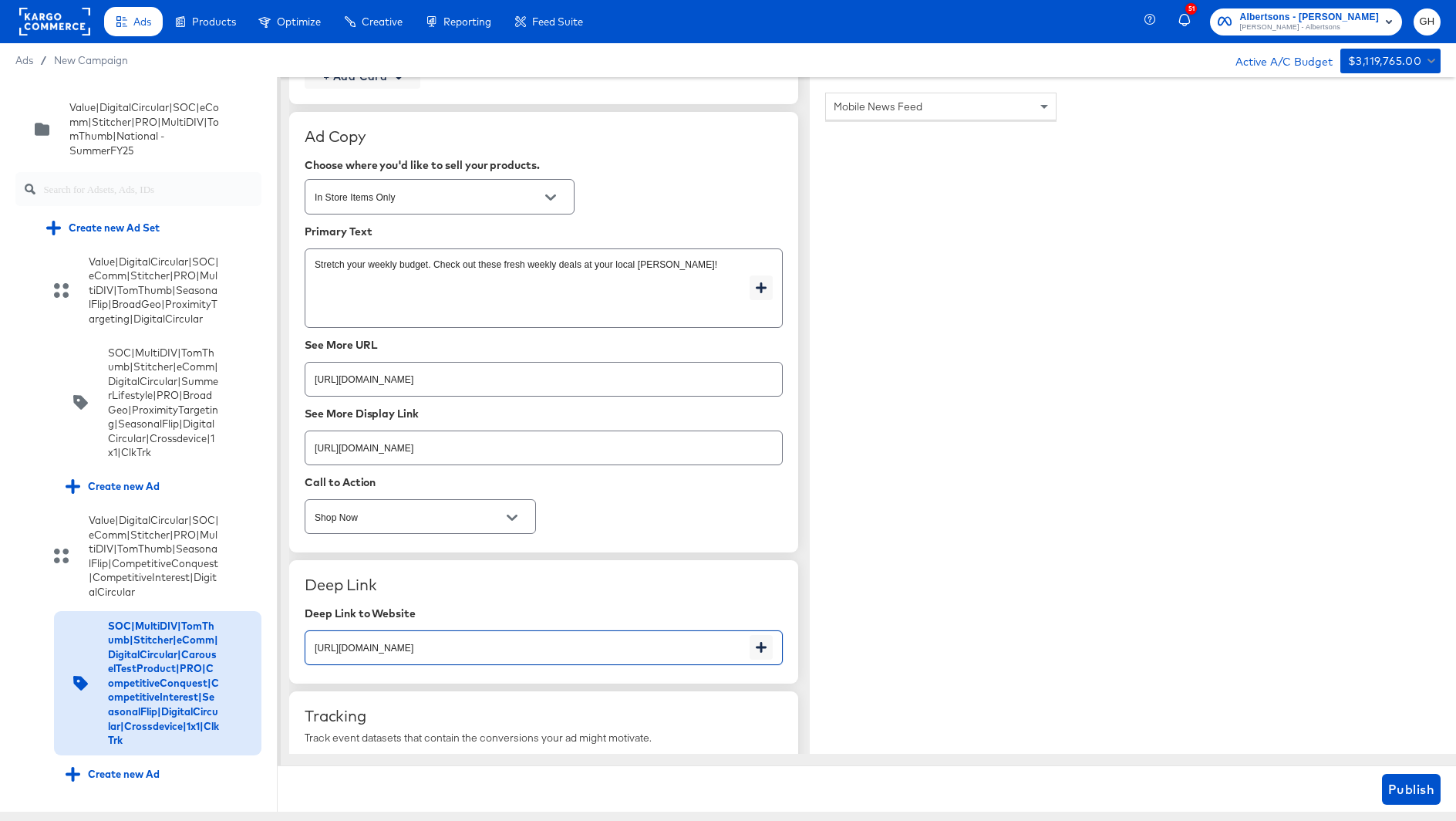 paste on "75;421959982;x" 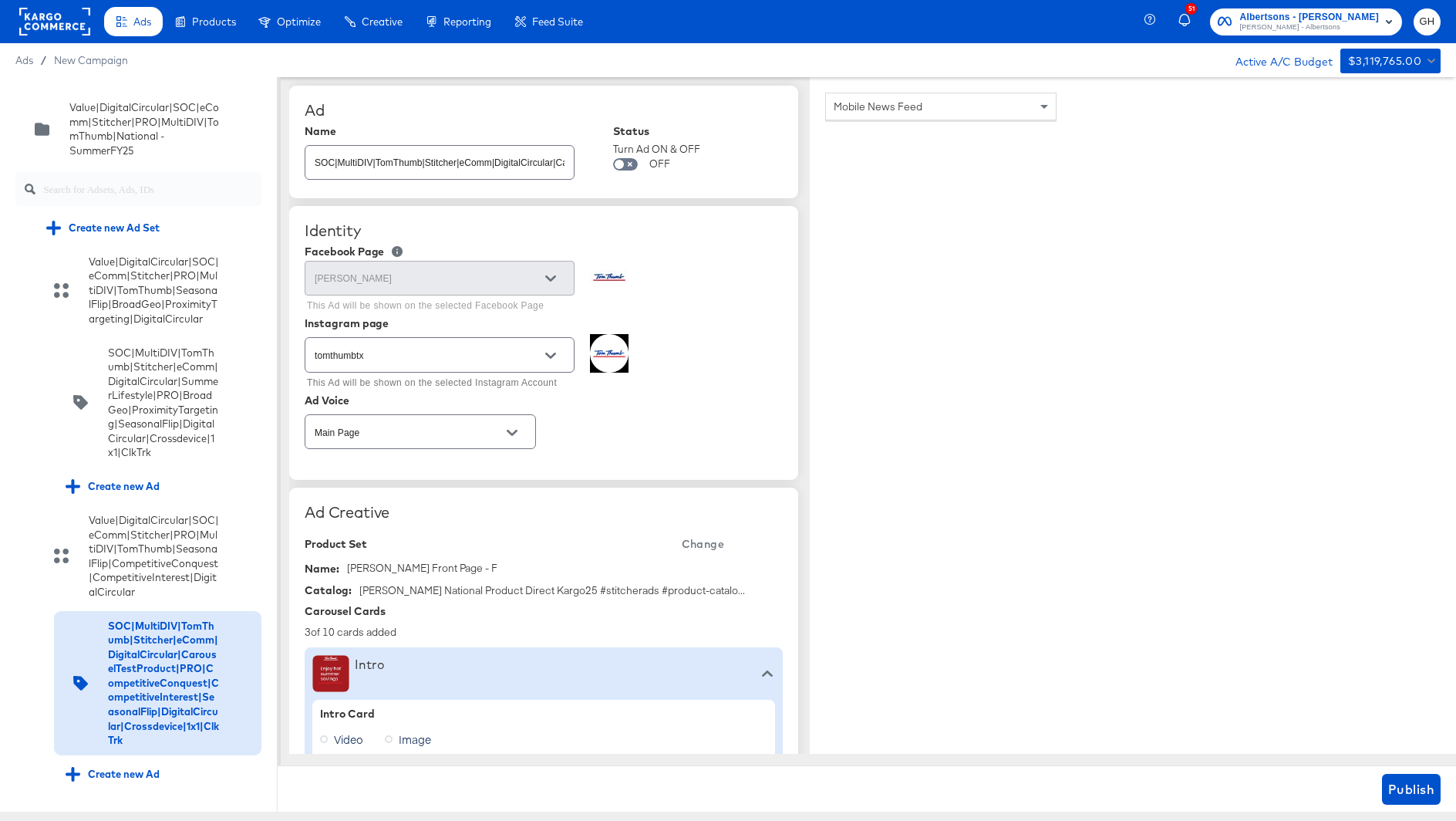 scroll, scrollTop: 0, scrollLeft: 0, axis: both 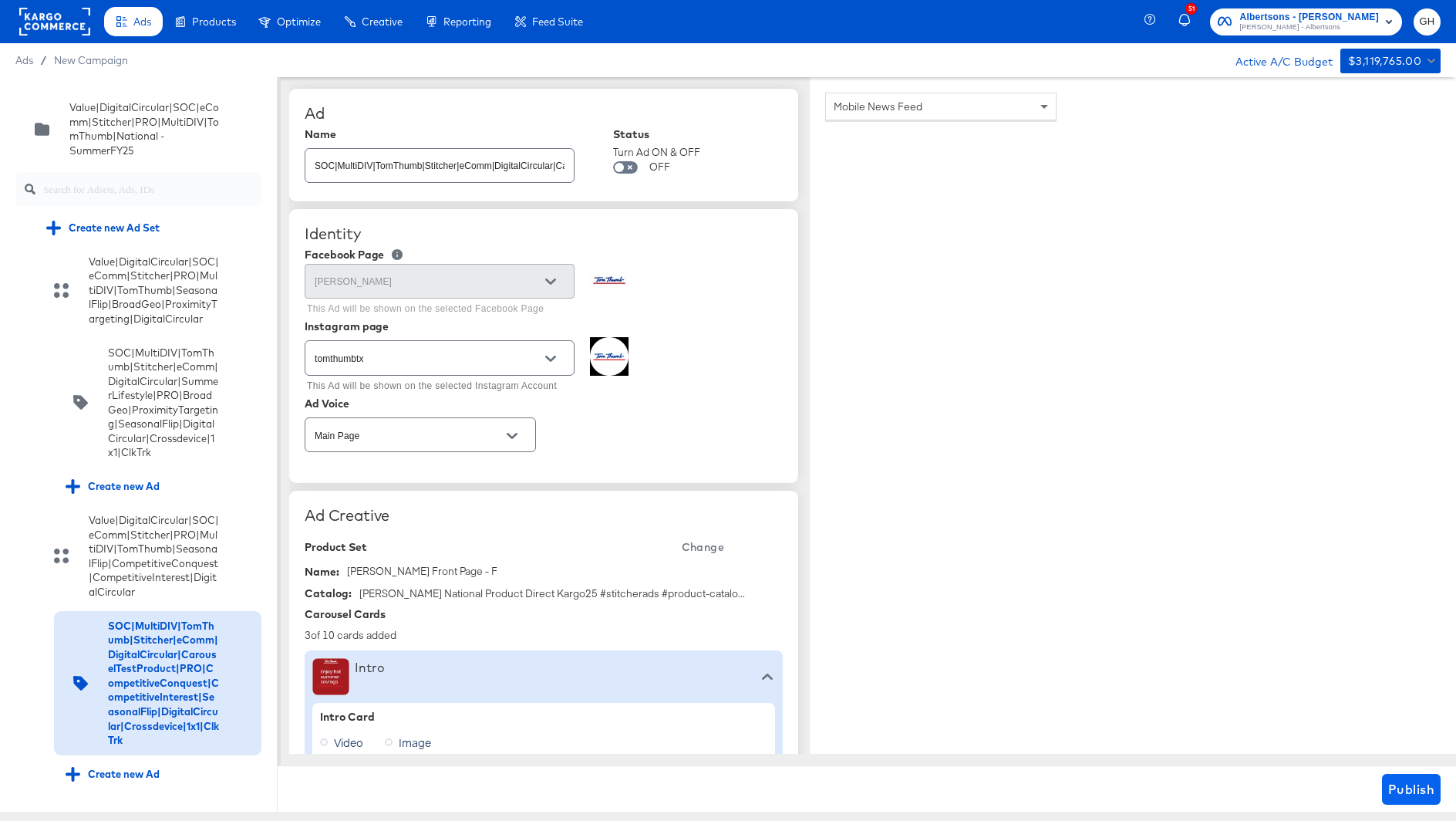 type on "[URL][DOMAIN_NAME]" 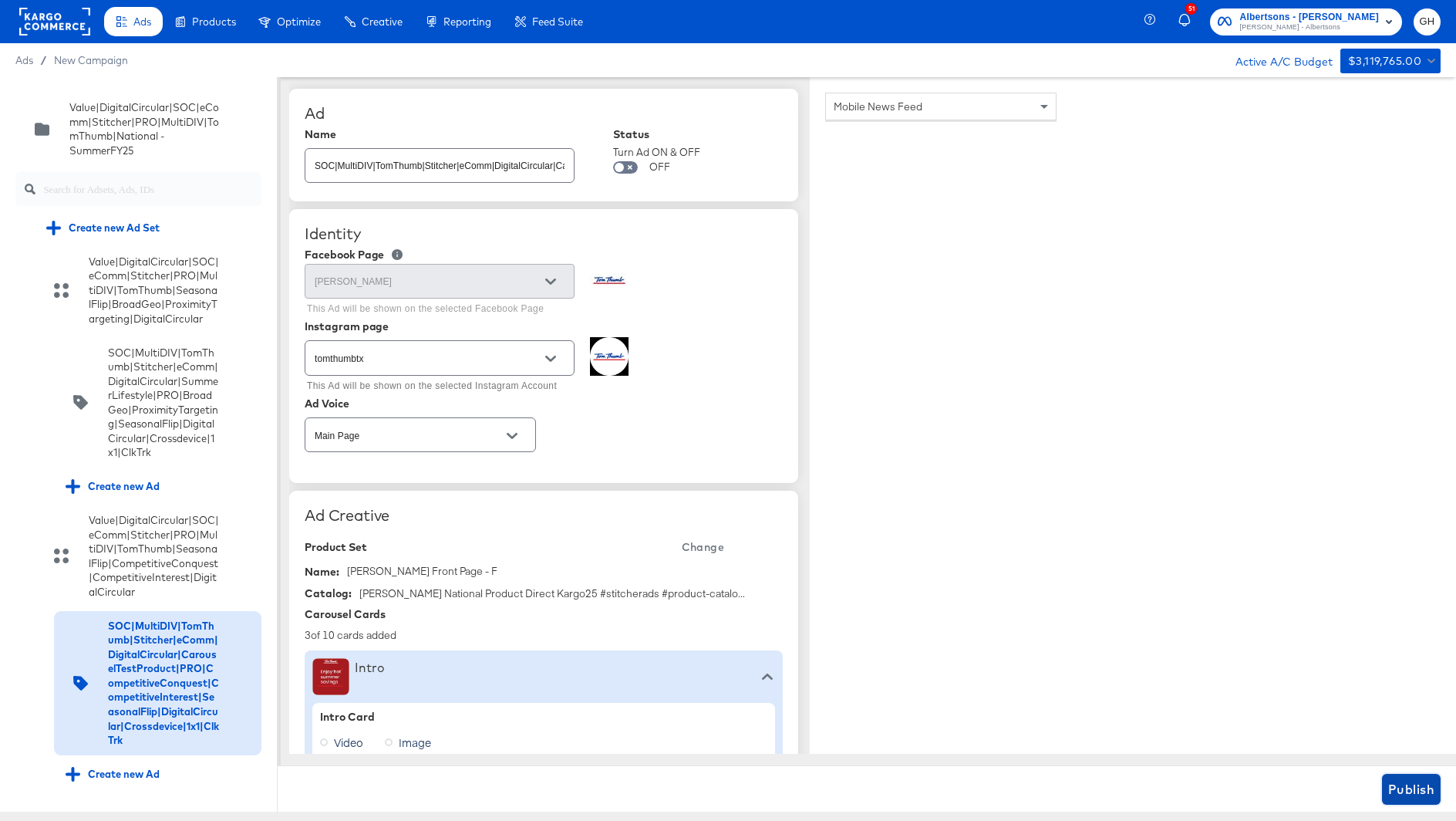 type on "x" 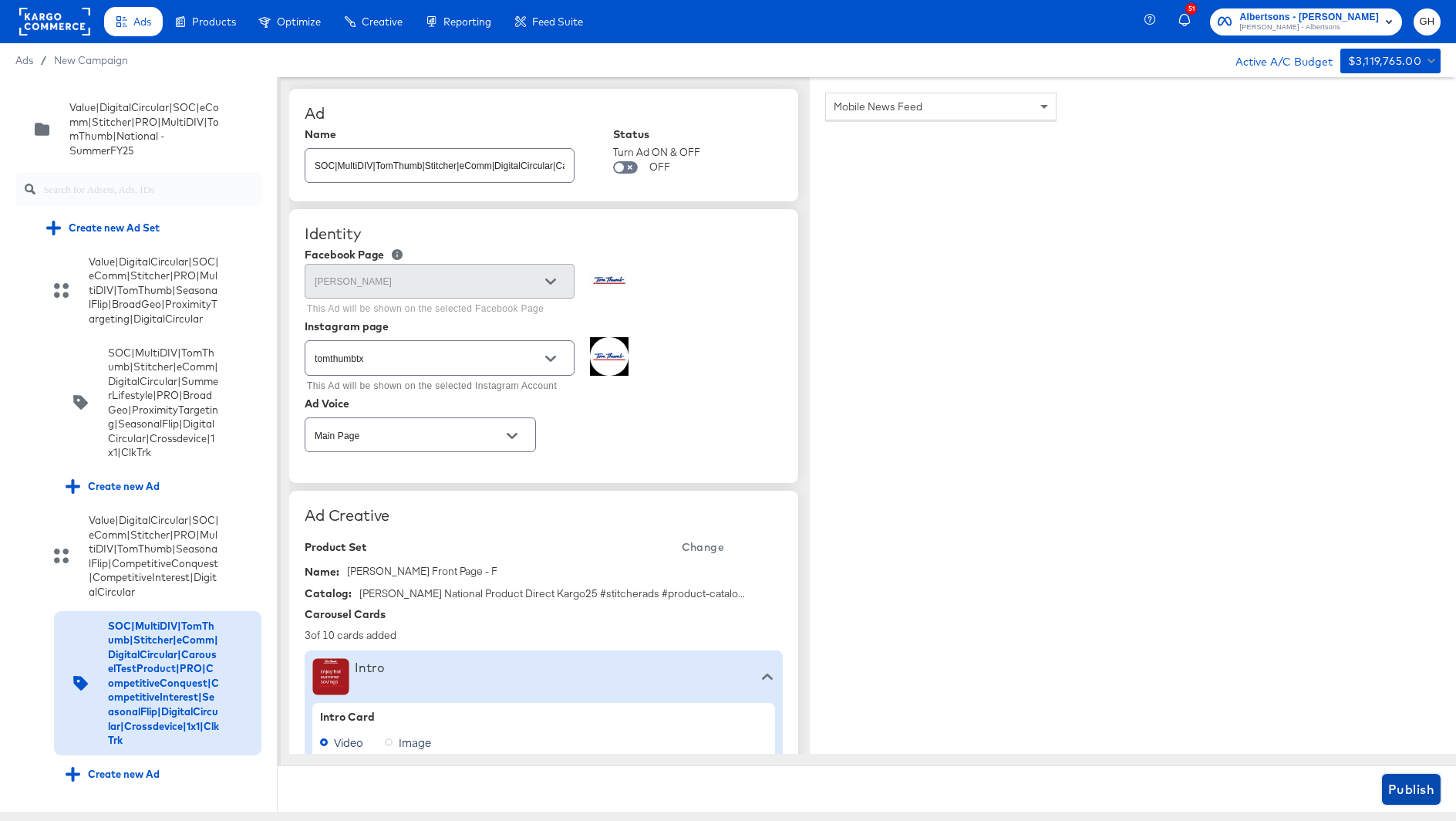 click on "Publish" at bounding box center [1411, 789] 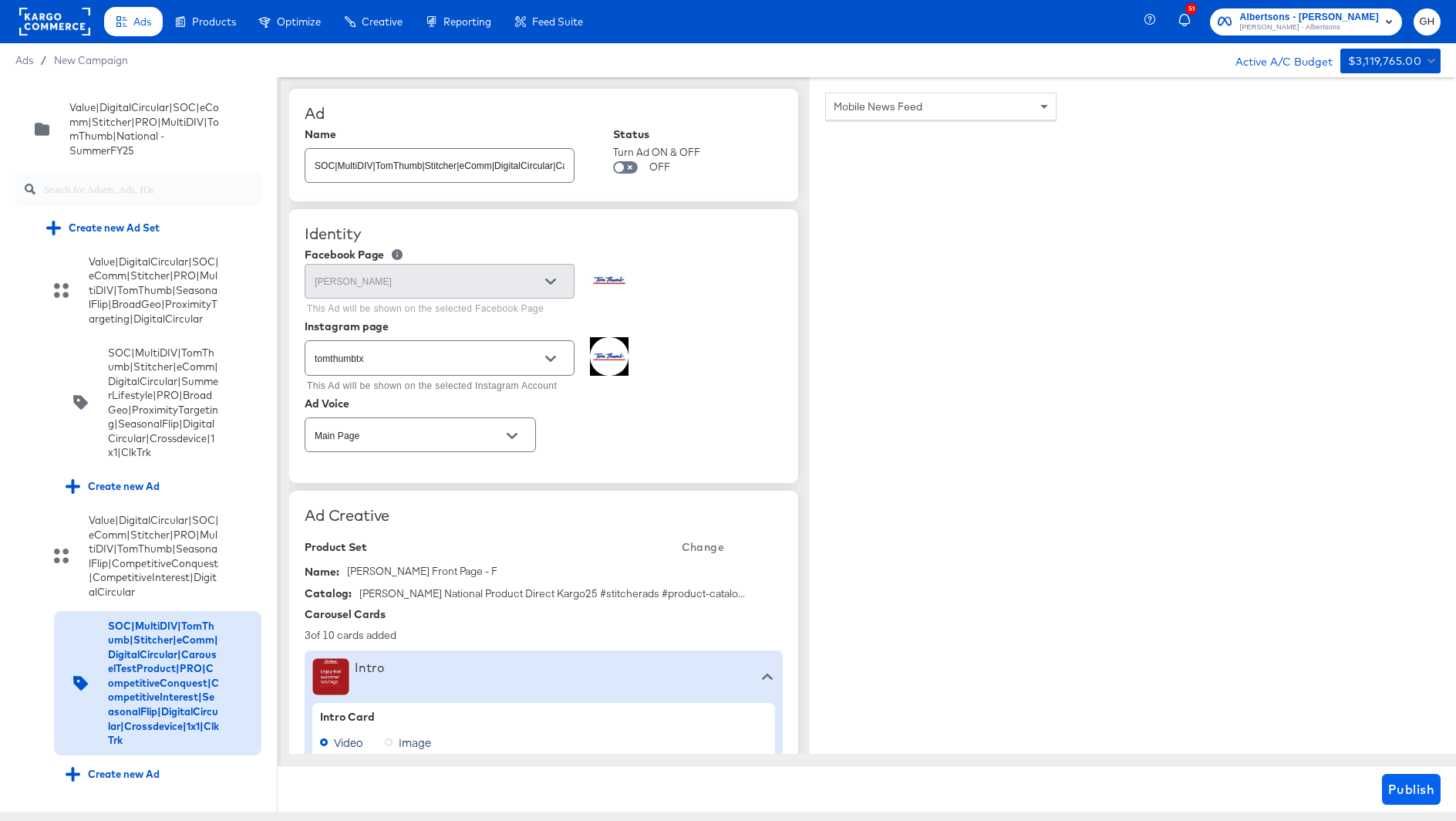 type on "x" 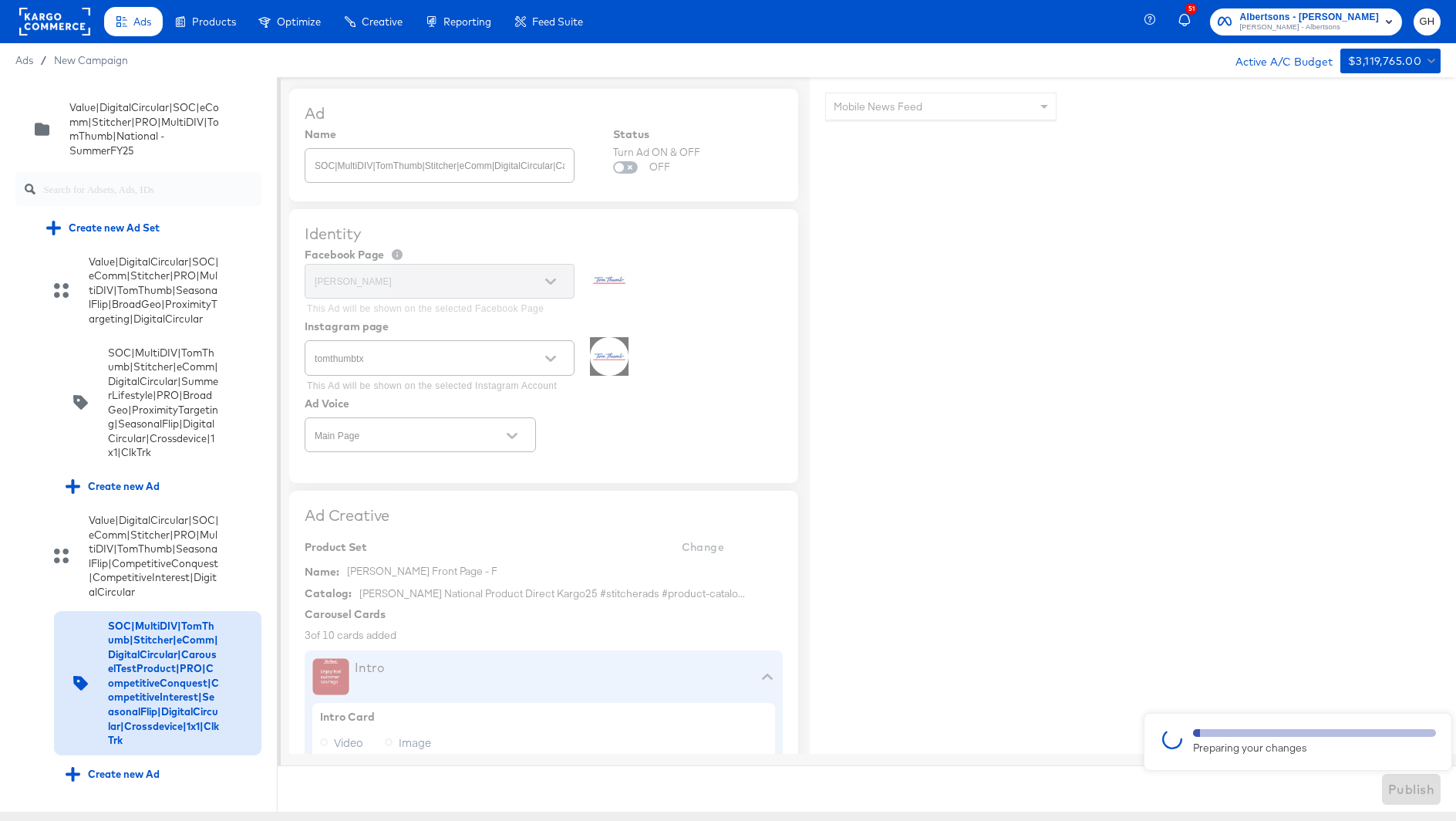 type on "x" 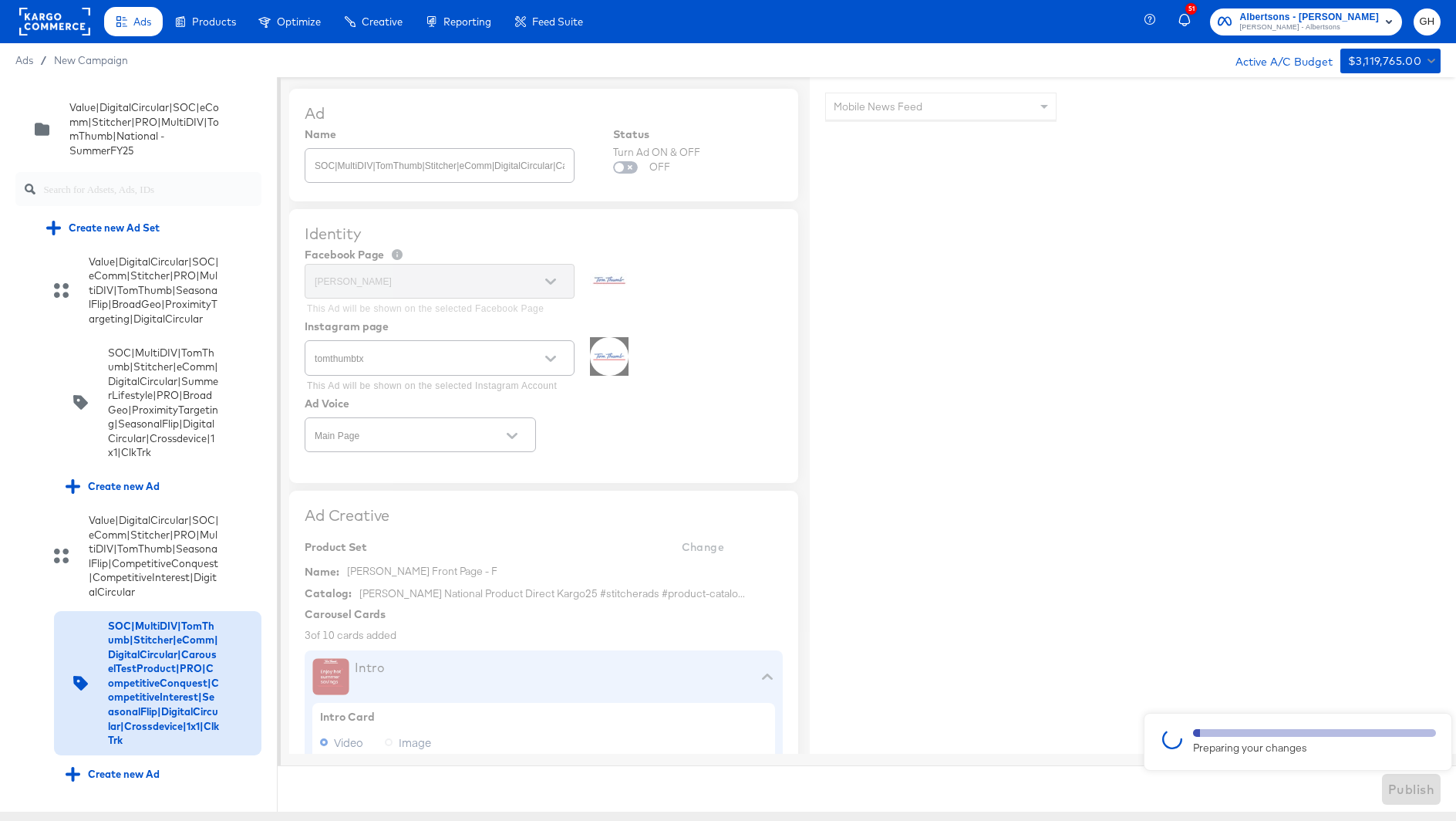 type on "x" 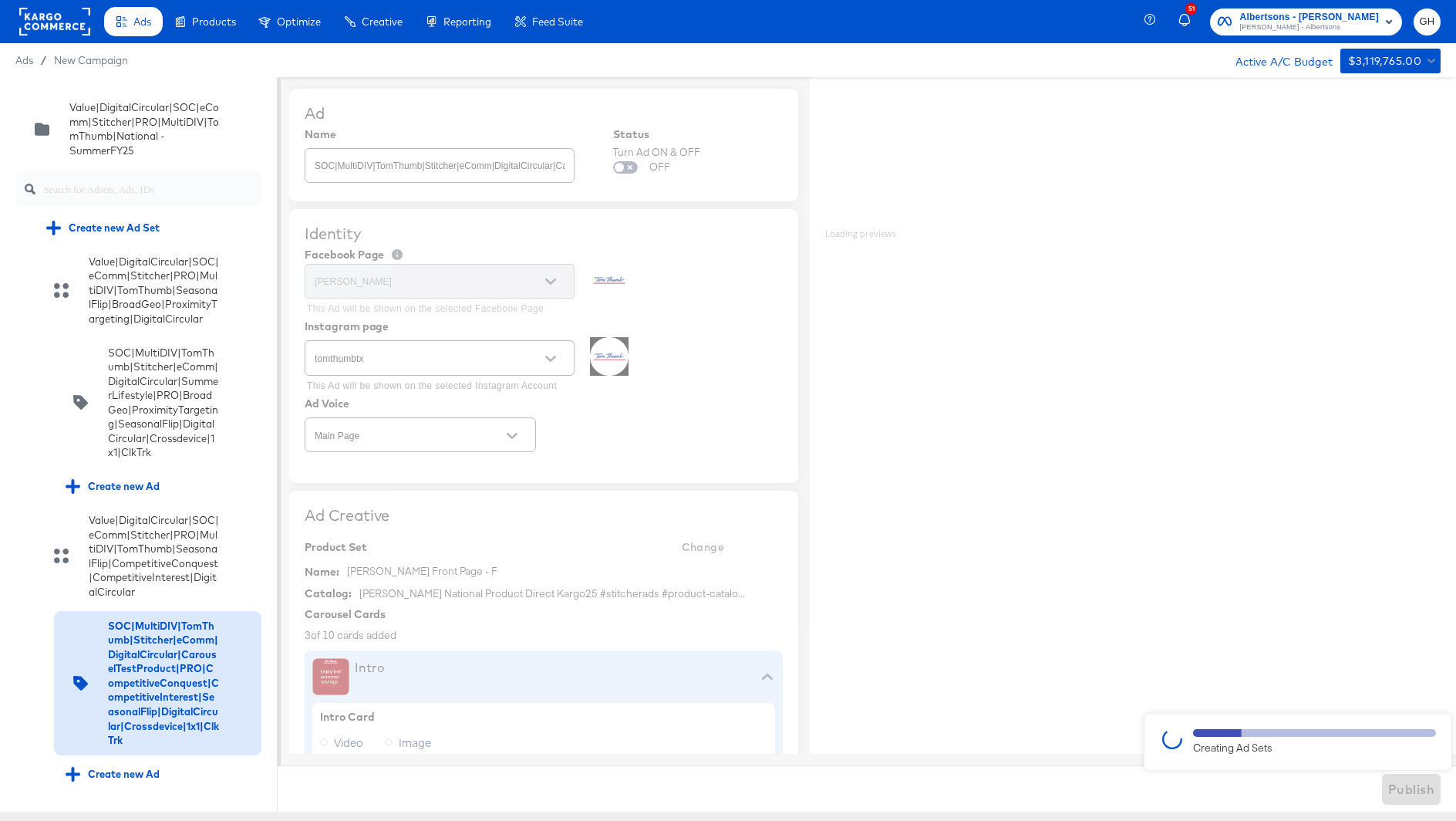 type on "x" 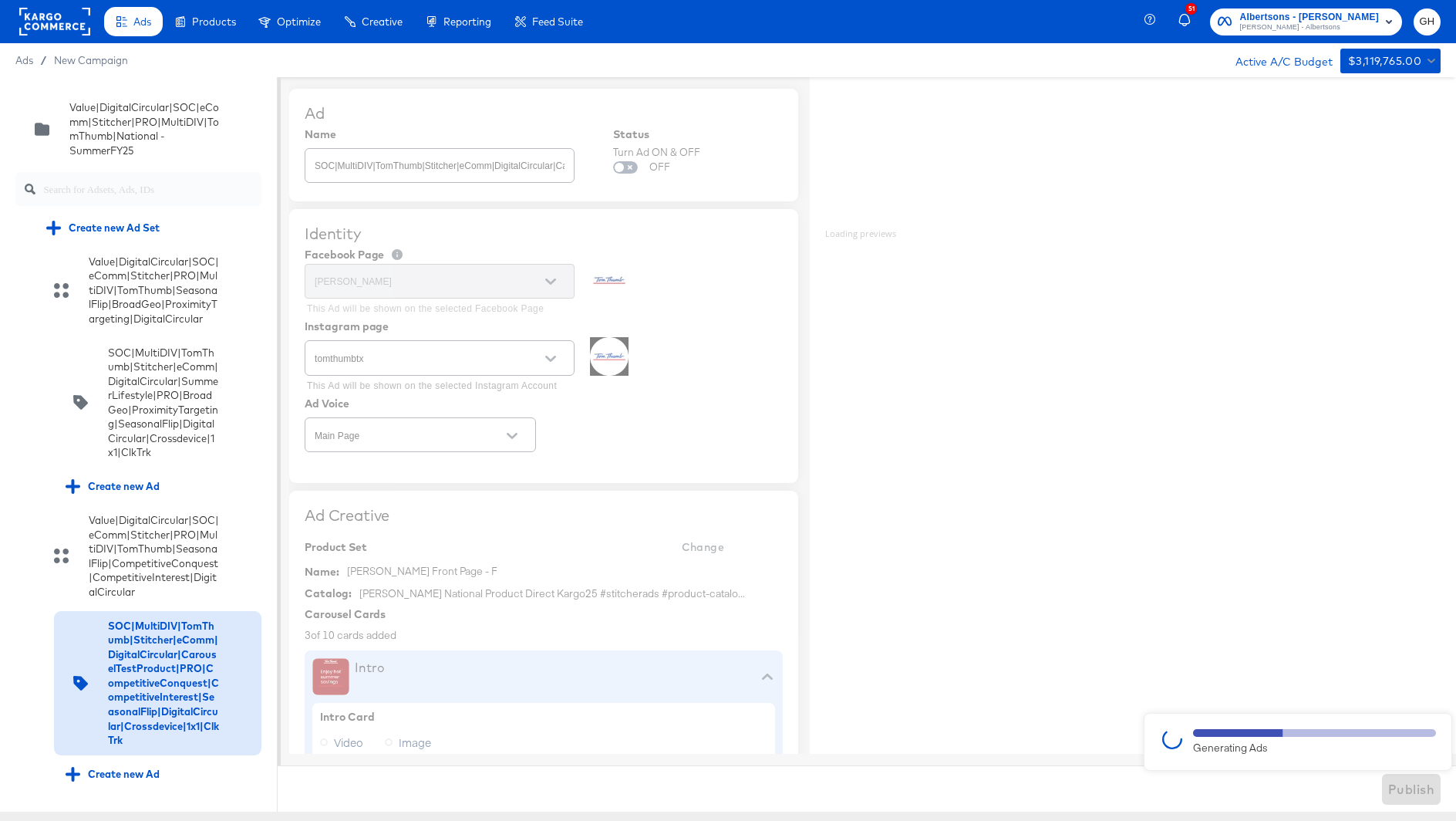 type on "x" 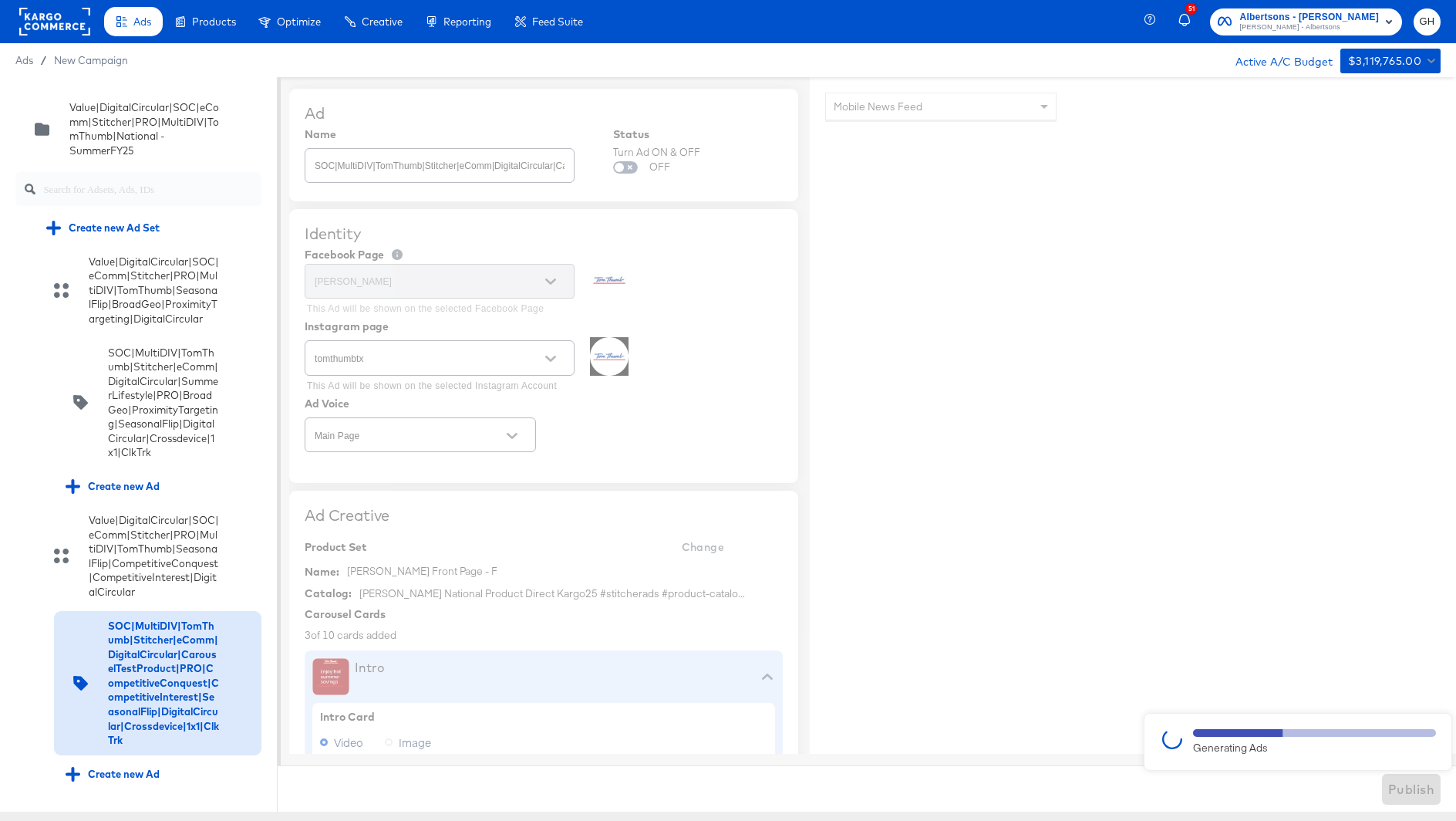 type on "x" 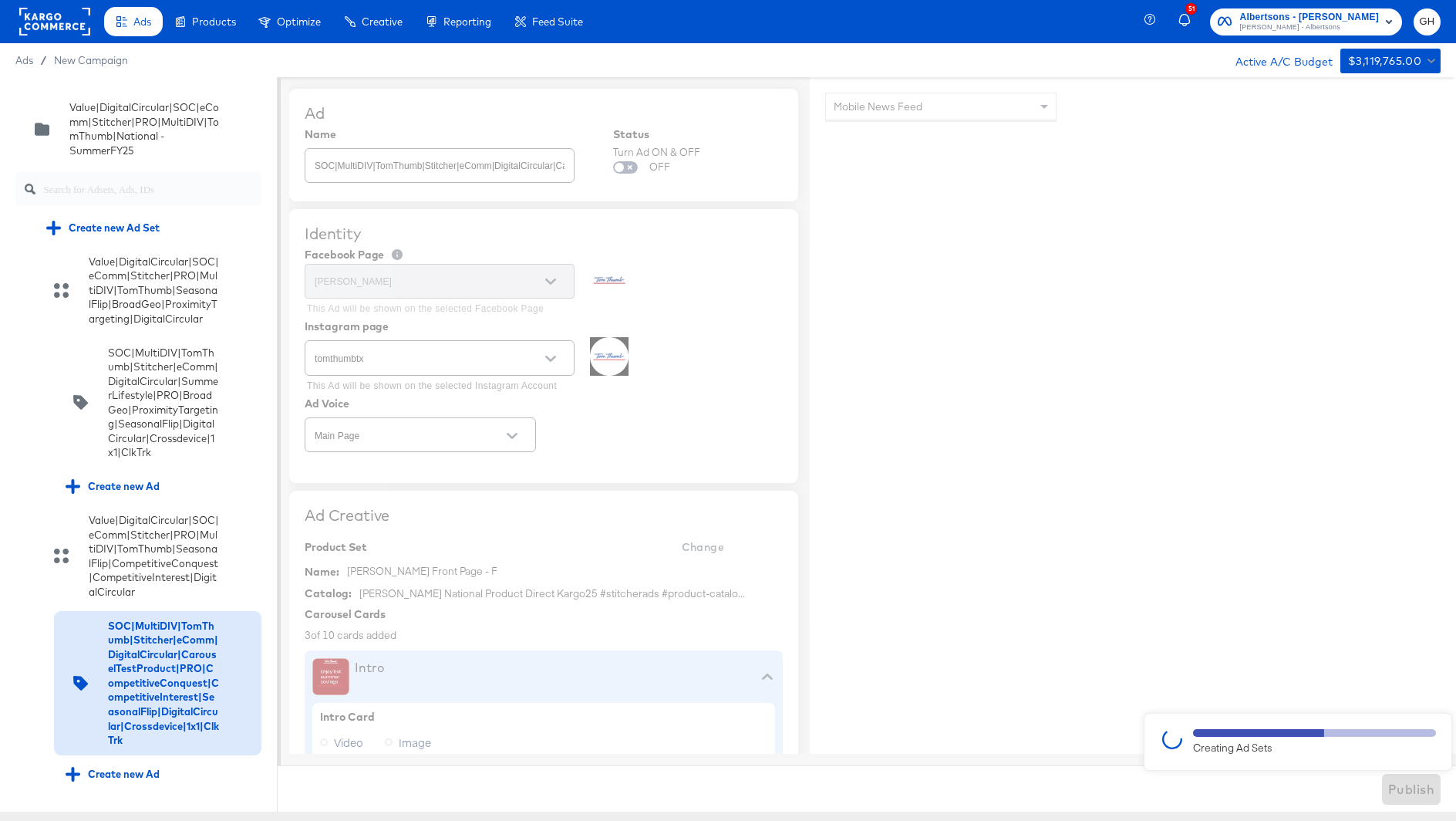 type on "x" 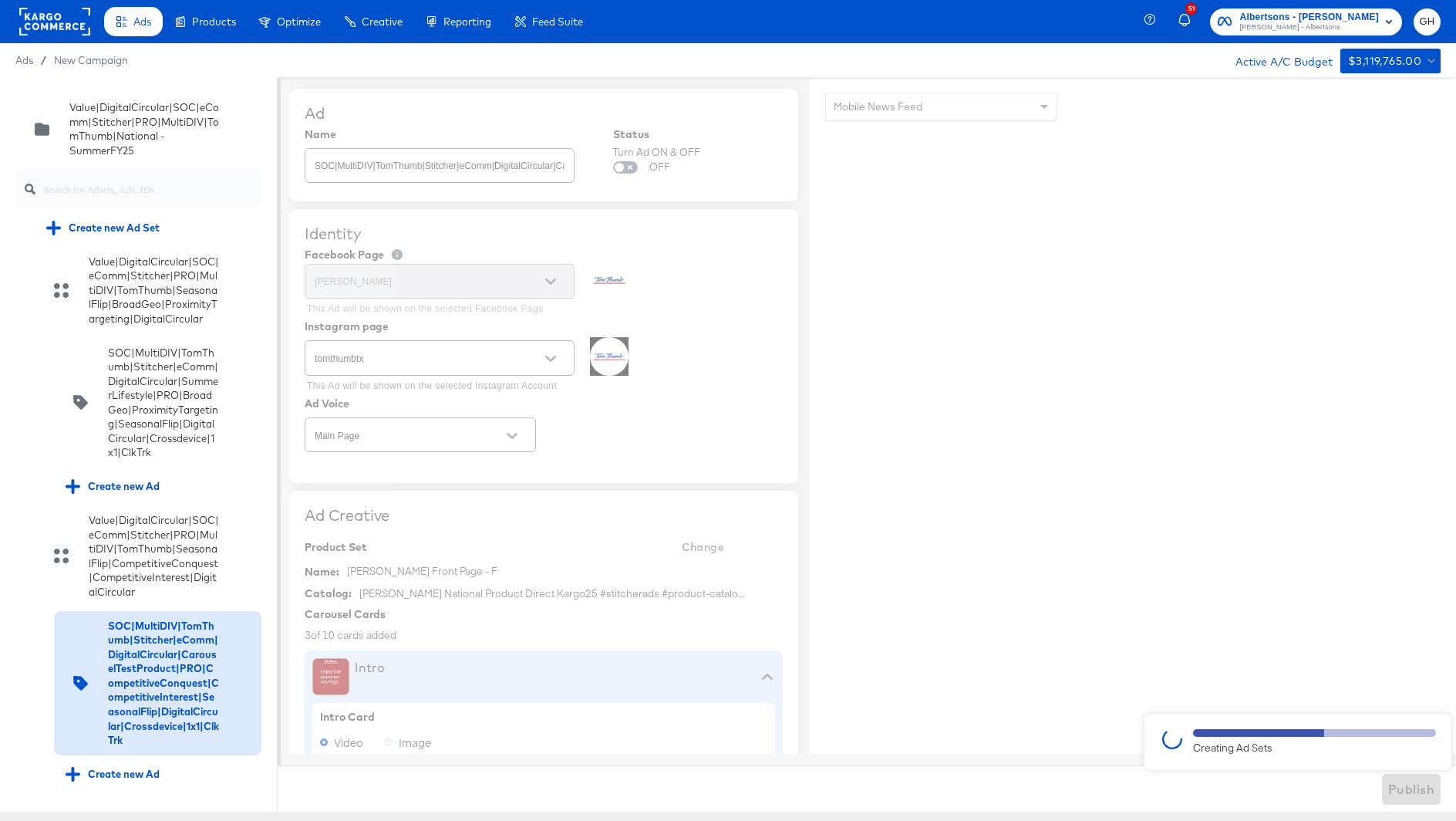 type on "x" 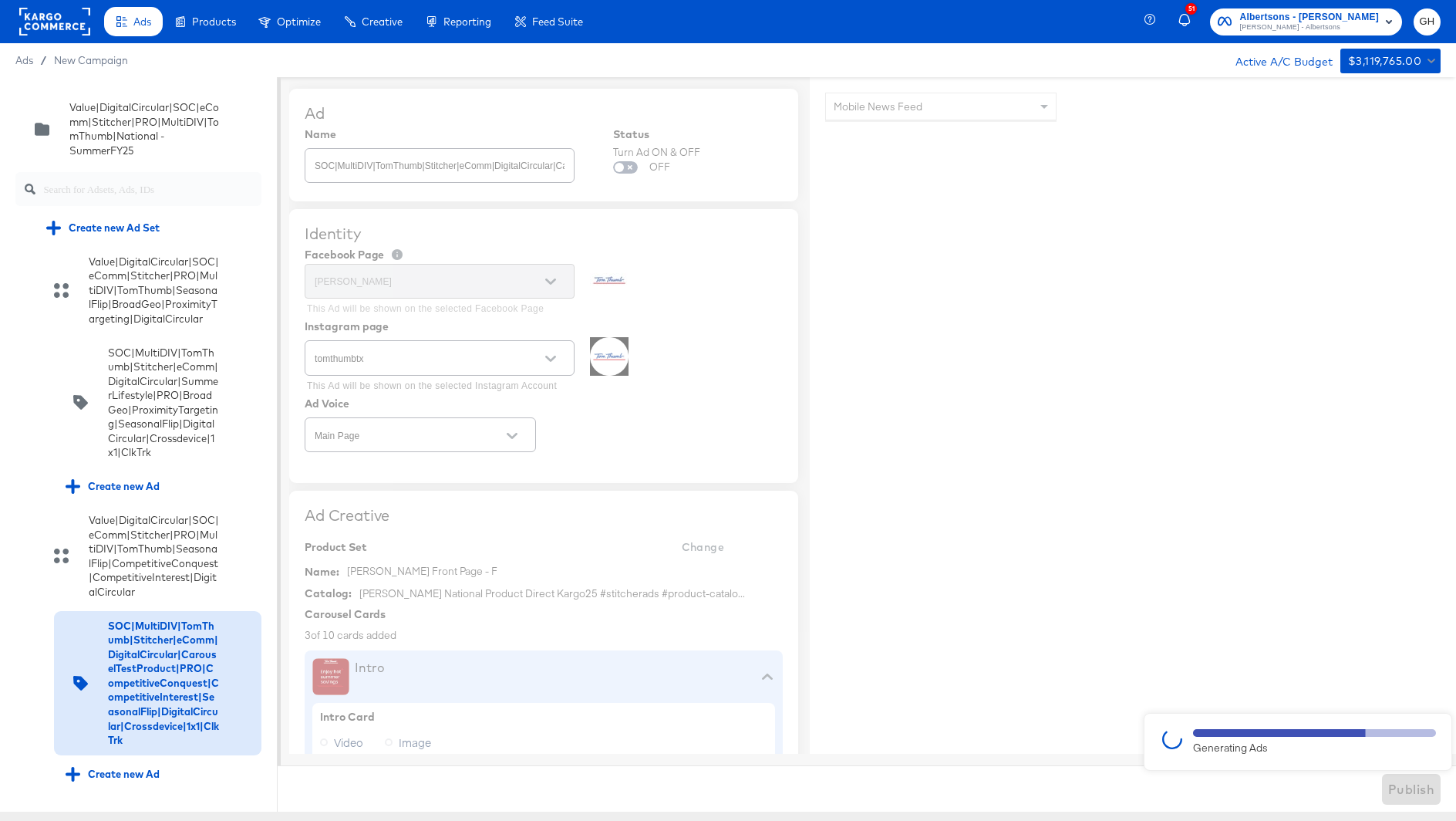 type on "x" 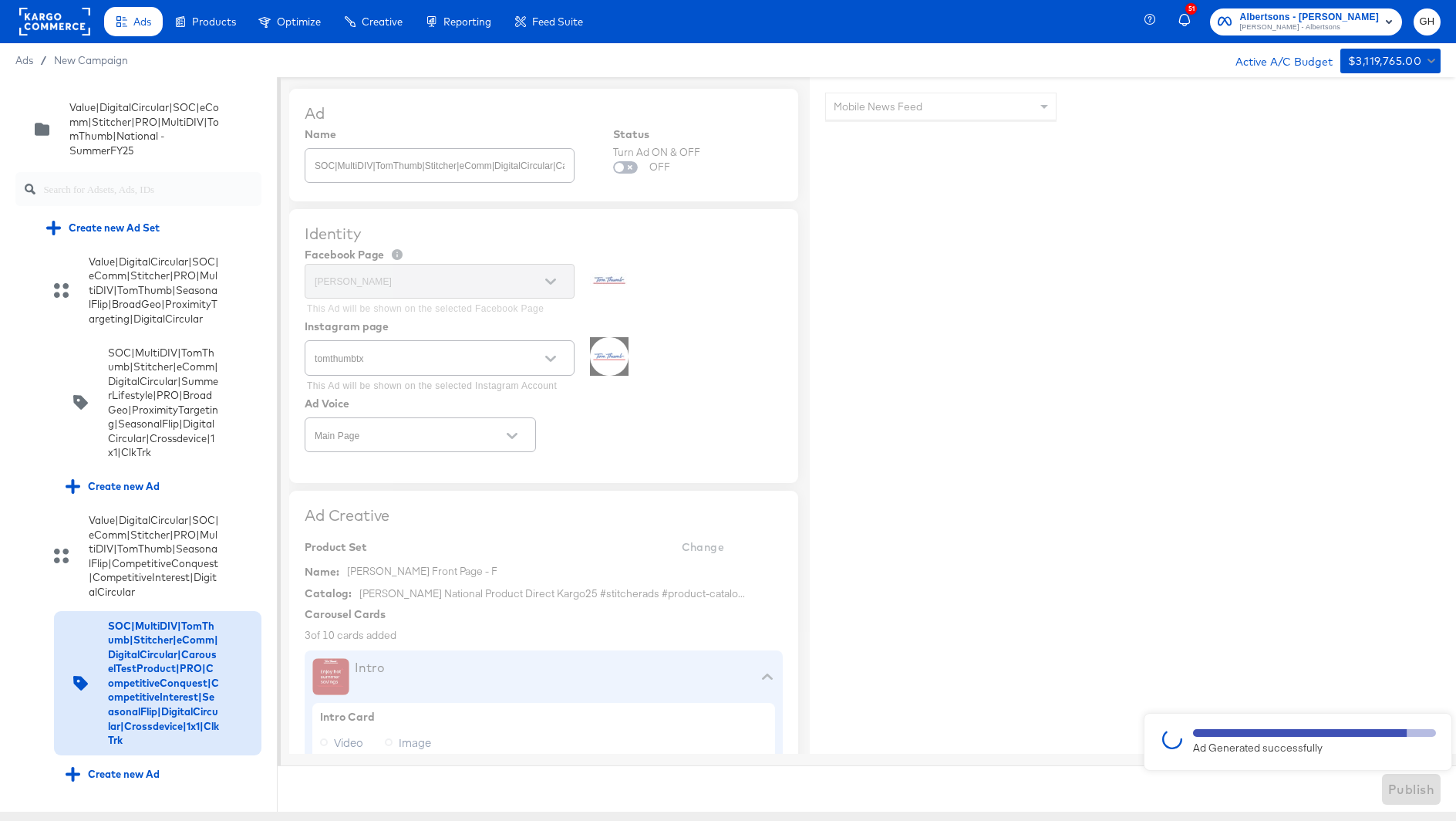 type on "x" 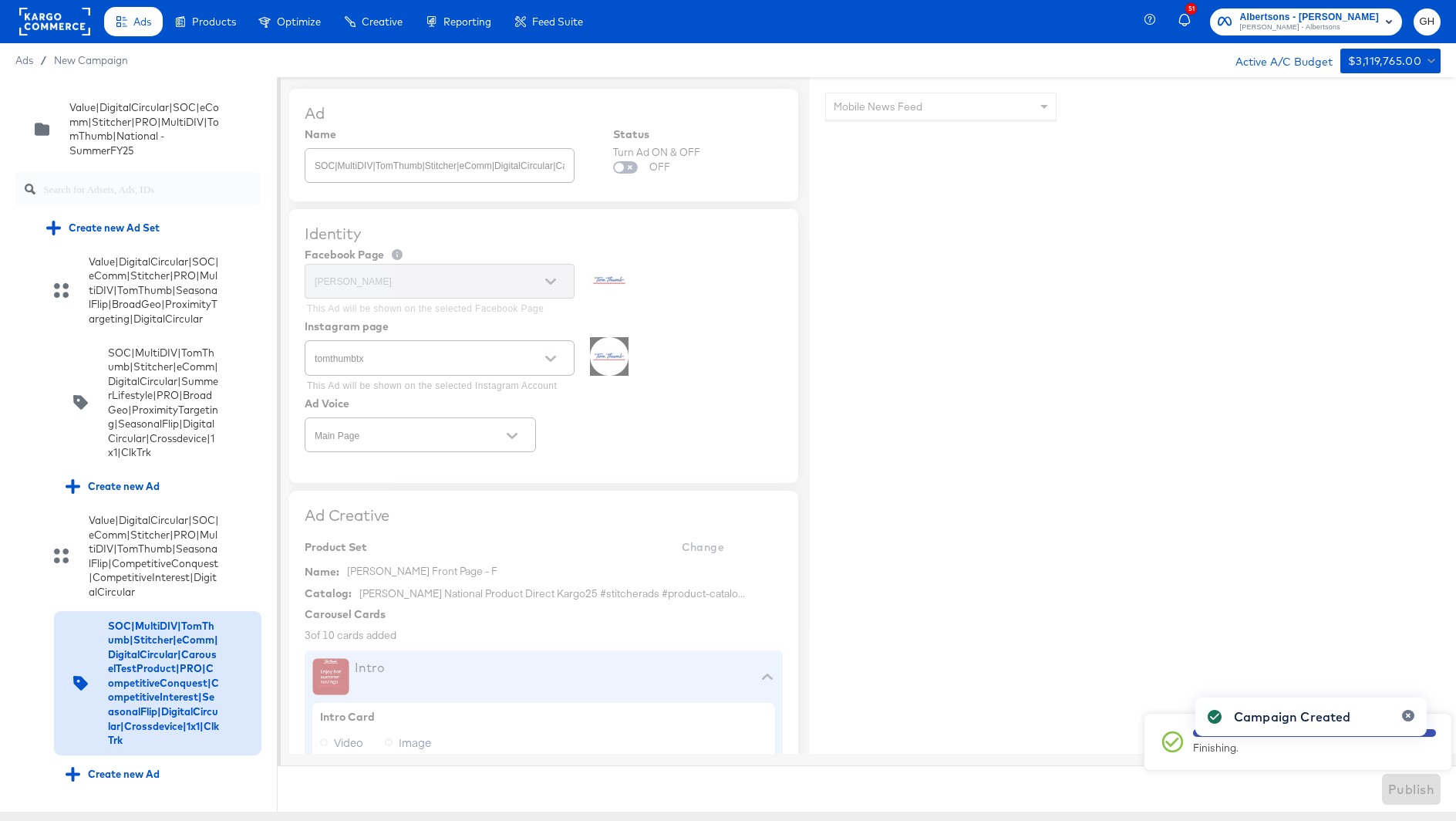 type on "x" 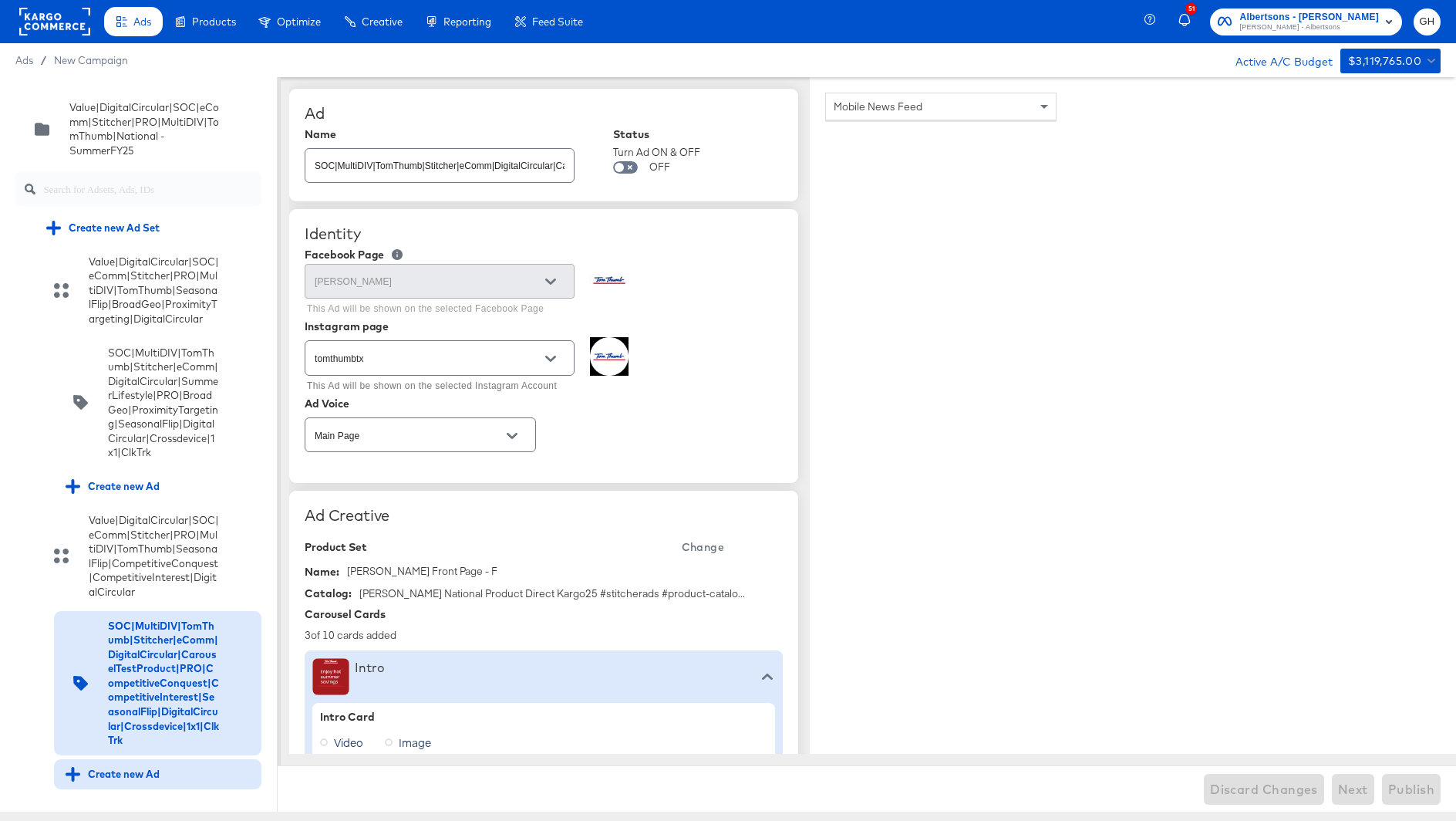 click on "Create new Ad" at bounding box center [113, 774] 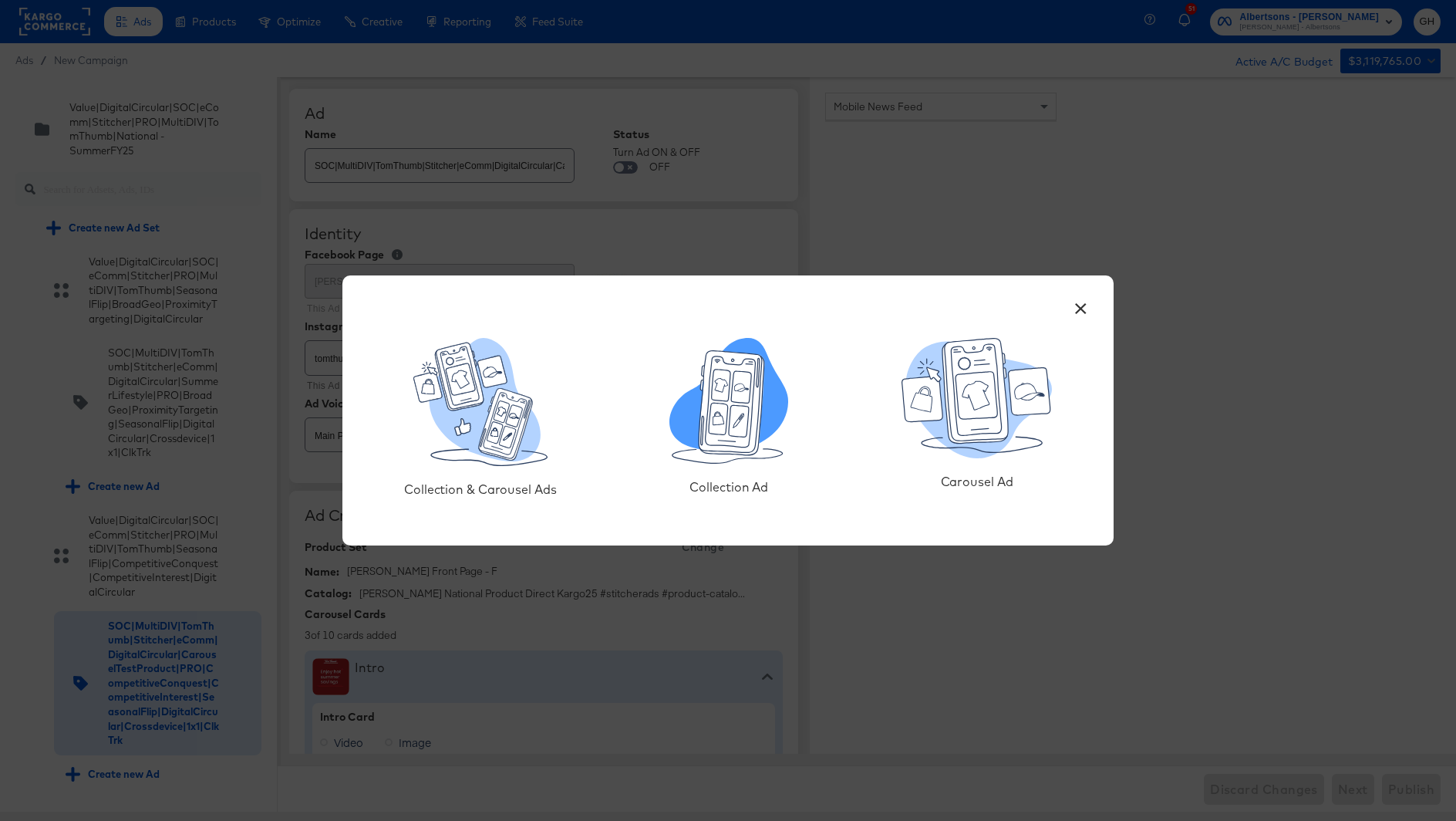 click 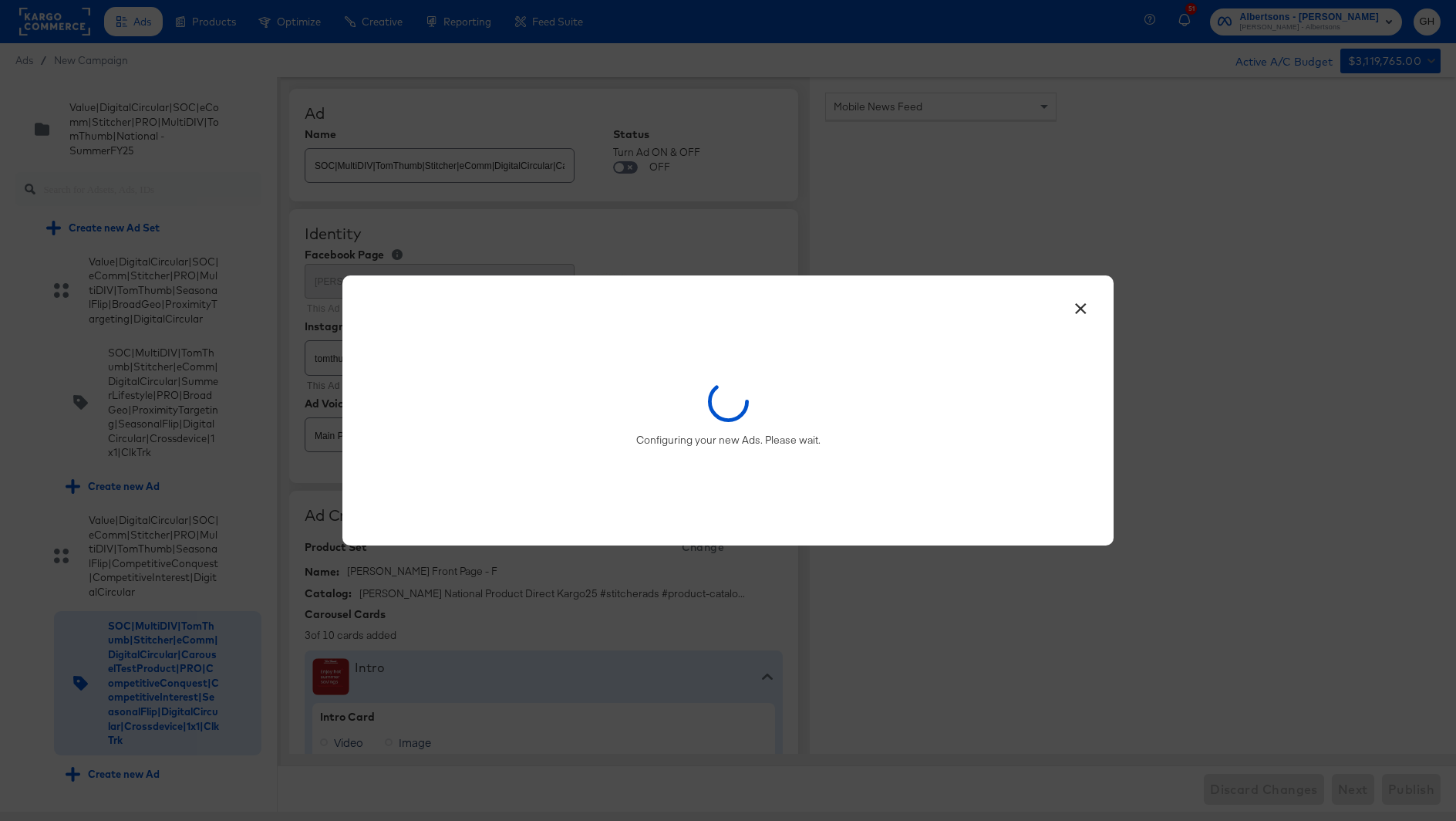 type on "x" 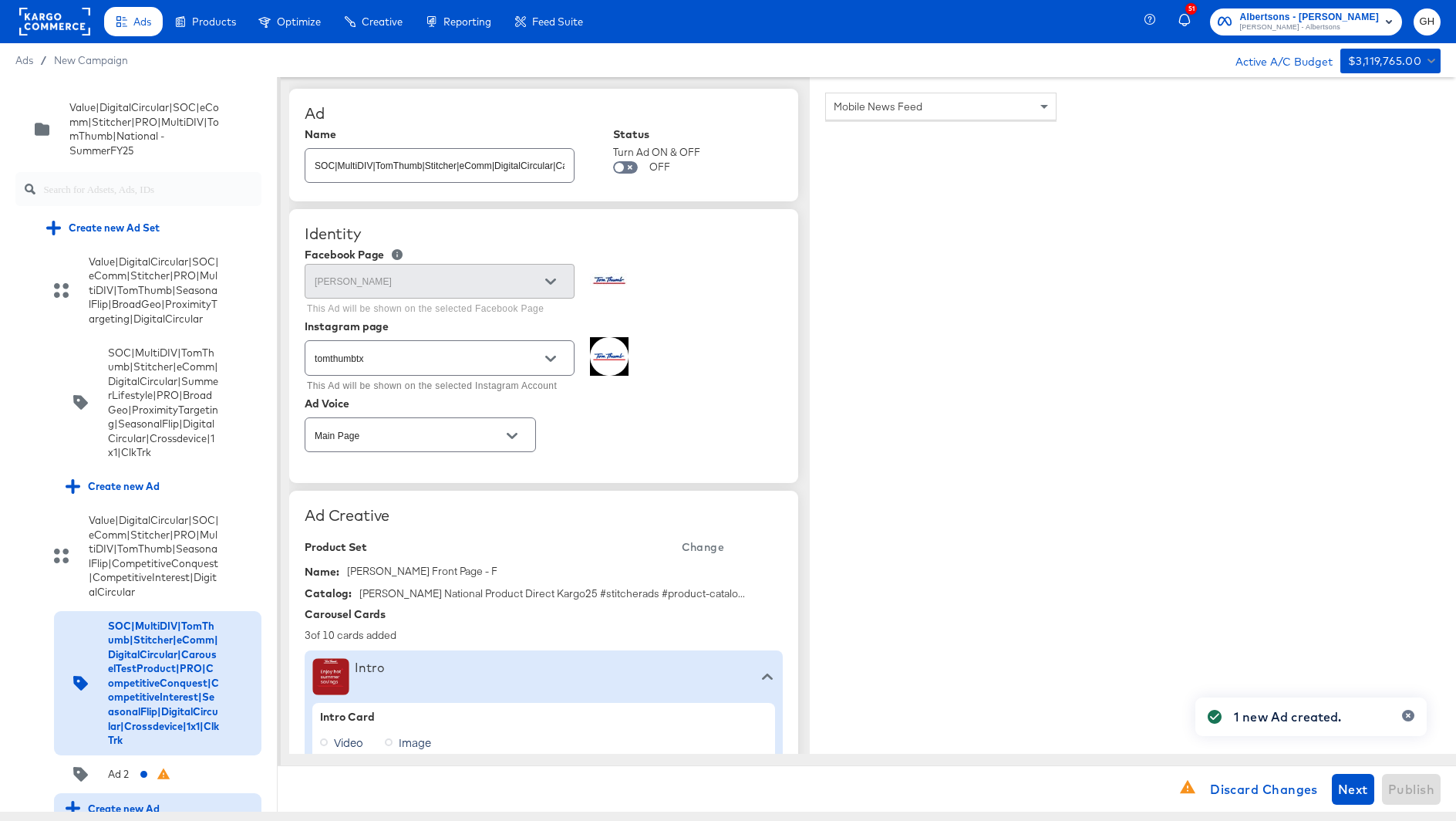 click on "Create new Ad" at bounding box center (157, 808) 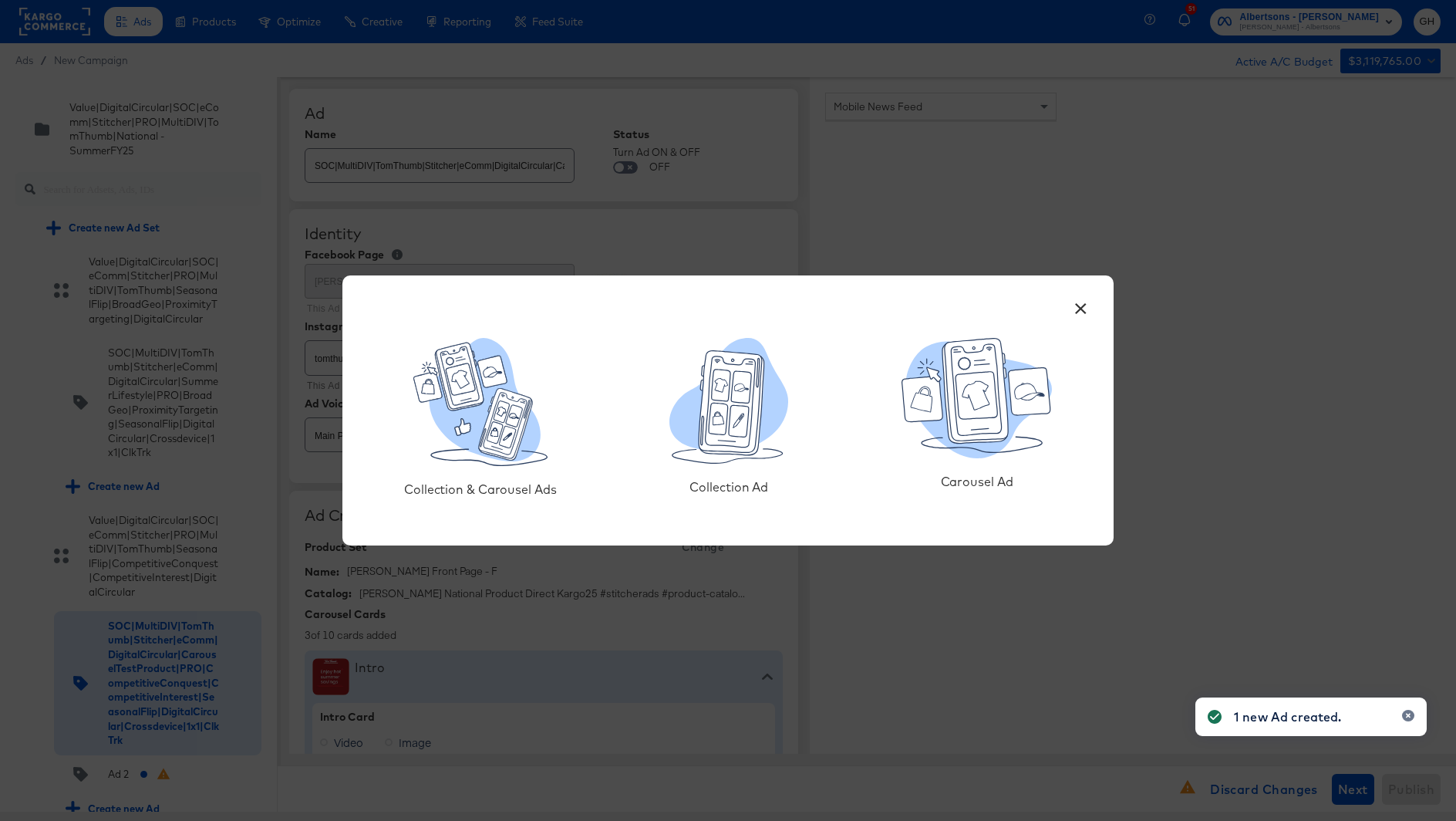 click on "×" at bounding box center [1080, 305] 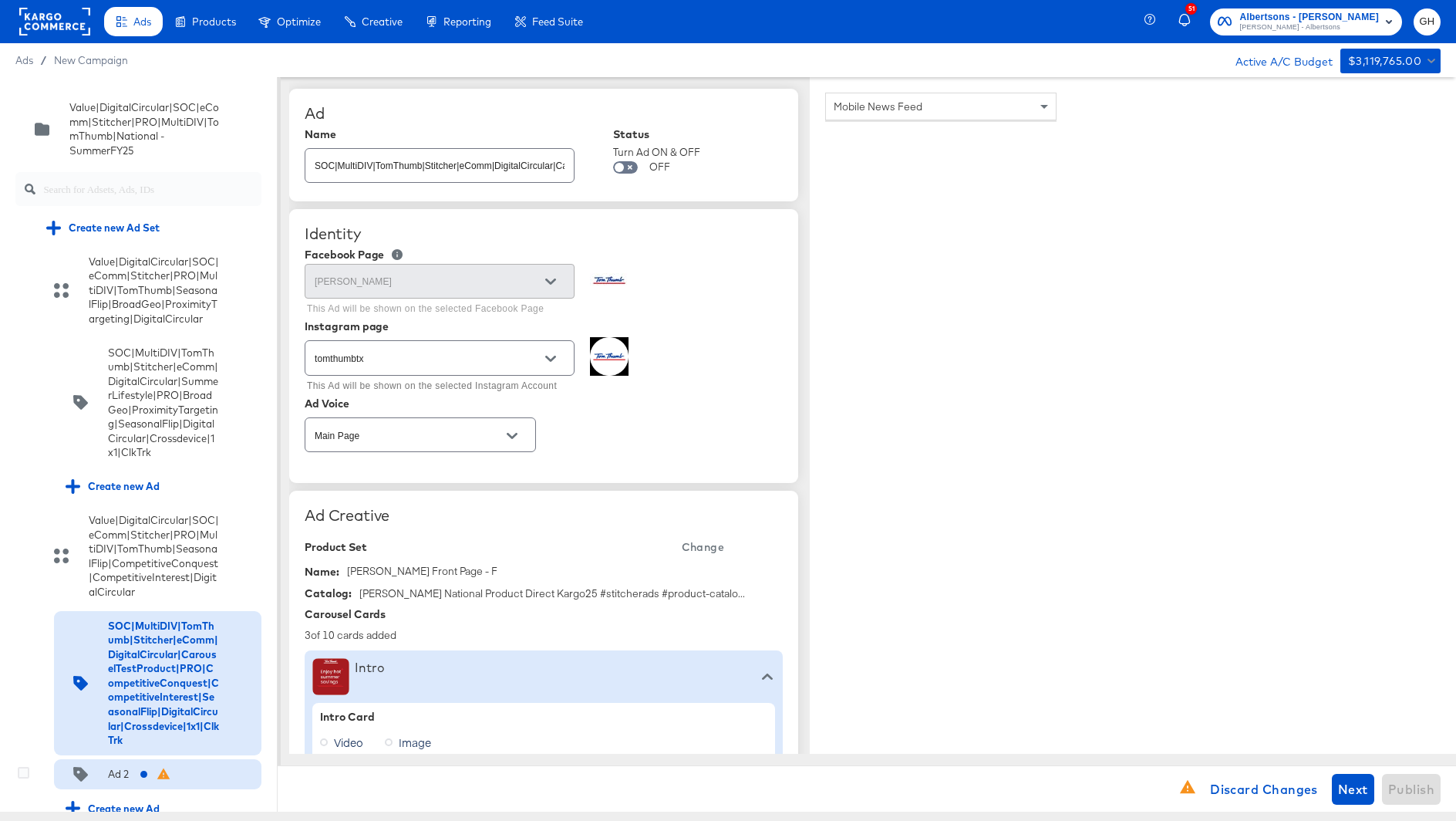 click on "Ad 2" at bounding box center (157, 775) 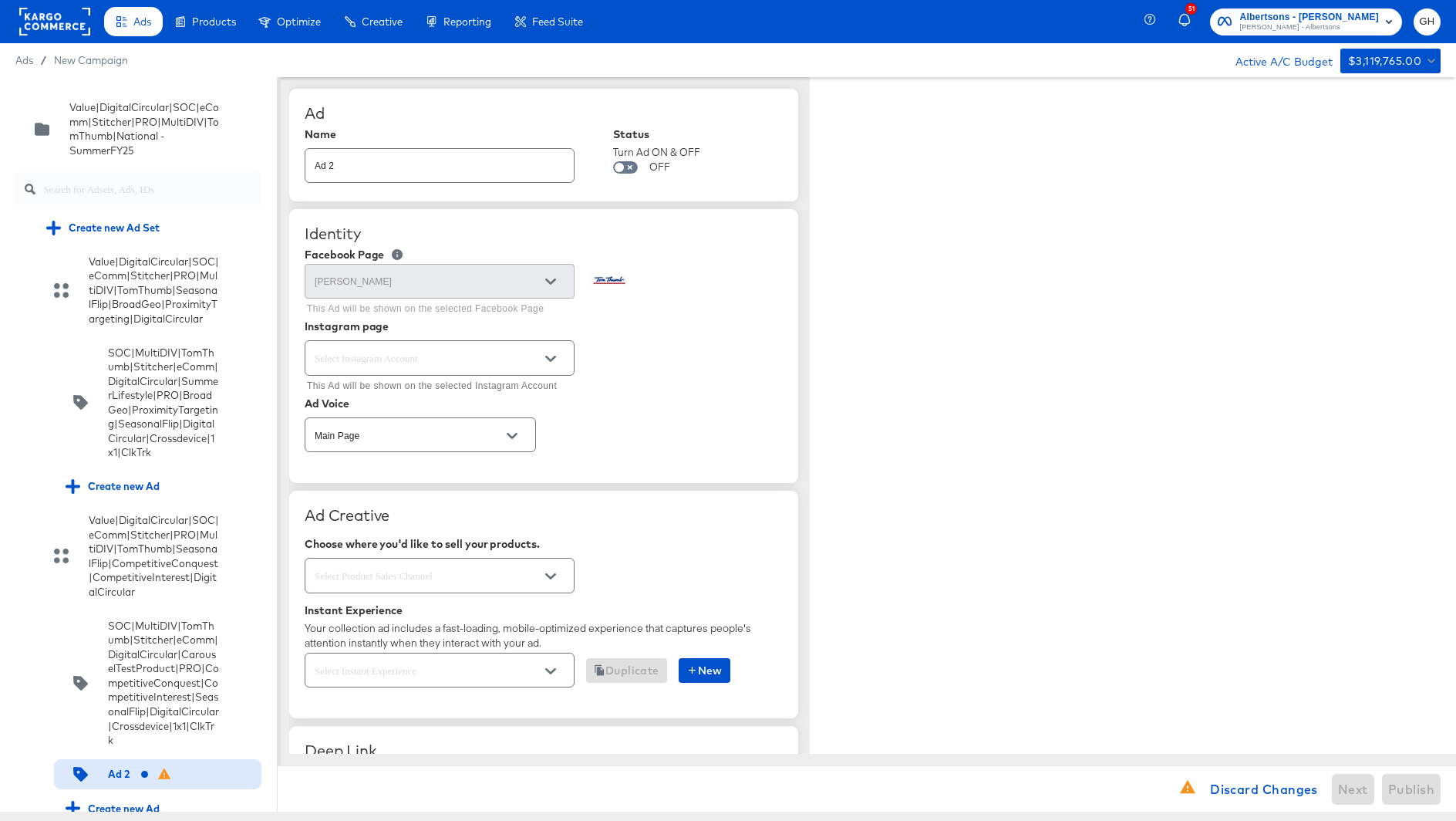 click on "Ad 2" at bounding box center (440, 159) 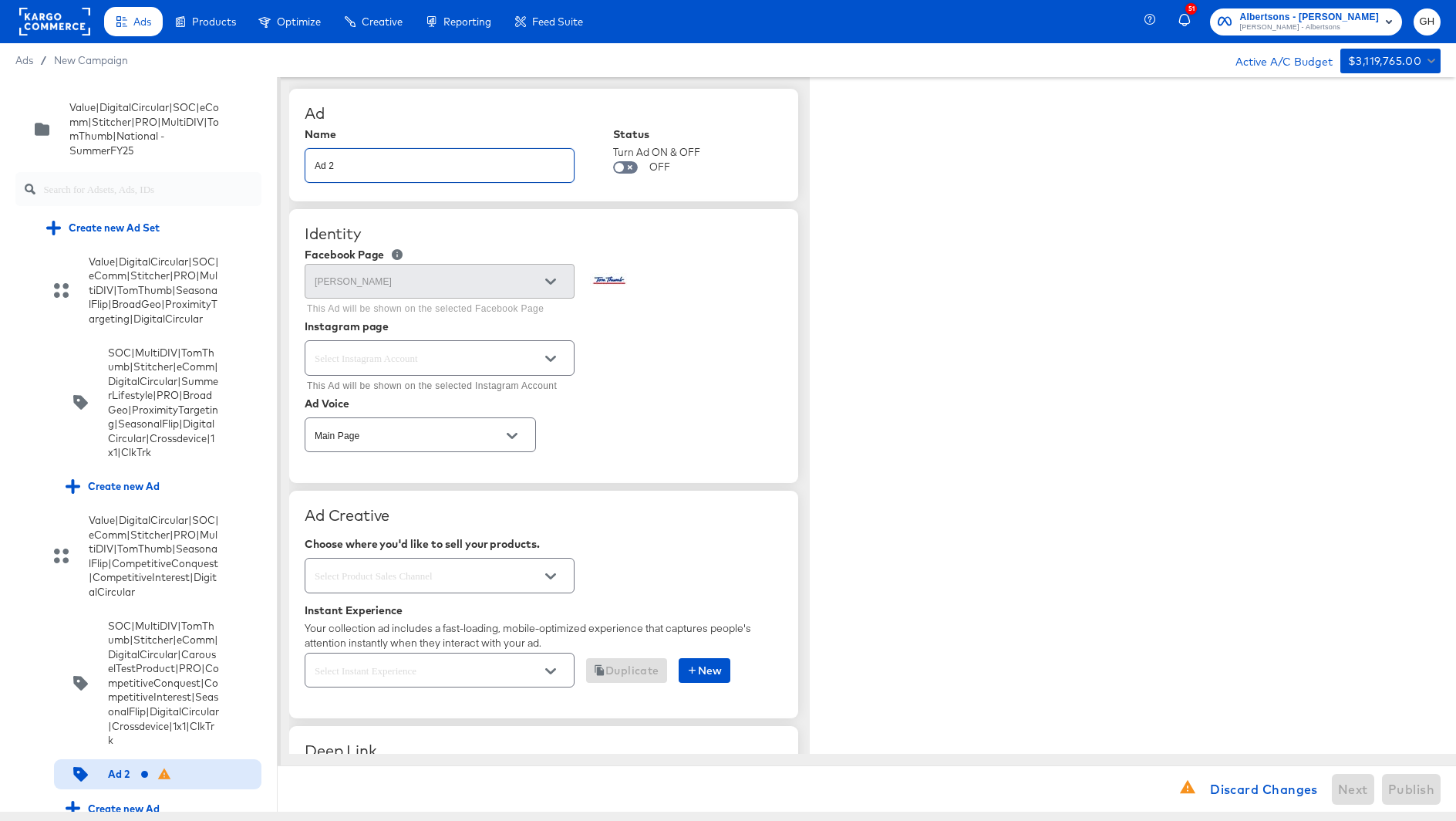 click on "Ad 2" at bounding box center (440, 159) 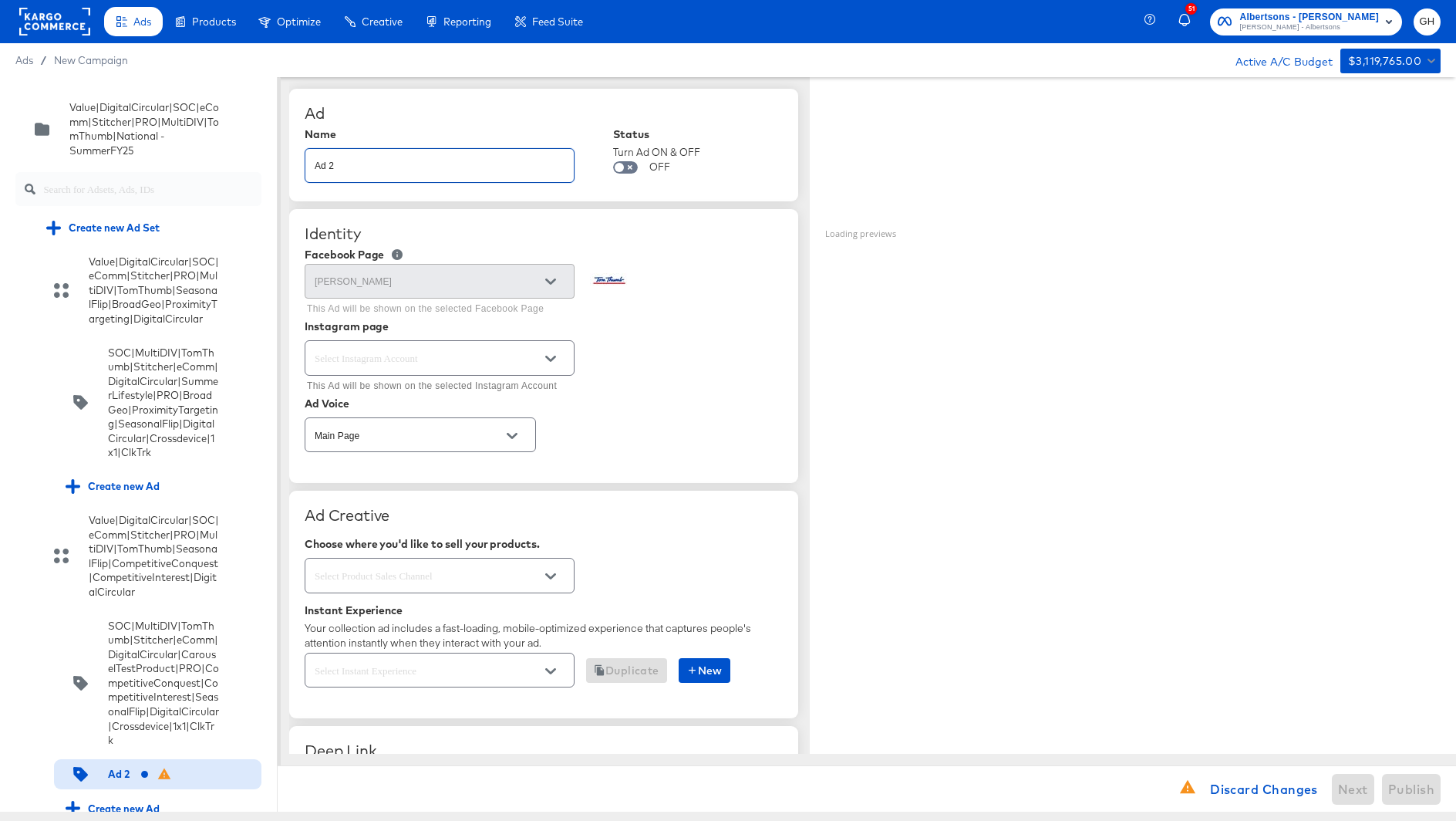 paste on "SOC|MultiDIV|TomThumb|Stitcher|eComm|DigitalCircular|SummerProduct|PRO|CompetitiveConquest|CompetitiveInterest|SeasonalFlip|DigitalCircular|Crossdevice|1x1|ClkTrk" 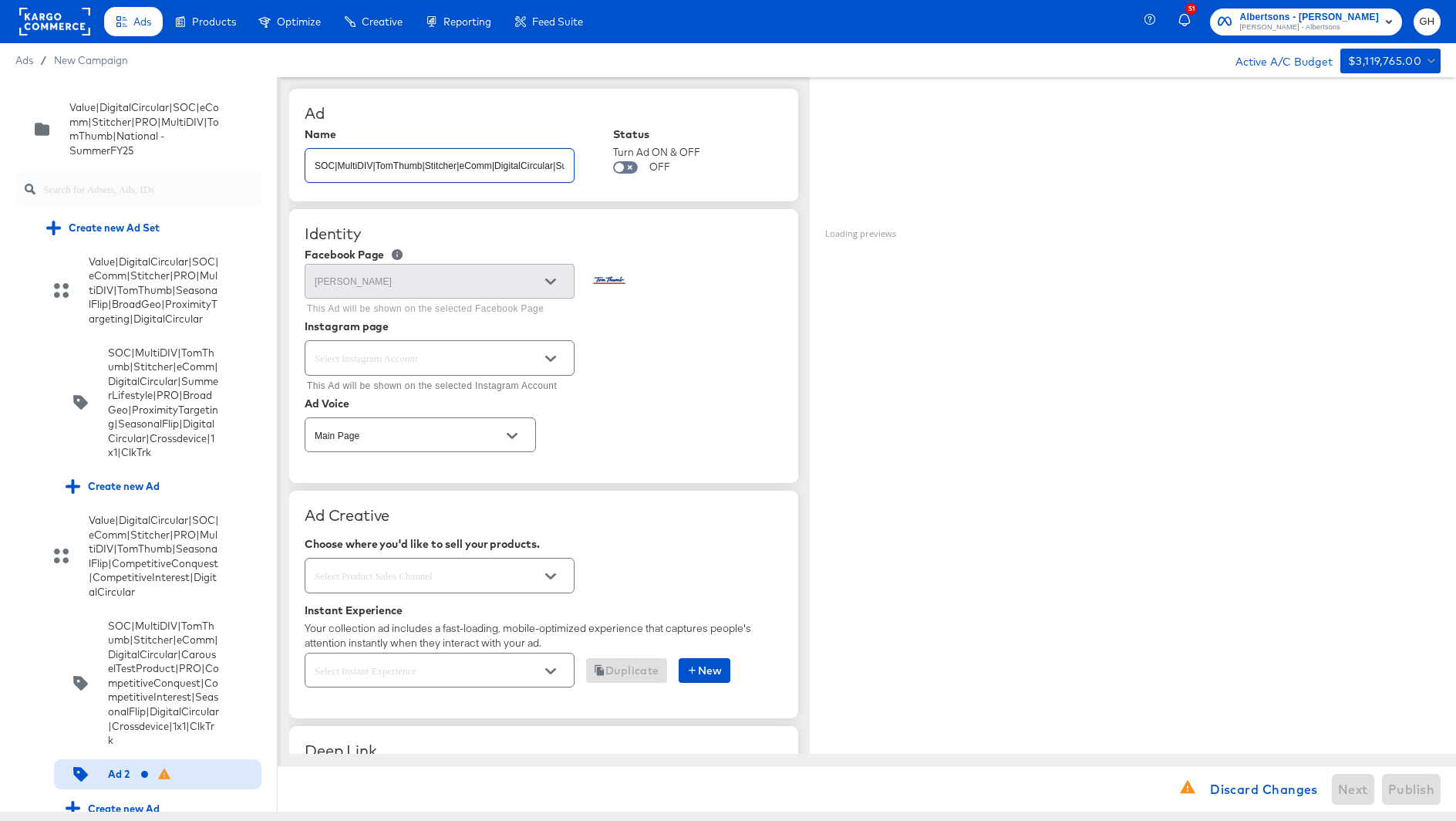 scroll, scrollTop: 0, scrollLeft: 476, axis: horizontal 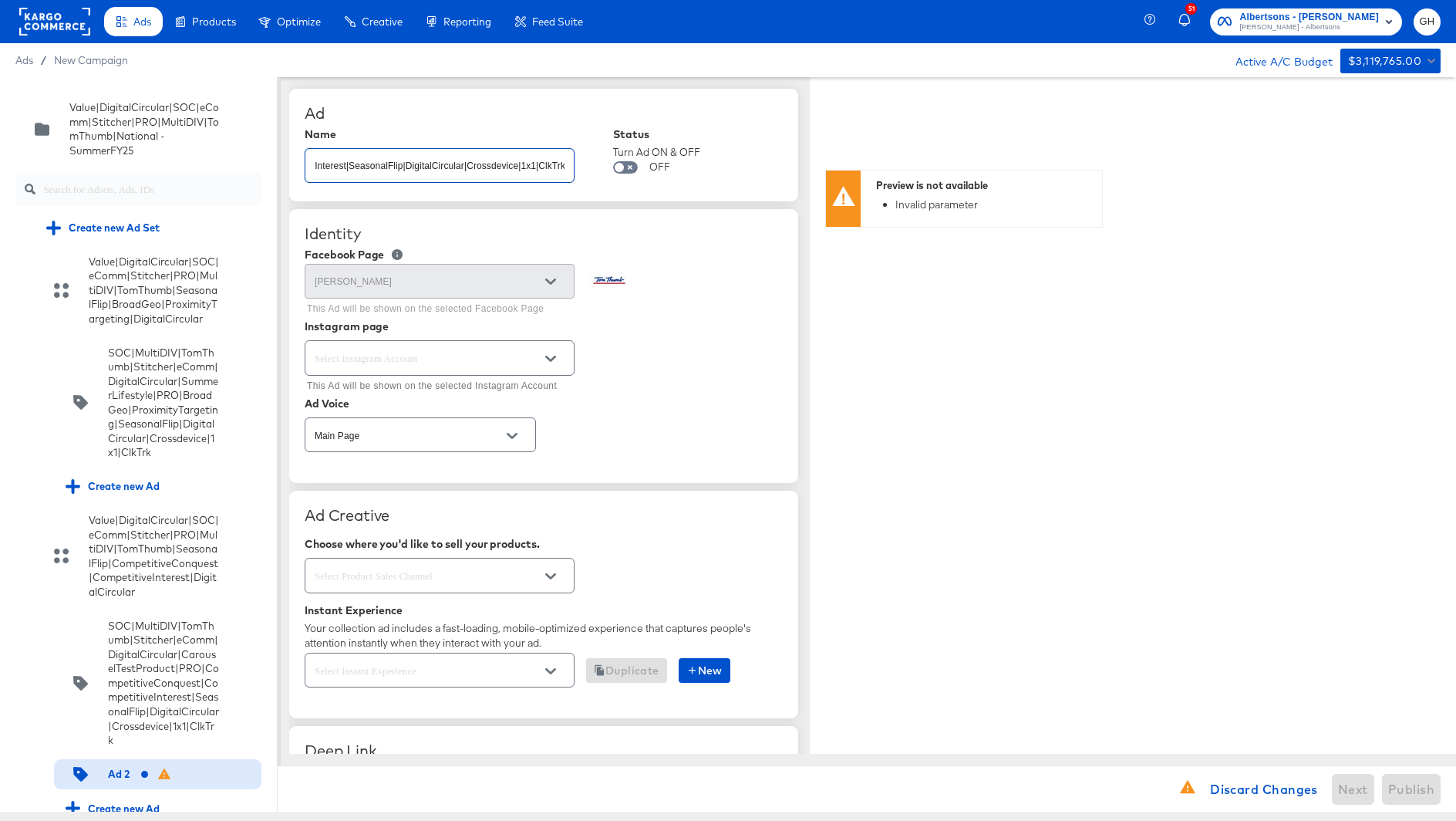 click at bounding box center (440, 357) 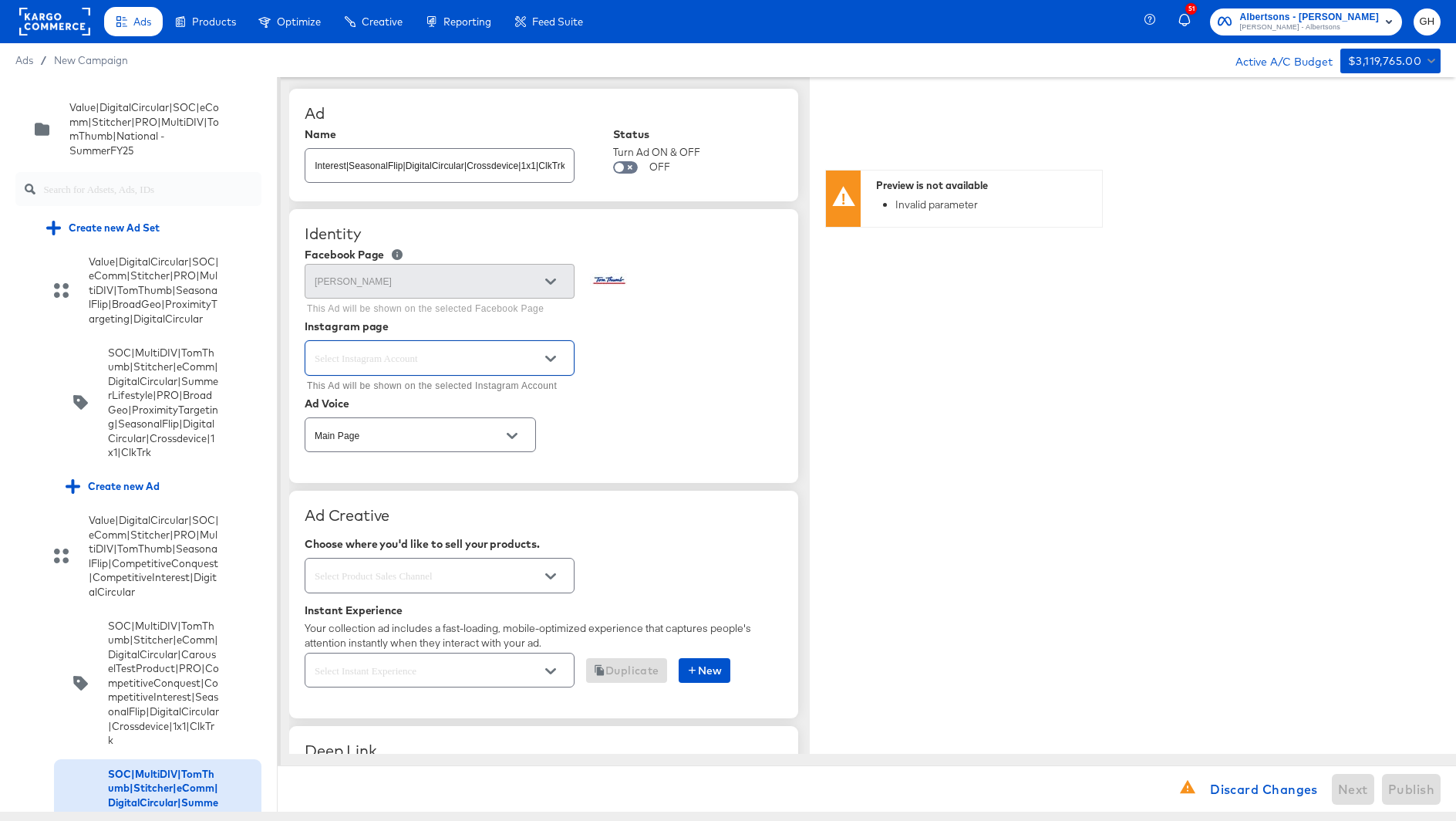 scroll, scrollTop: 0, scrollLeft: 0, axis: both 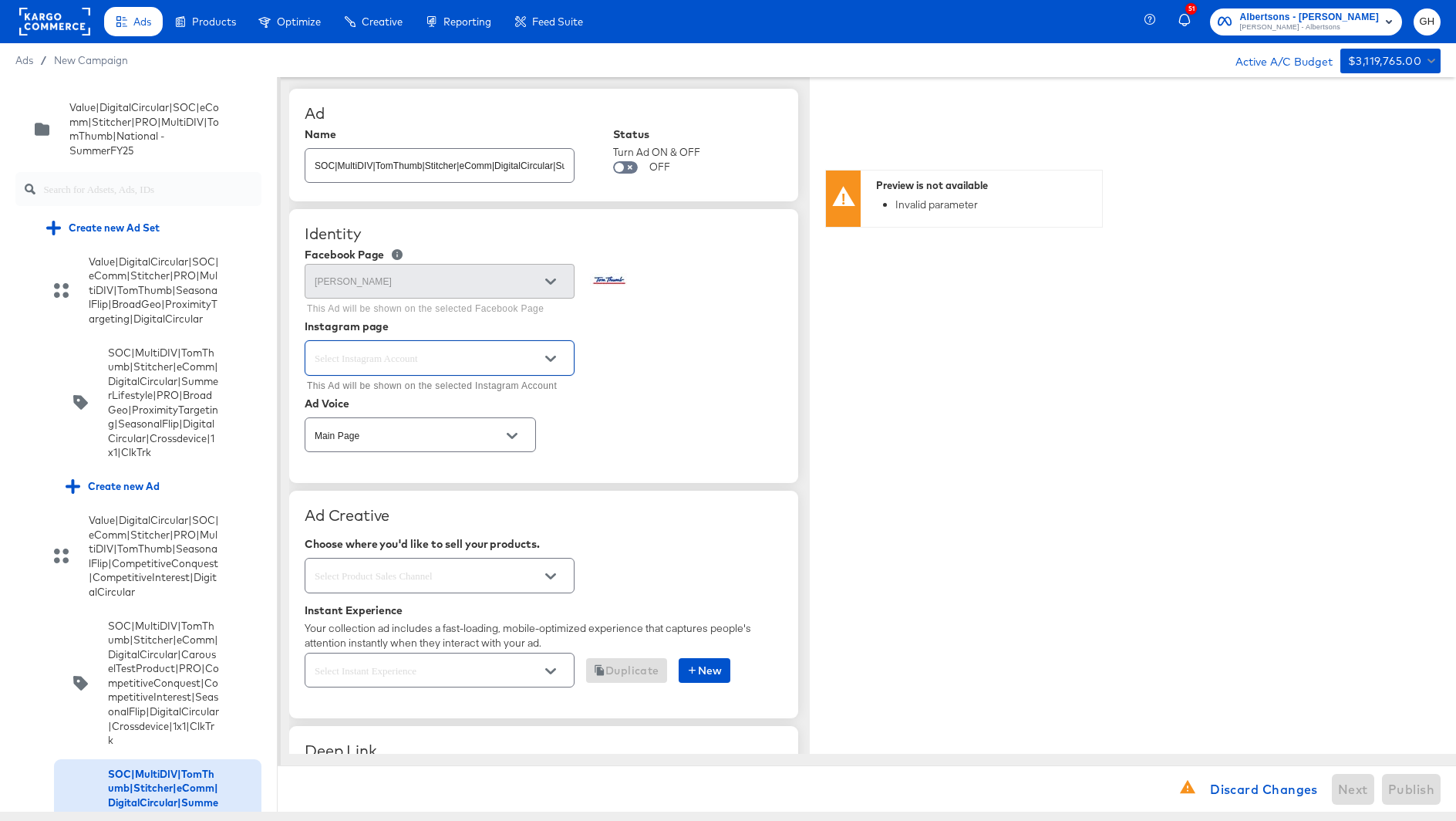 click at bounding box center [427, 358] 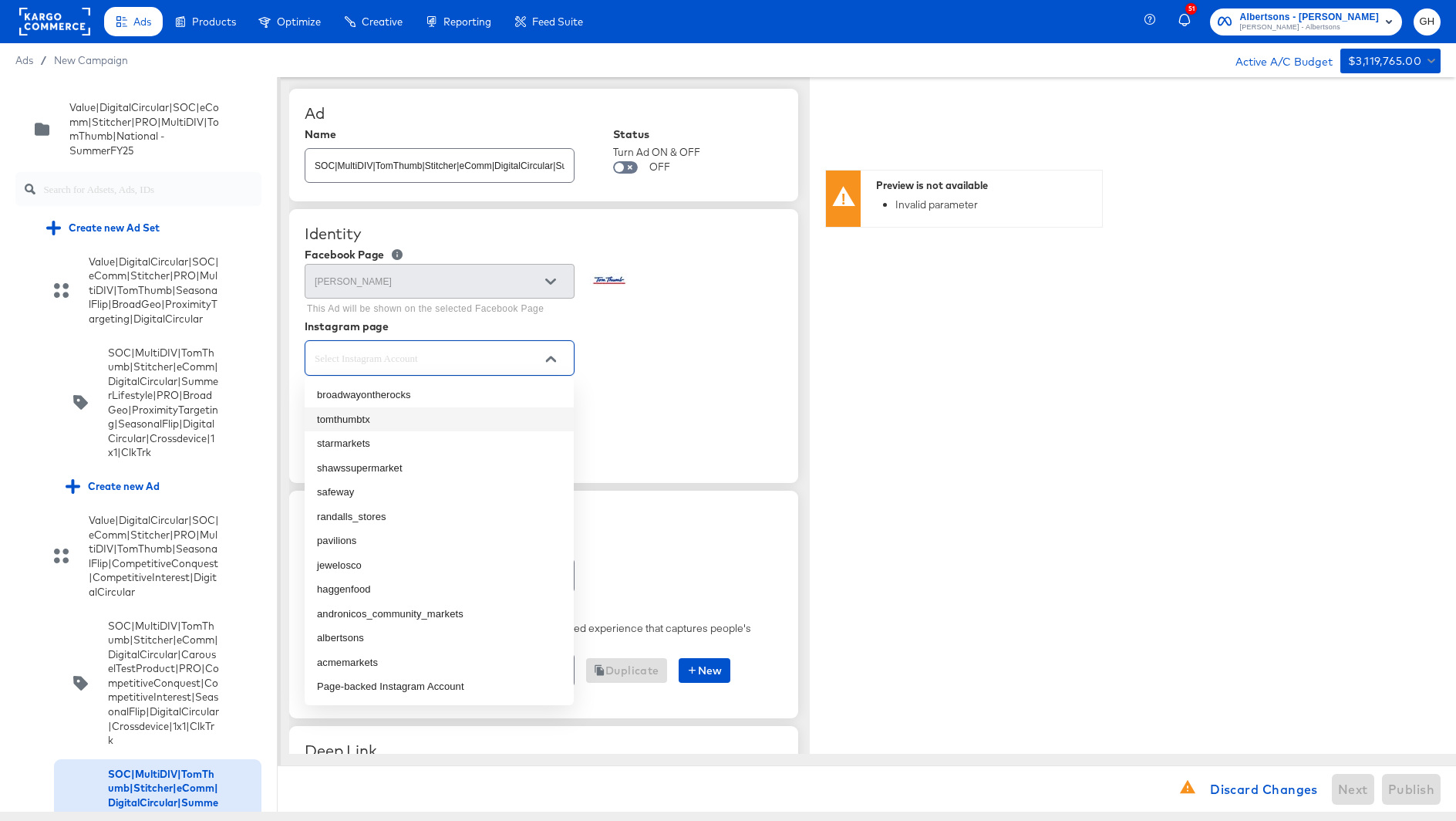 click on "tomthumbtx" at bounding box center (439, 420) 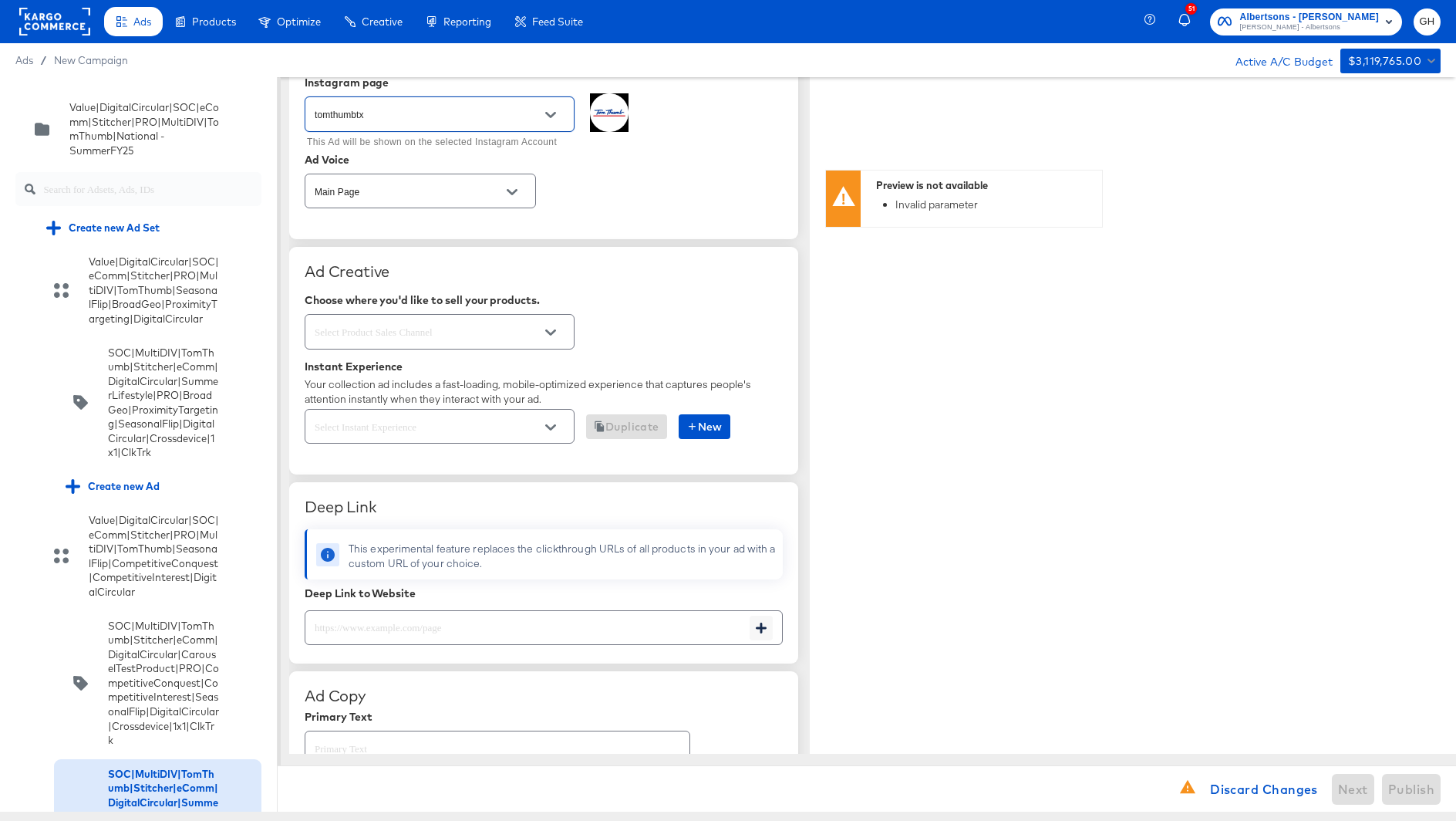 scroll, scrollTop: 245, scrollLeft: 0, axis: vertical 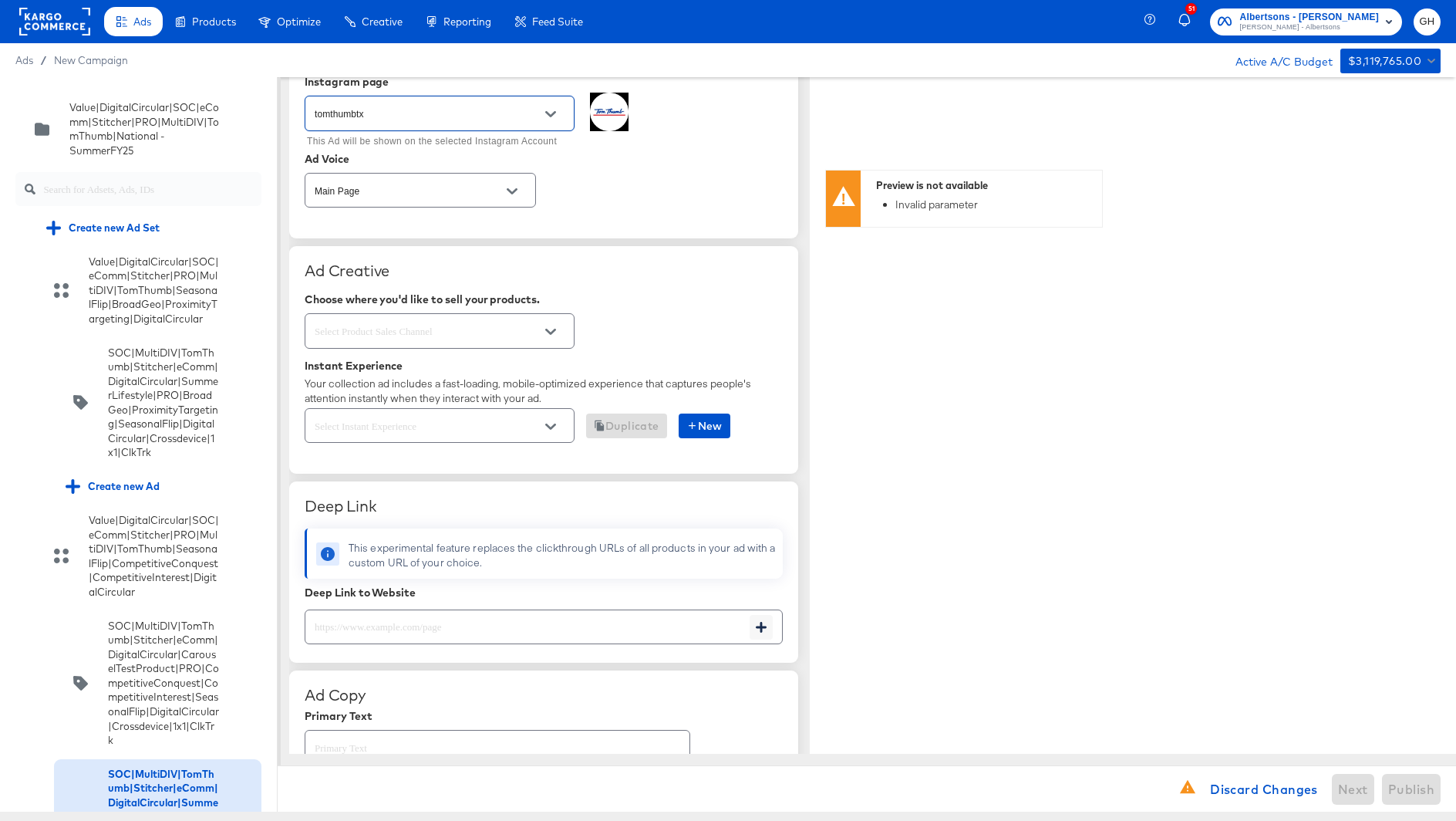 click at bounding box center [440, 330] 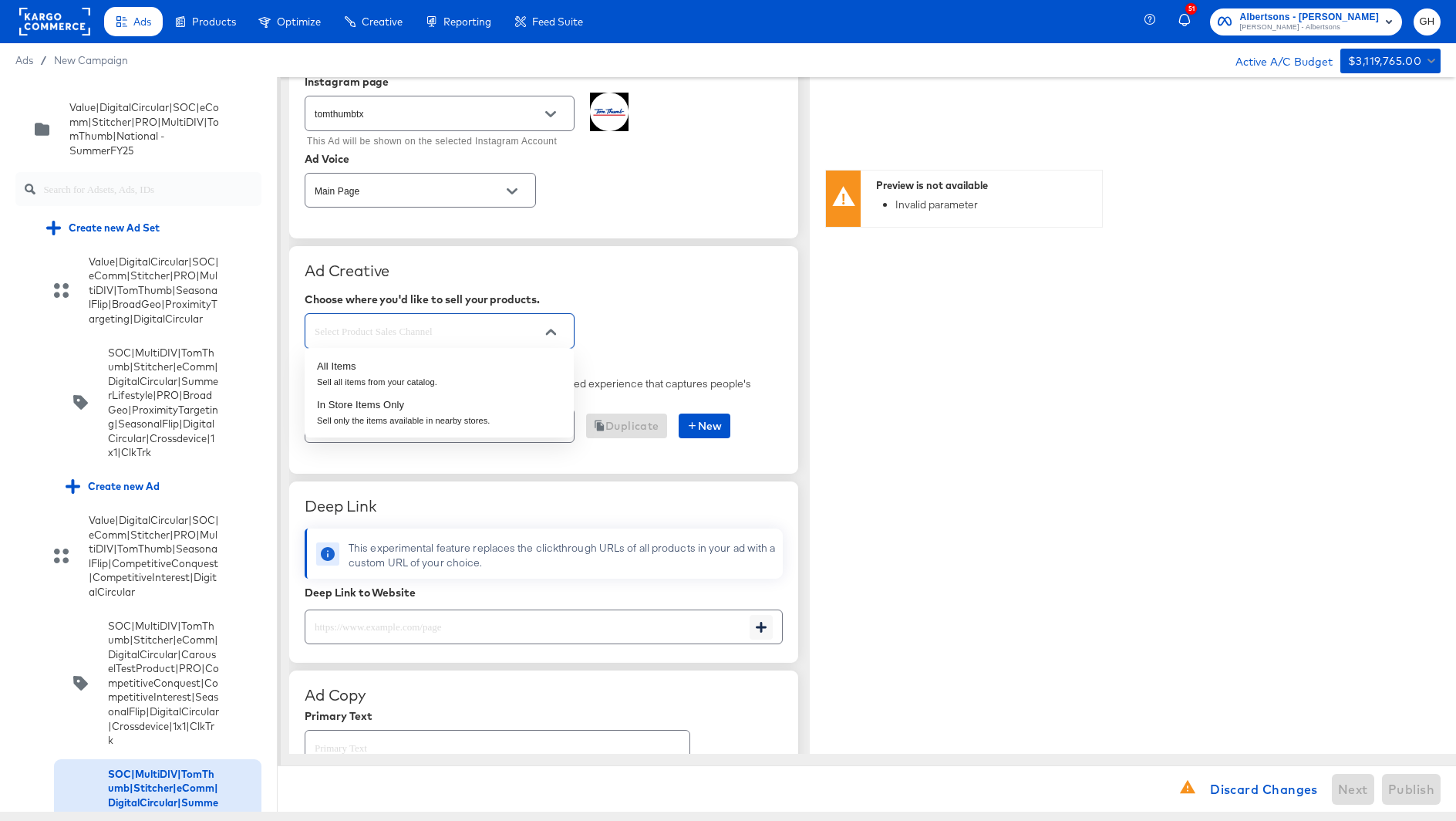 click at bounding box center [427, 331] 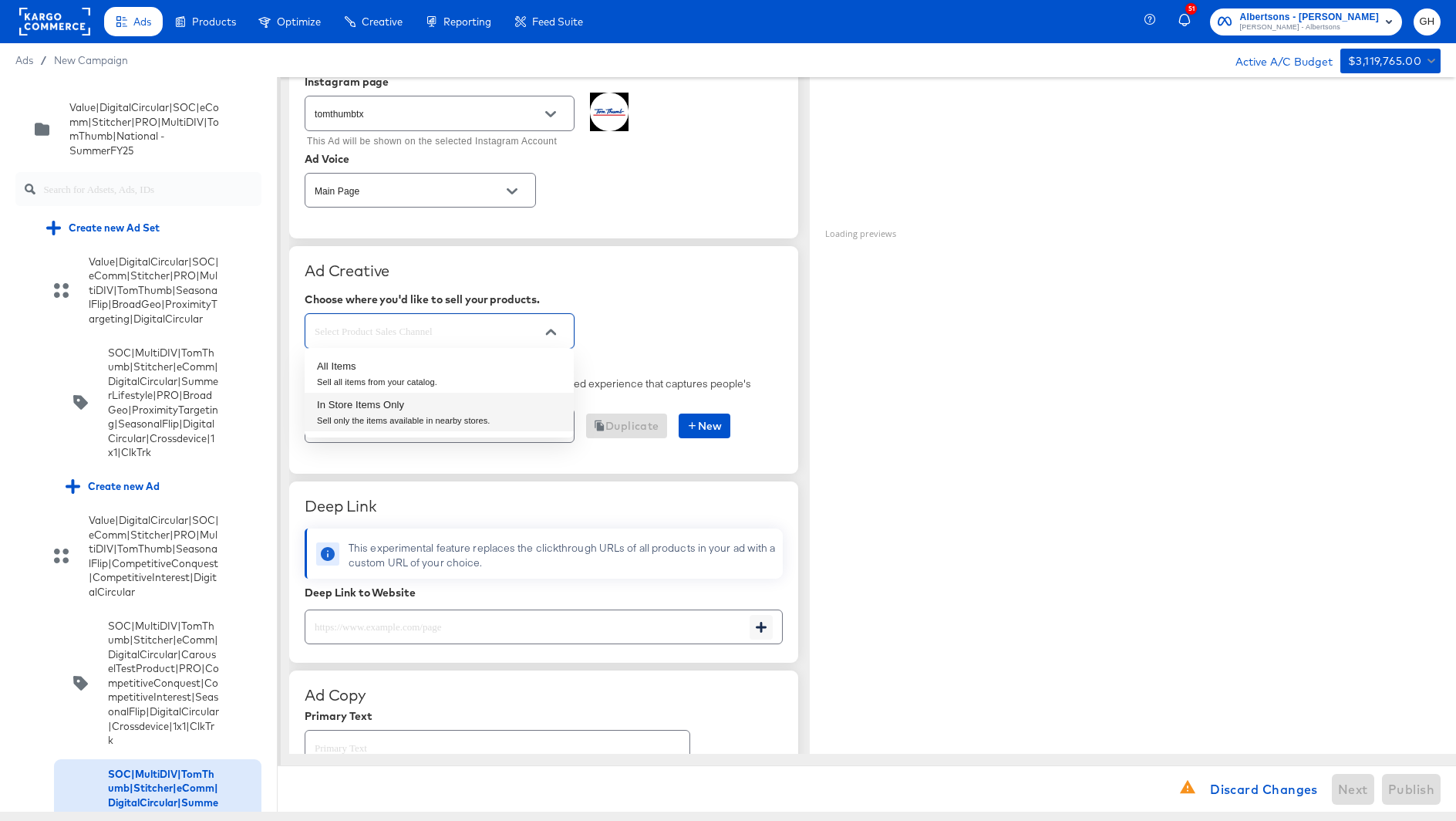 click on "In Store Items Only" at bounding box center [403, 405] 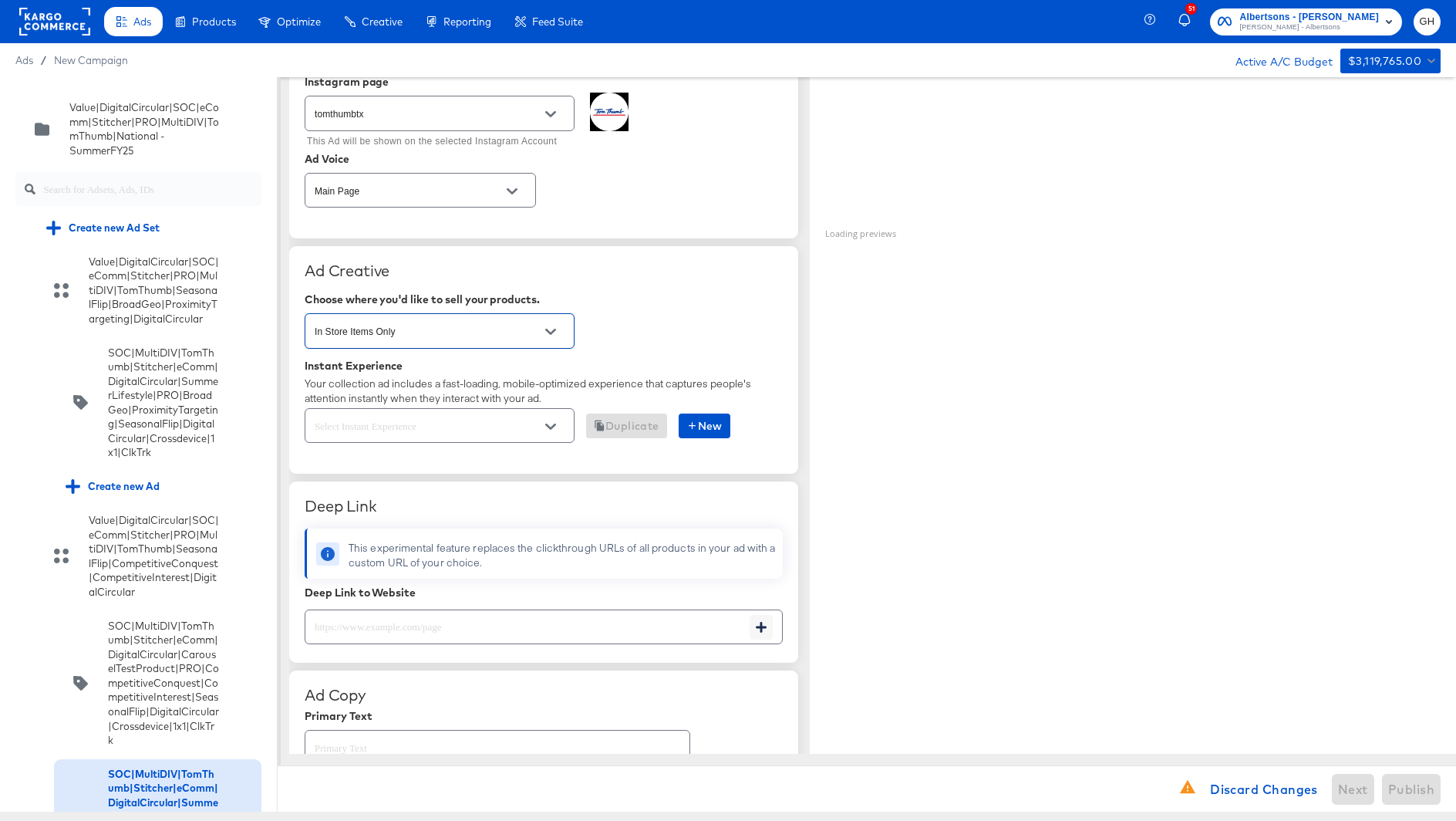 click at bounding box center (427, 426) 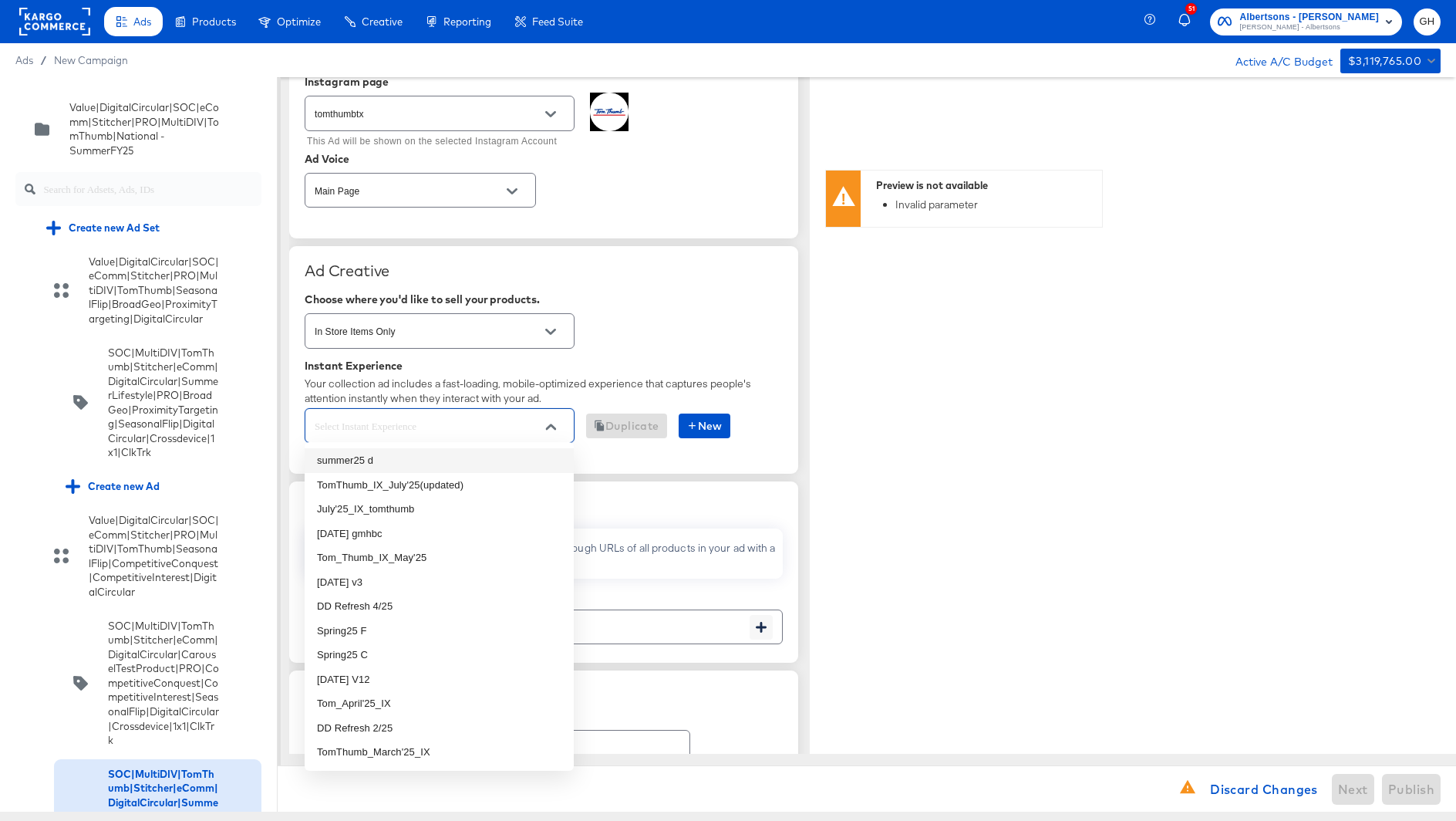 click on "summer25 d" at bounding box center [439, 461] 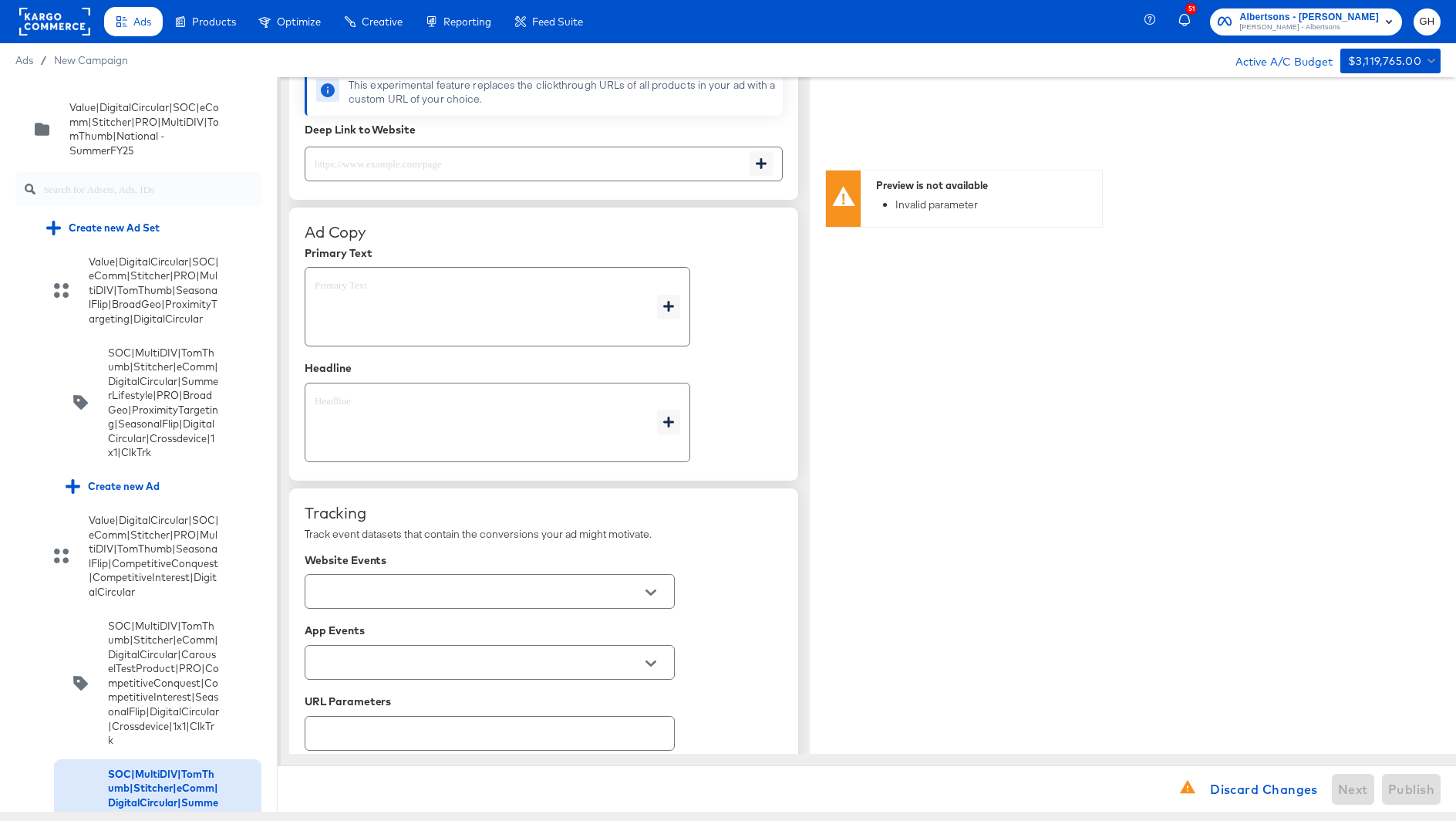 scroll, scrollTop: 684, scrollLeft: 0, axis: vertical 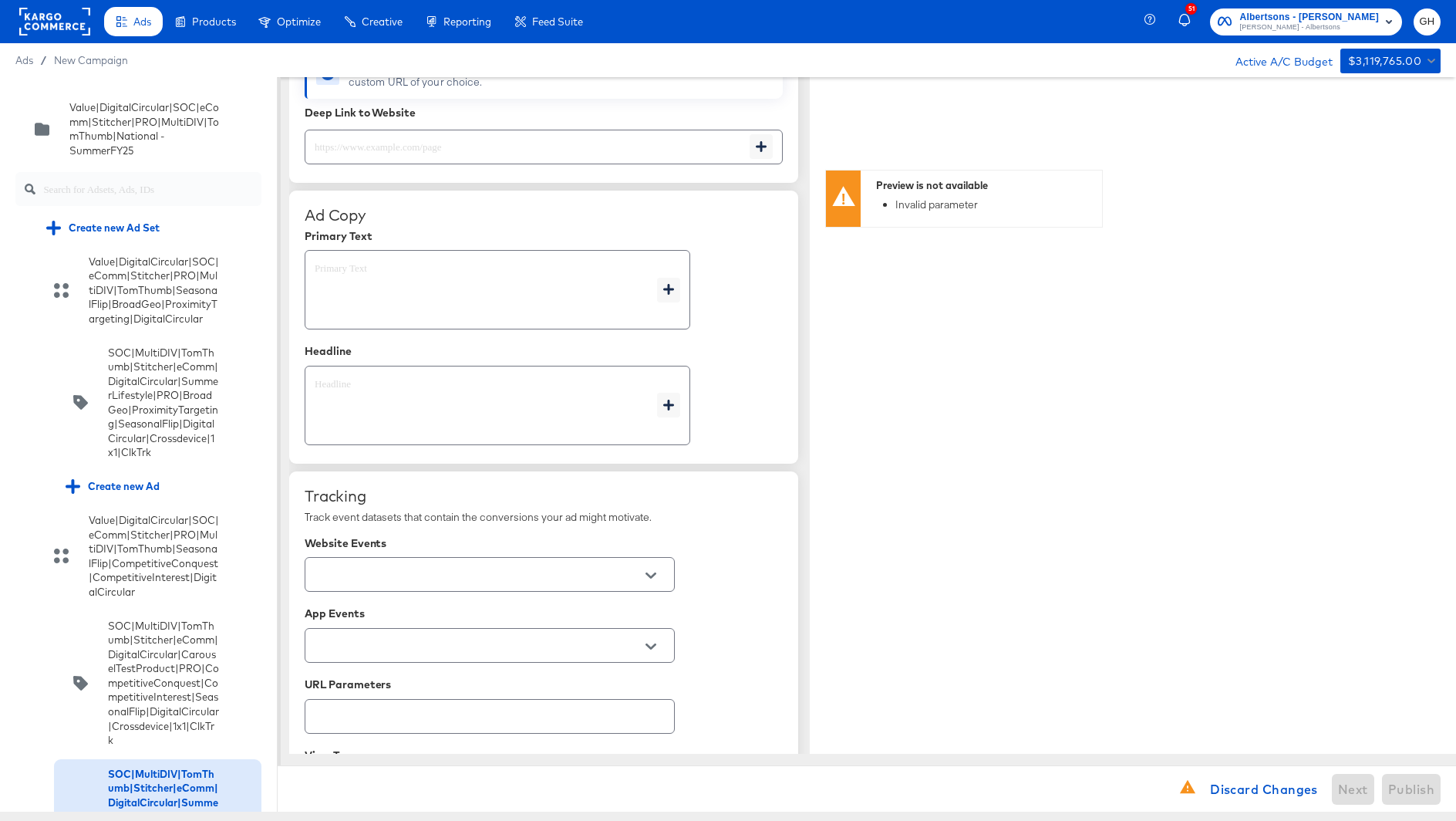 type on "x" 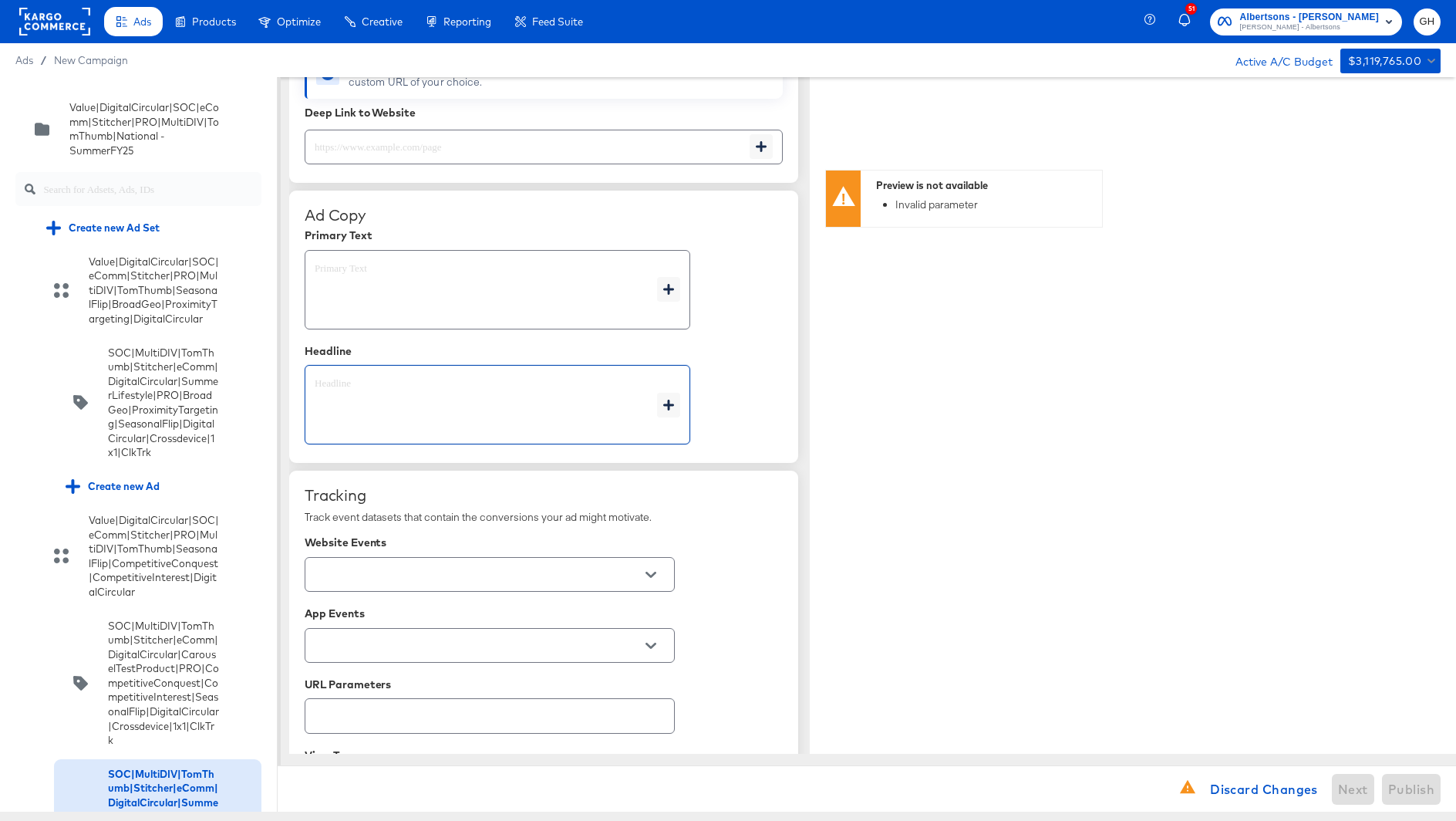 paste on "Drop by or shop online." 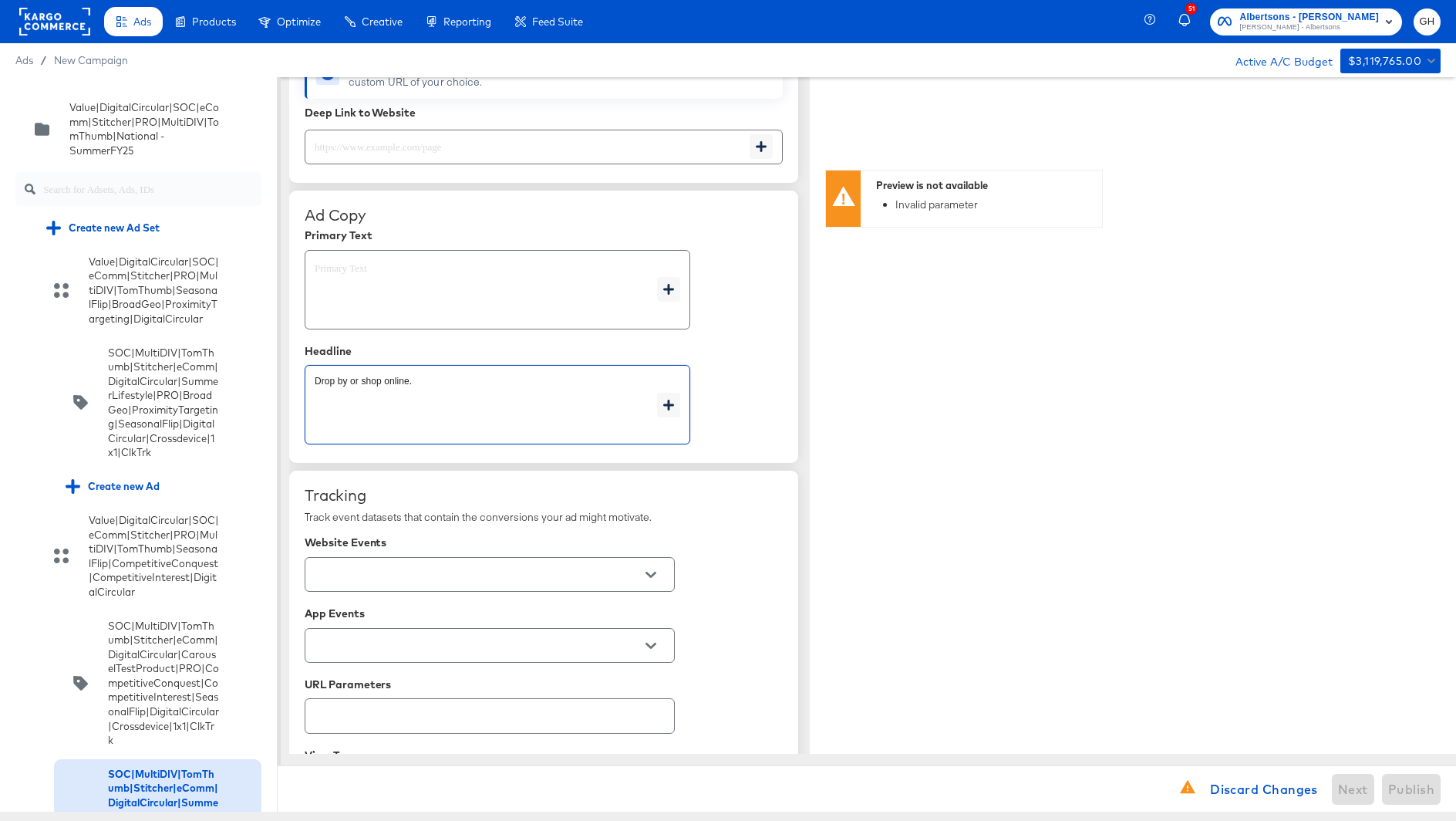 type on "x" 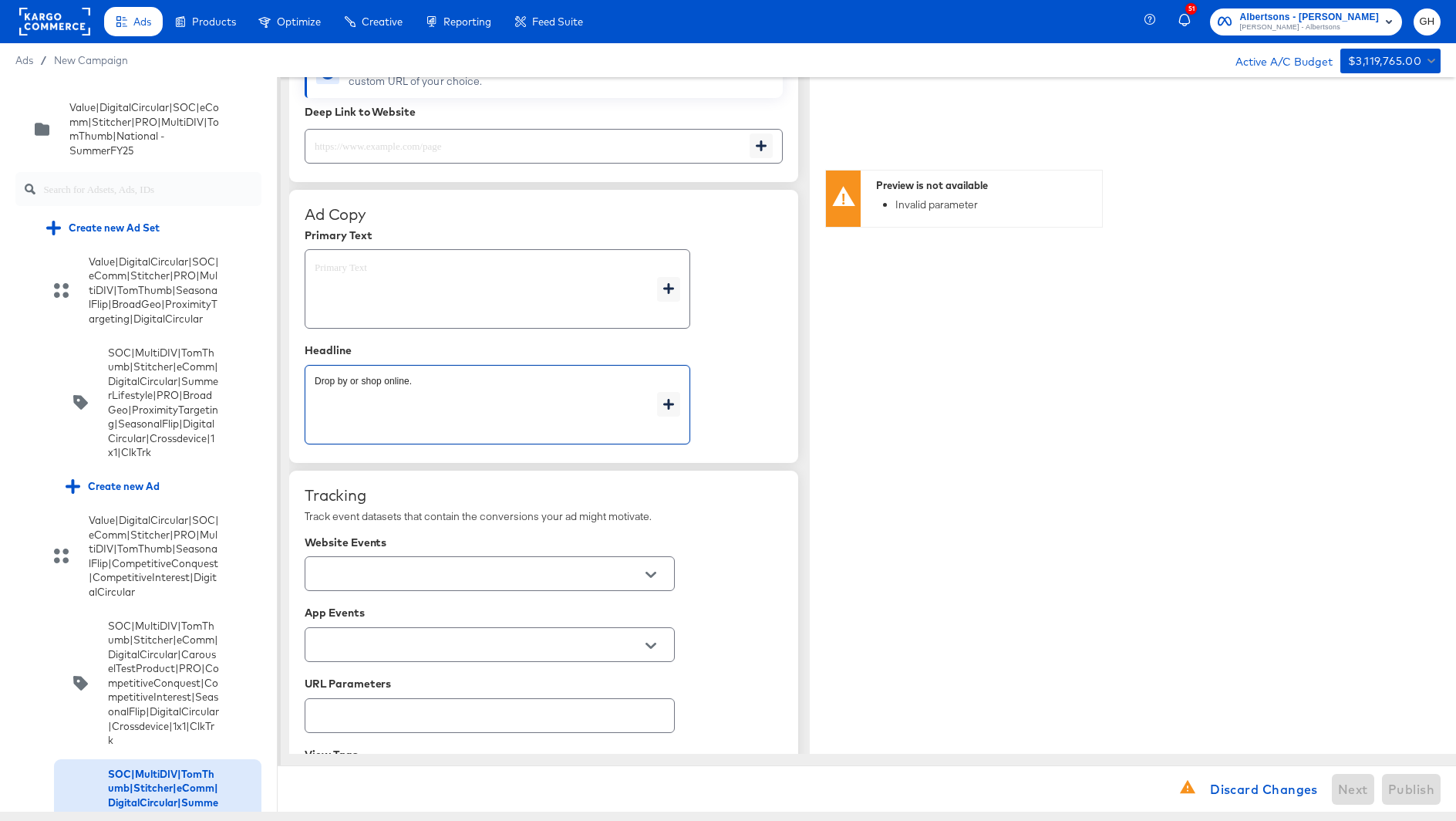 type on "Drop by or shop online." 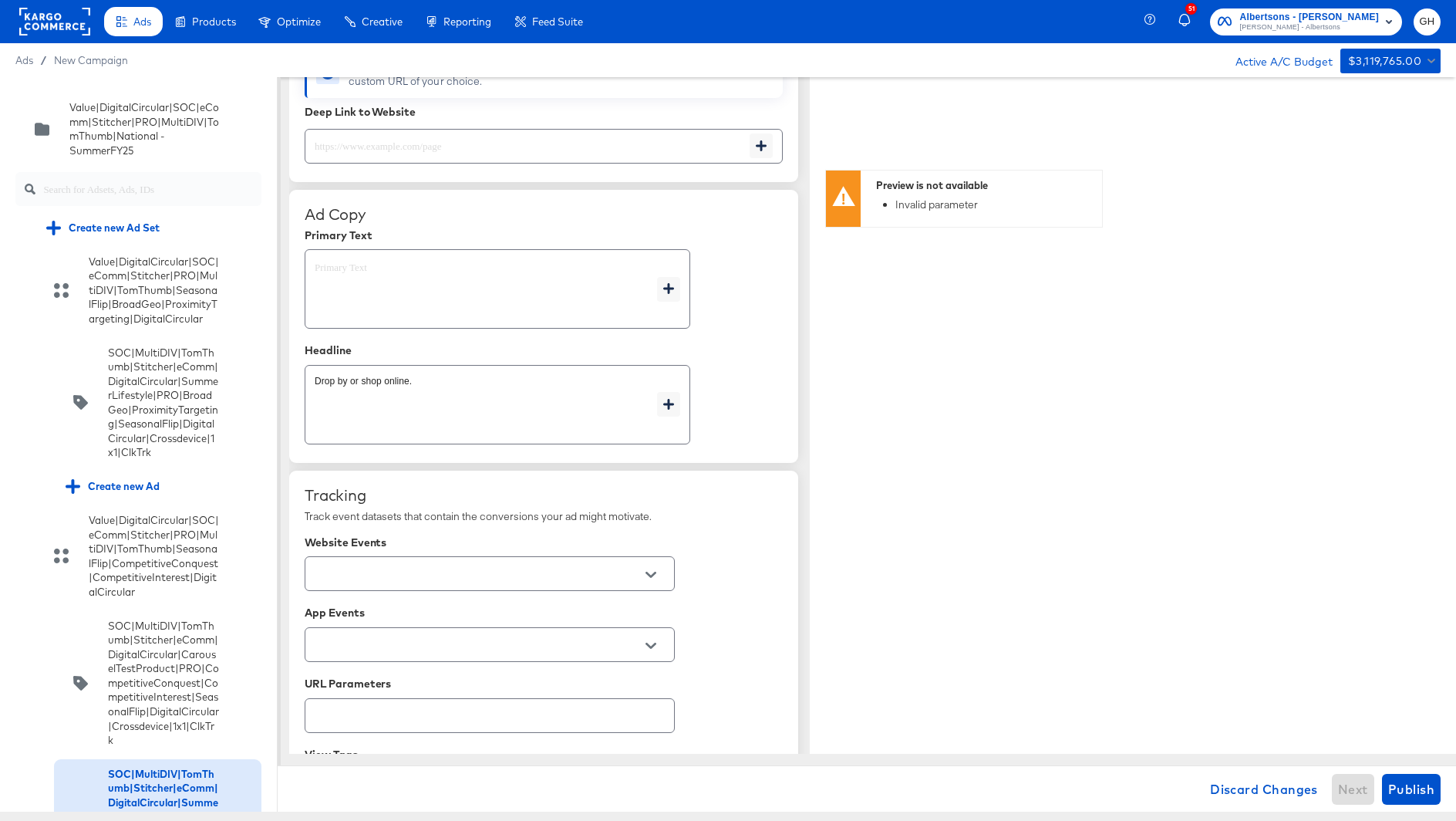 type on "x" 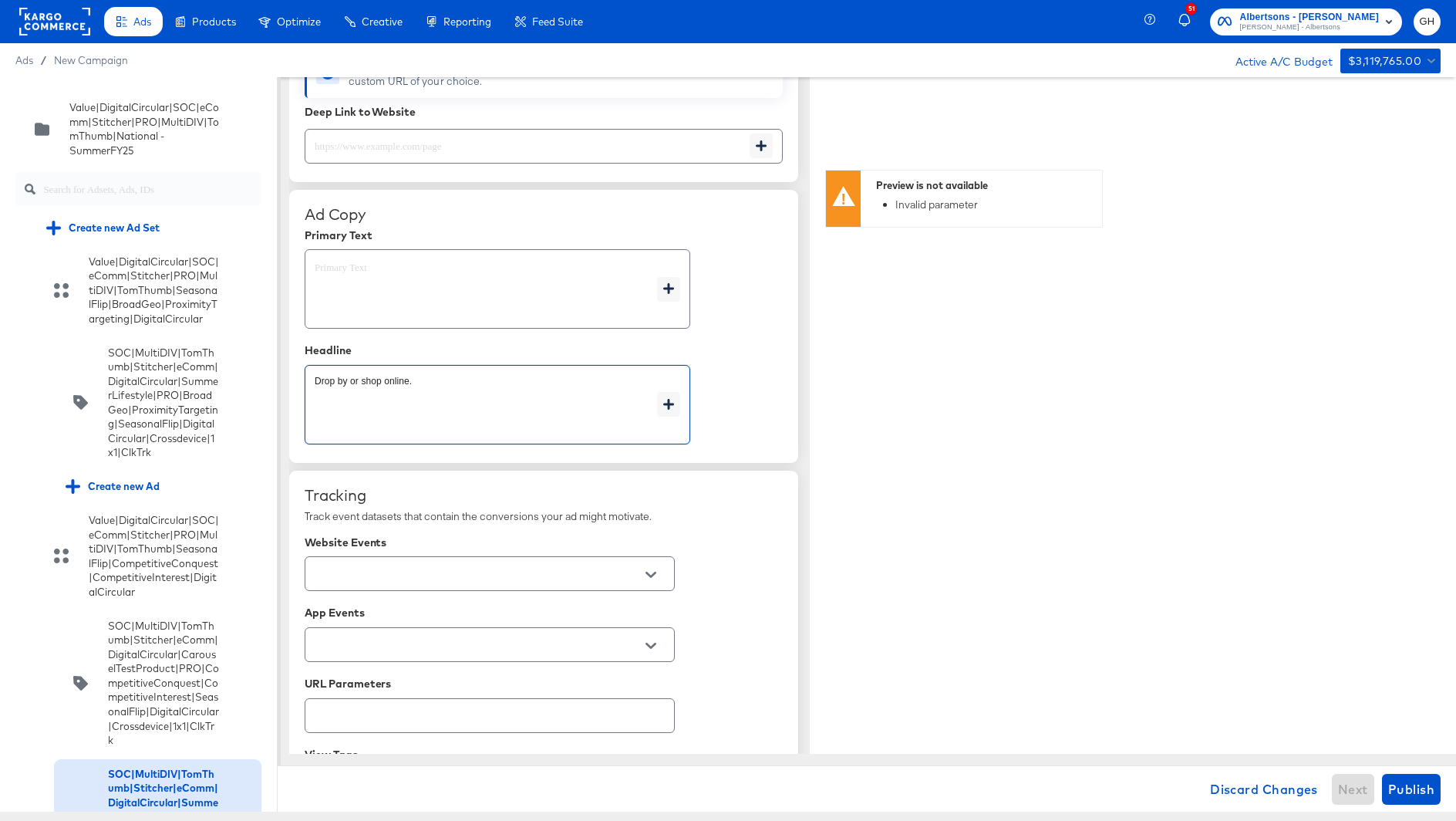type on "x" 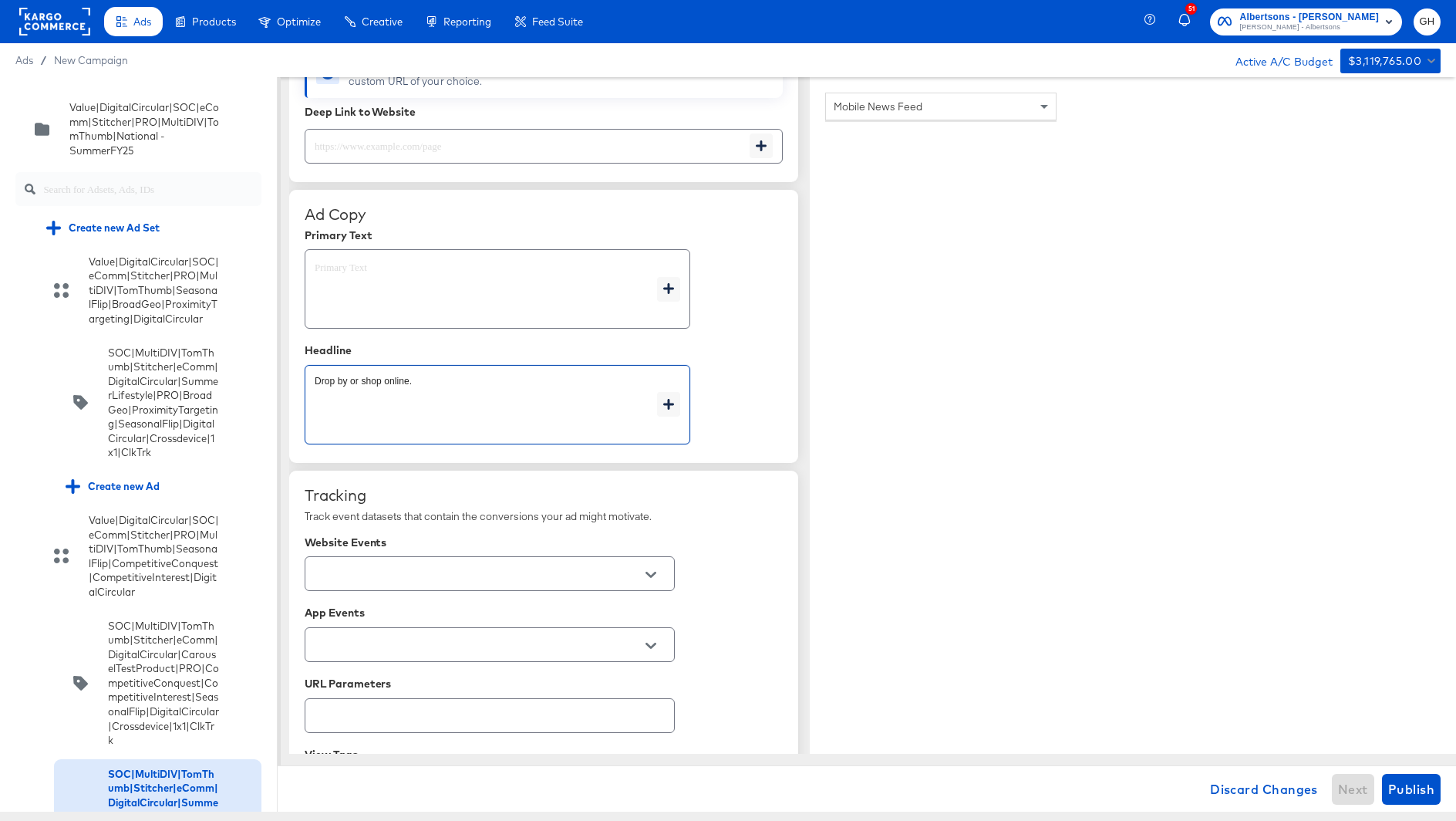 type on "x" 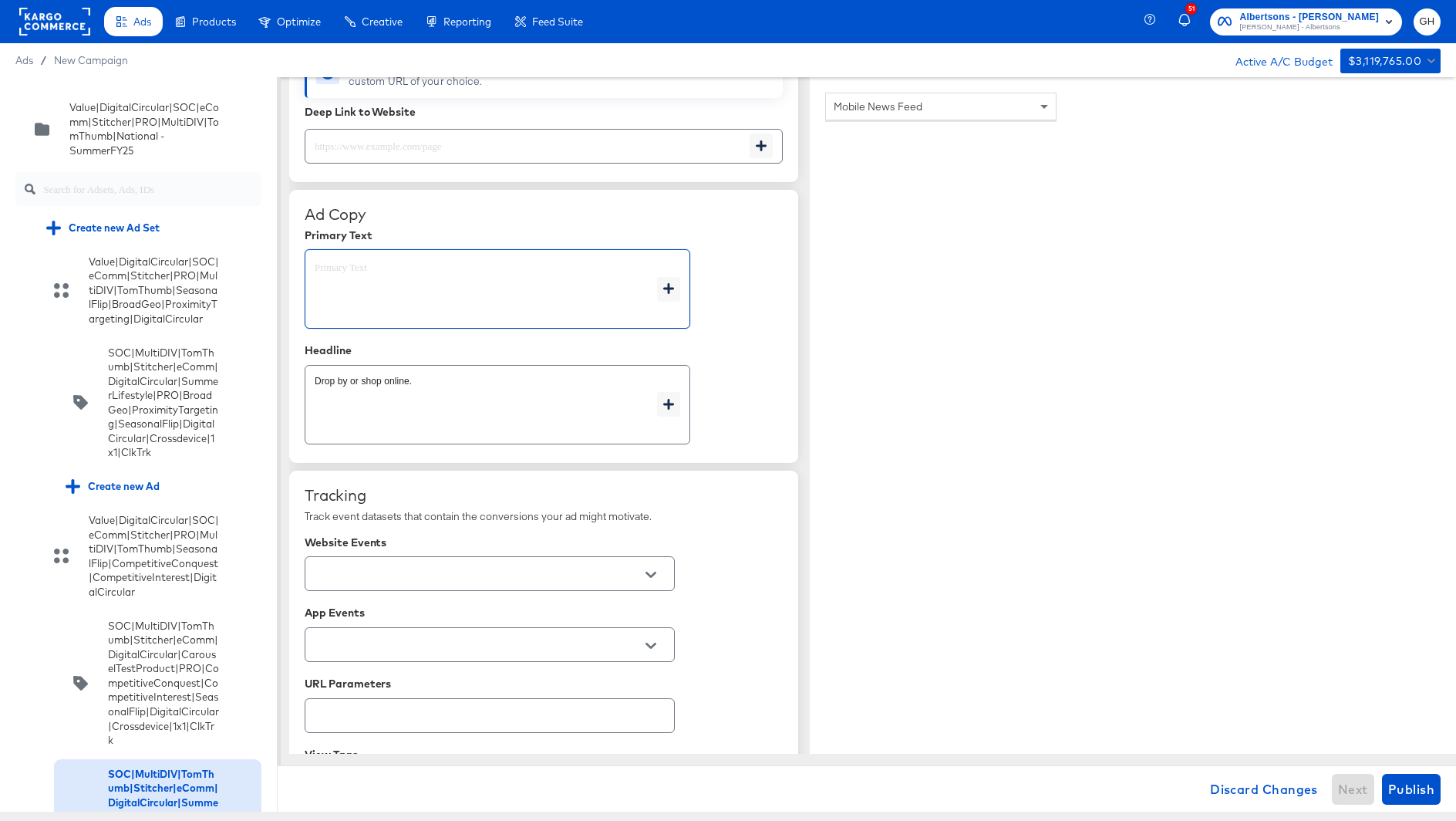paste on "Stretch your weekly budget. Check out these fresh weekly deals at your local [PERSON_NAME]!" 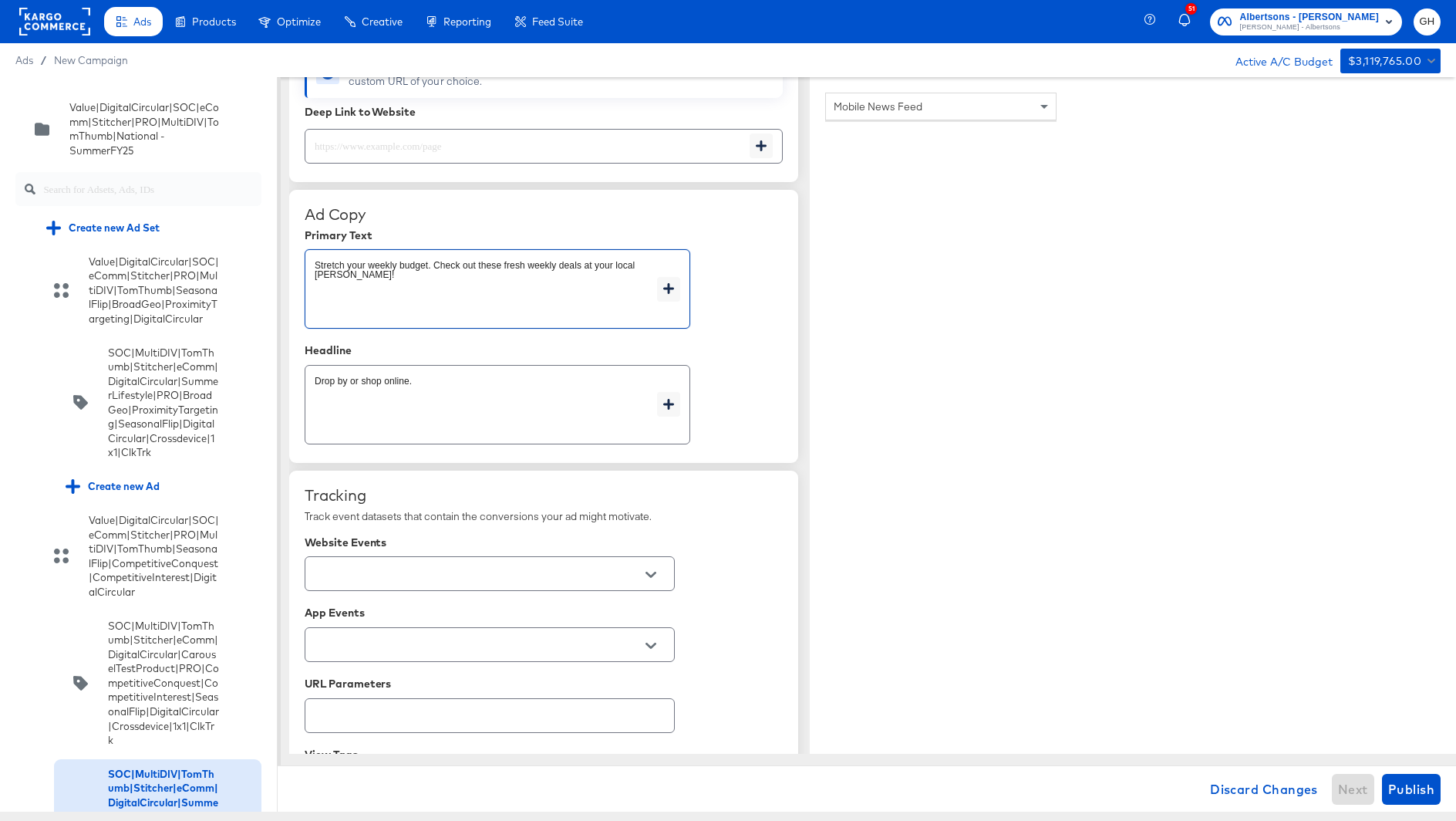 type on "x" 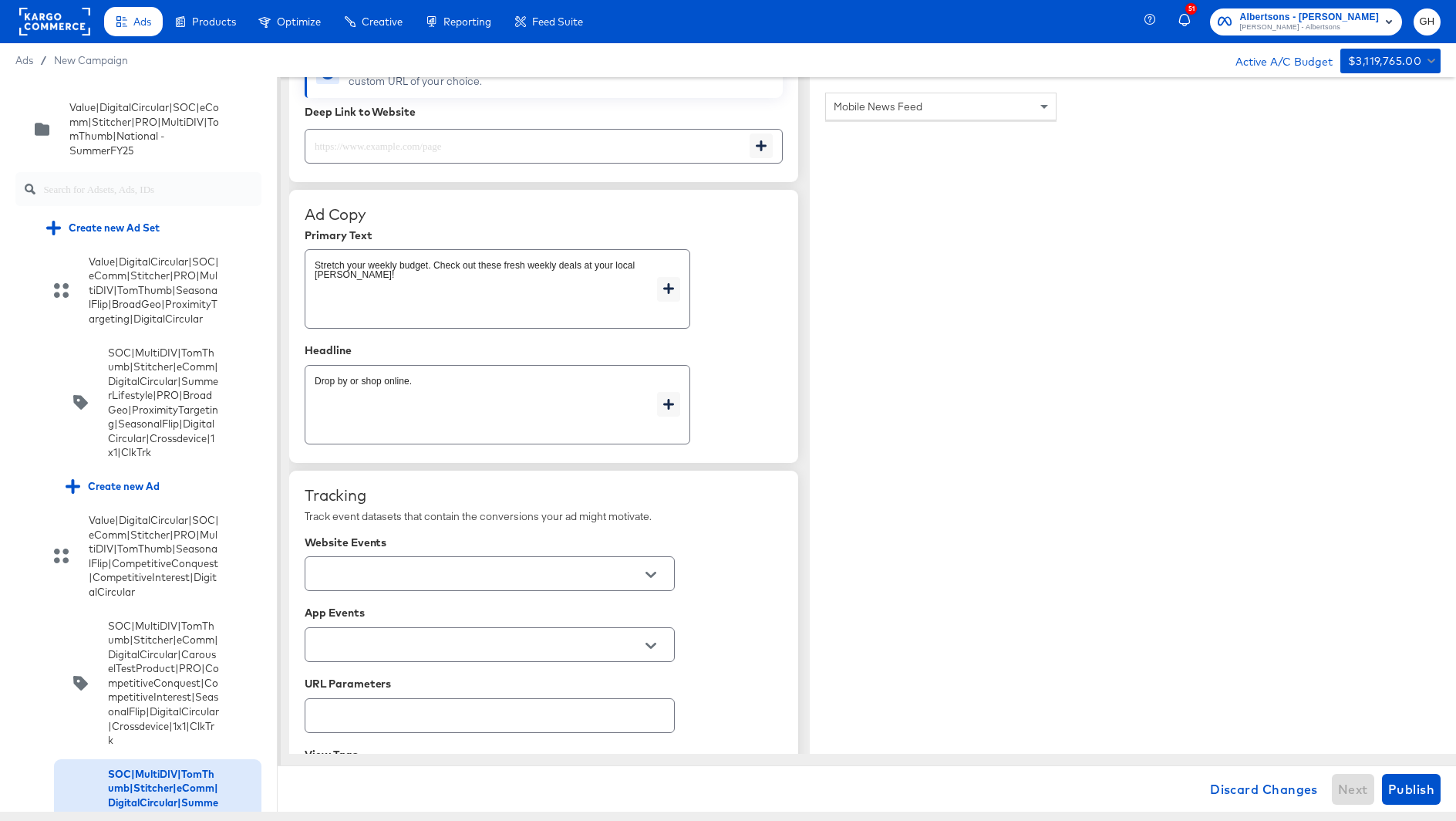 click at bounding box center [490, 573] 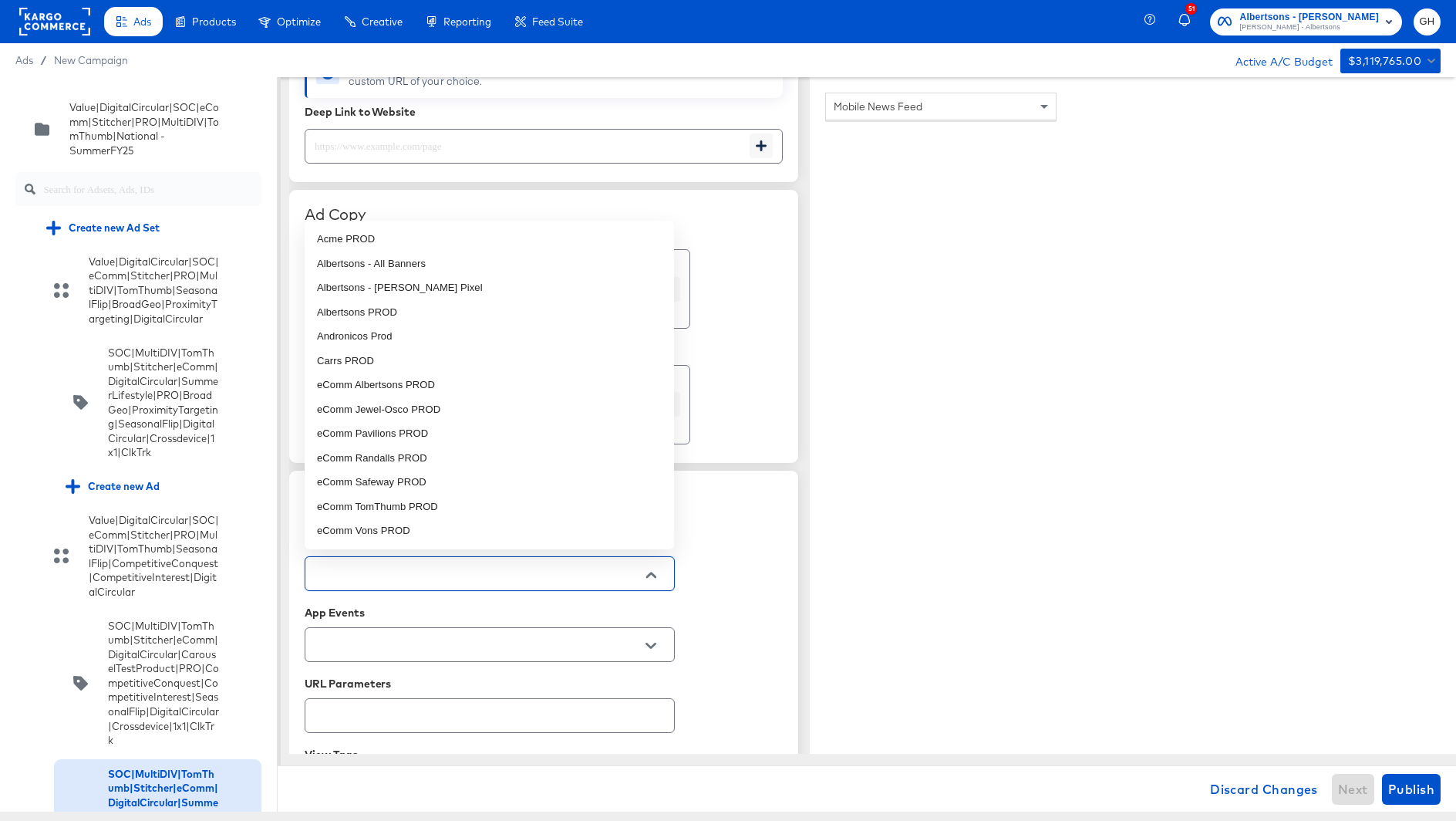 click at bounding box center [477, 574] 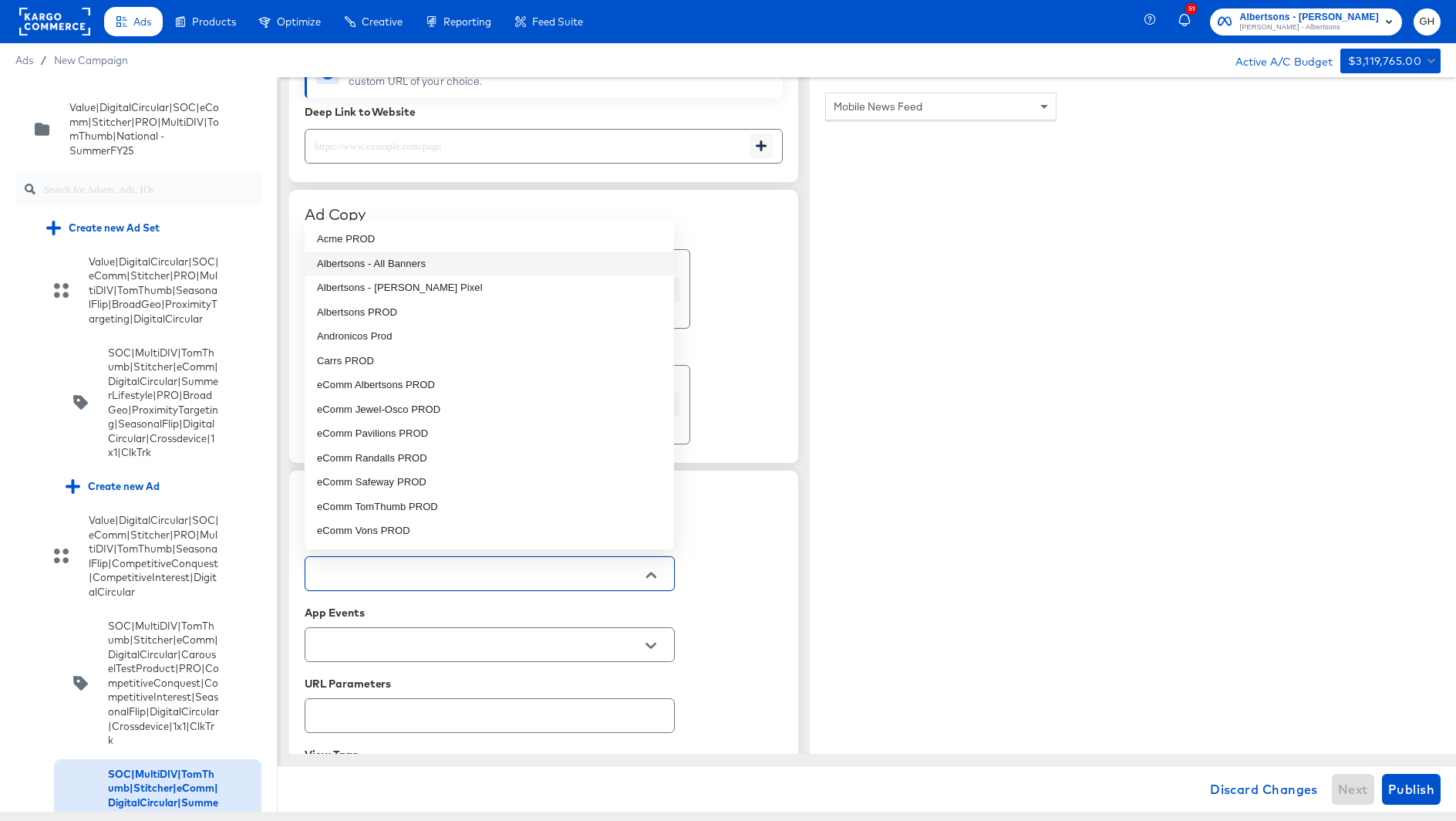 click on "Albertsons - All Banners" at bounding box center [489, 264] 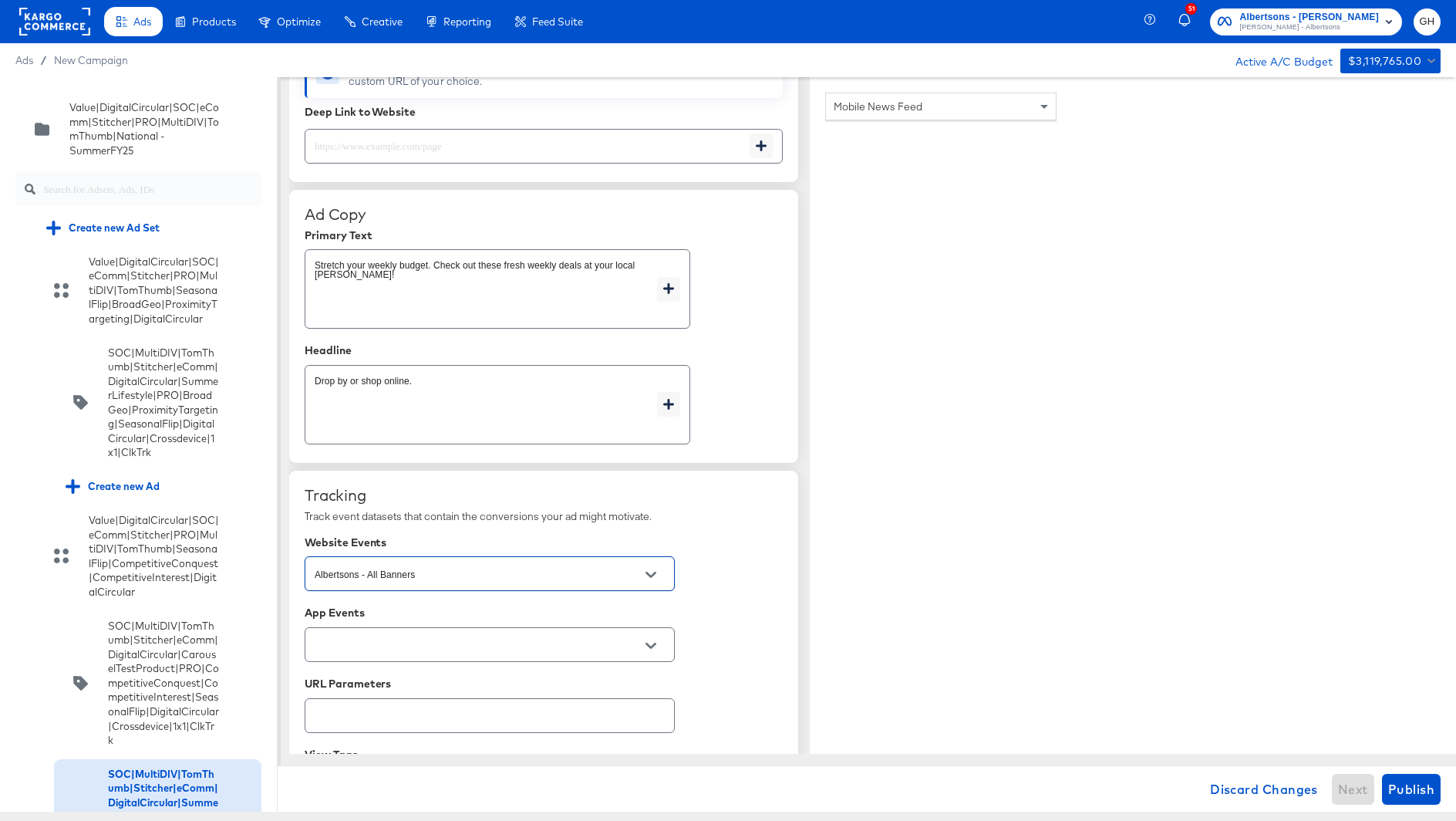 click at bounding box center (477, 645) 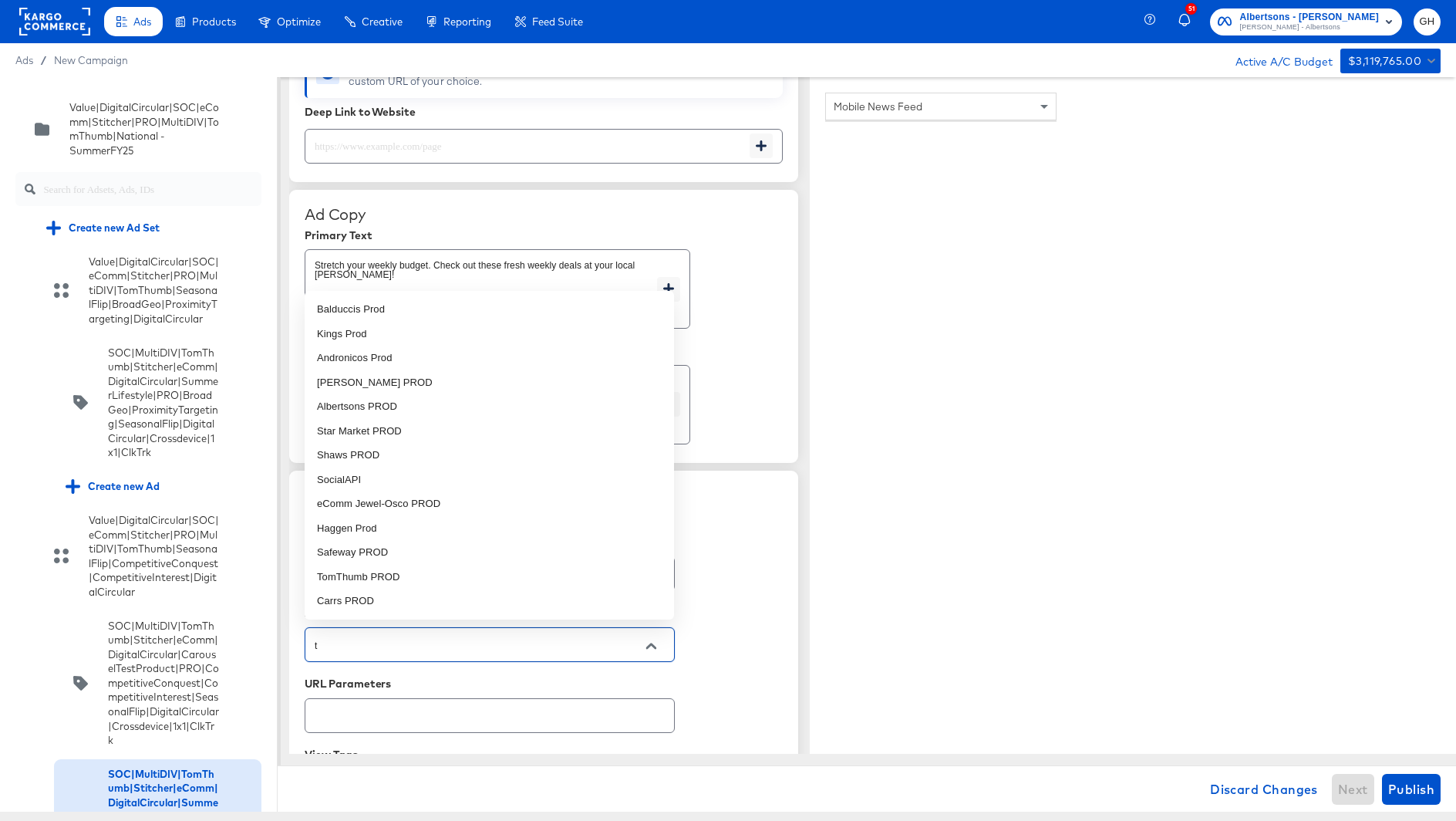 type on "th" 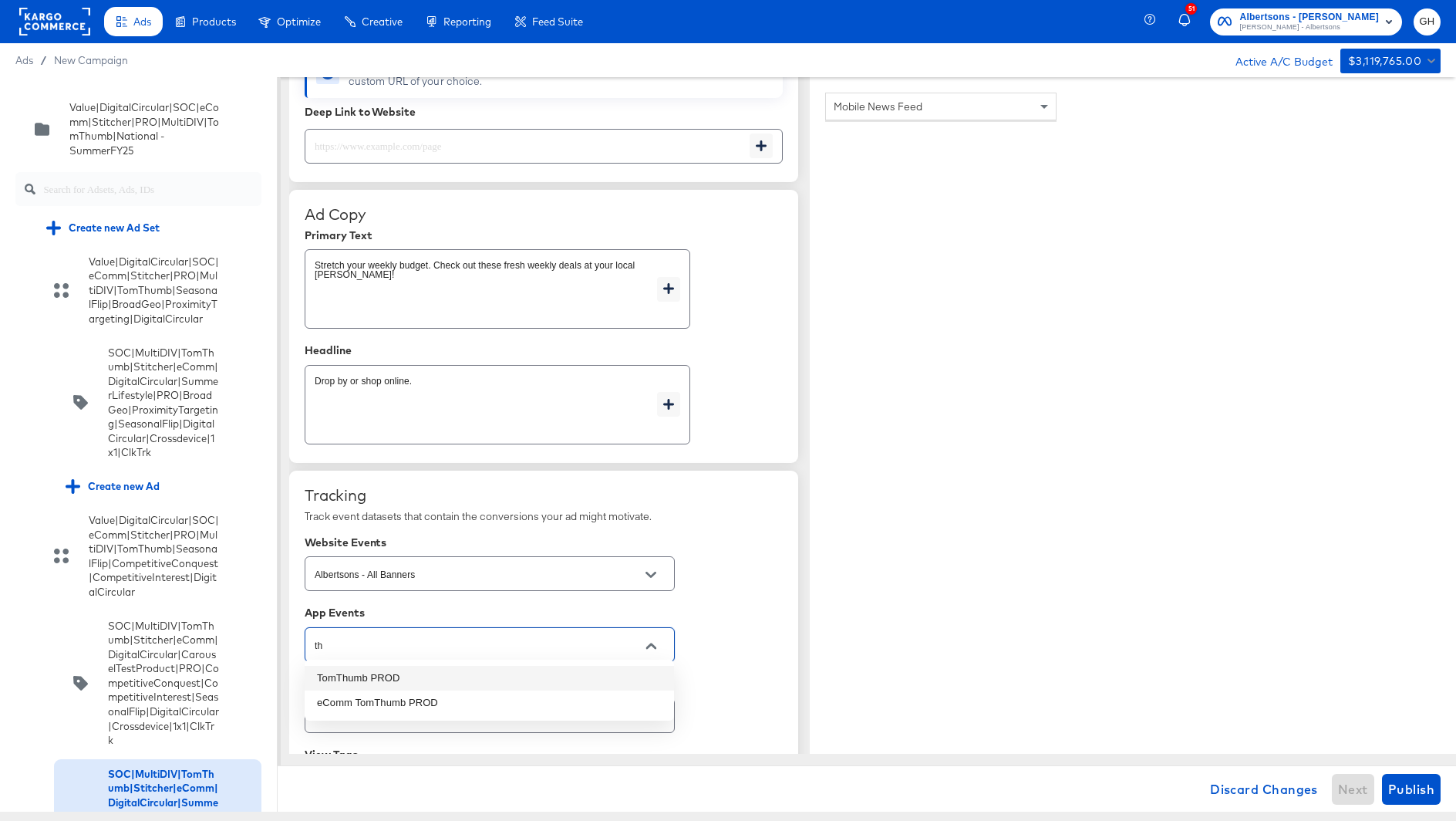 click on "TomThumb PROD" at bounding box center [489, 678] 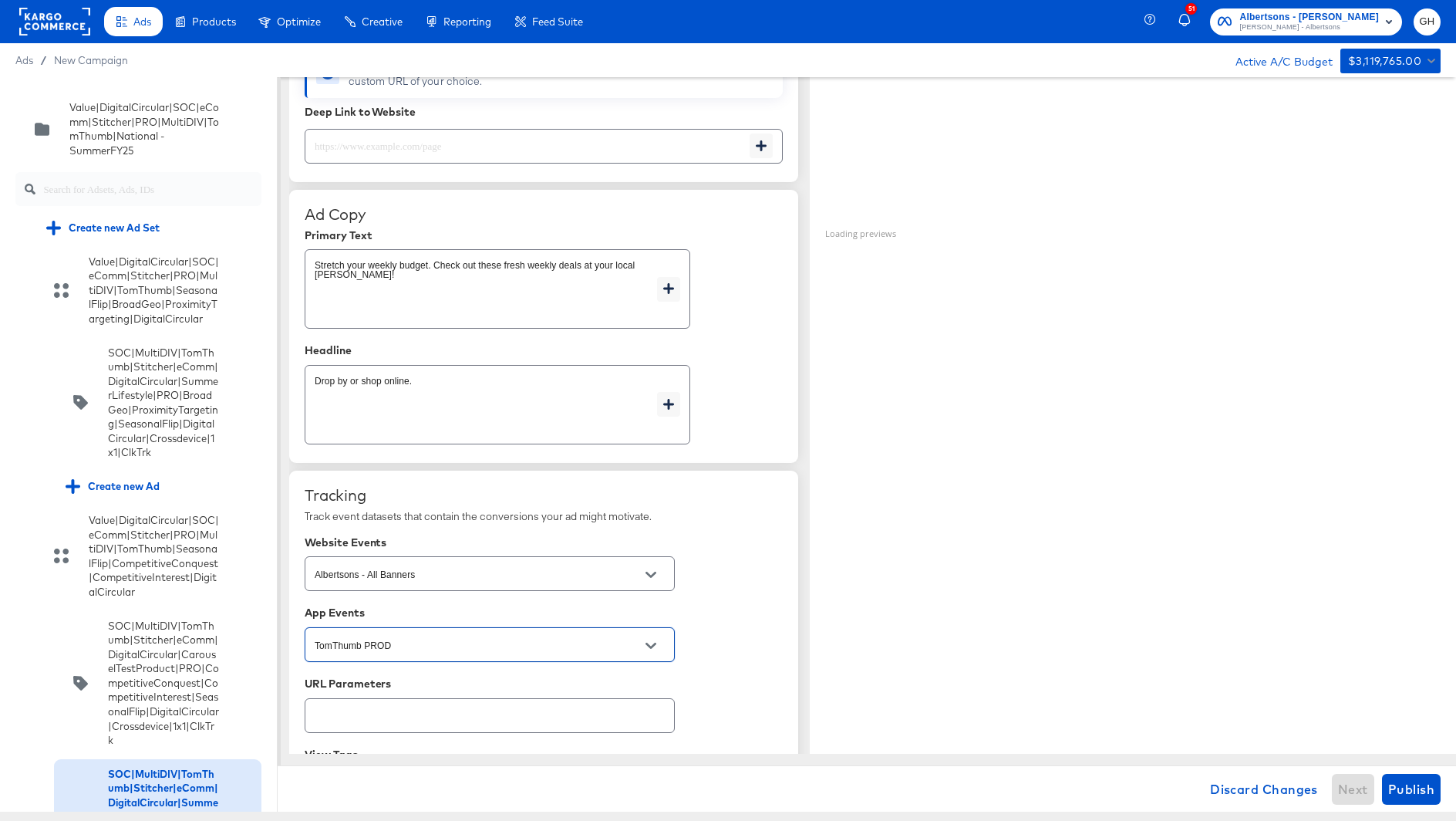type on "TomThumb PROD" 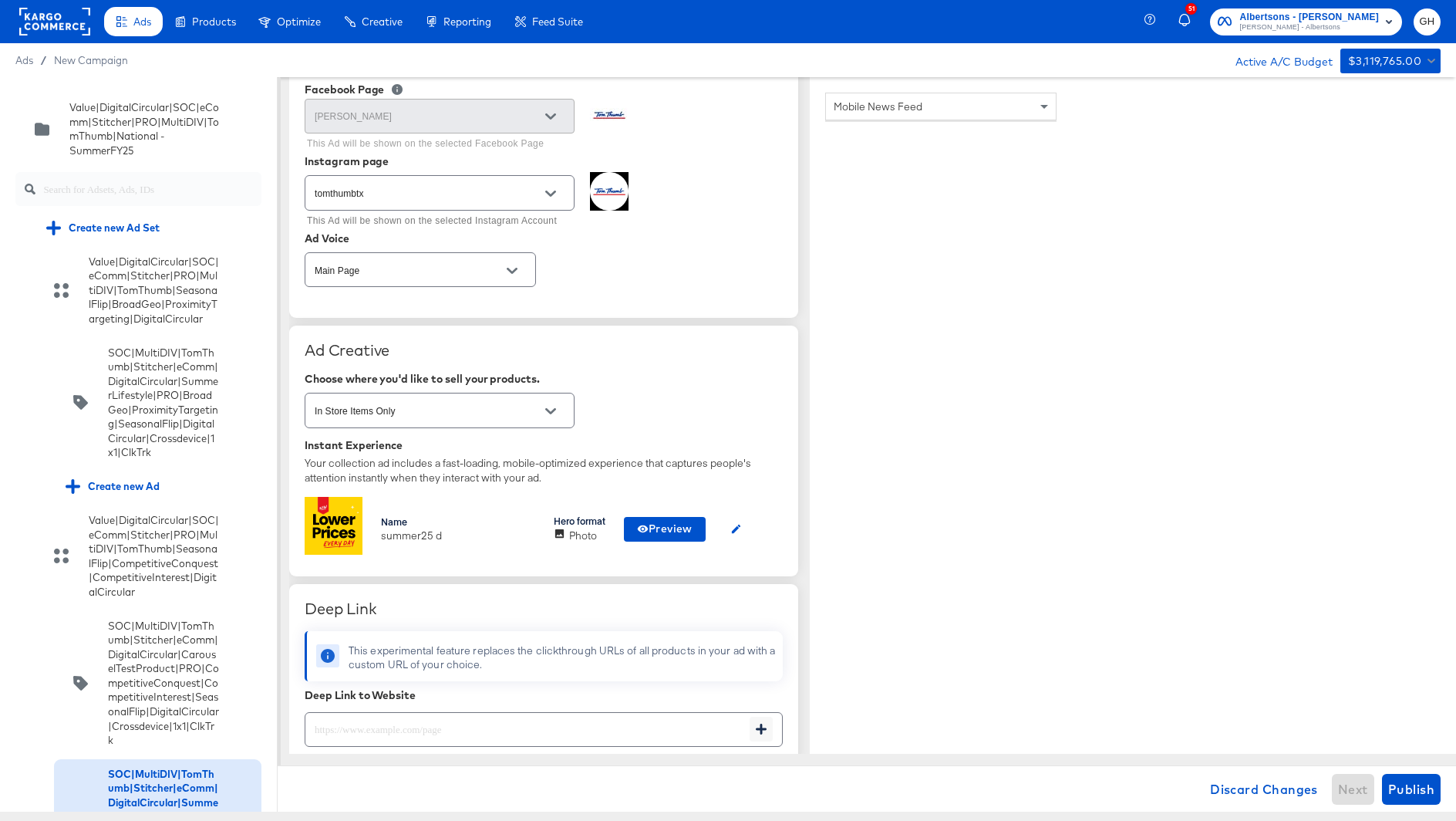 scroll, scrollTop: 167, scrollLeft: 0, axis: vertical 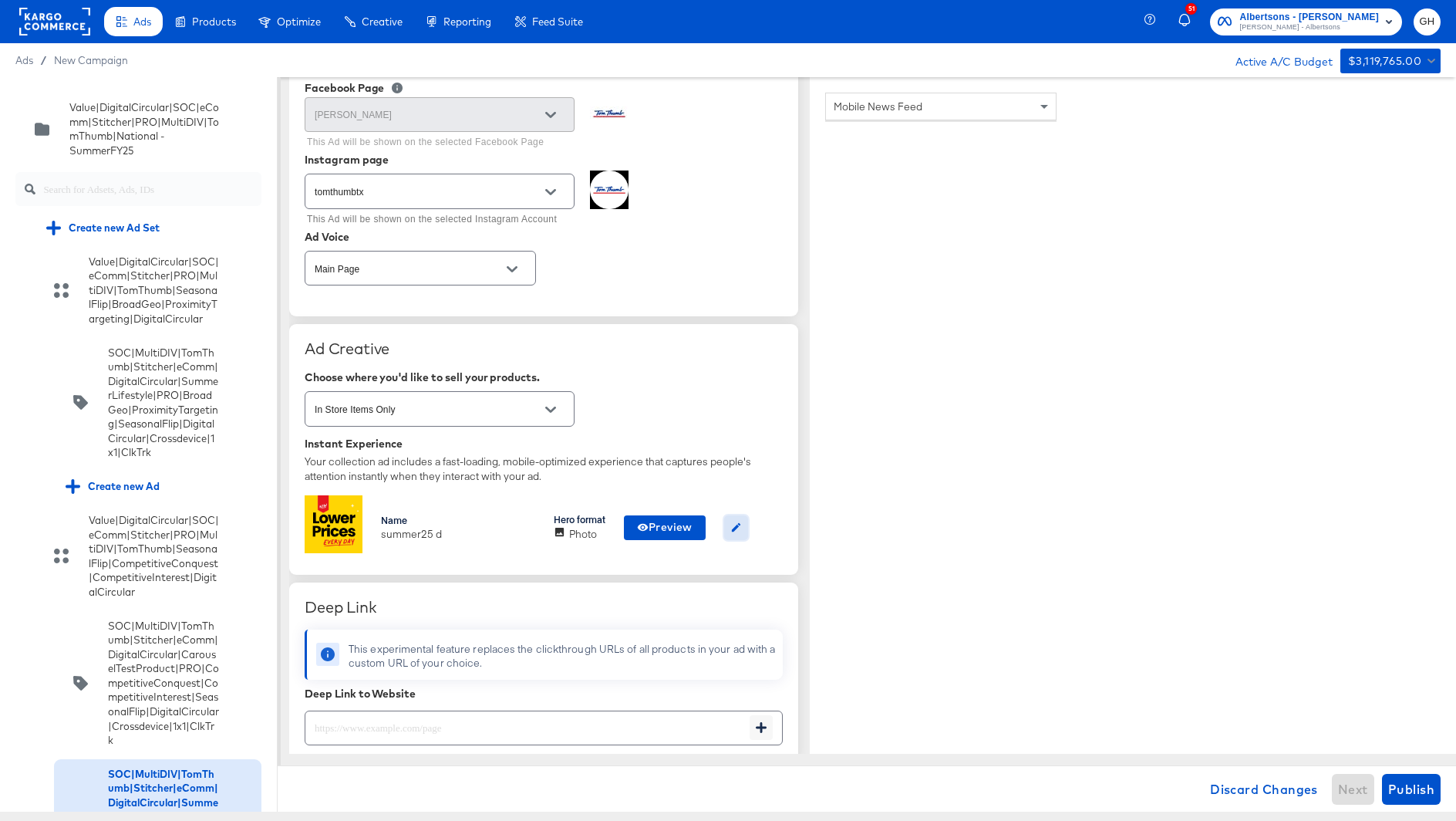 click 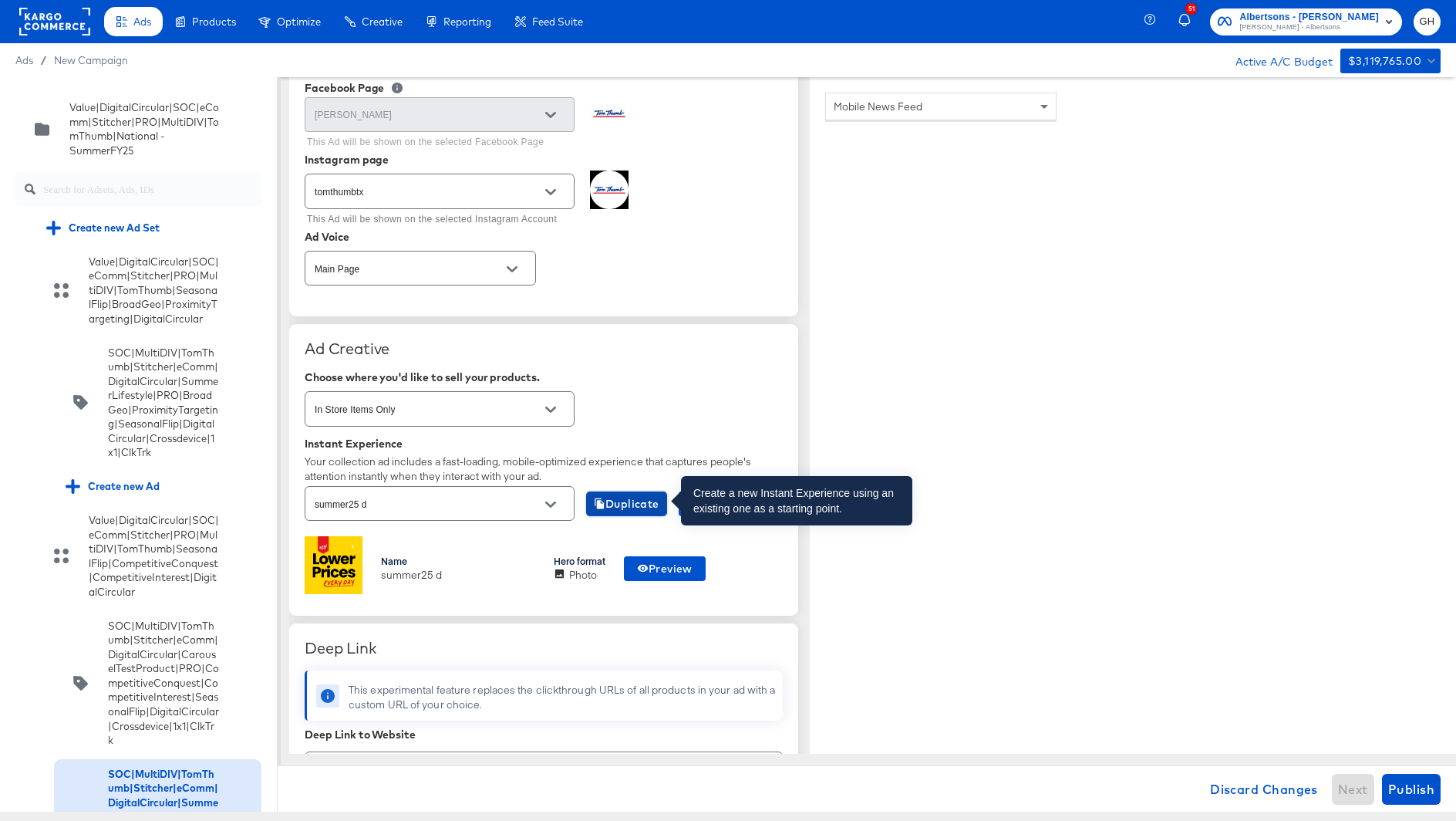 click on "Duplicate" at bounding box center [626, 504] 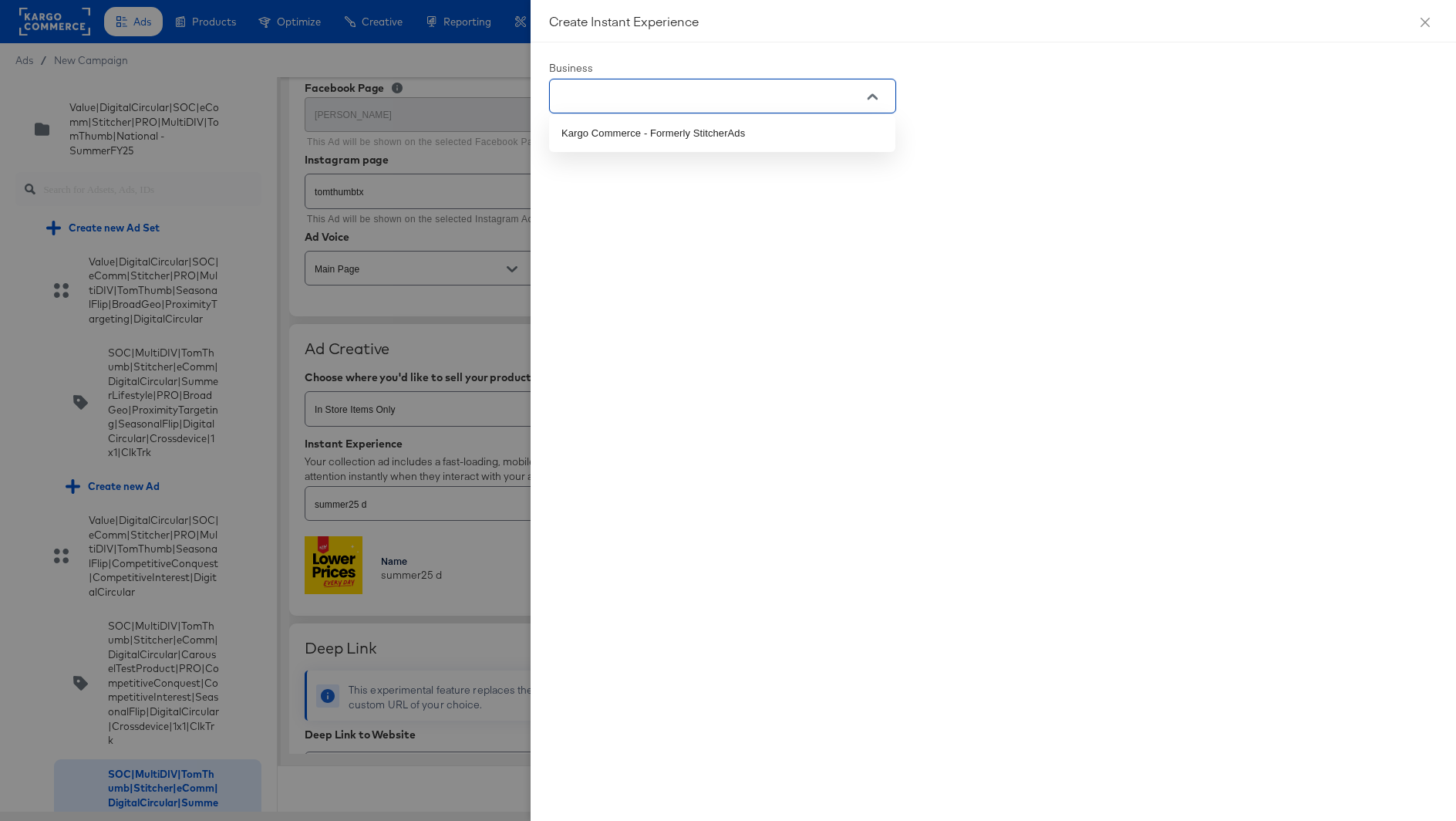 click at bounding box center (710, 96) 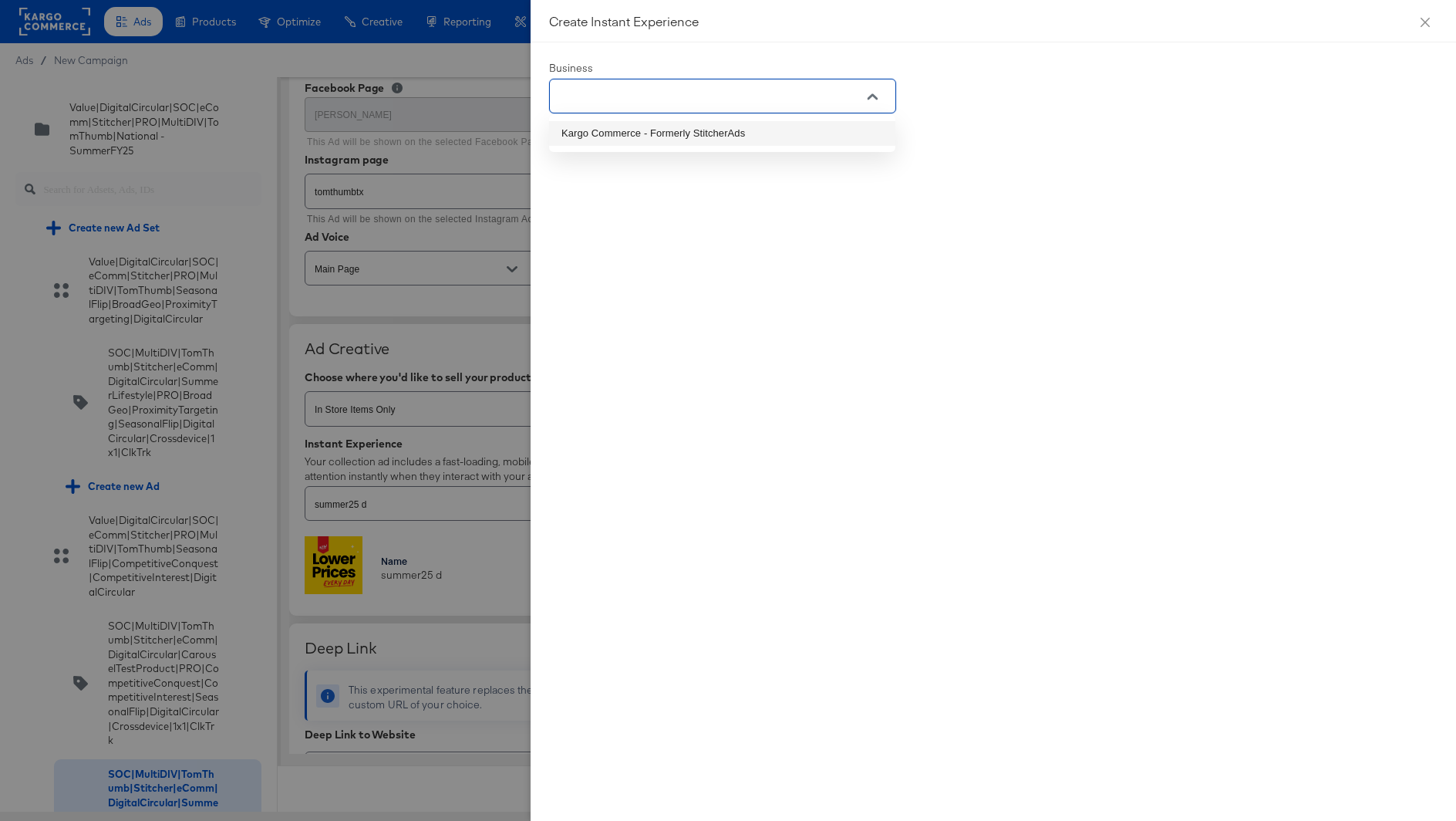 click on "Kargo Commerce - Formerly StitcherAds" at bounding box center (722, 133) 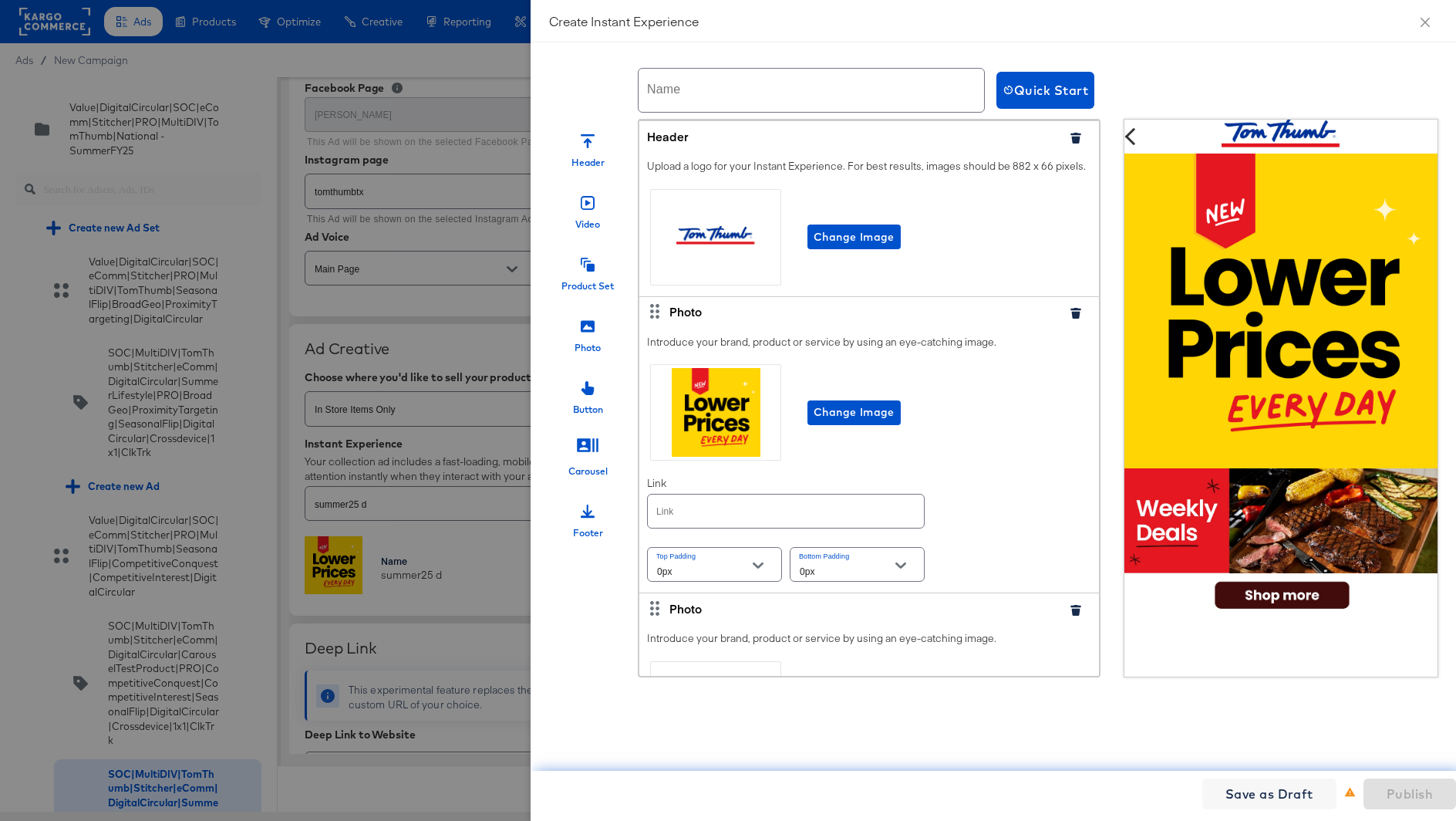 click at bounding box center [811, 90] 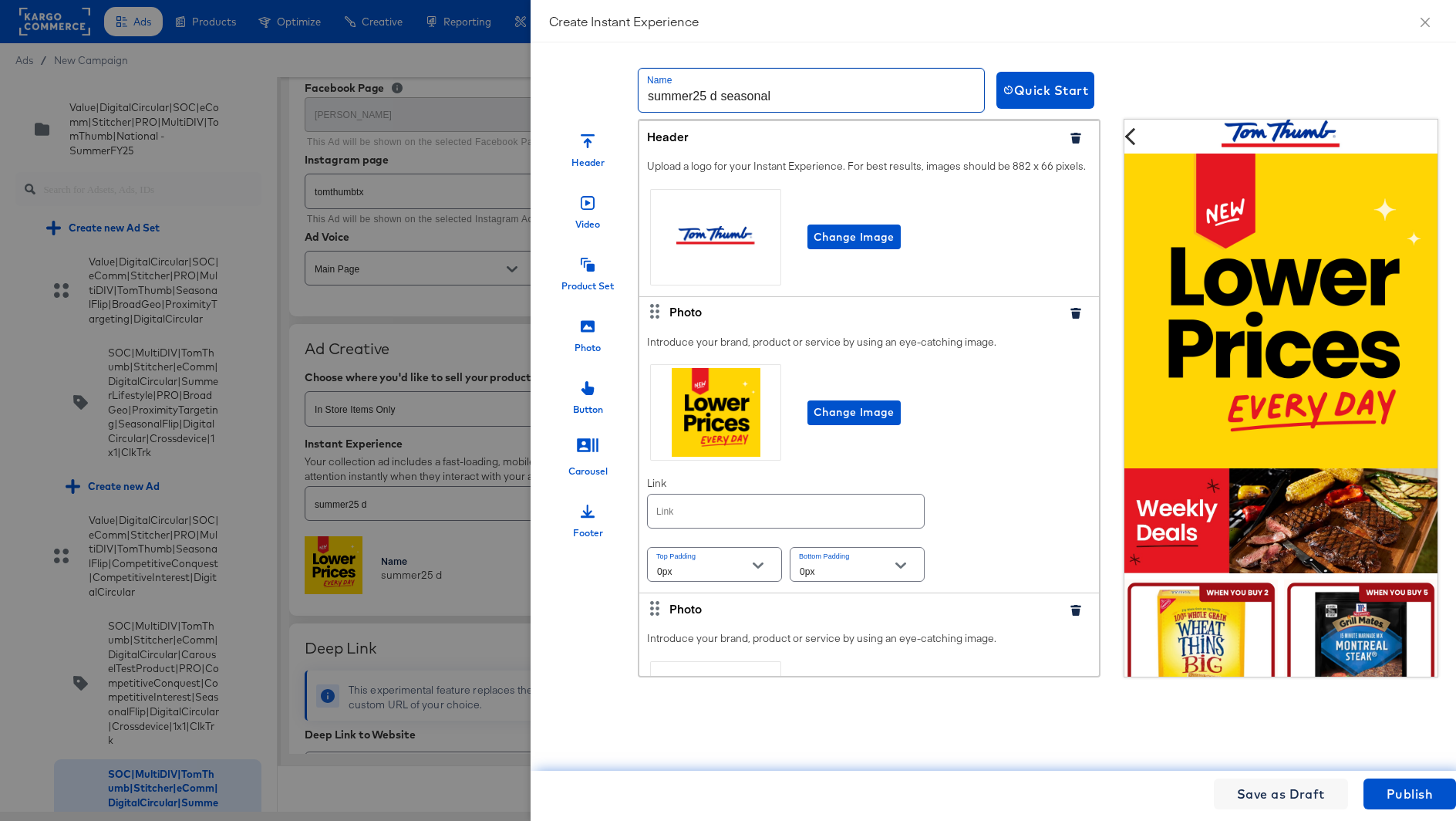 type on "summer25 d seasonal" 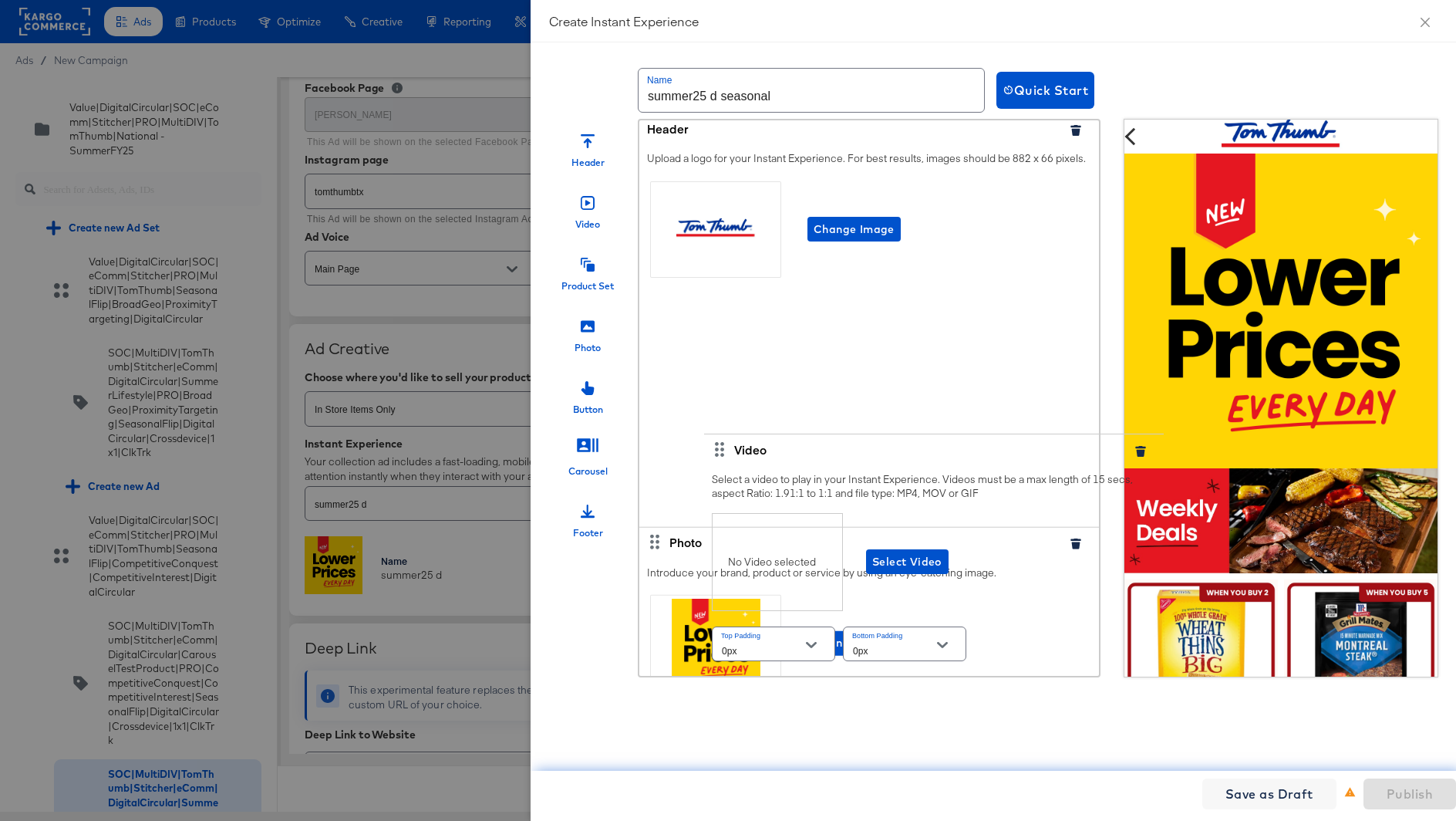 scroll, scrollTop: 19, scrollLeft: 0, axis: vertical 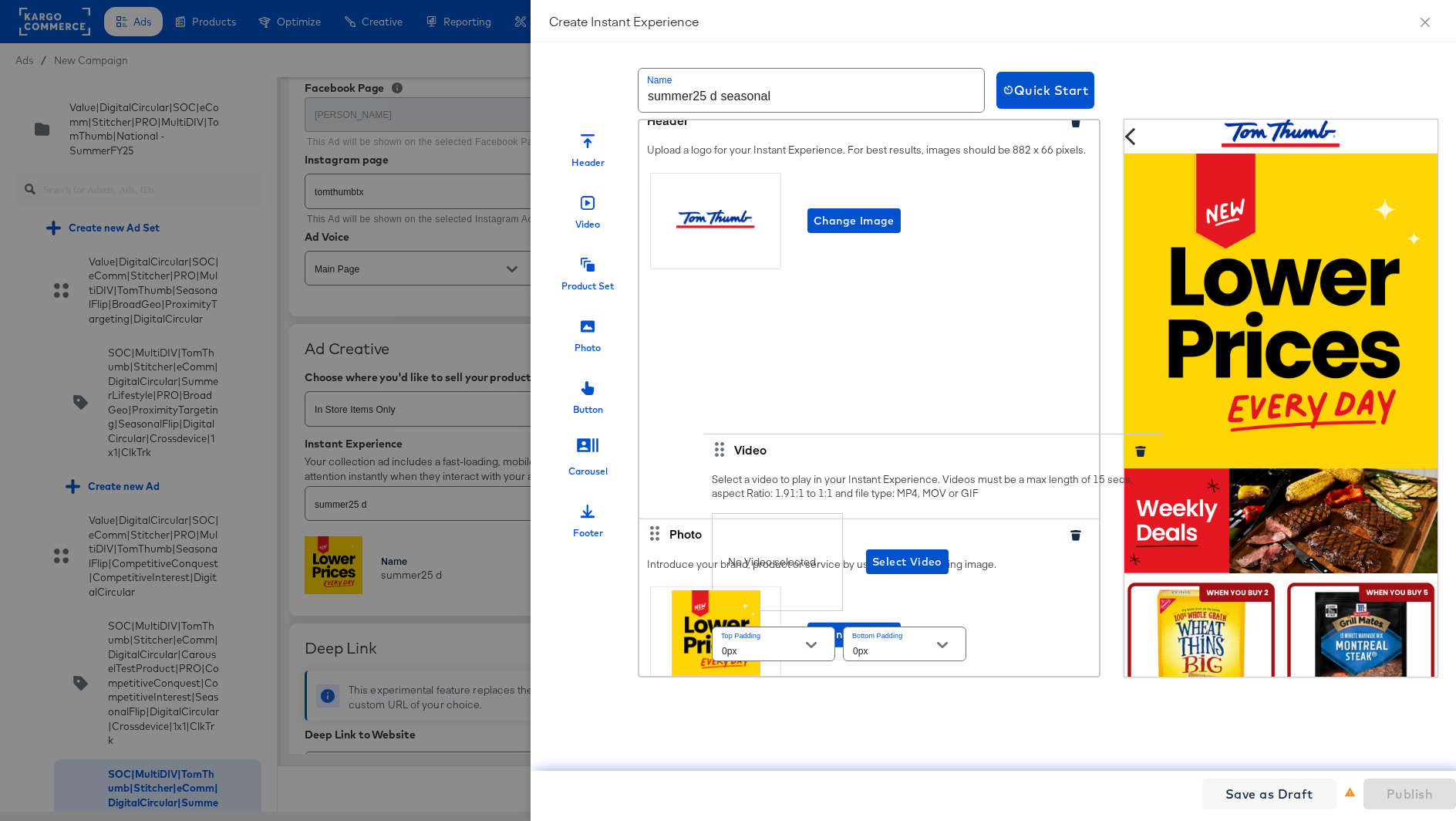 drag, startPoint x: 652, startPoint y: 454, endPoint x: 716, endPoint y: 447, distance: 64.38167 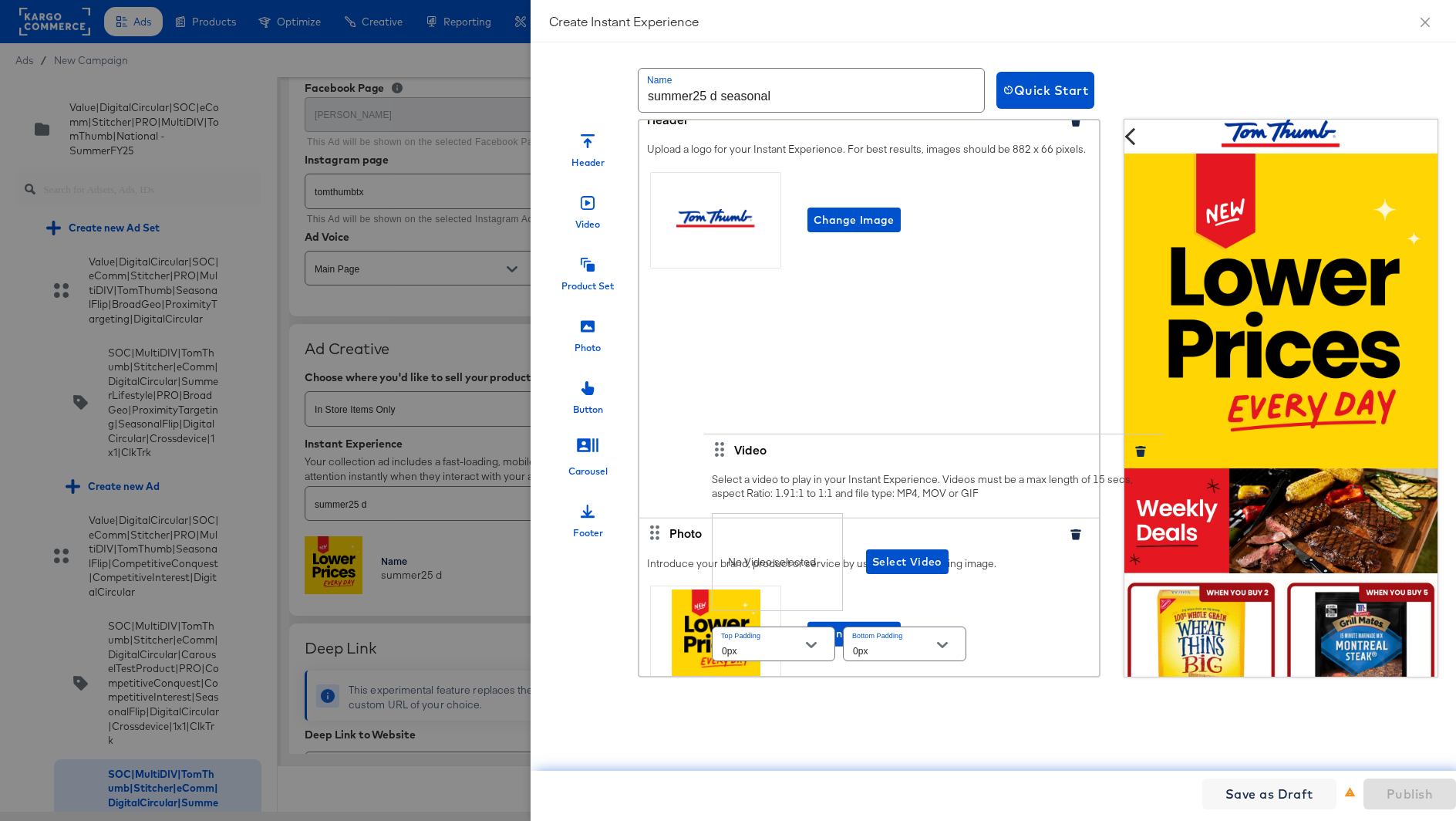click on "Header Upload a logo for your Instant Experience. For best results, images should be 882 x 66 pixels. Change Image Photo Introduce your brand, product or service by using an eye-catching image. Change Image Link Link Top Padding 0px Bottom Padding 0px Photo Introduce your brand, product or service by using an eye-catching image. Change Image Link Link [URL][DOMAIN_NAME] Top Padding 0px Bottom Padding 0px Product Set Choose a set of products from your catalog to show in your Instant Experience. Catalog [PERSON_NAME] National Product Direct Kargo25 #stitcherads #product-catalog #keep Product Set [PERSON_NAME] Thumb Front Page - D Add New Product Set Max Products to display 12 Displaying 10 or less products is recommended to optimize peformance. Product Details You can use template tags such as {{[DOMAIN_NAME]}} or {{product.price}} to dynamically populate this field. Product Headline Product Description {{field.hide}} Top Padding 0px Bottom Padding 0px Photo Change Image Link Link 0px 0px" at bounding box center (869, 904) 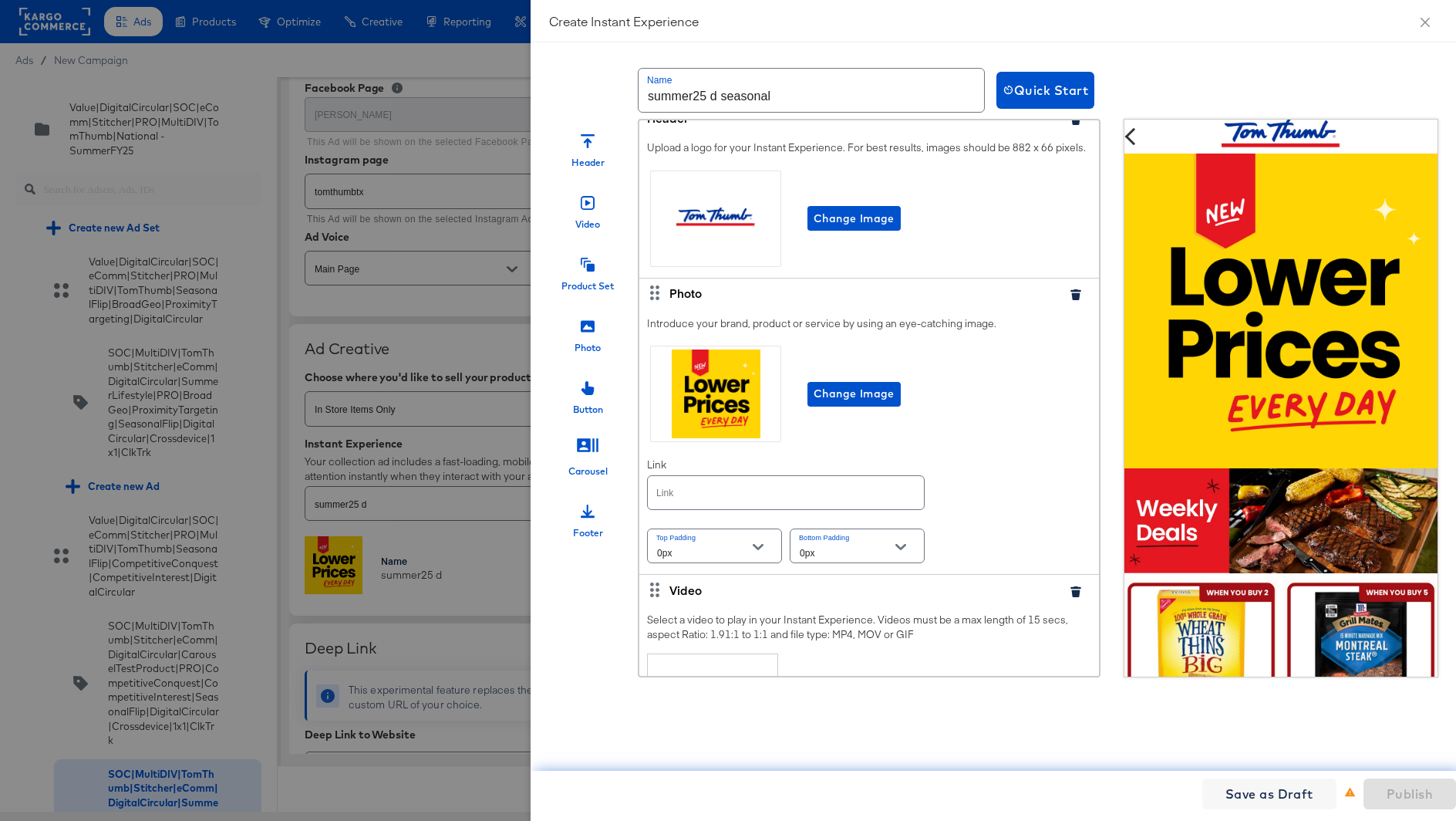 click 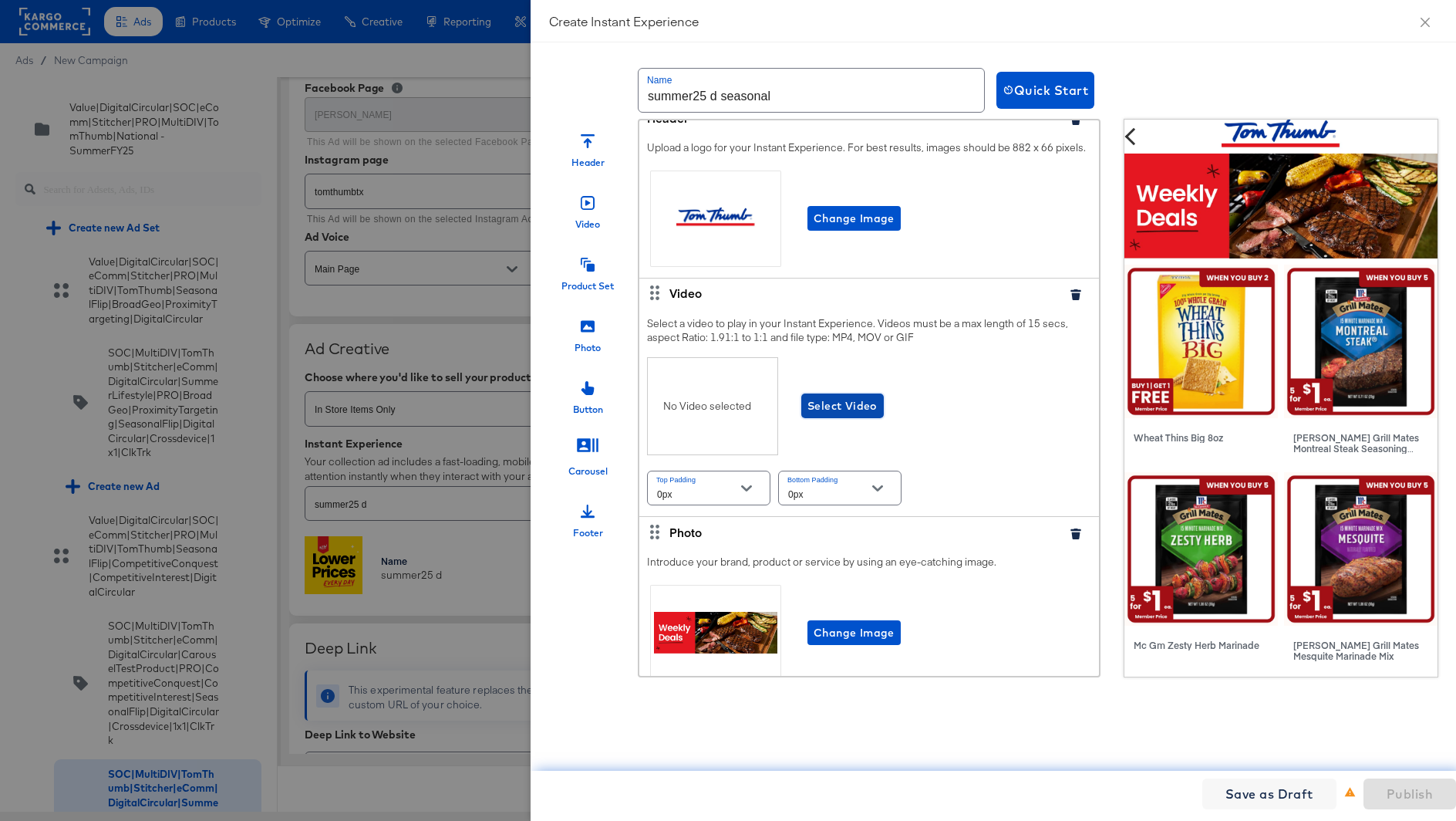 click on "Select Video" at bounding box center [842, 406] 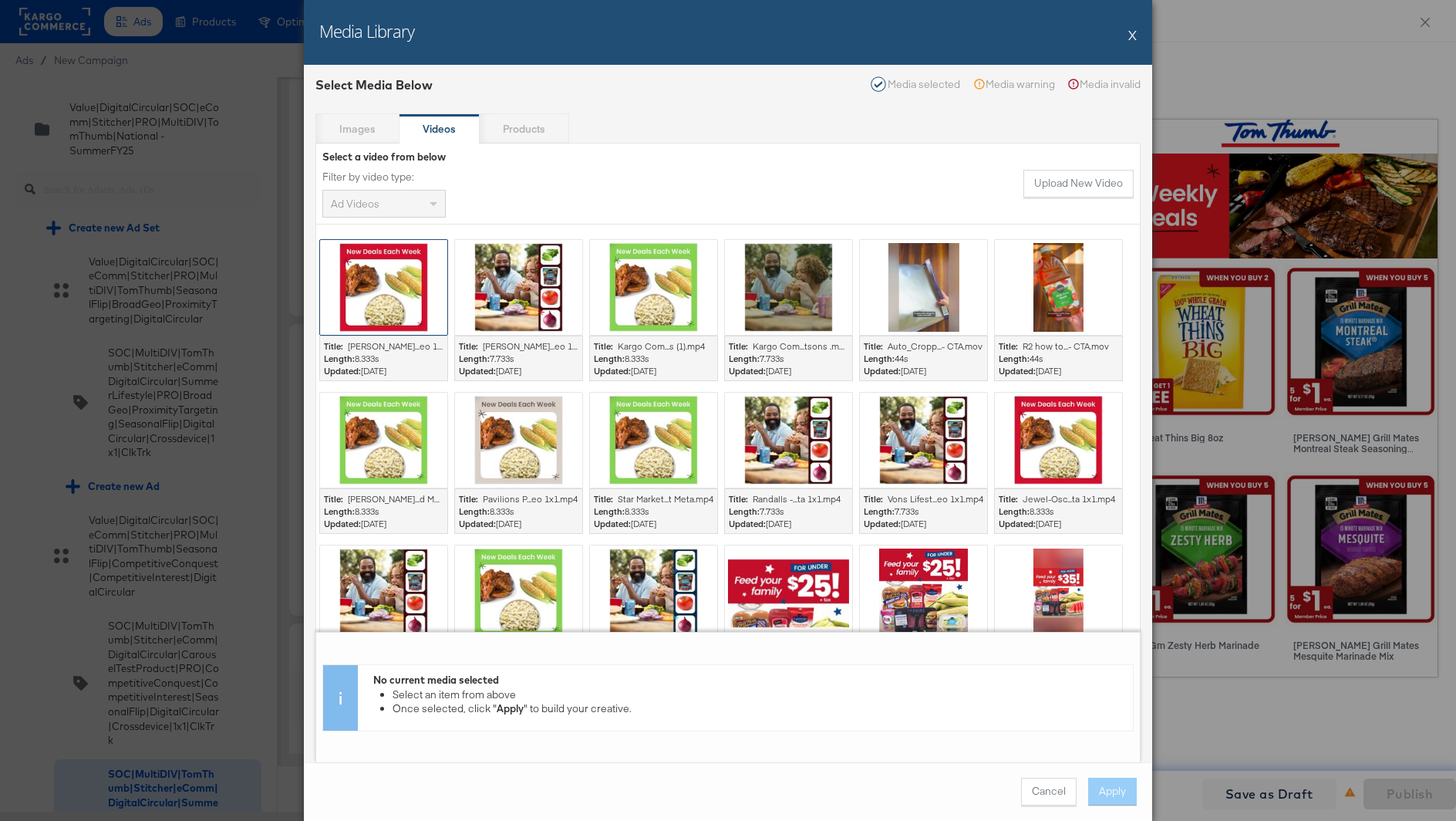 click at bounding box center (383, 287) 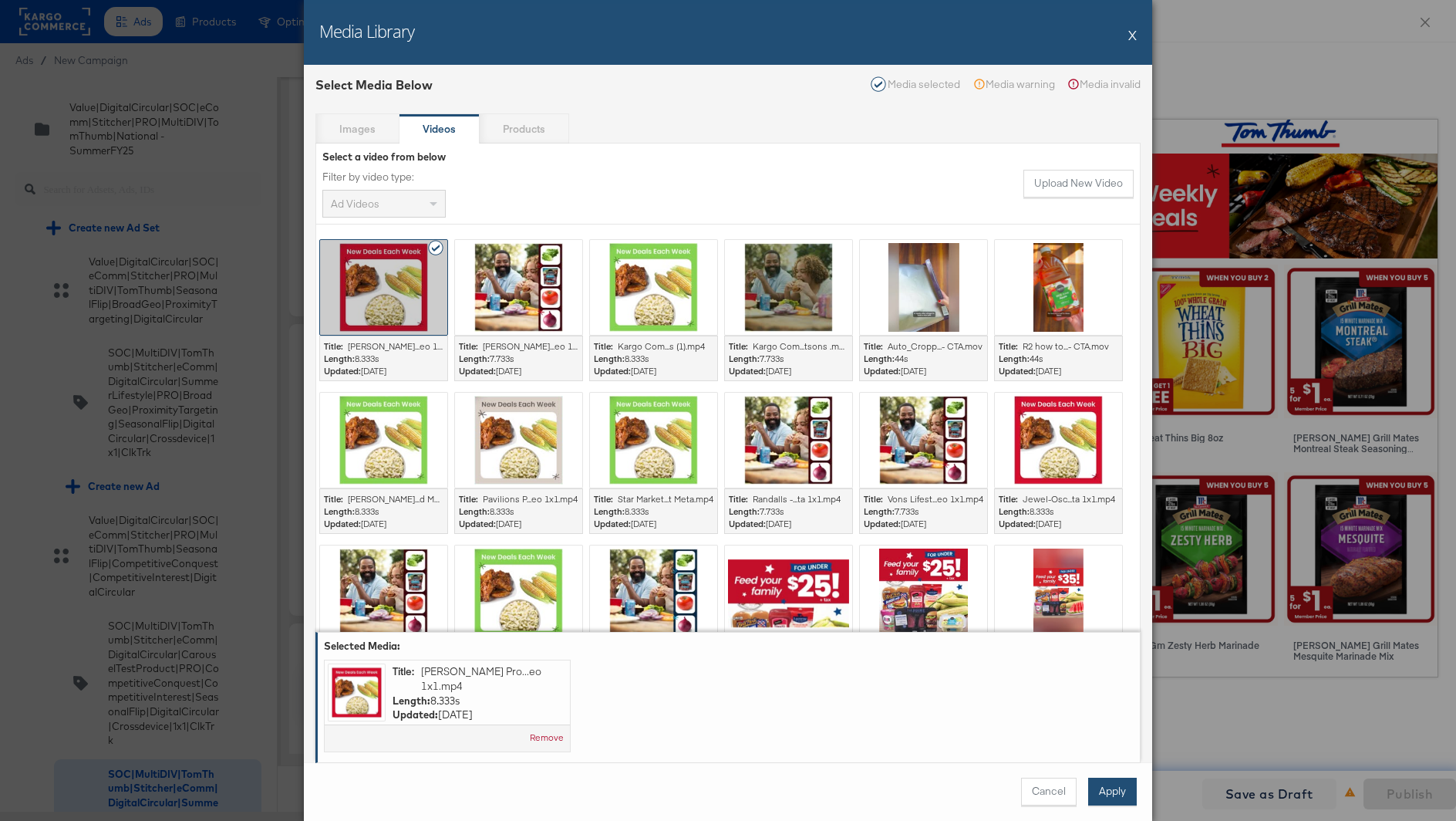 click on "Apply" at bounding box center [1112, 792] 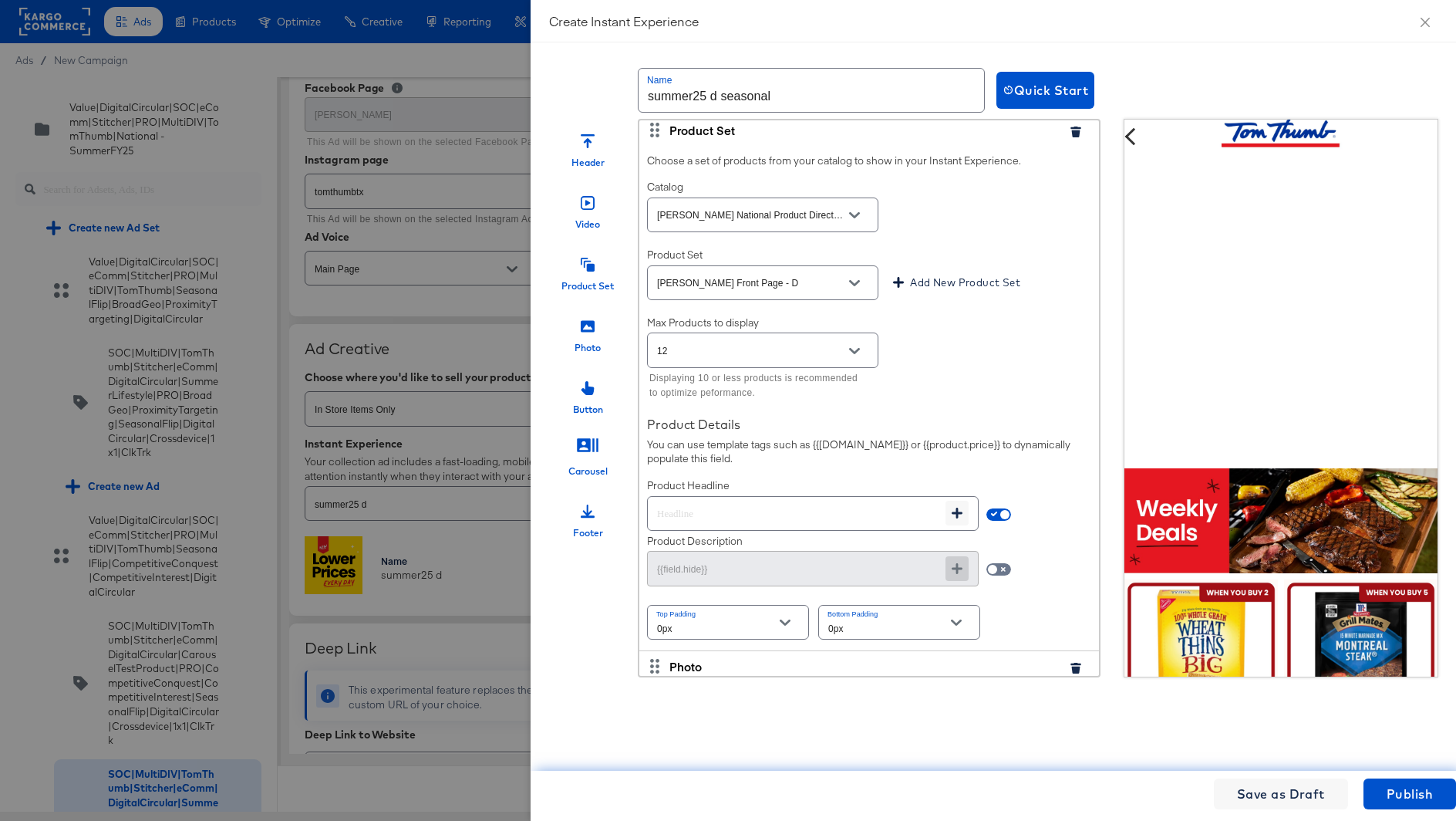 scroll, scrollTop: 451, scrollLeft: 0, axis: vertical 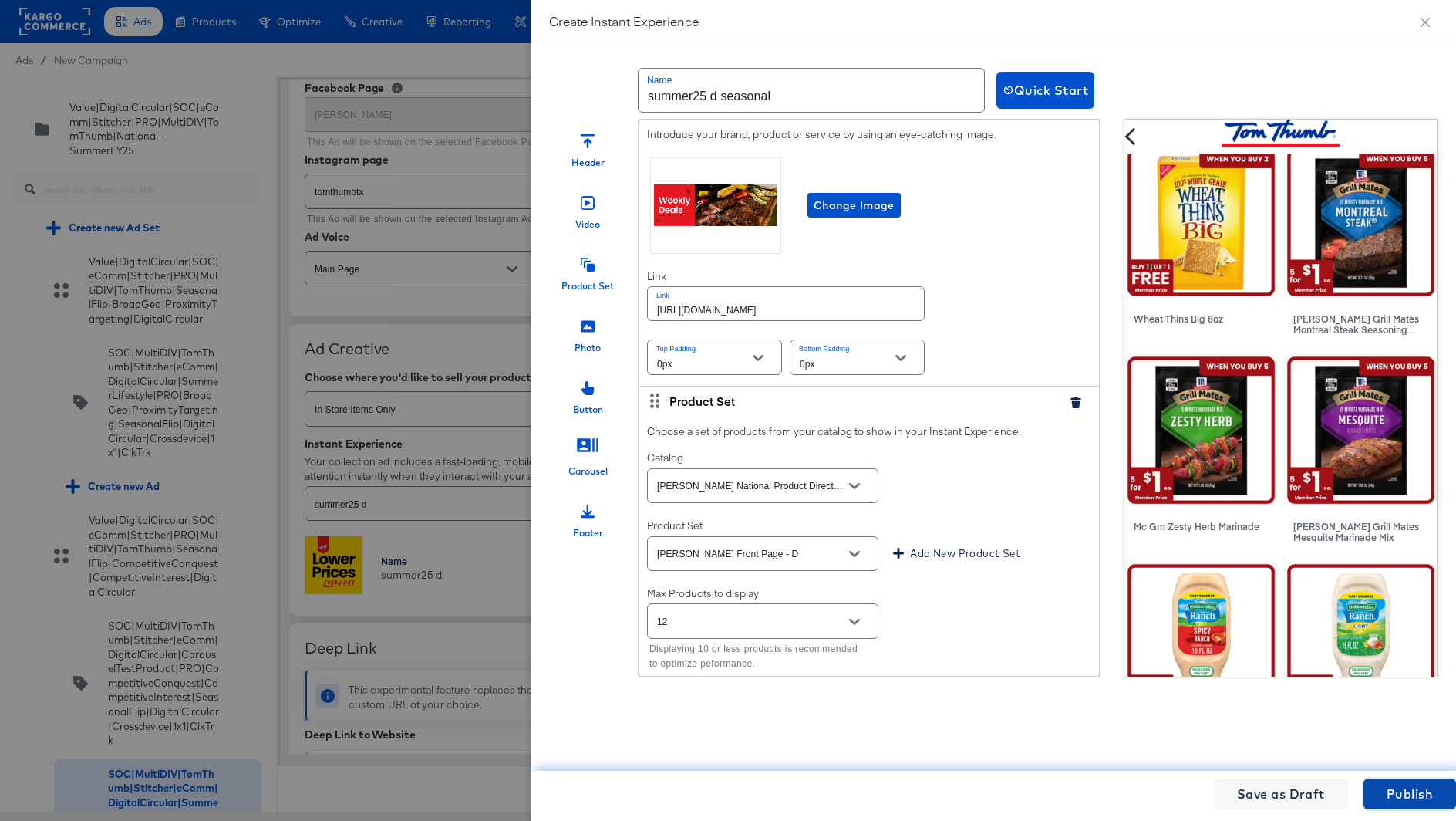 click on "Publish" at bounding box center [1410, 794] 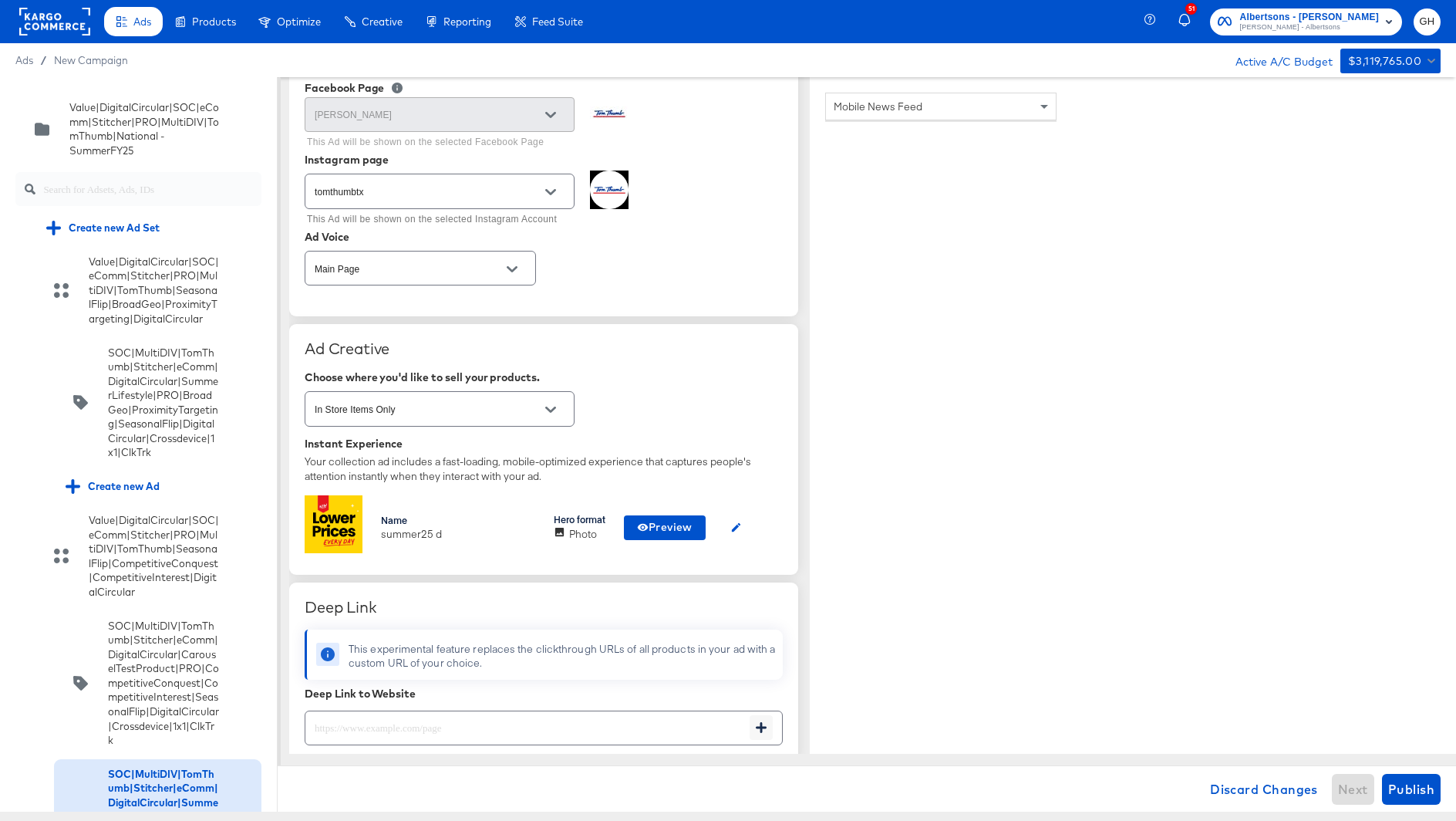 type on "x" 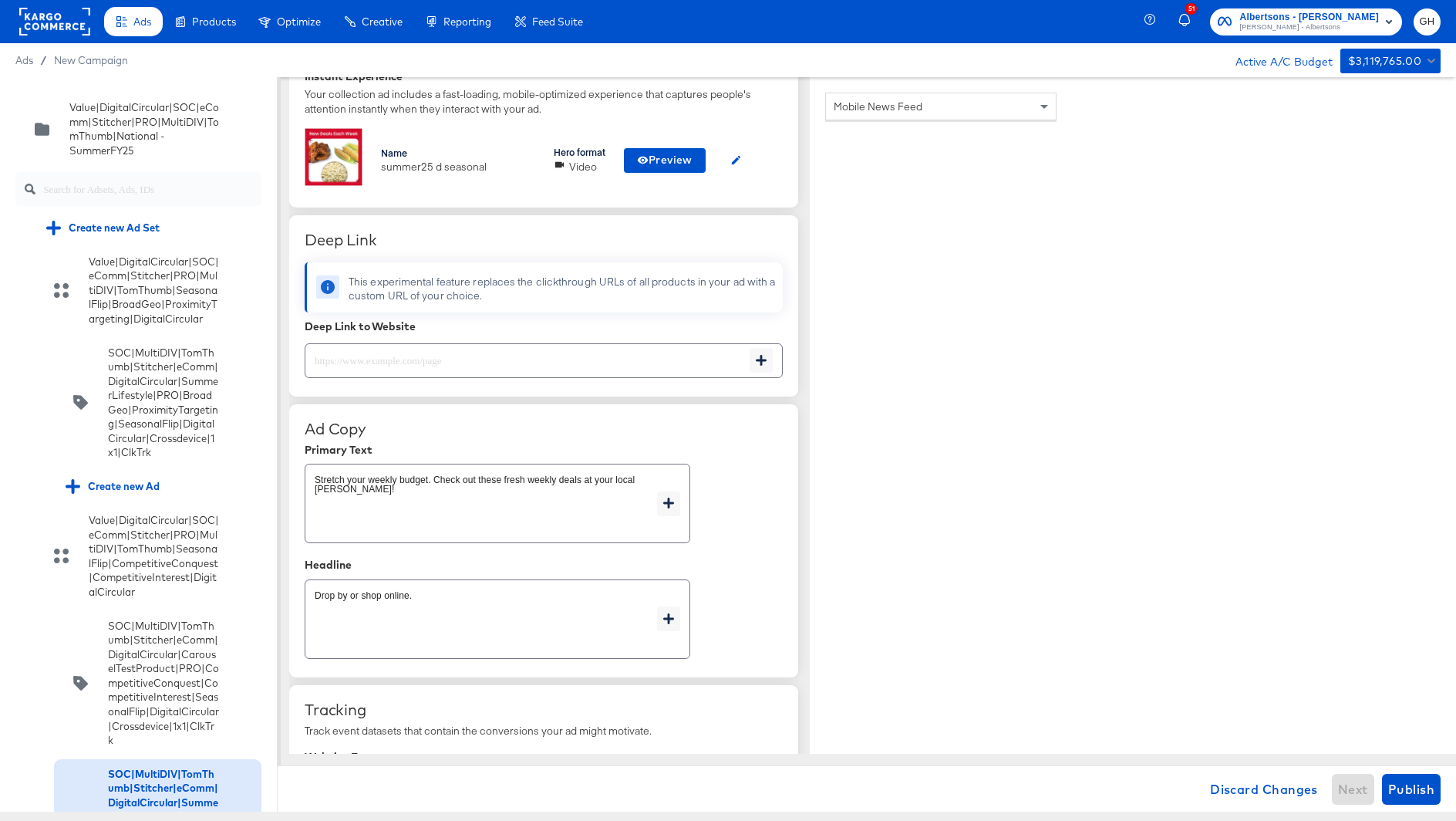 scroll, scrollTop: 0, scrollLeft: 0, axis: both 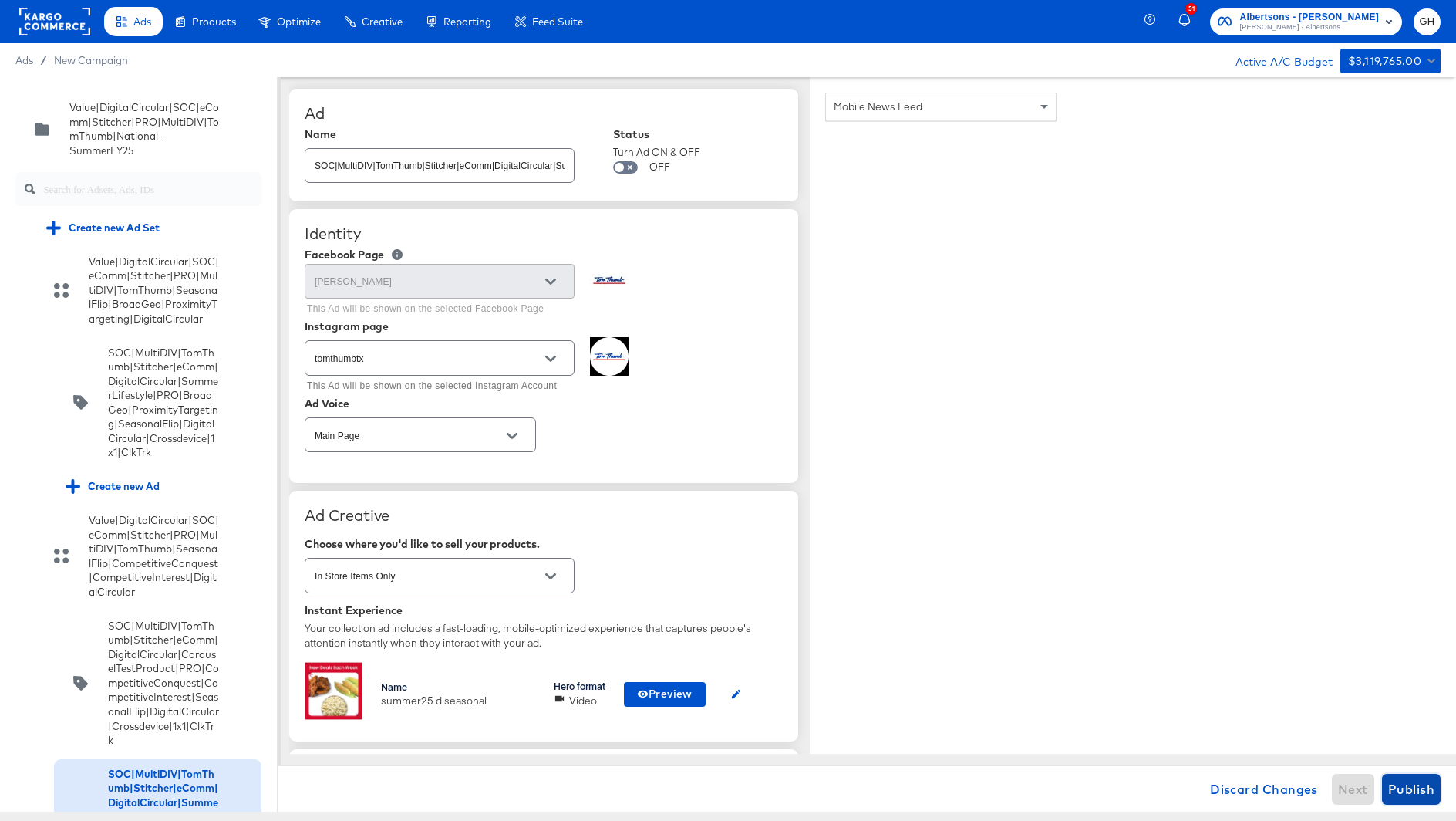 click on "Publish" at bounding box center (1411, 789) 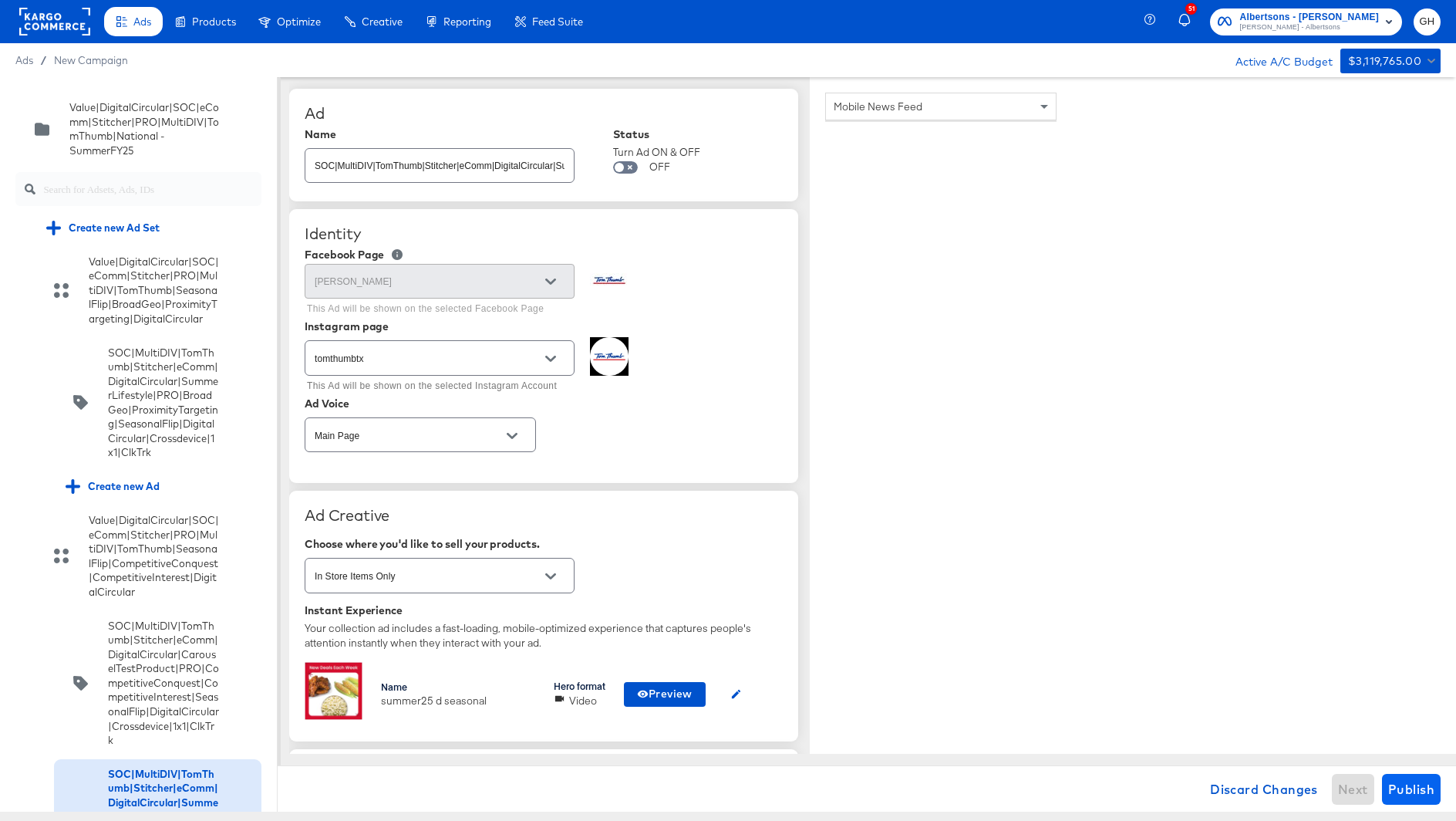 type on "x" 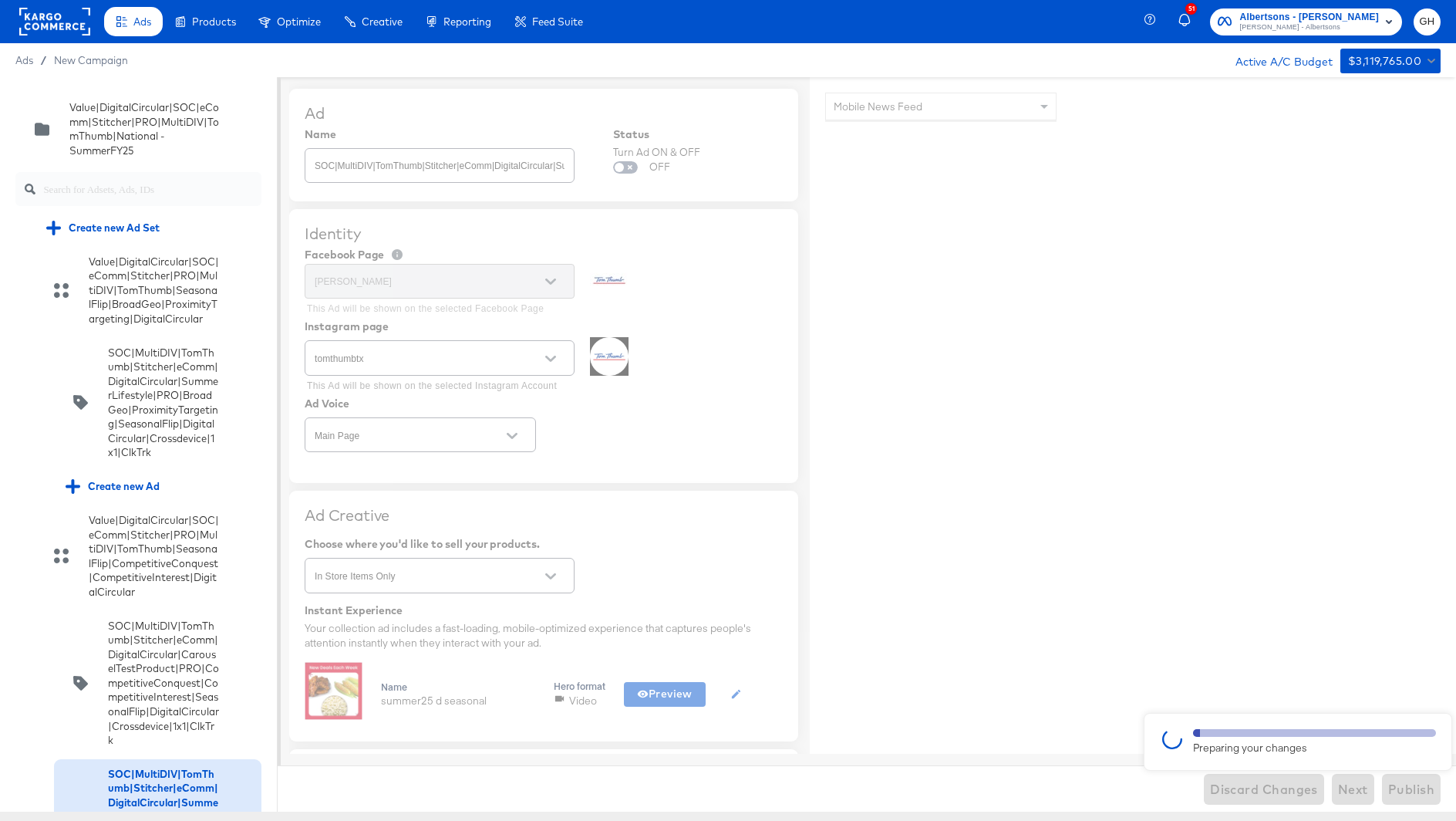 type on "x" 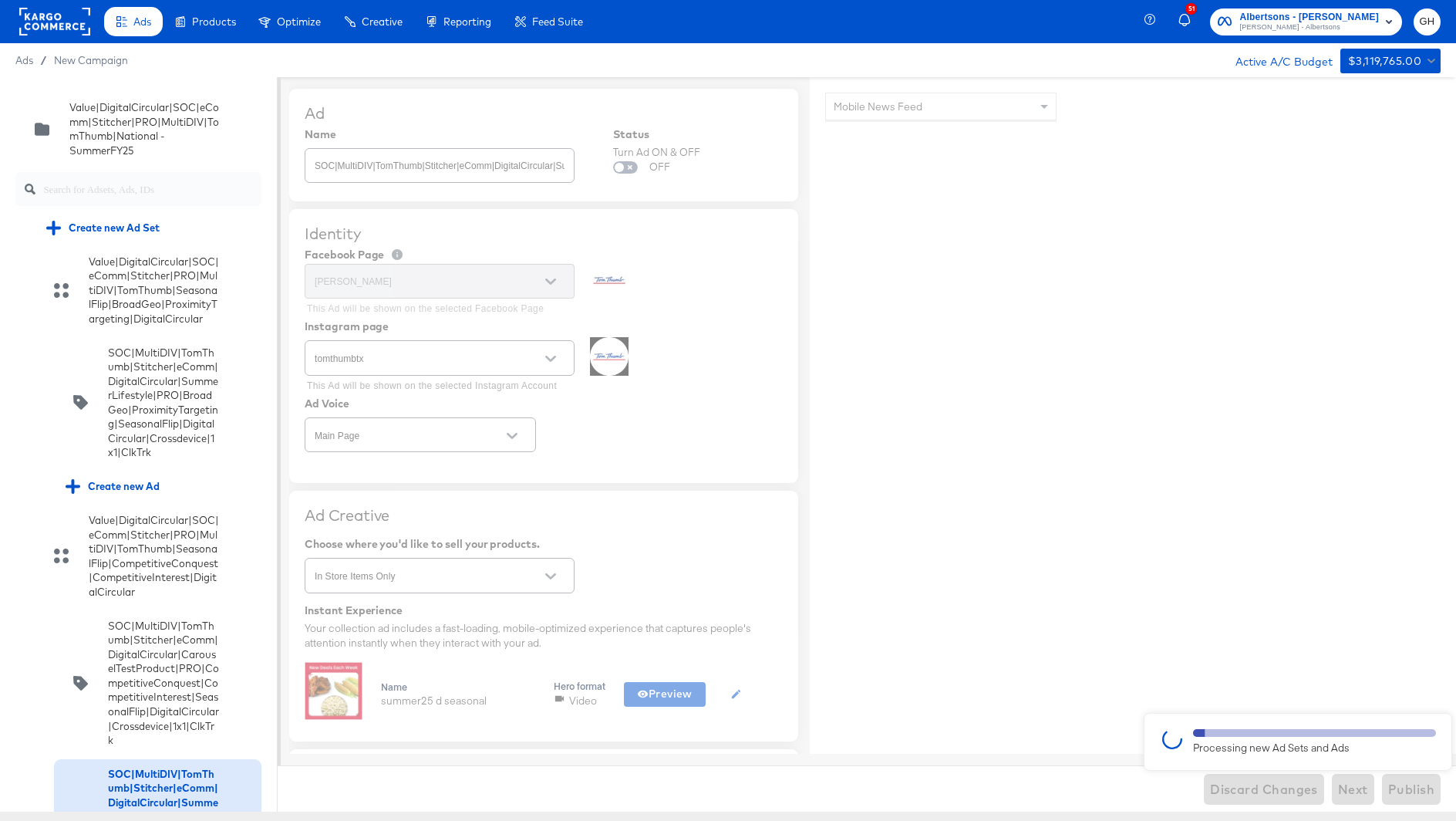 type on "x" 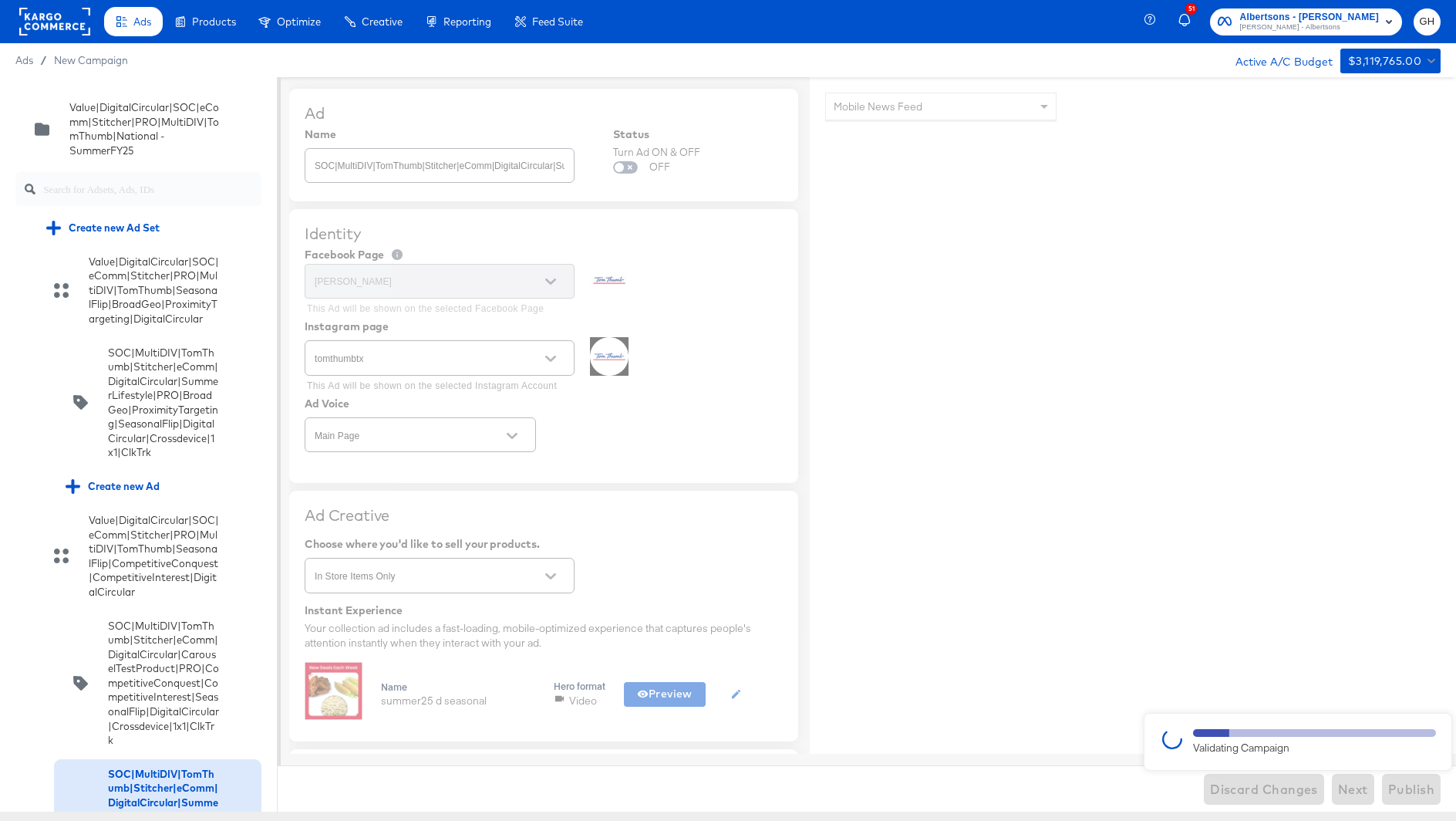 type on "x" 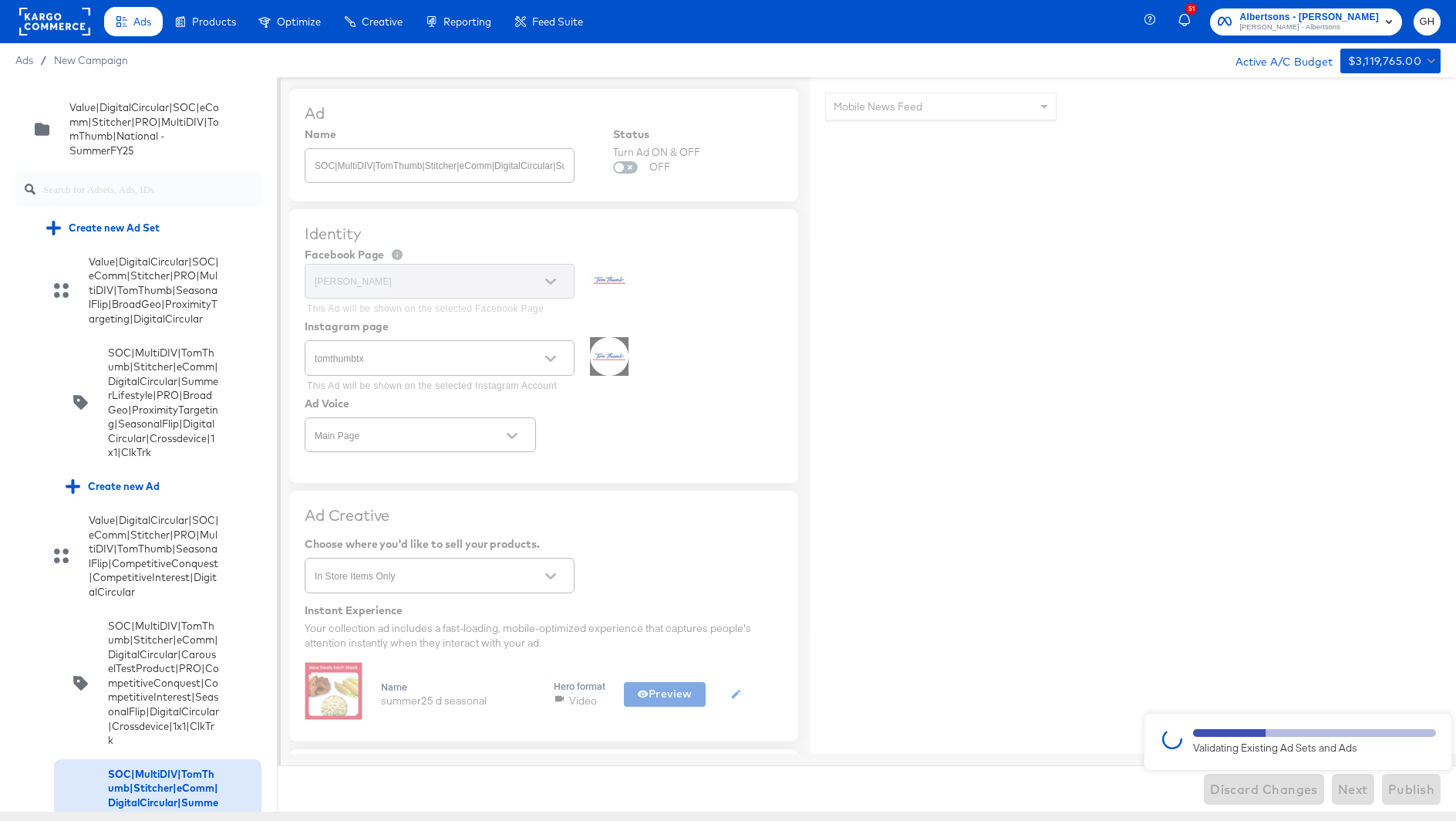 type on "x" 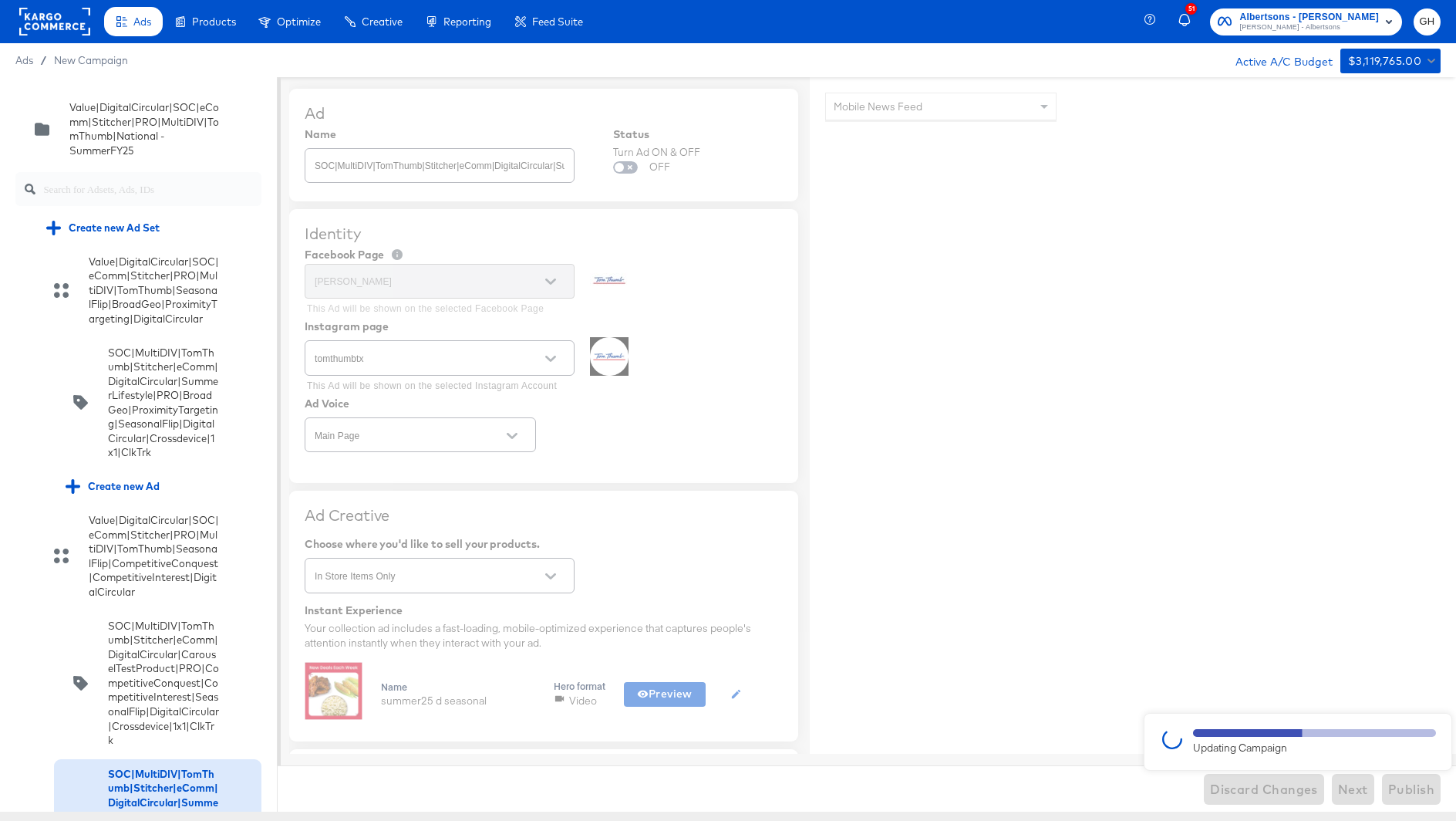 type on "x" 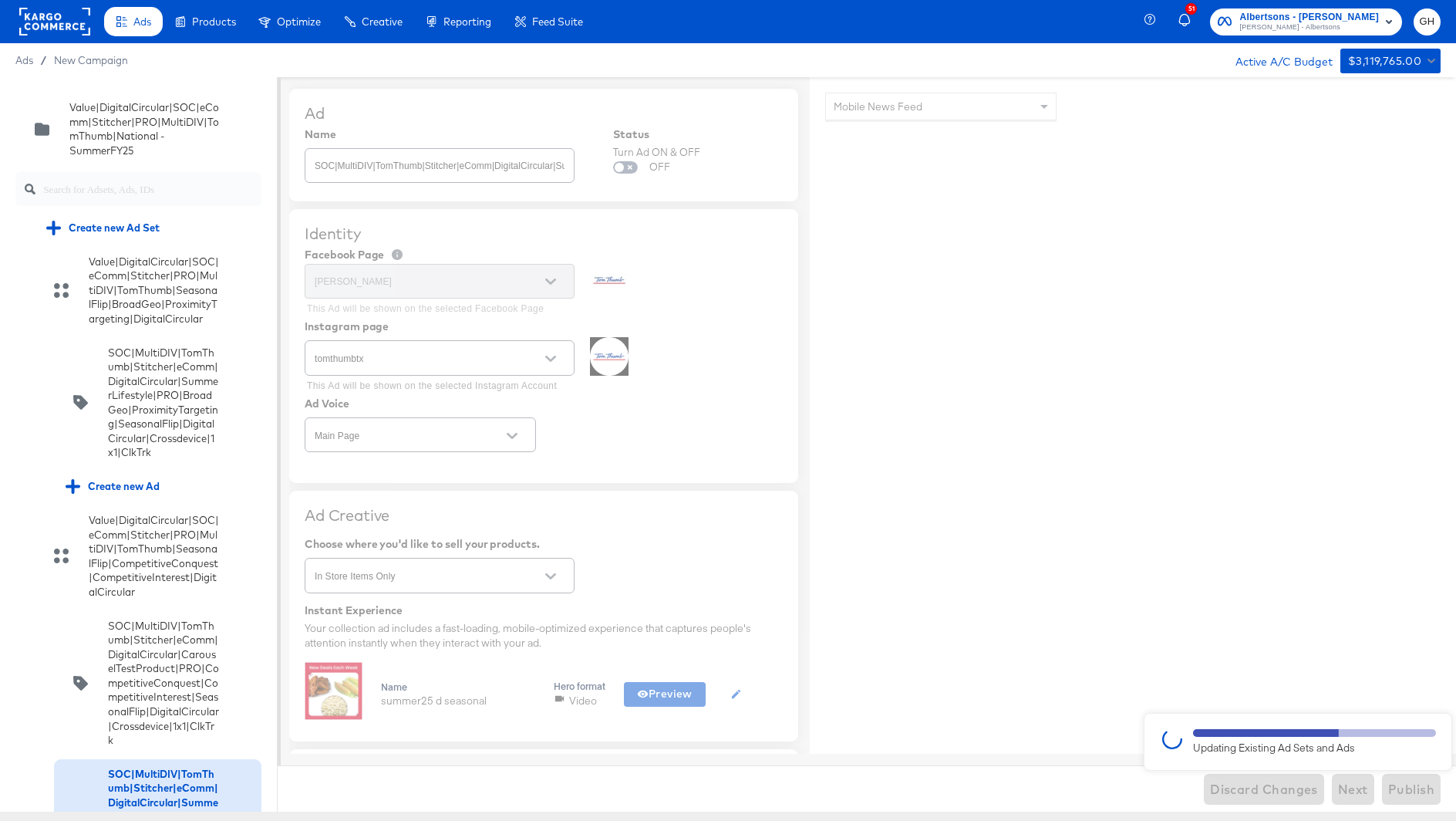 type on "x" 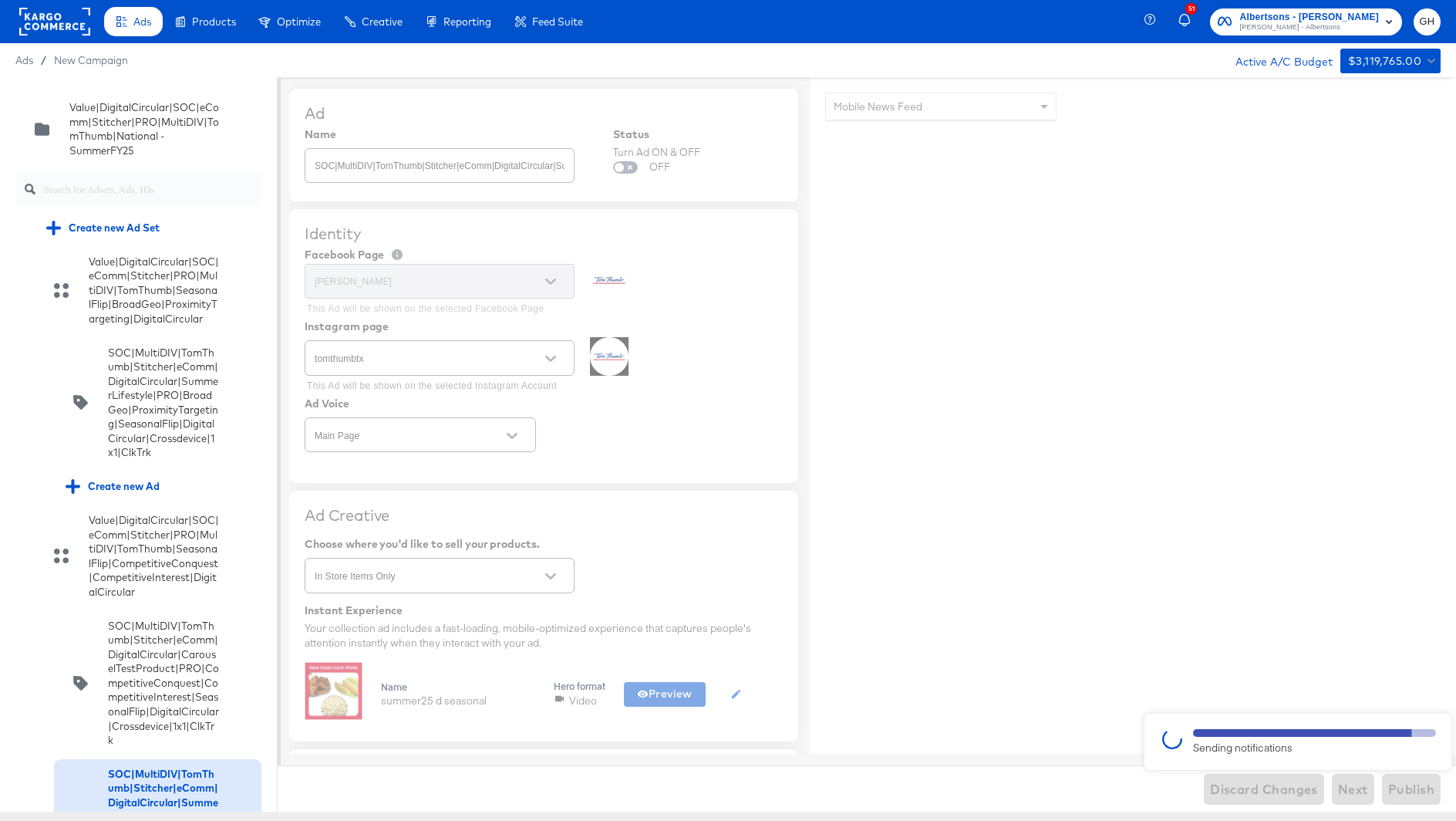 type on "x" 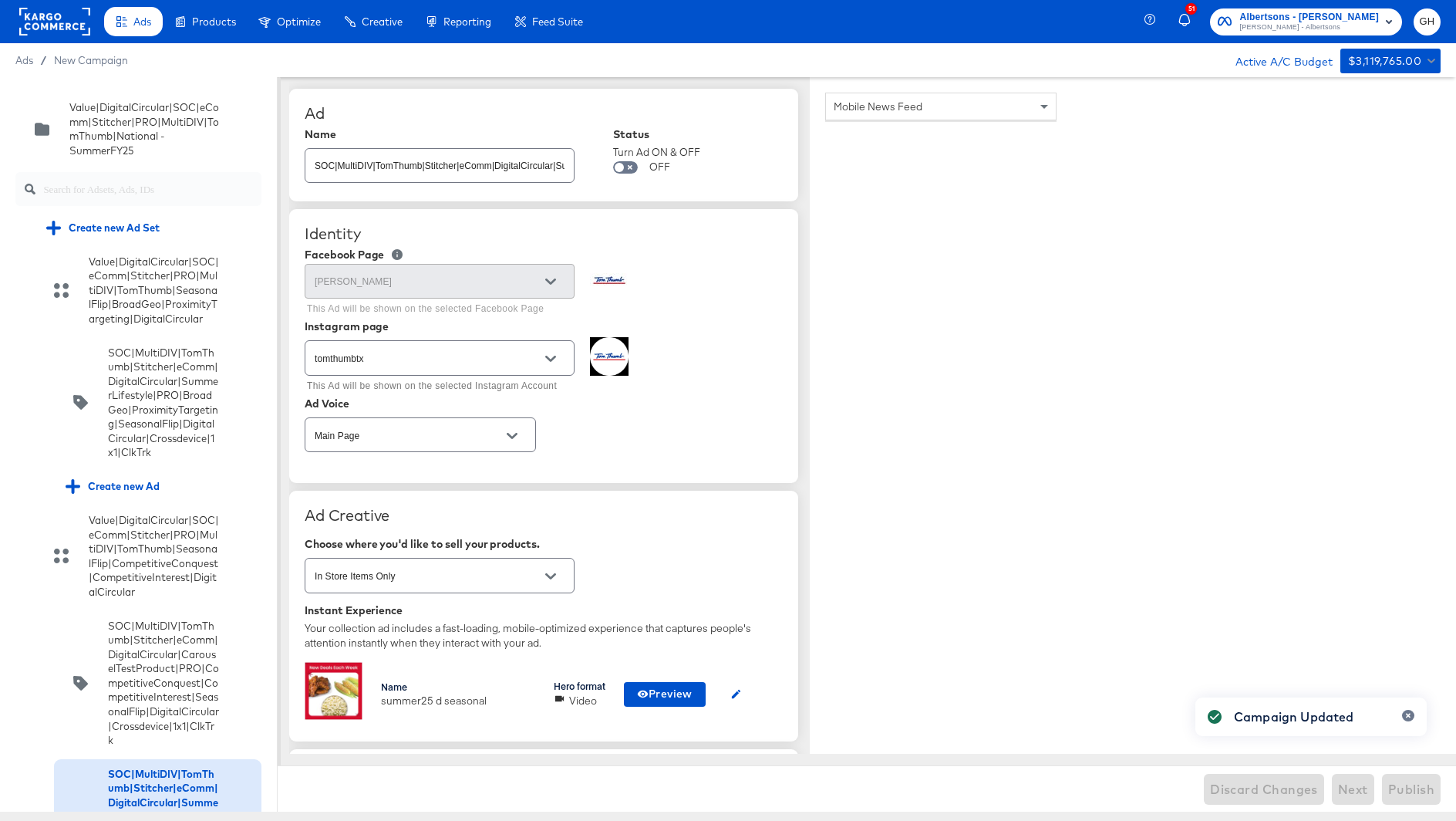 type on "x" 